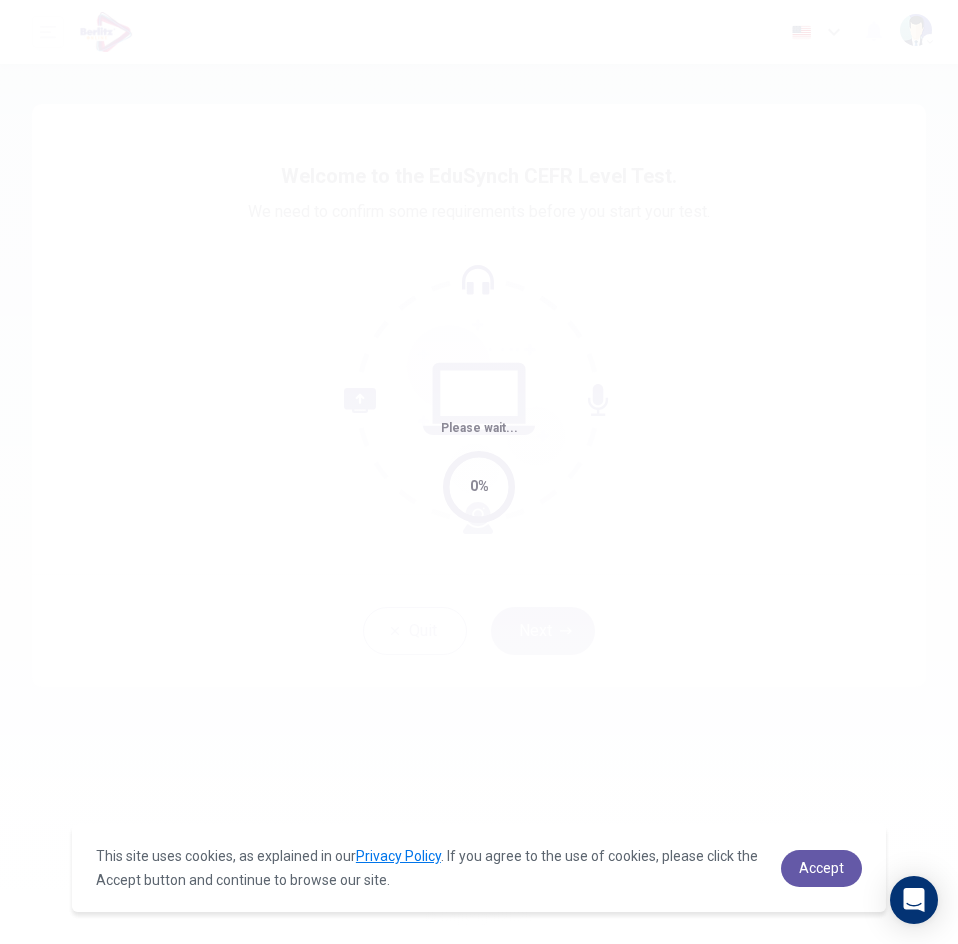 scroll, scrollTop: 0, scrollLeft: 0, axis: both 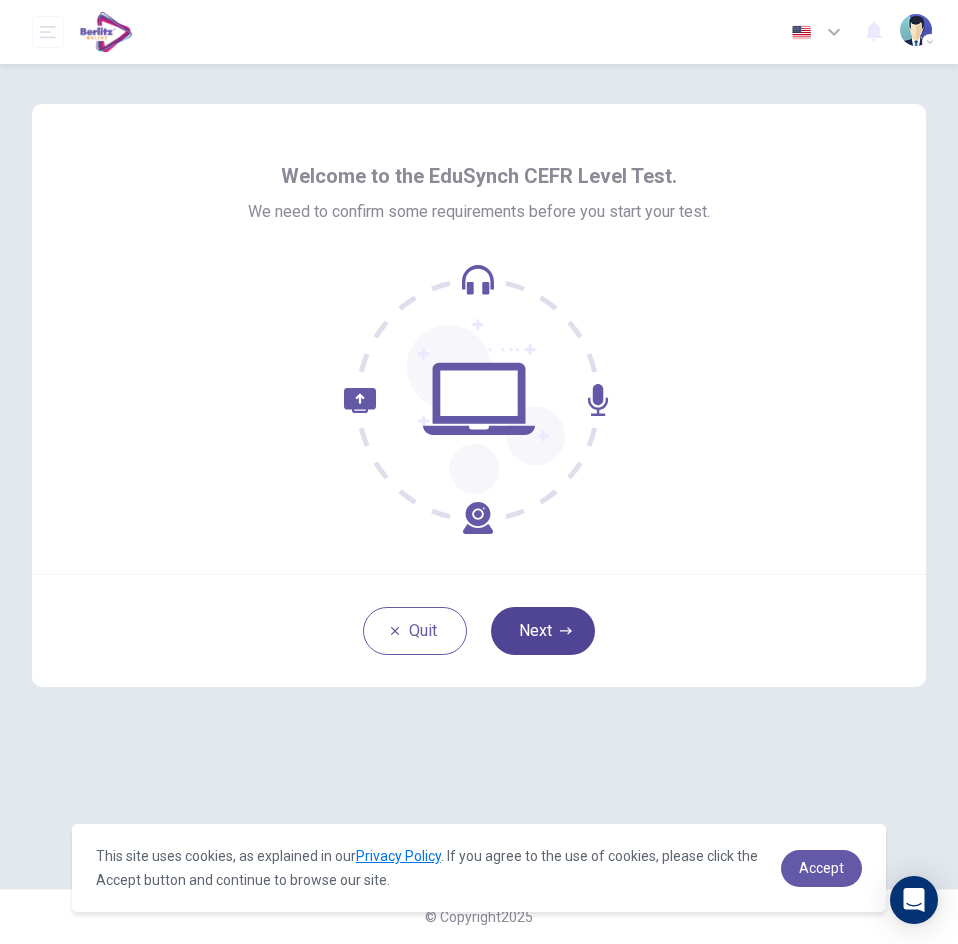 click on "Next" at bounding box center [543, 631] 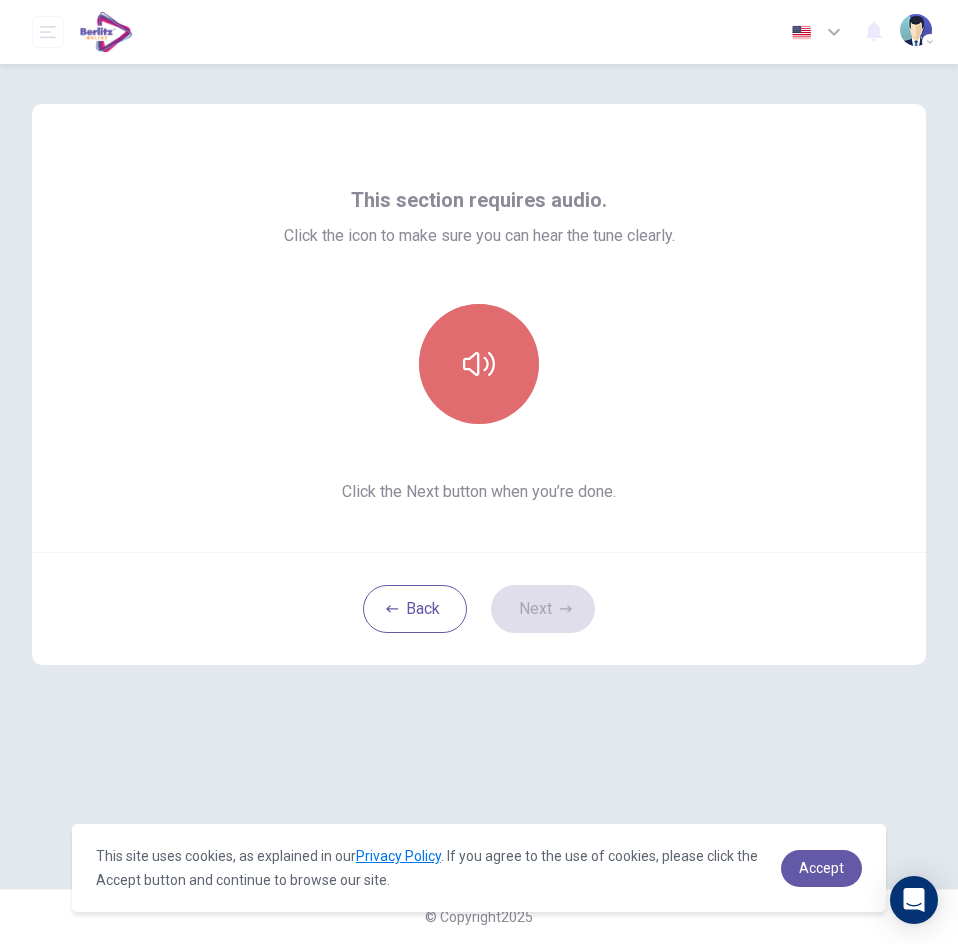 click 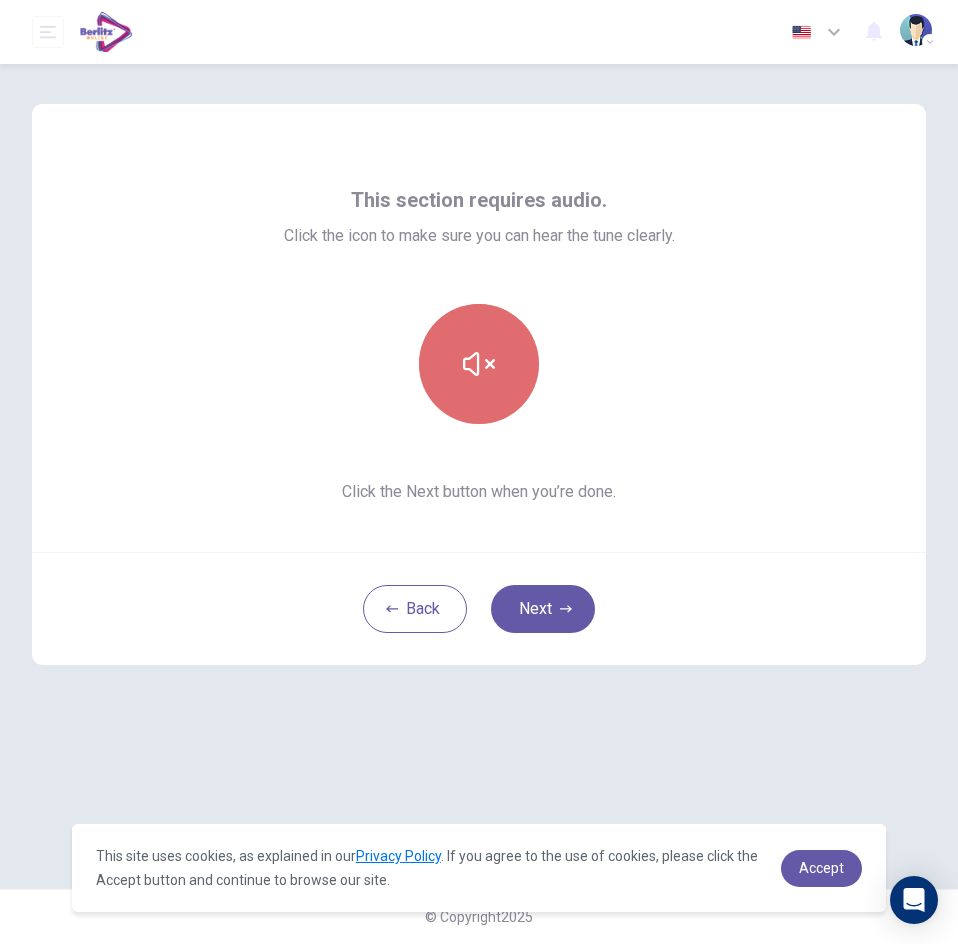 click at bounding box center [479, 364] 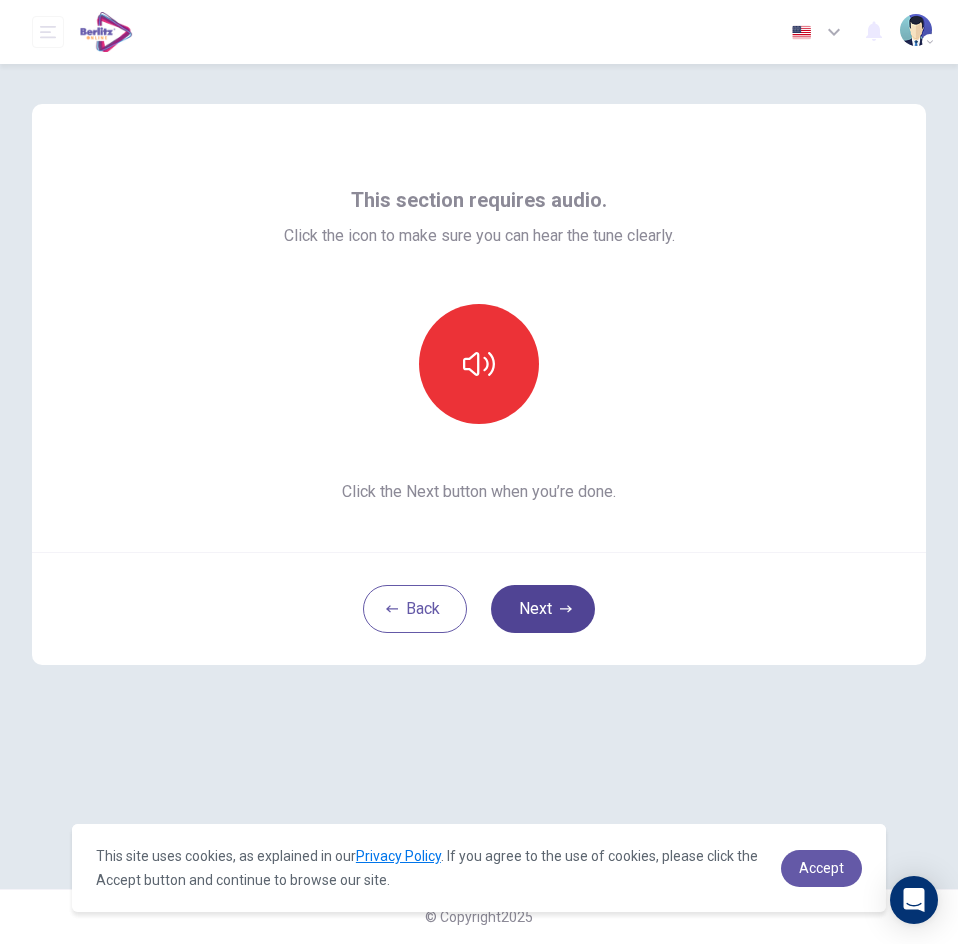 click on "Next" at bounding box center (543, 609) 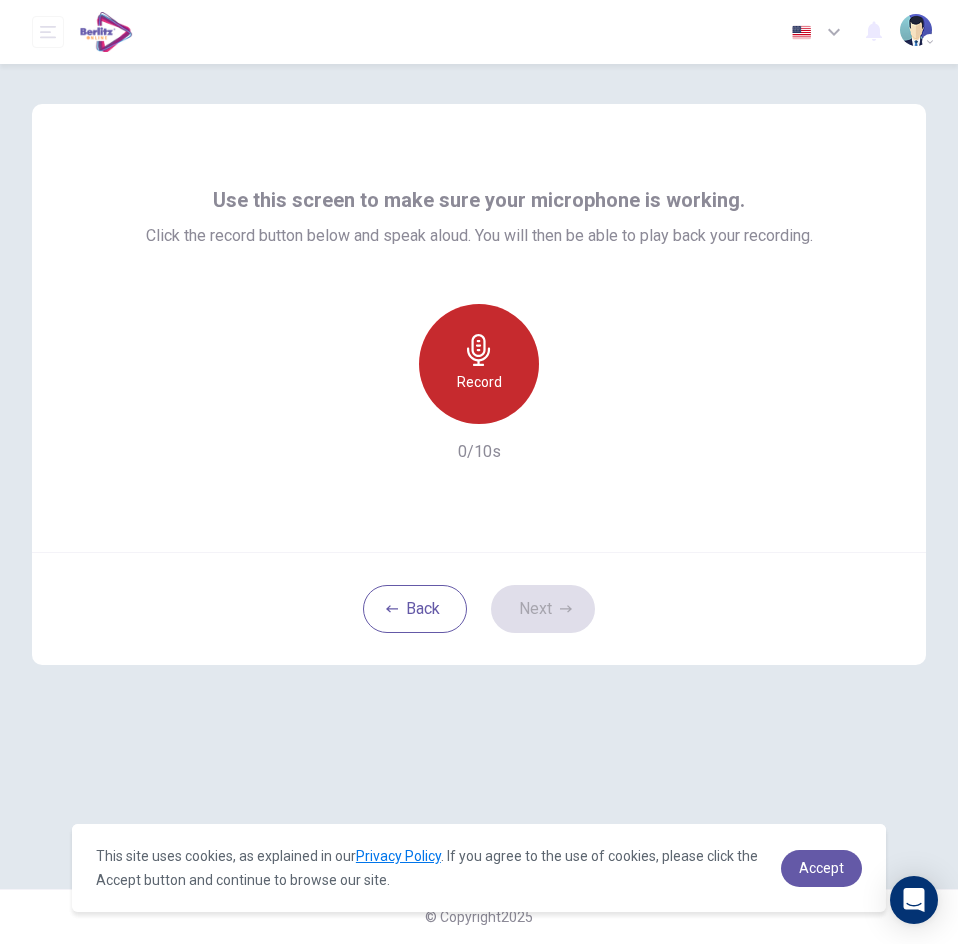 click on "Record" at bounding box center [479, 364] 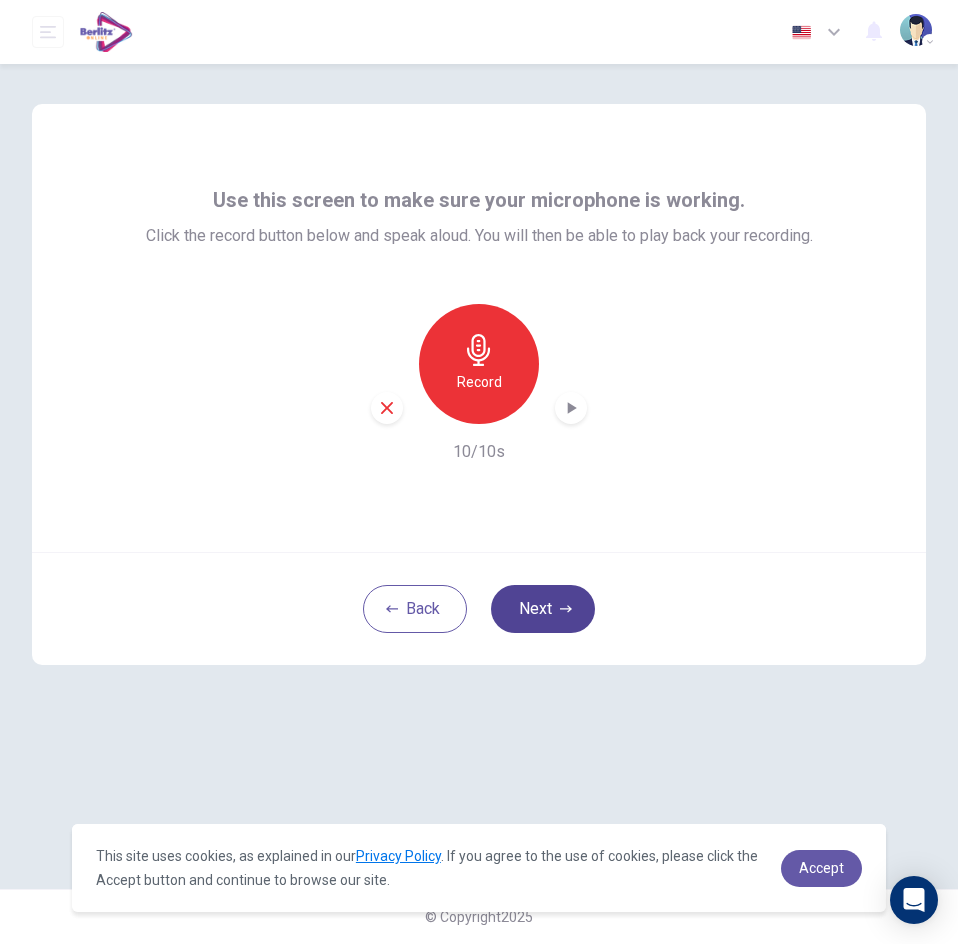 click on "Next" at bounding box center (543, 609) 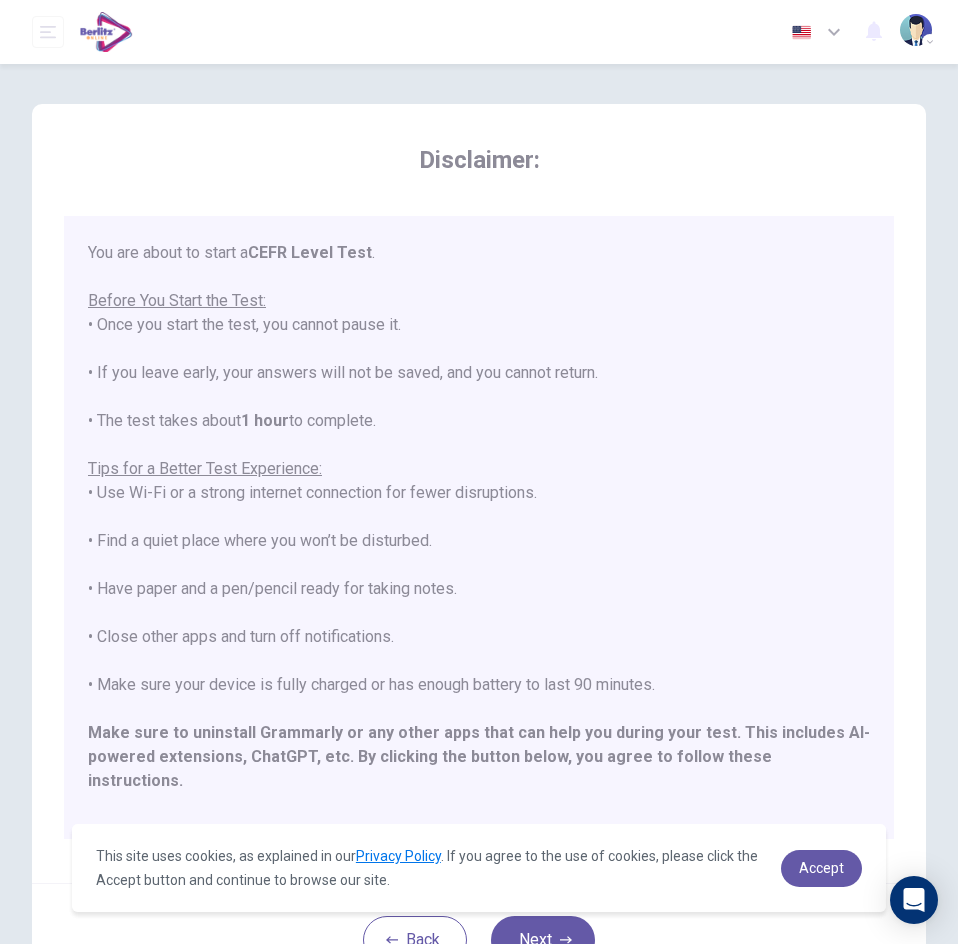 scroll, scrollTop: 147, scrollLeft: 0, axis: vertical 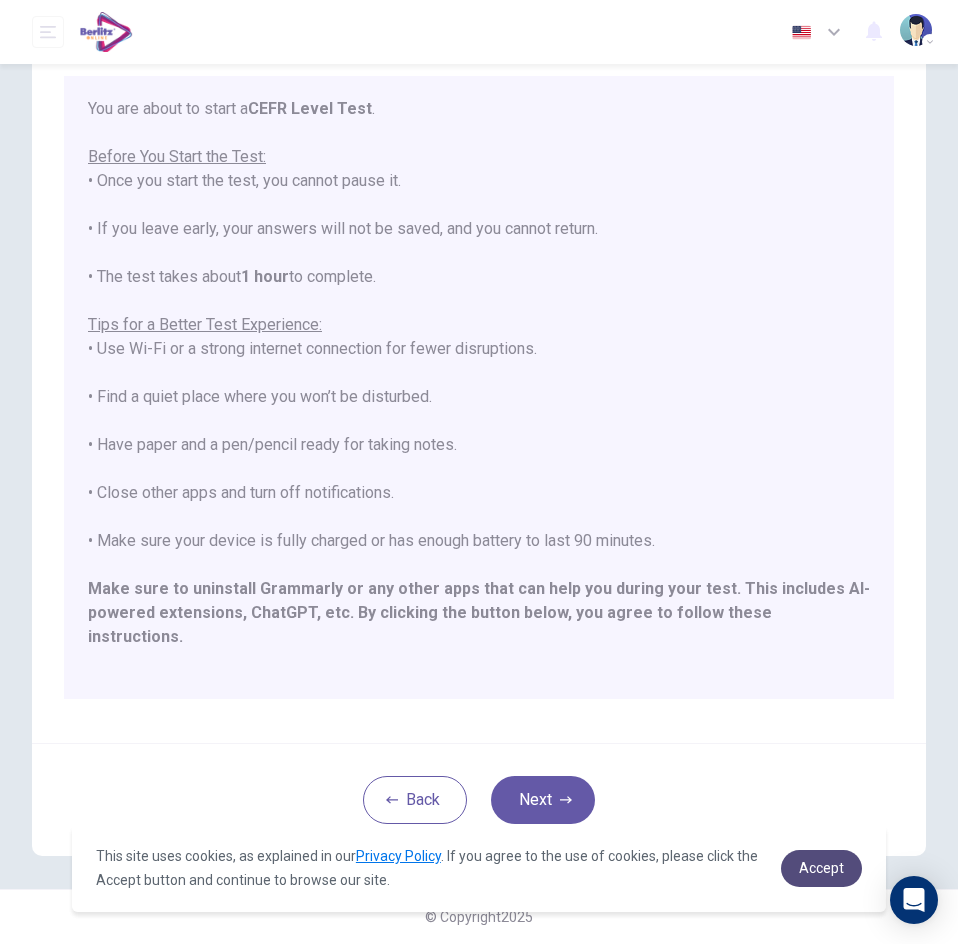 click on "Accept" at bounding box center [821, 868] 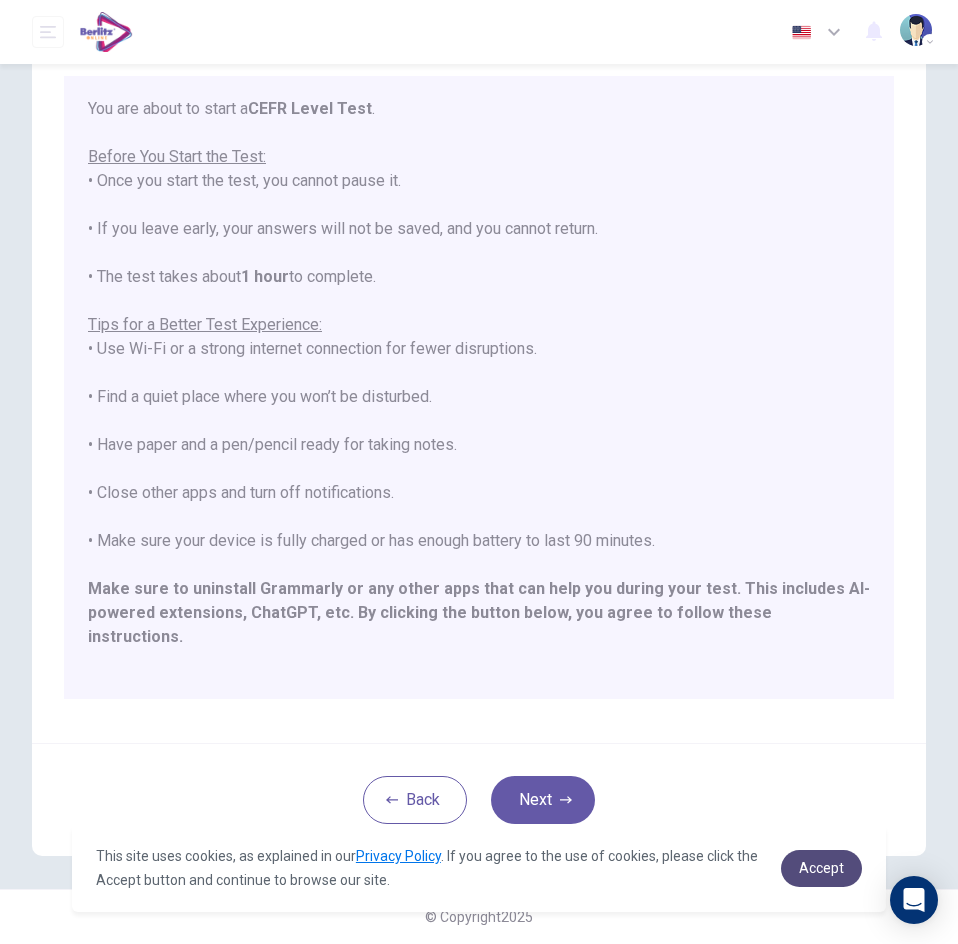 click on "Accept" at bounding box center (821, 868) 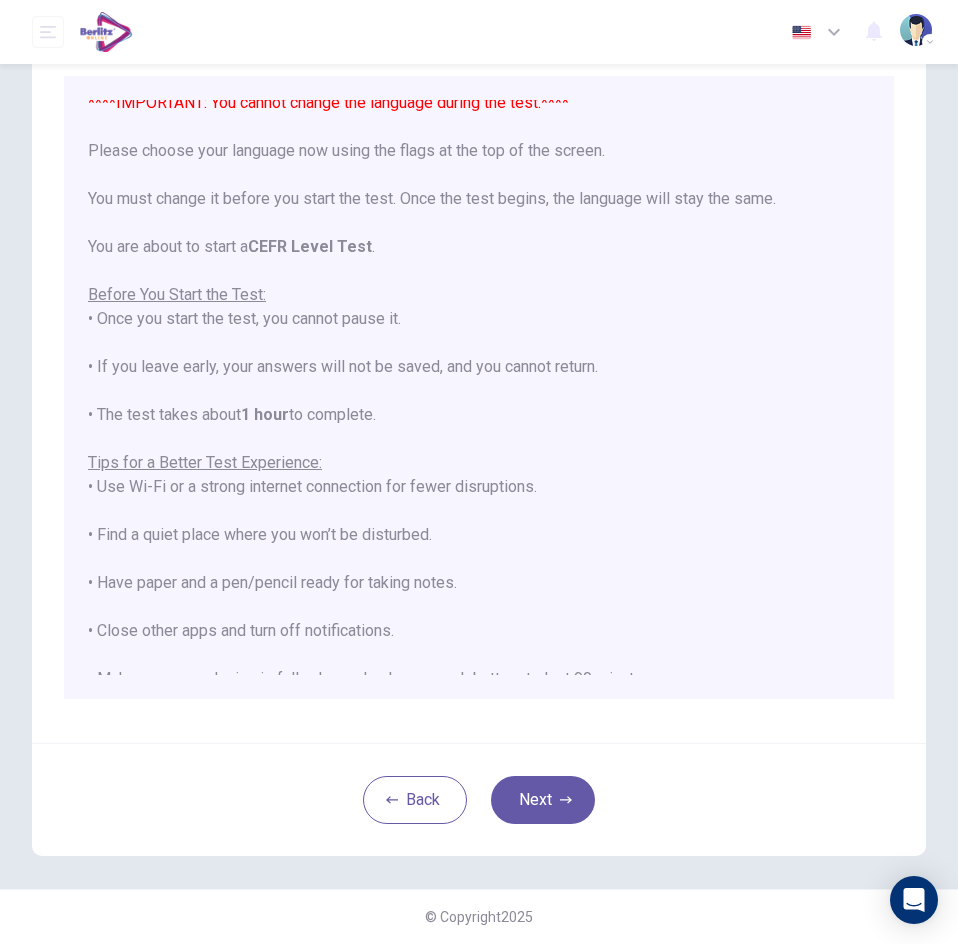 scroll, scrollTop: 0, scrollLeft: 0, axis: both 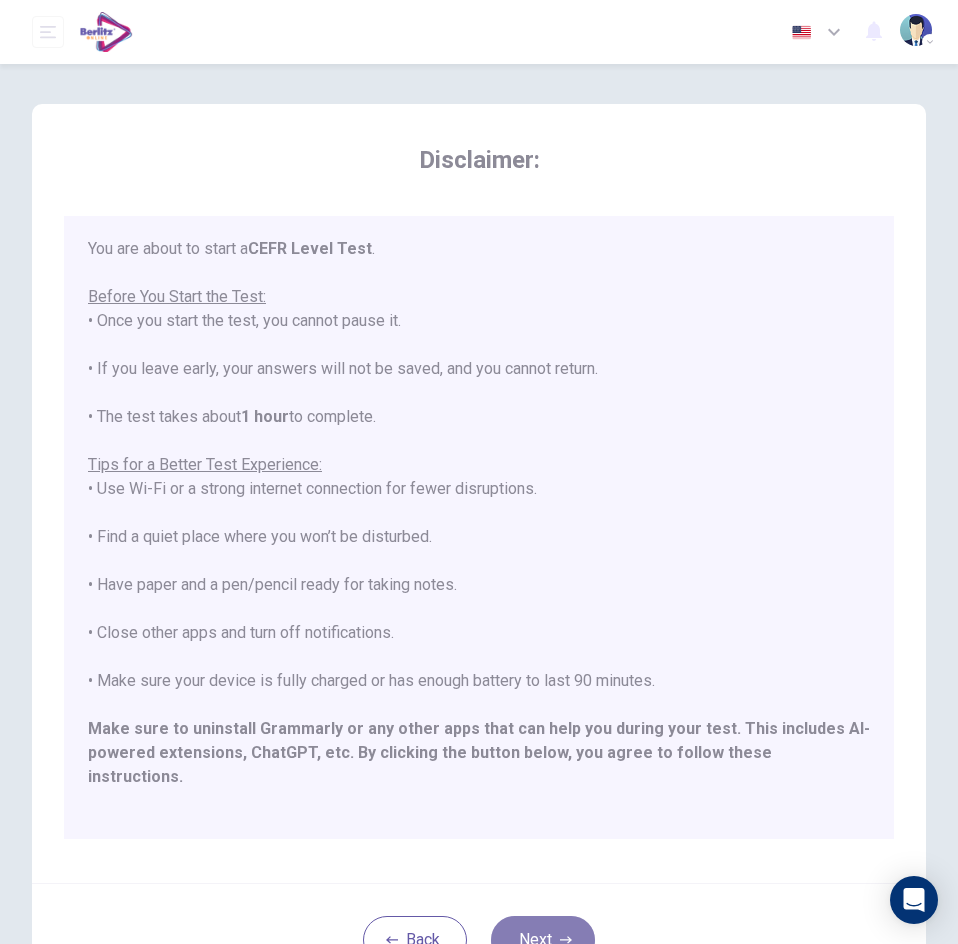 click on "Next" at bounding box center [543, 940] 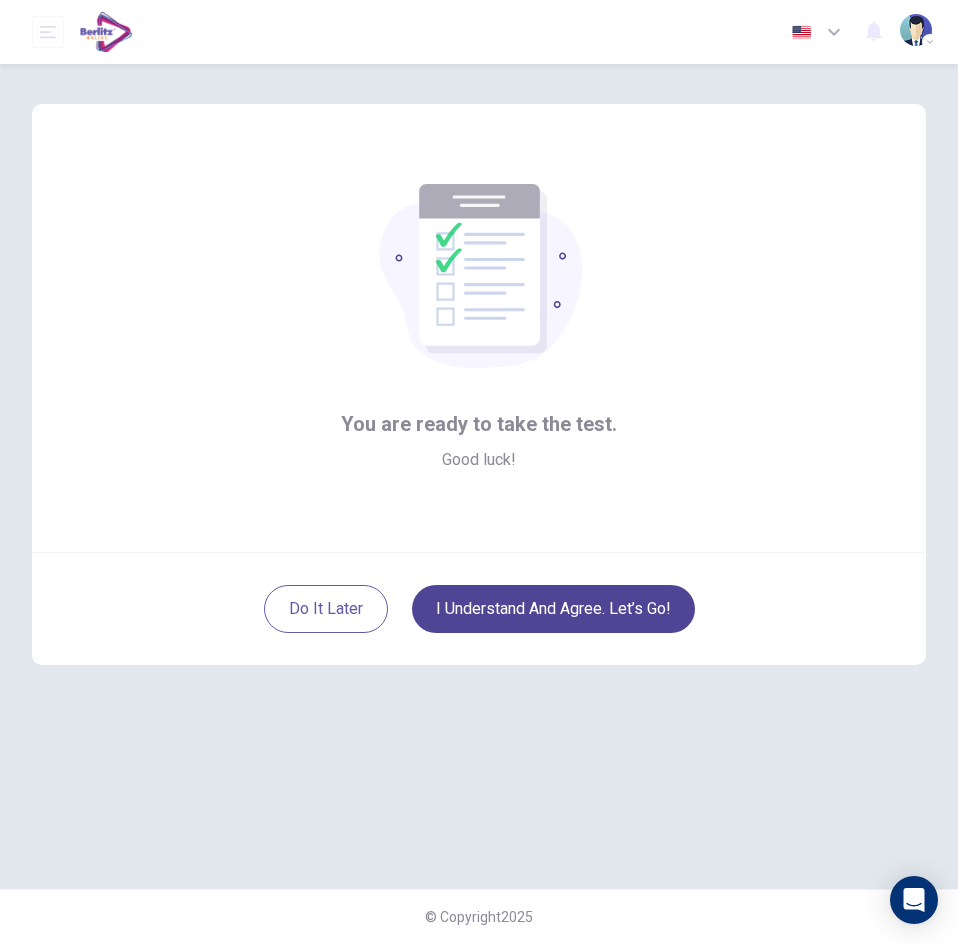 click on "I understand and agree. Let’s go!" at bounding box center [553, 609] 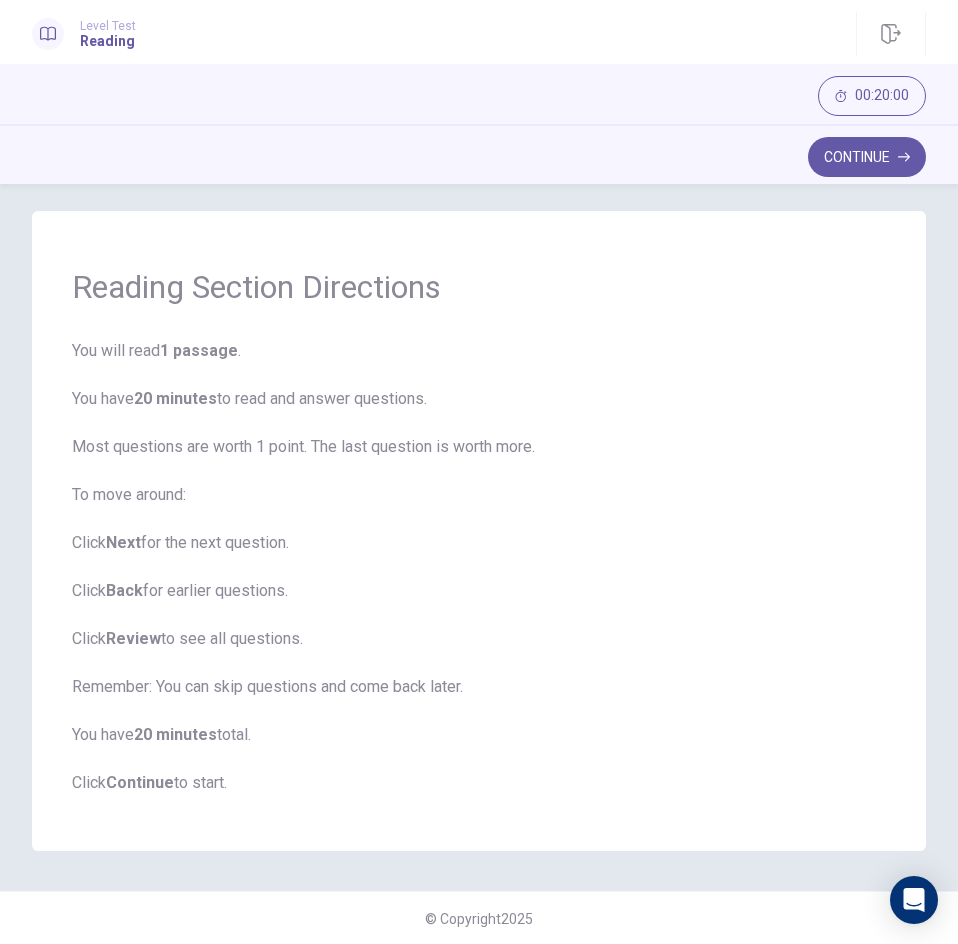 scroll, scrollTop: 15, scrollLeft: 0, axis: vertical 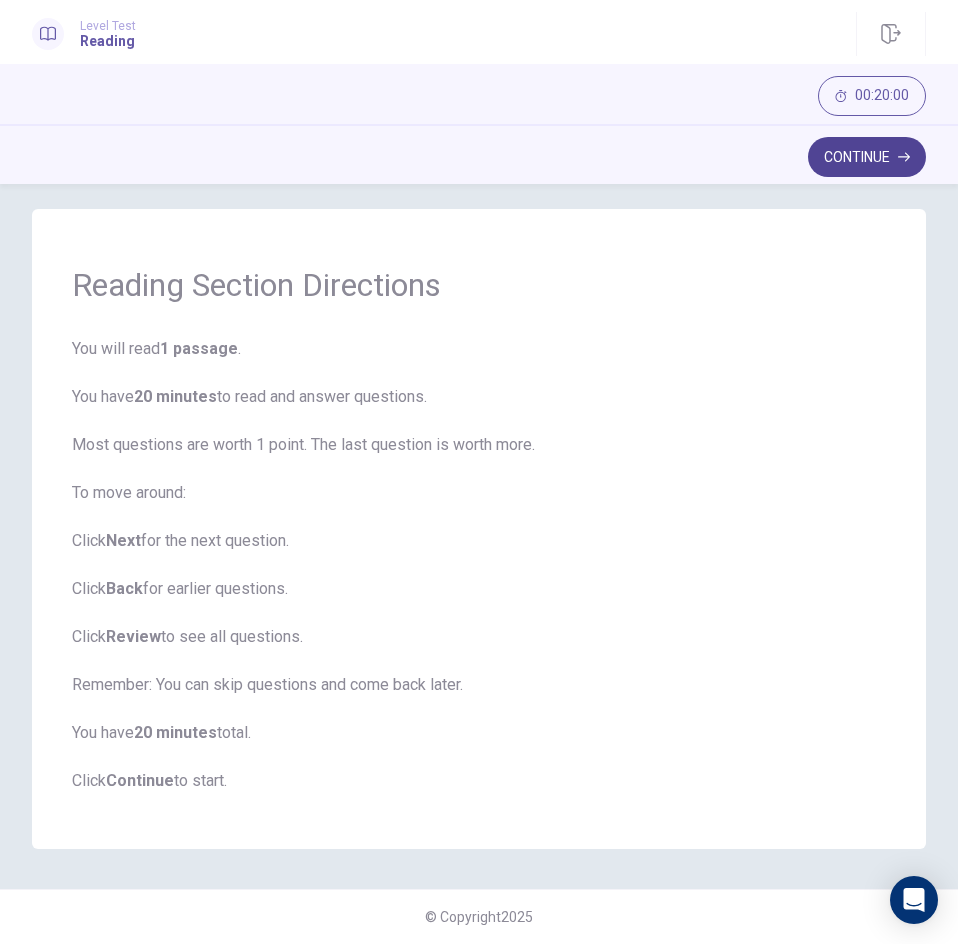 click on "Continue" at bounding box center [867, 157] 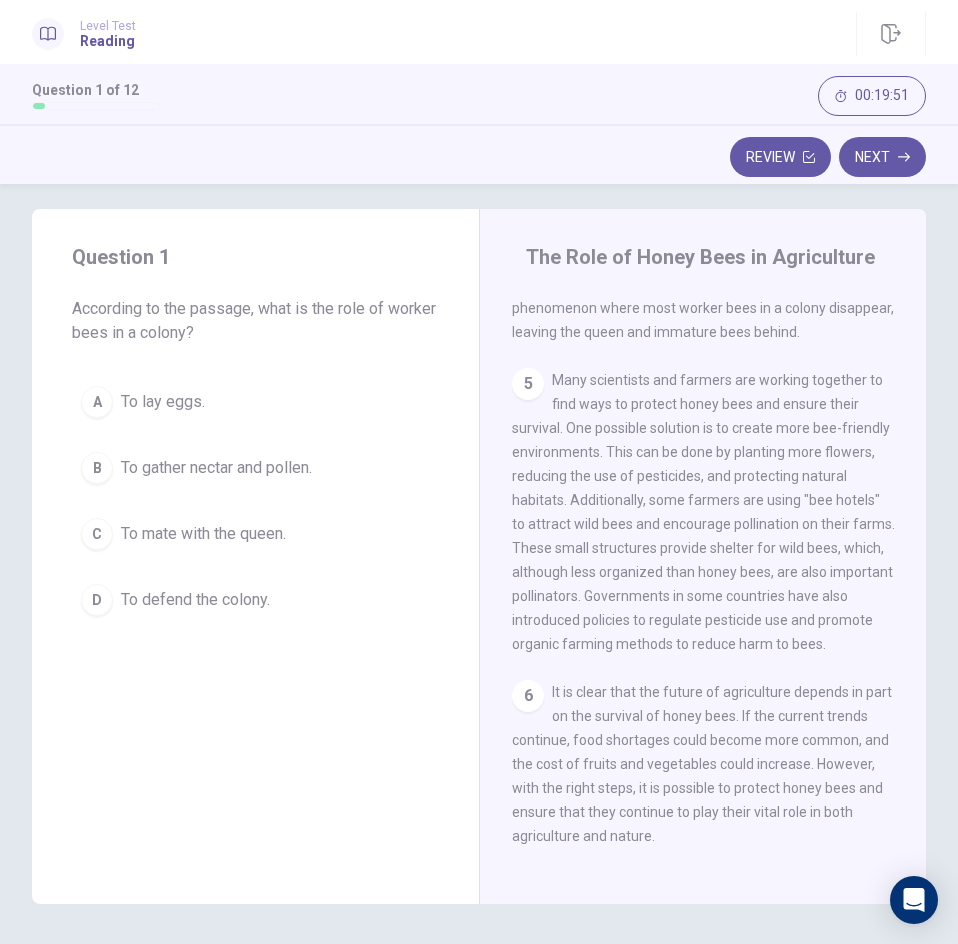 scroll, scrollTop: 865, scrollLeft: 0, axis: vertical 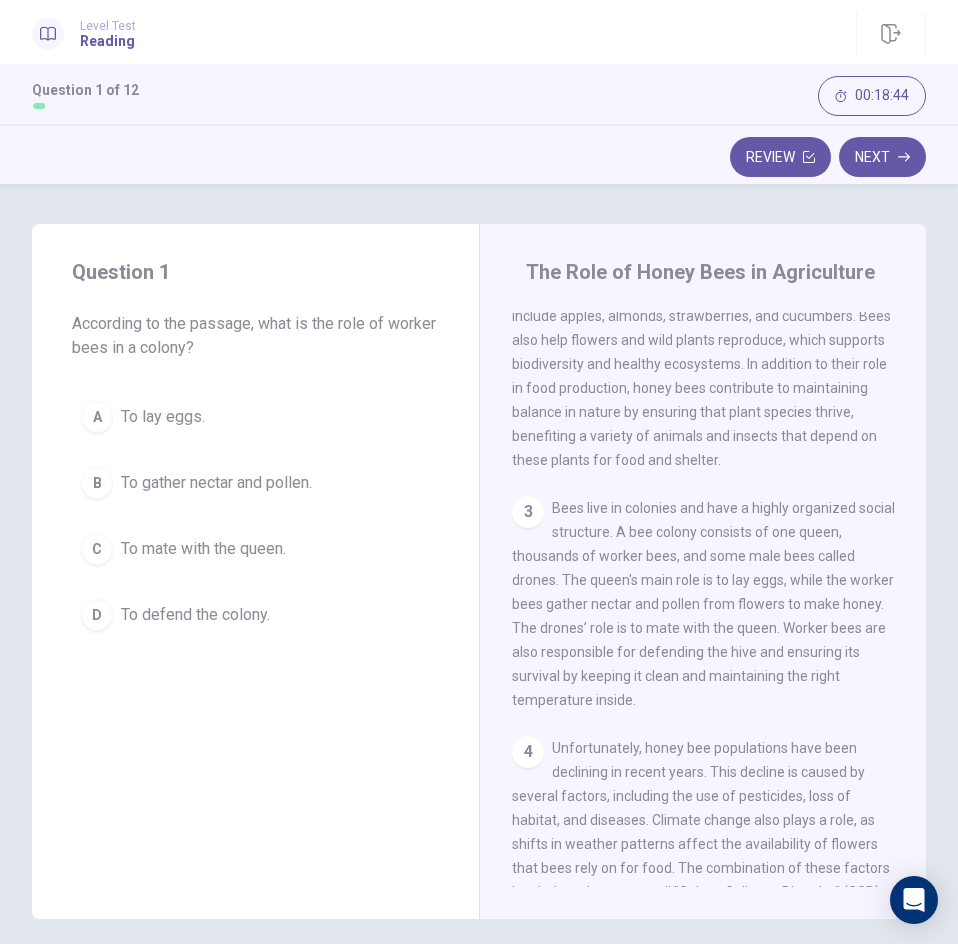 drag, startPoint x: 545, startPoint y: 506, endPoint x: 594, endPoint y: 506, distance: 49 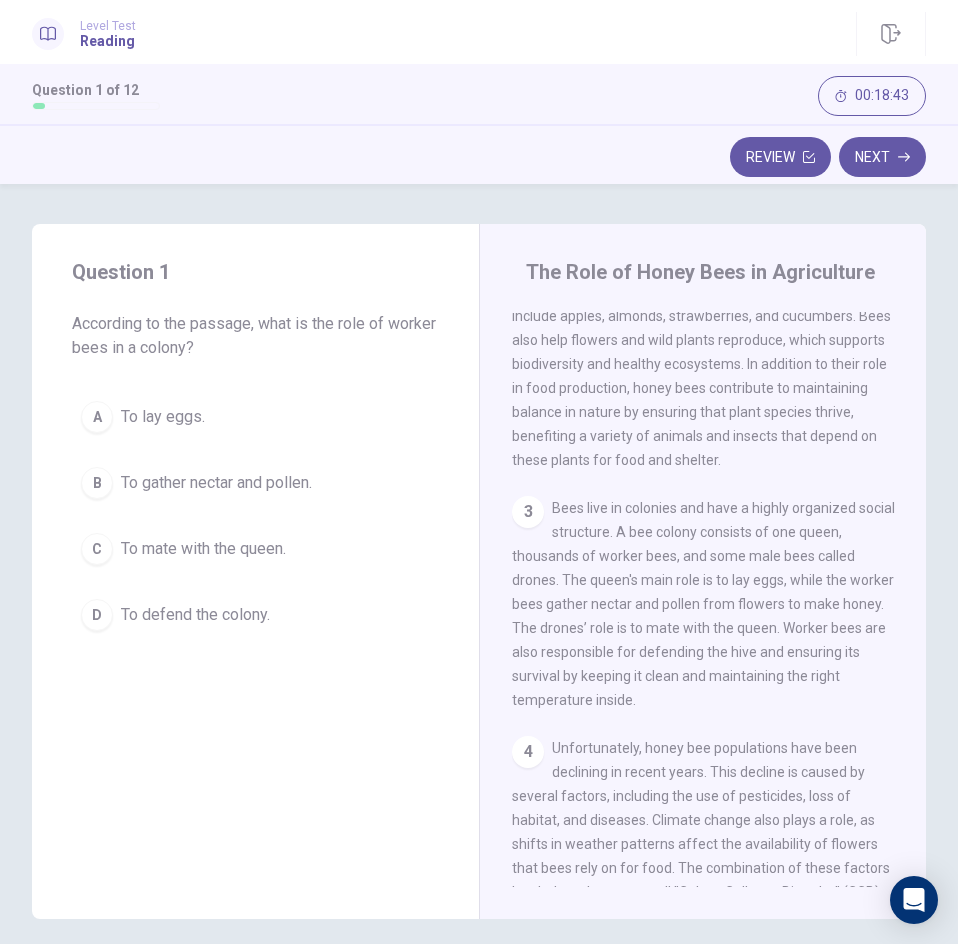 drag, startPoint x: 535, startPoint y: 504, endPoint x: 632, endPoint y: 509, distance: 97.128784 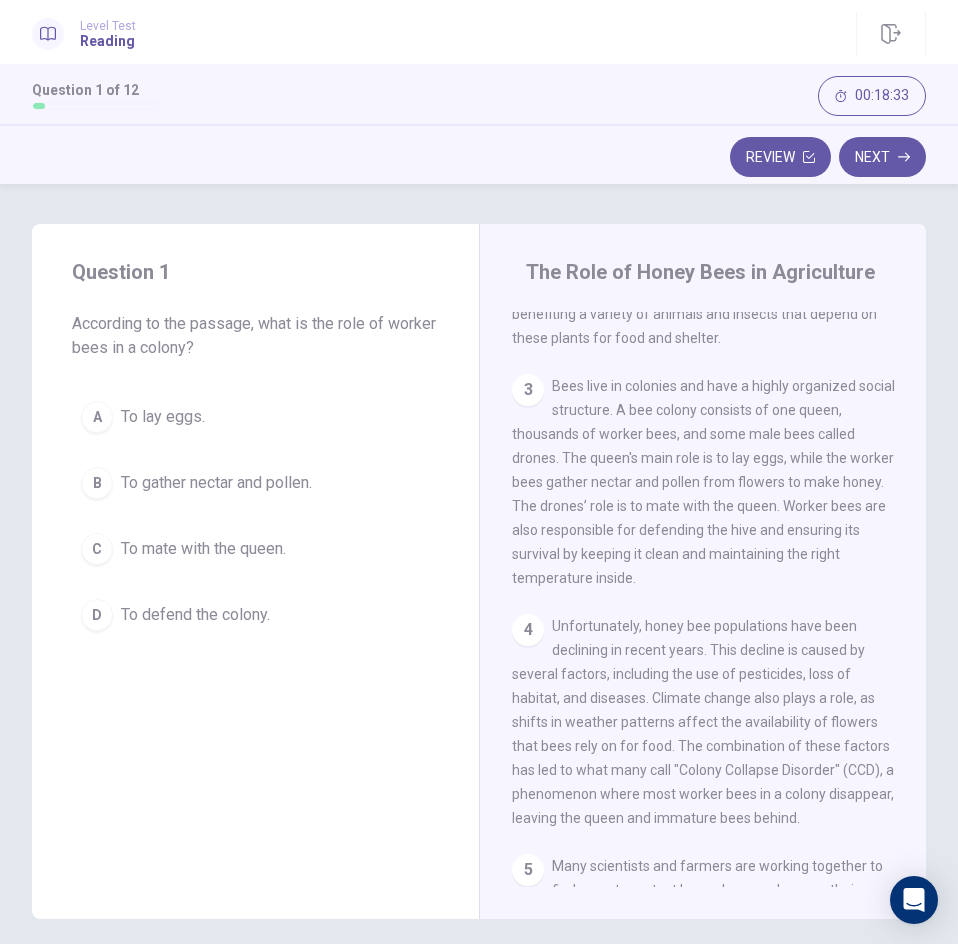 scroll, scrollTop: 300, scrollLeft: 0, axis: vertical 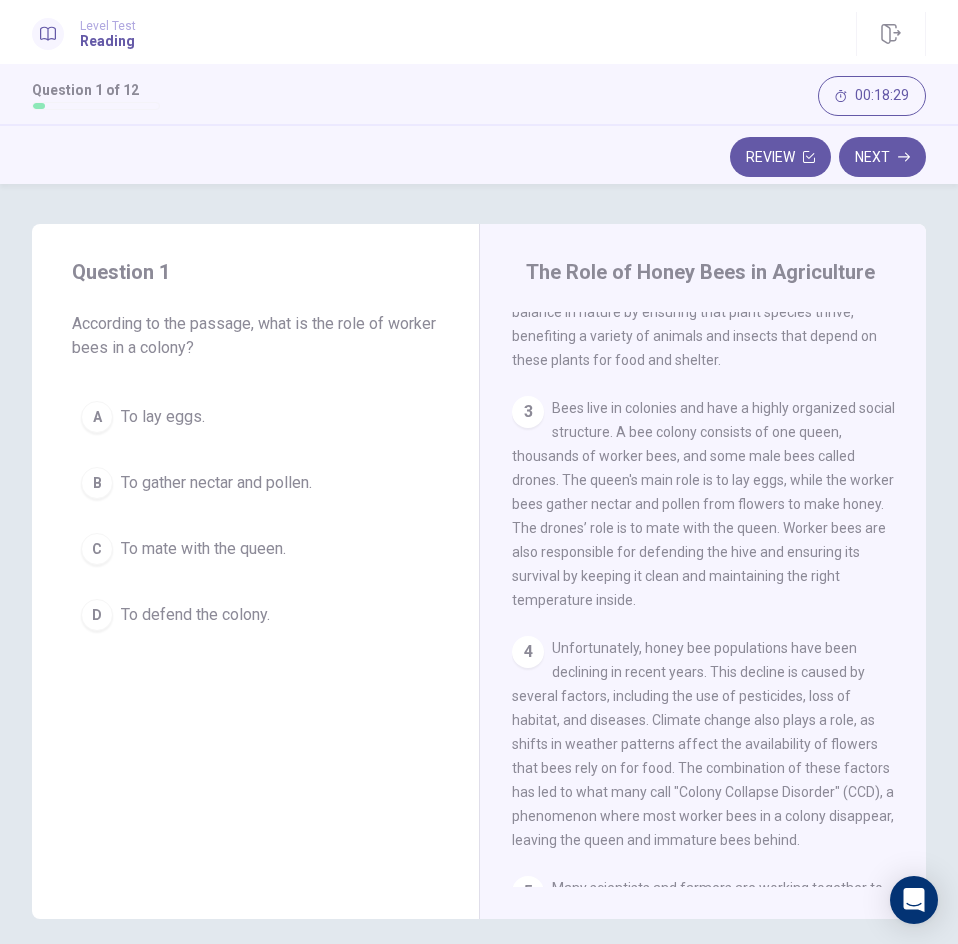 click on "To gather nectar and pollen." at bounding box center [216, 483] 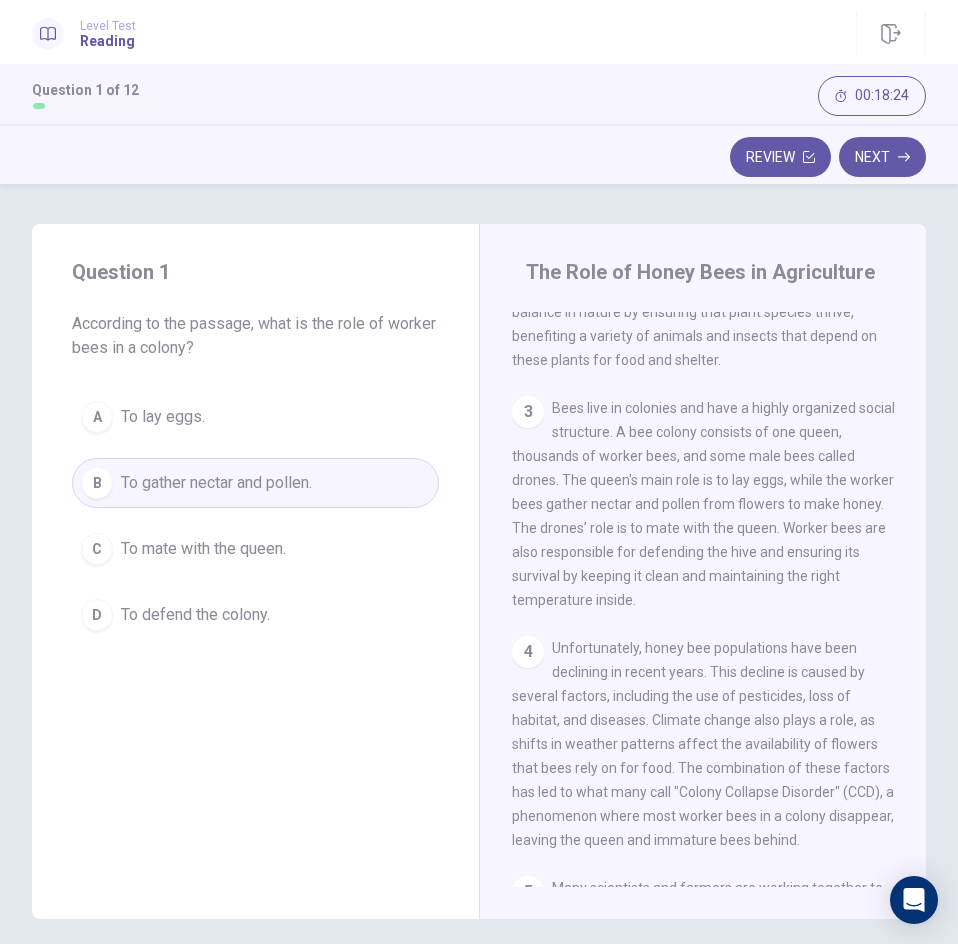 drag, startPoint x: 717, startPoint y: 532, endPoint x: 779, endPoint y: 526, distance: 62.289646 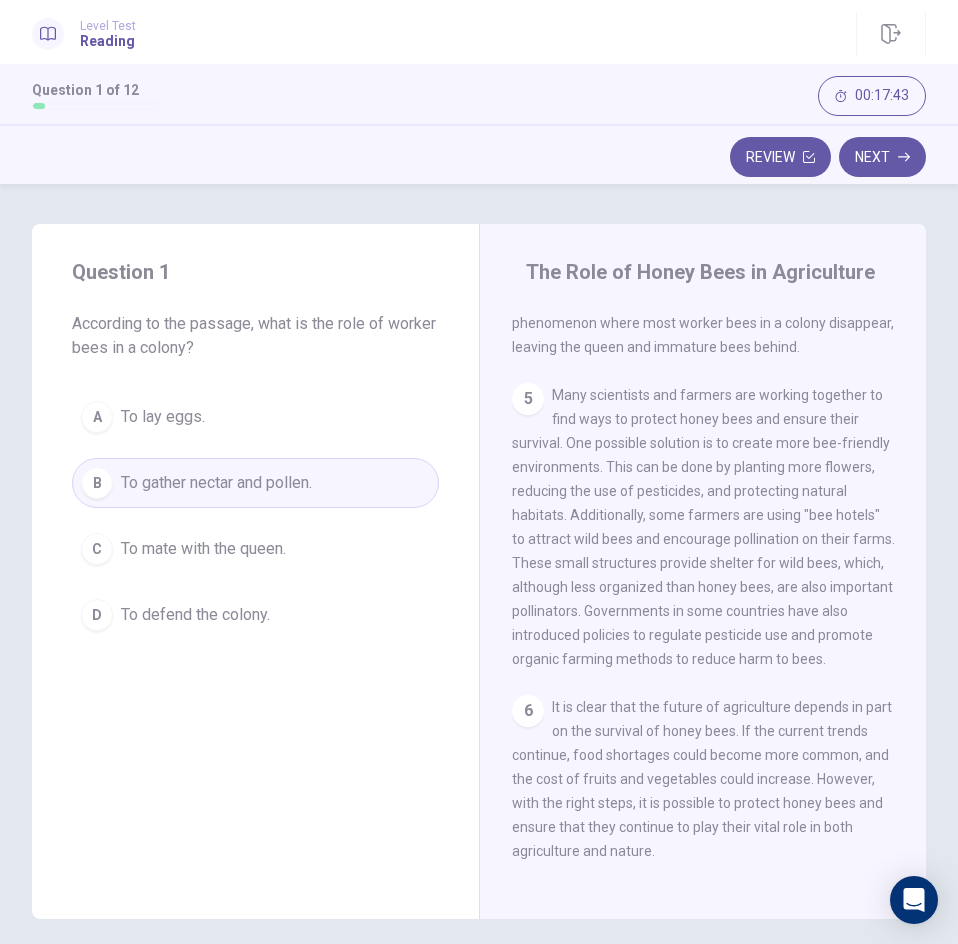 scroll, scrollTop: 865, scrollLeft: 0, axis: vertical 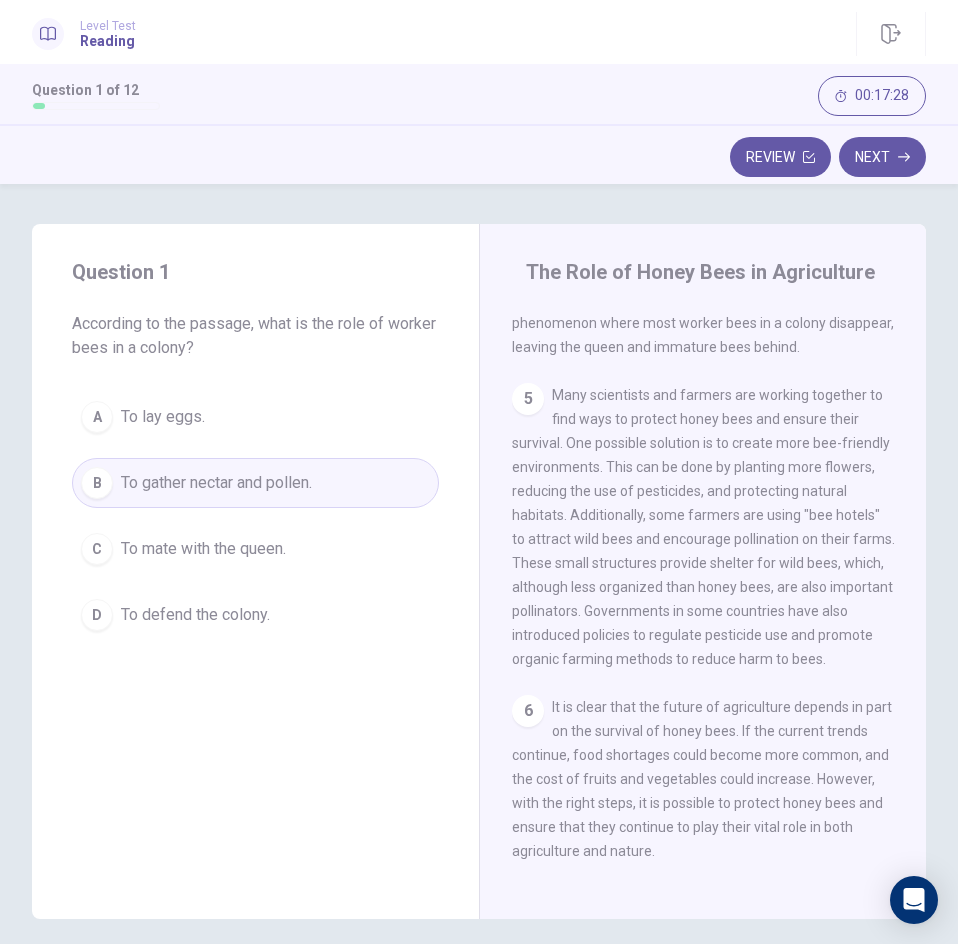 click on "D To defend the colony." at bounding box center [255, 615] 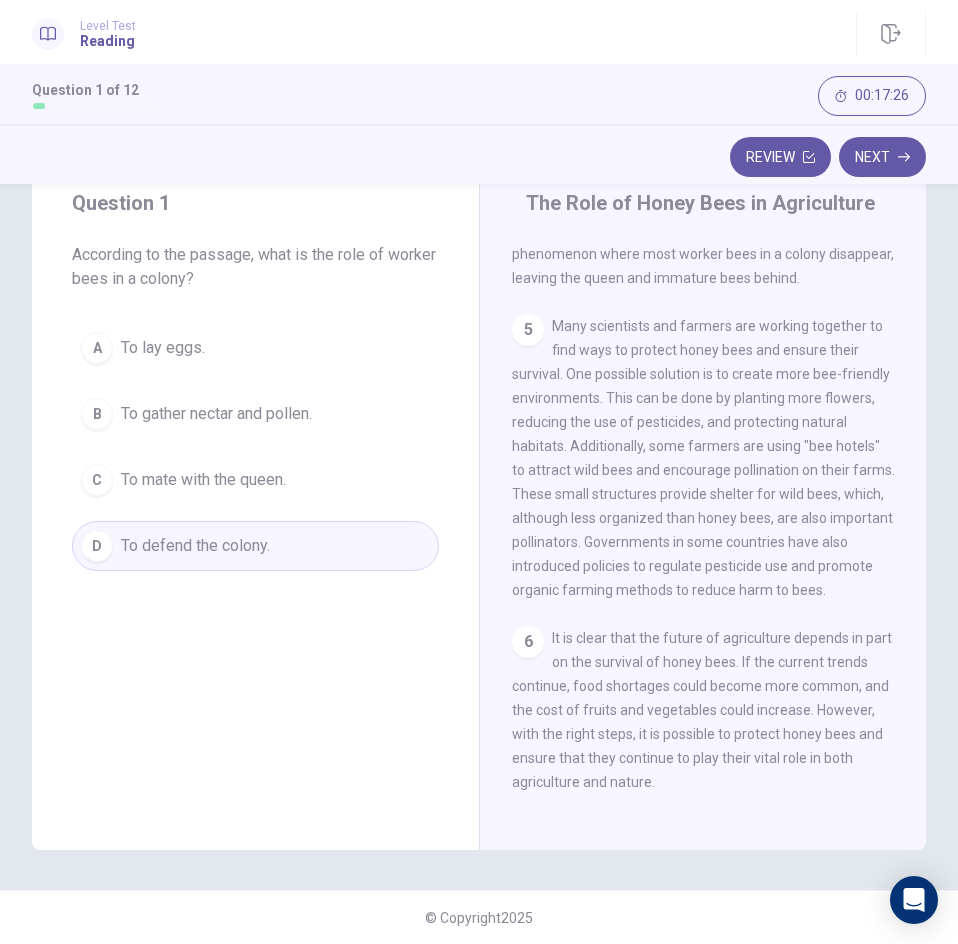 scroll, scrollTop: 70, scrollLeft: 0, axis: vertical 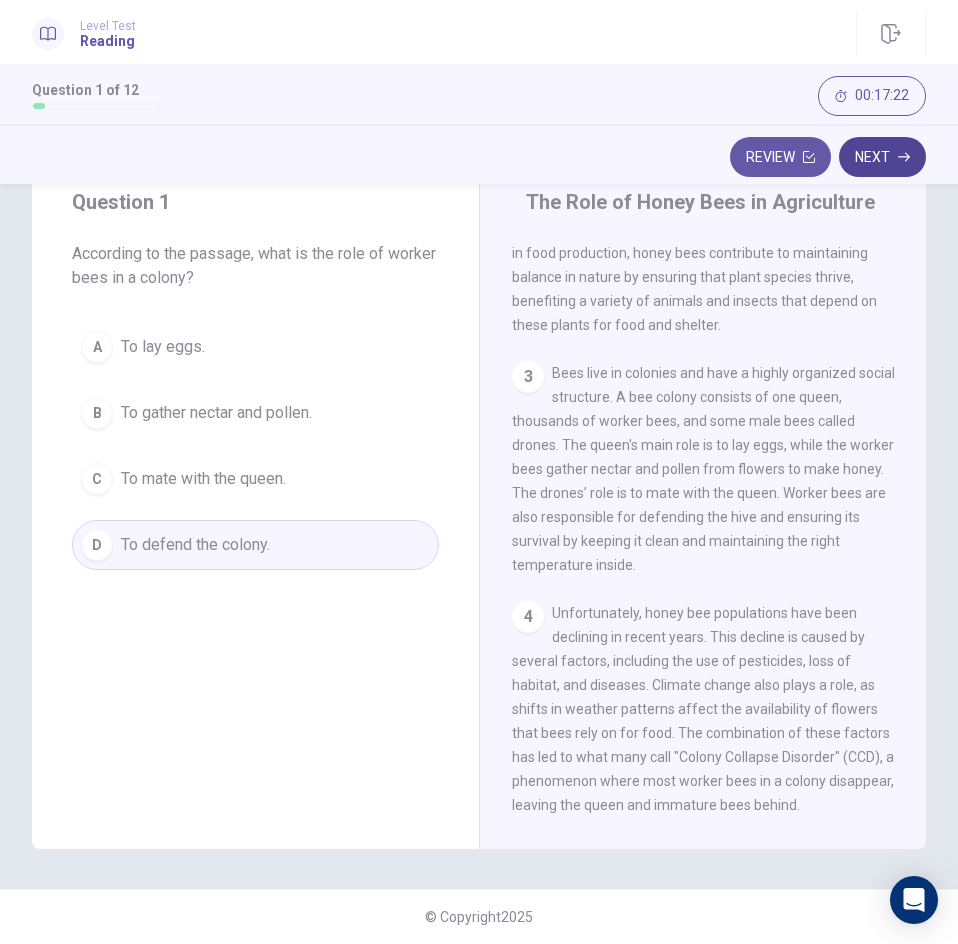click on "Next" at bounding box center [882, 157] 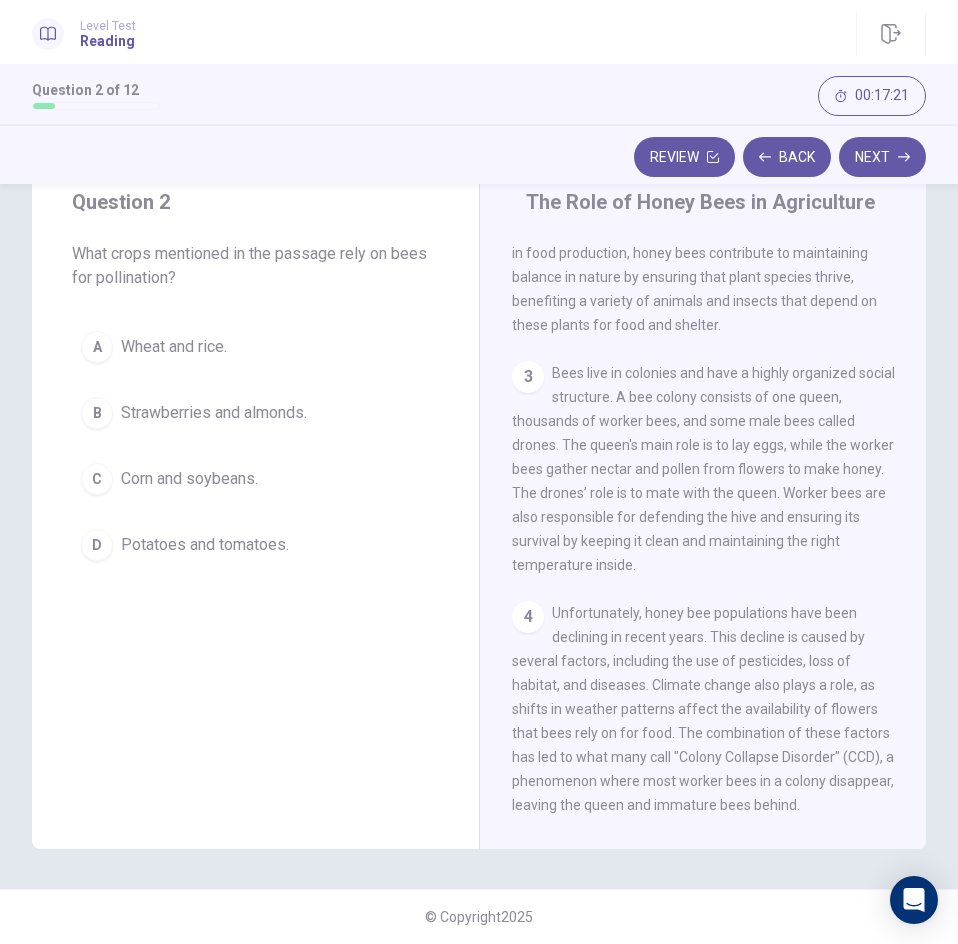 scroll, scrollTop: 0, scrollLeft: 0, axis: both 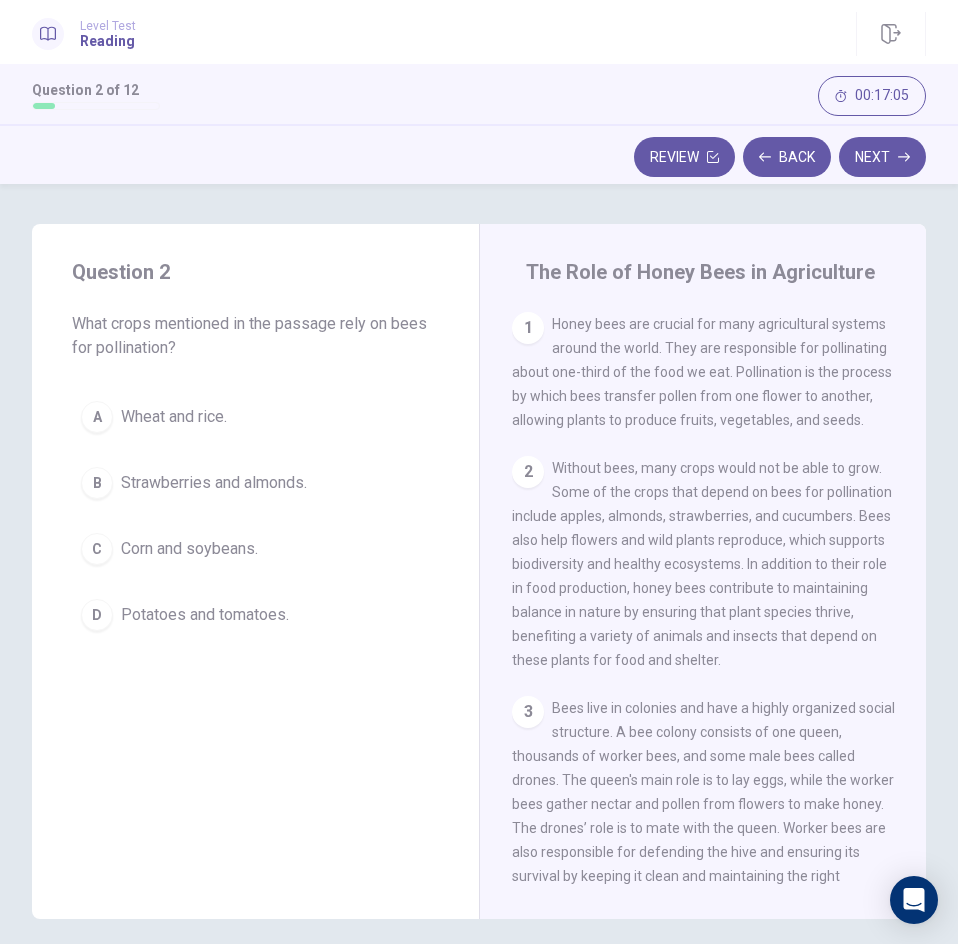 drag, startPoint x: 371, startPoint y: 327, endPoint x: 405, endPoint y: 327, distance: 34 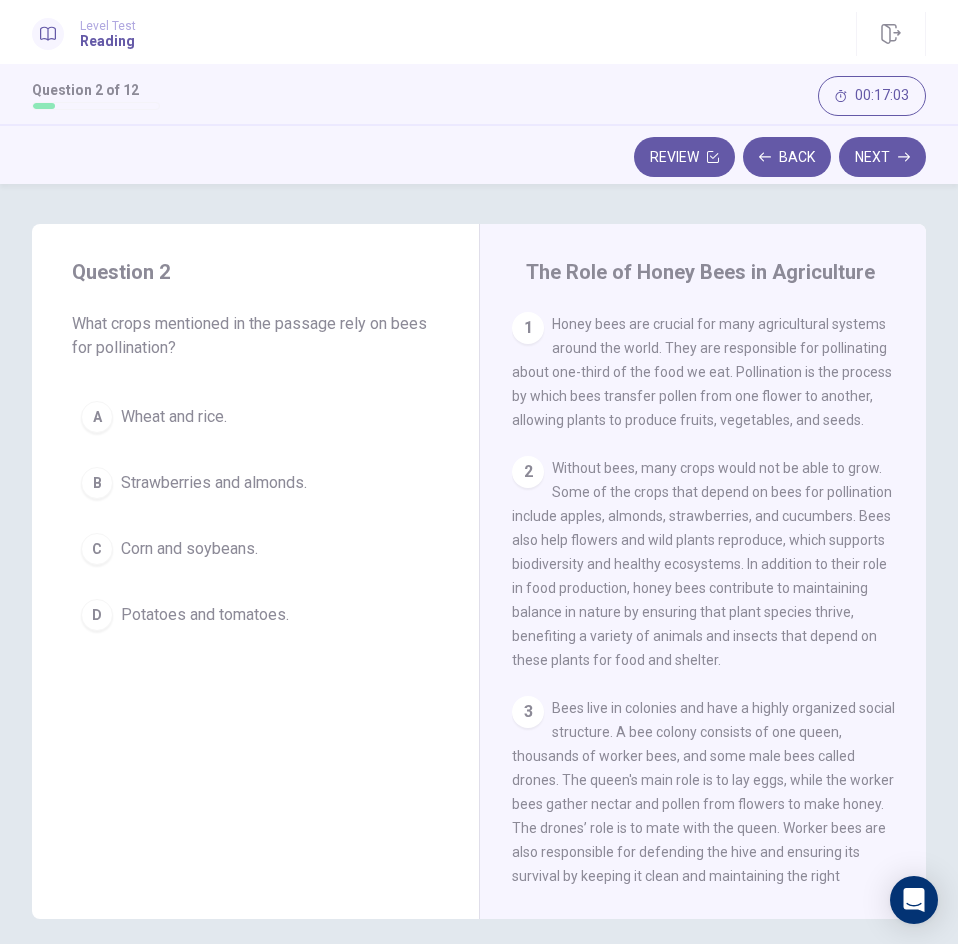 click on "Strawberries and almonds." at bounding box center (214, 483) 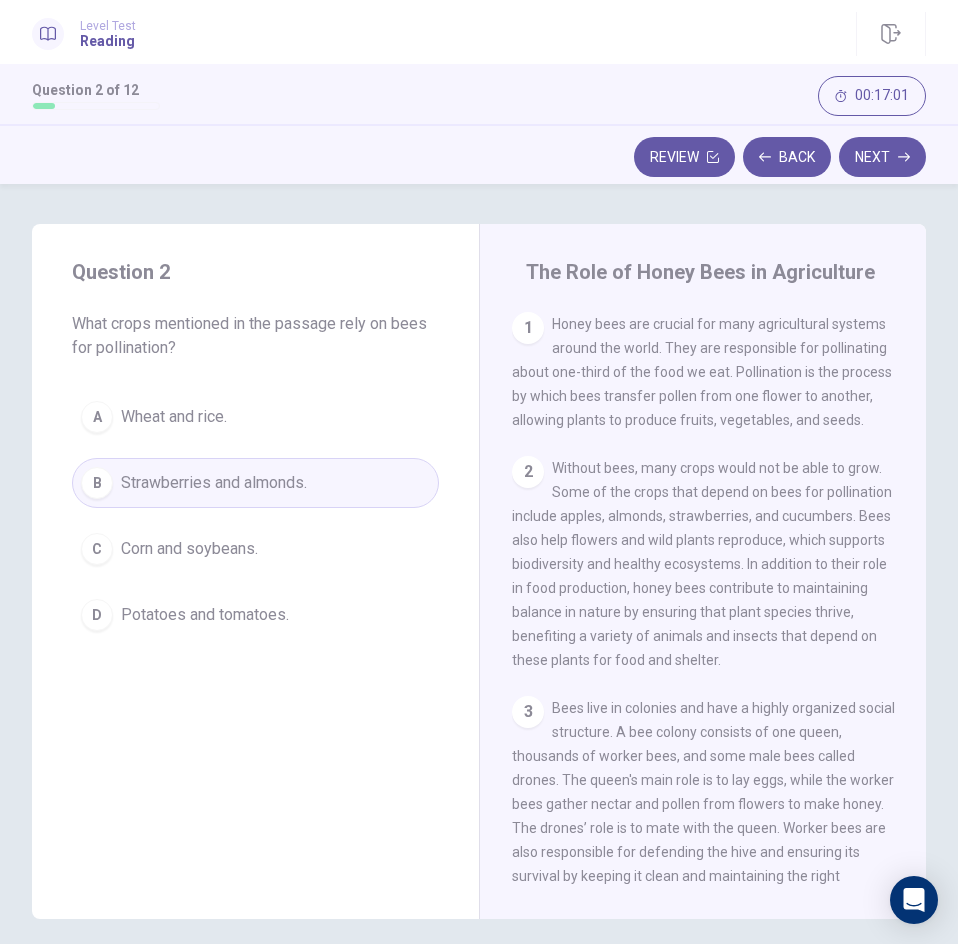 drag, startPoint x: 587, startPoint y: 542, endPoint x: 776, endPoint y: 529, distance: 189.44656 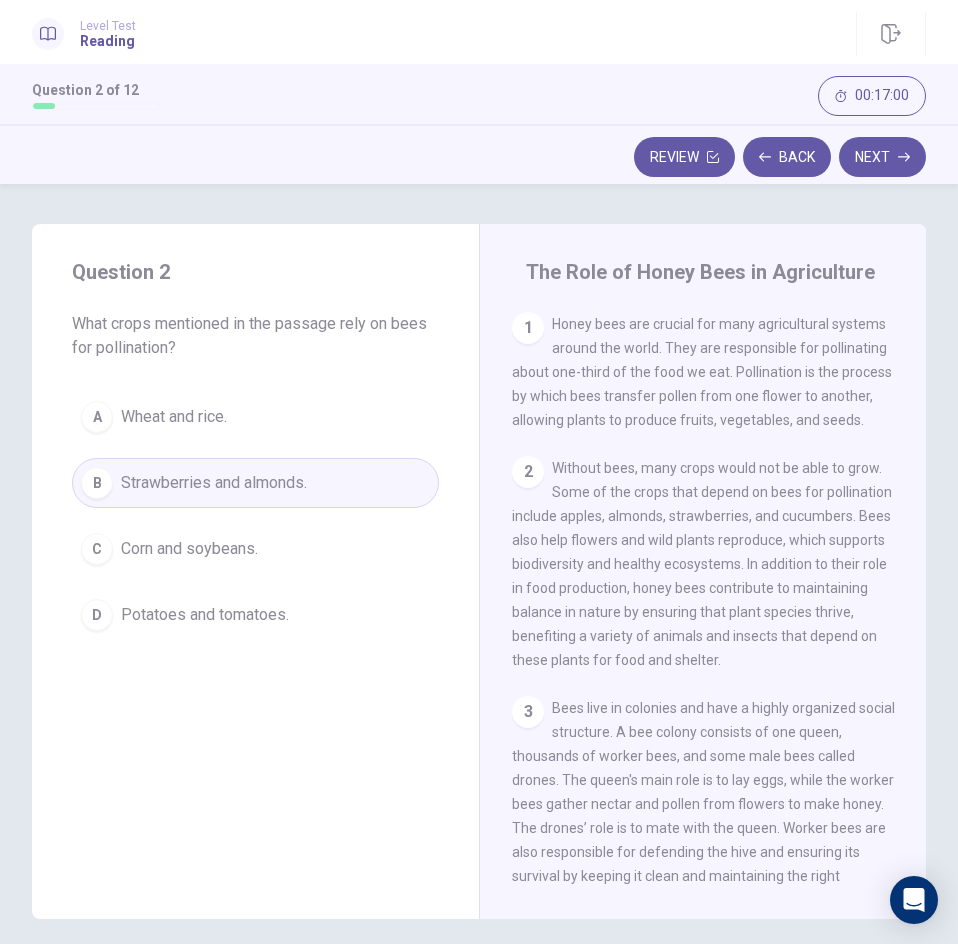 drag, startPoint x: 783, startPoint y: 539, endPoint x: 696, endPoint y: 536, distance: 87.05171 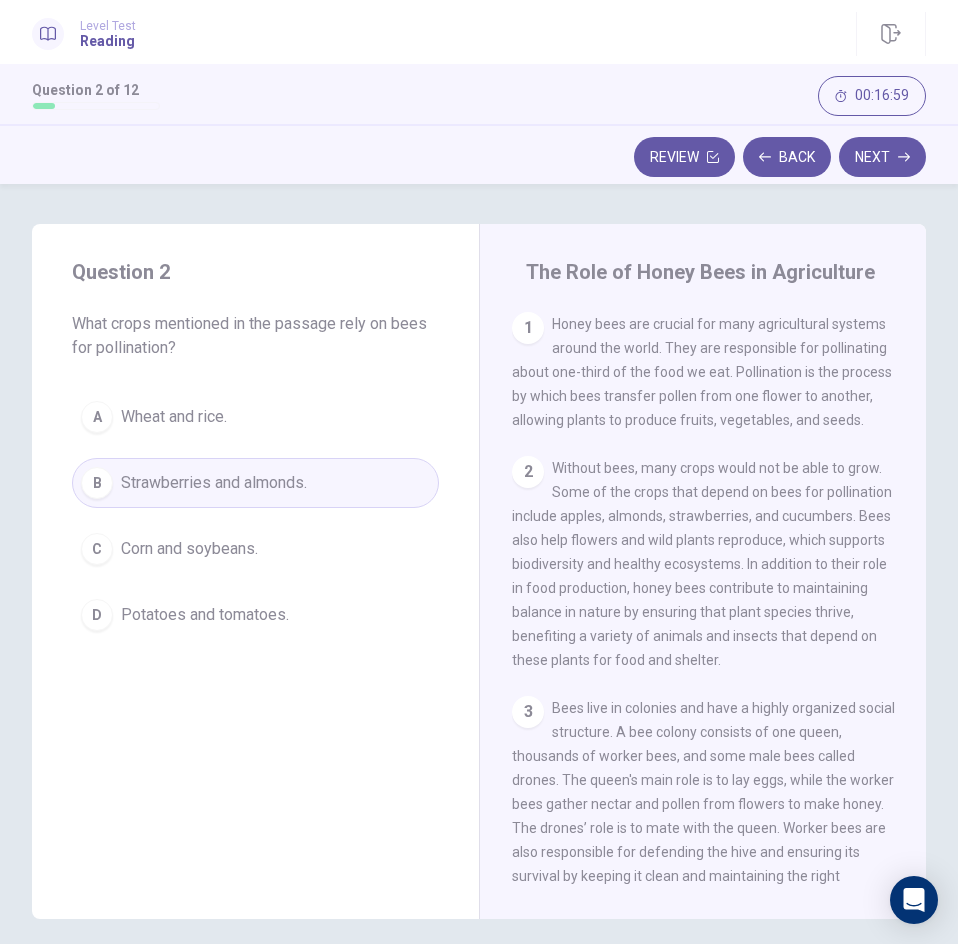 drag, startPoint x: 645, startPoint y: 537, endPoint x: 691, endPoint y: 536, distance: 46.010868 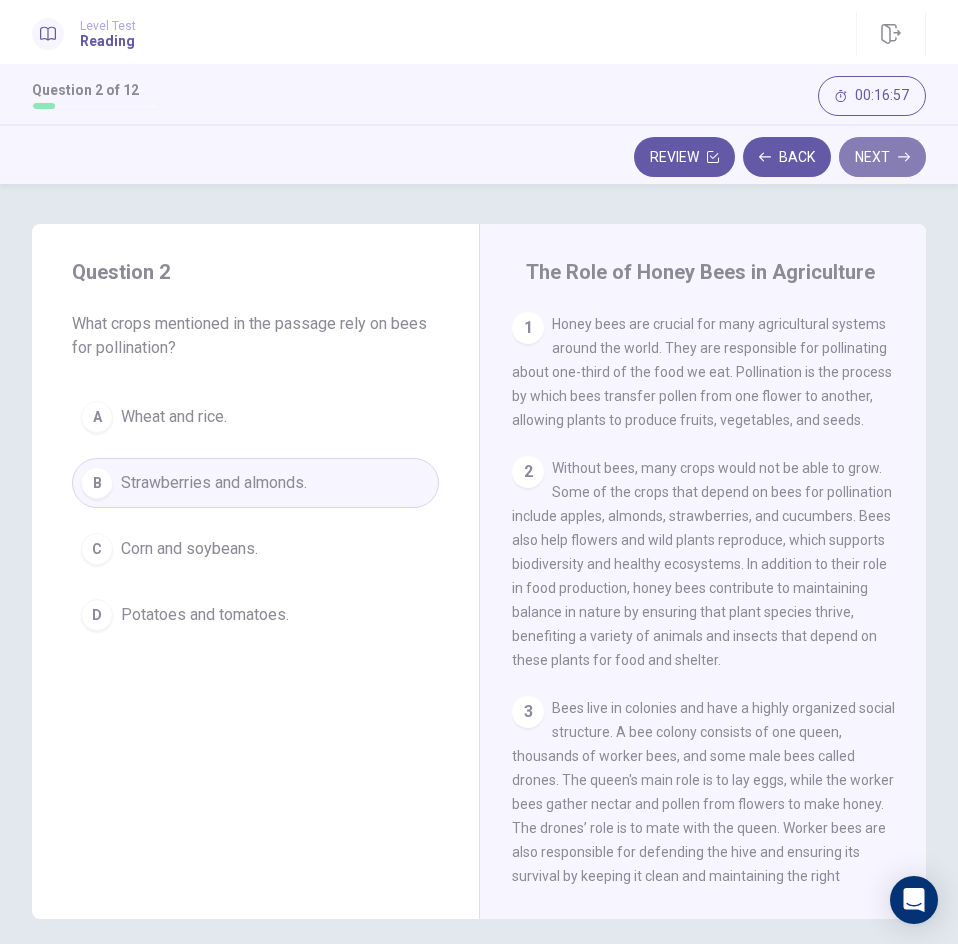 click on "Next" at bounding box center (882, 157) 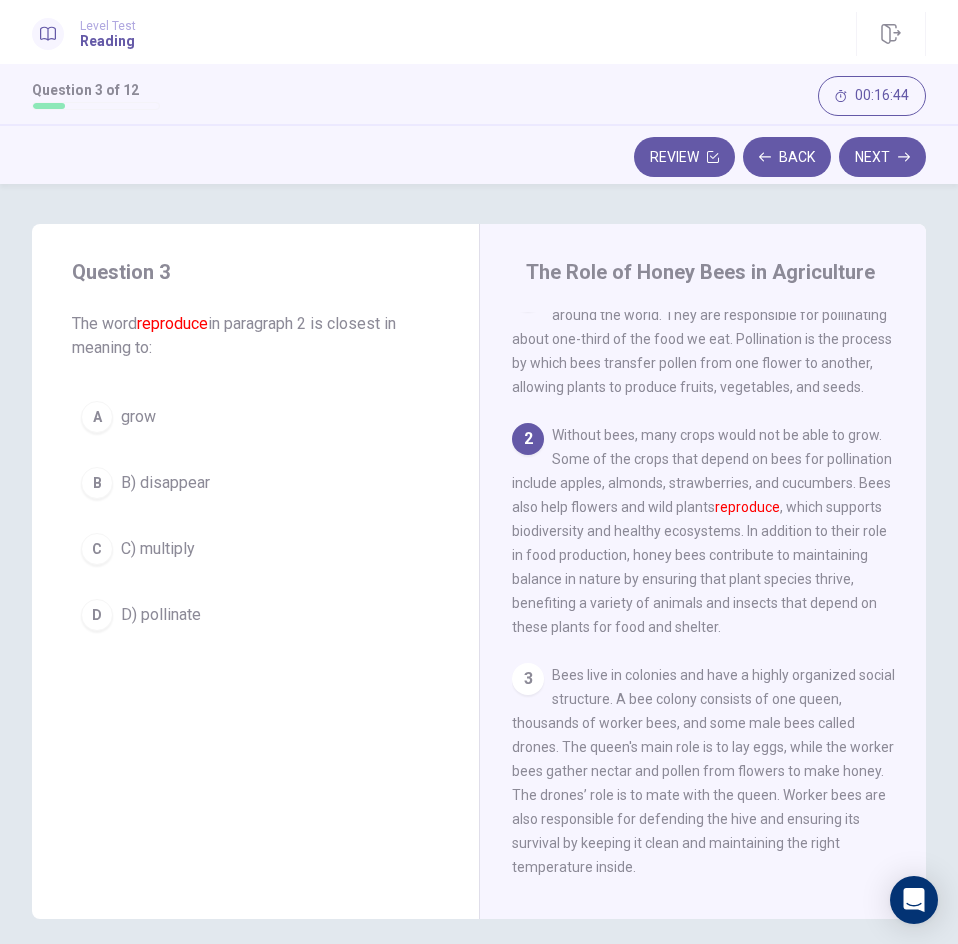click on "C) multiply" at bounding box center (158, 549) 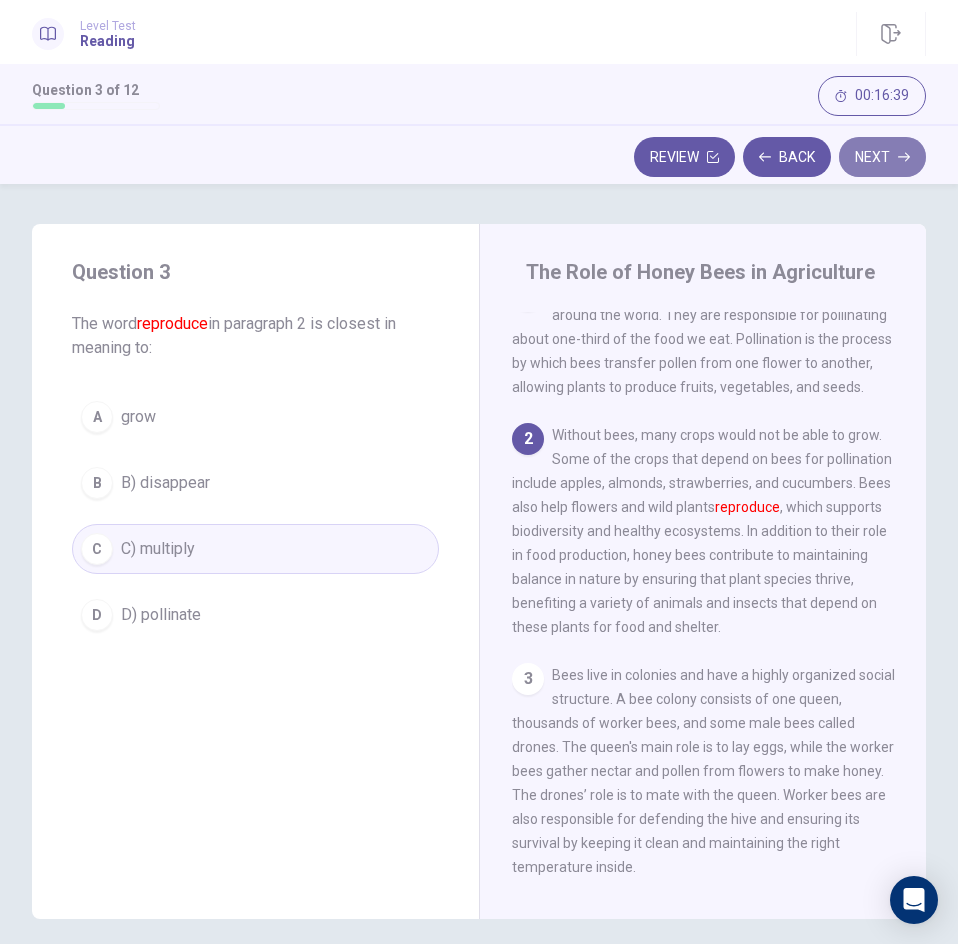click on "Next" at bounding box center [882, 157] 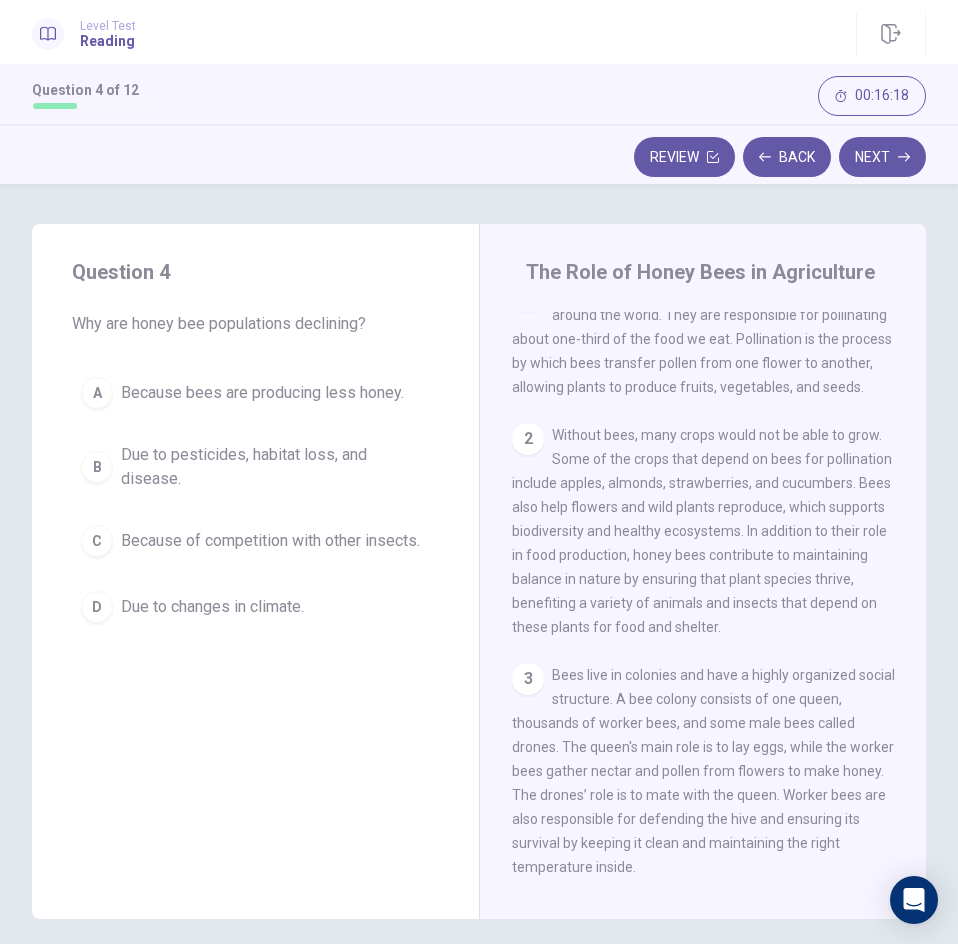 drag, startPoint x: 302, startPoint y: 329, endPoint x: 391, endPoint y: 330, distance: 89.005615 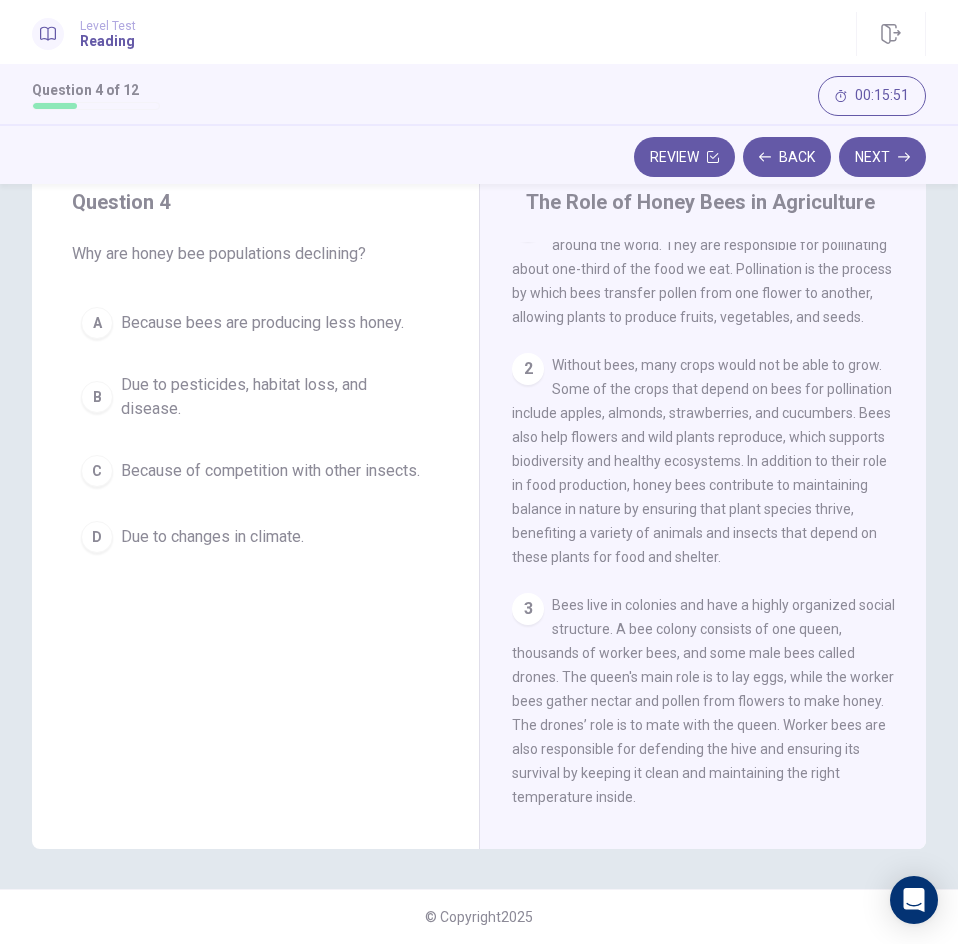 scroll, scrollTop: 0, scrollLeft: 0, axis: both 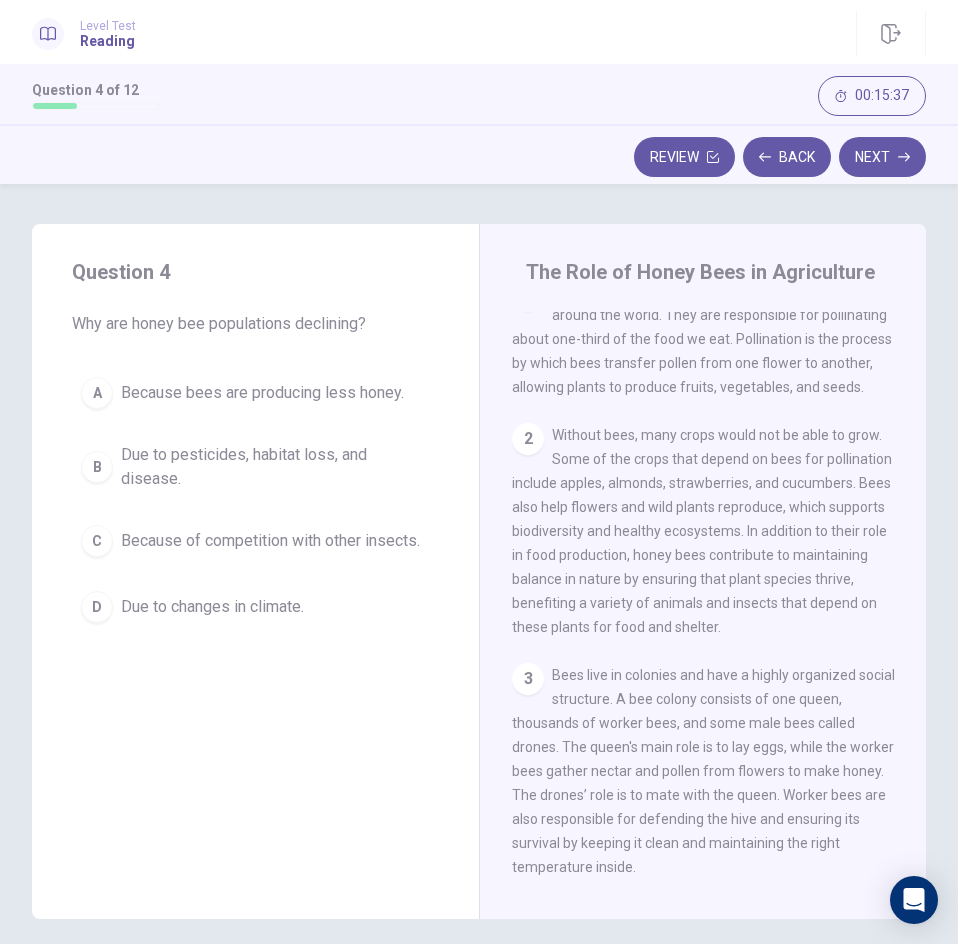 click on "Because bees are producing less honey." at bounding box center [262, 393] 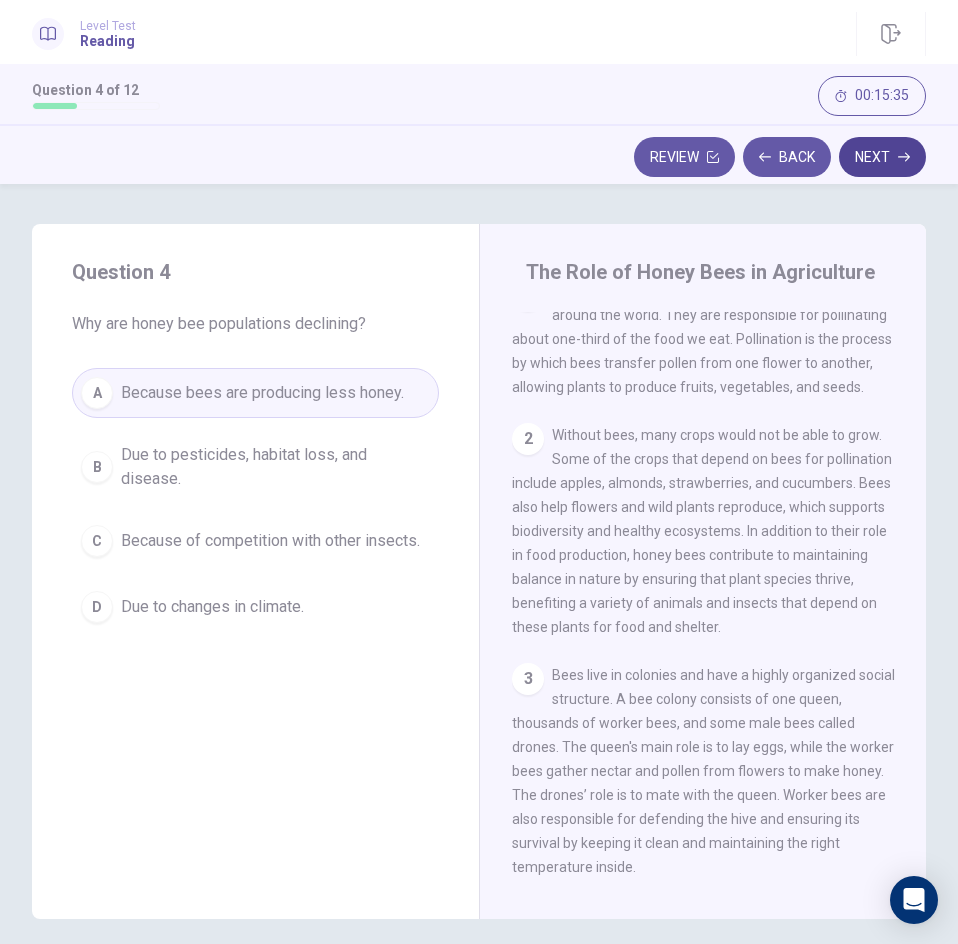 click on "Next" at bounding box center (882, 157) 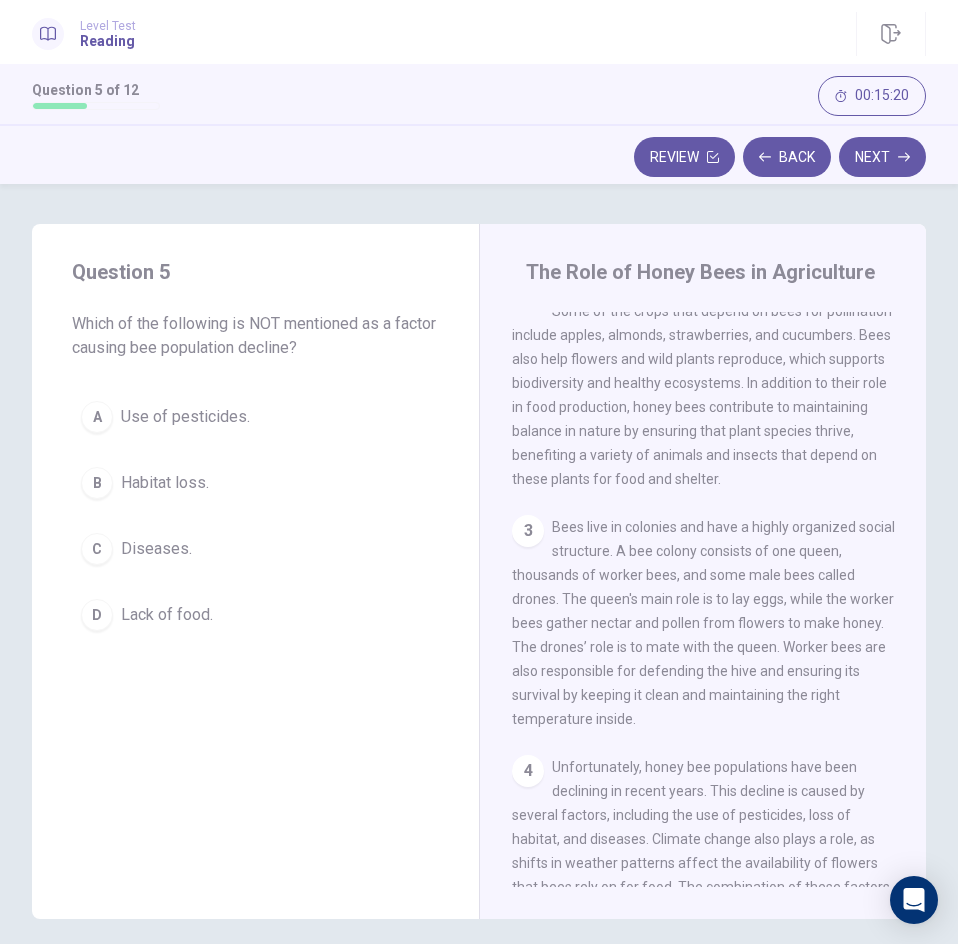 scroll, scrollTop: 333, scrollLeft: 0, axis: vertical 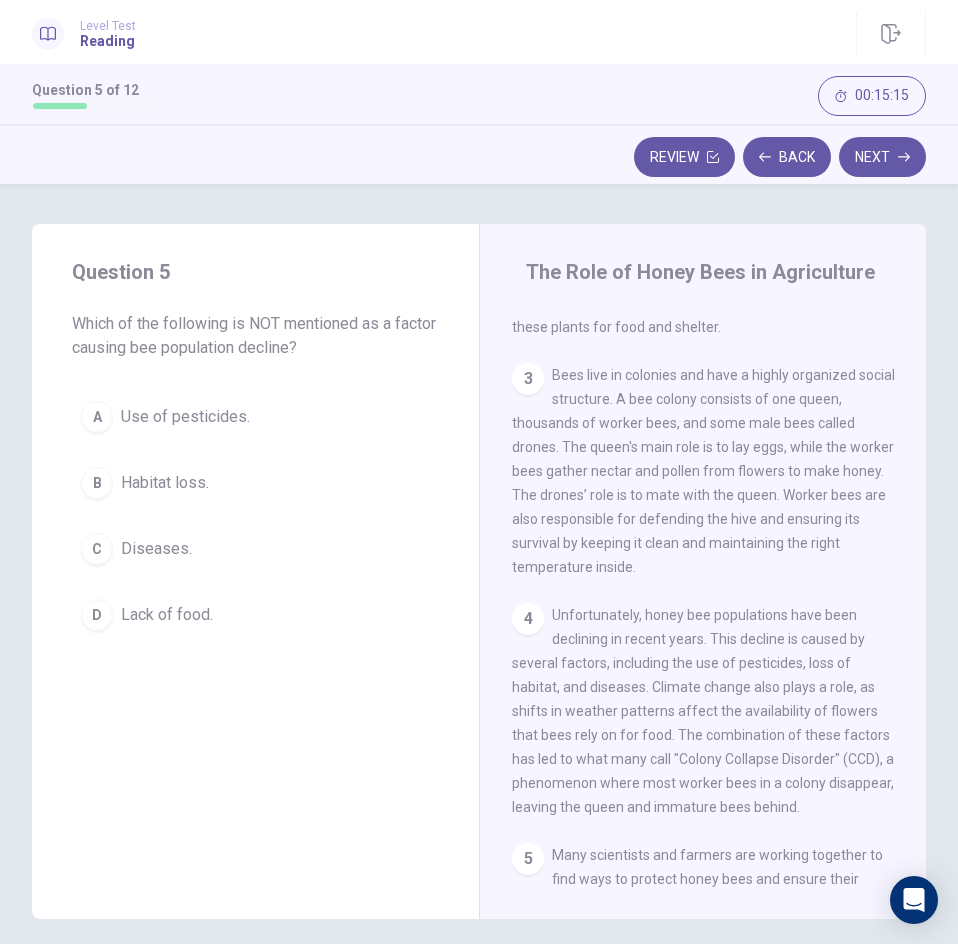 drag, startPoint x: 660, startPoint y: 708, endPoint x: 771, endPoint y: 708, distance: 111 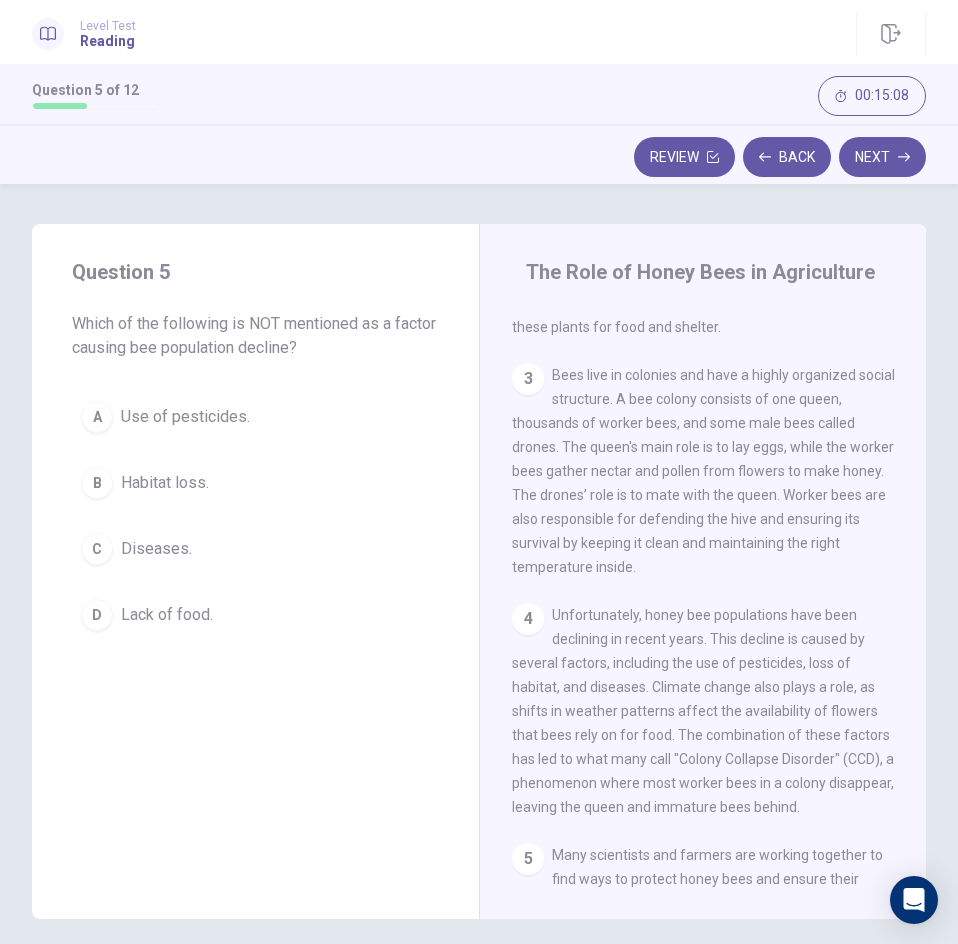 click on "Lack of food." at bounding box center (167, 615) 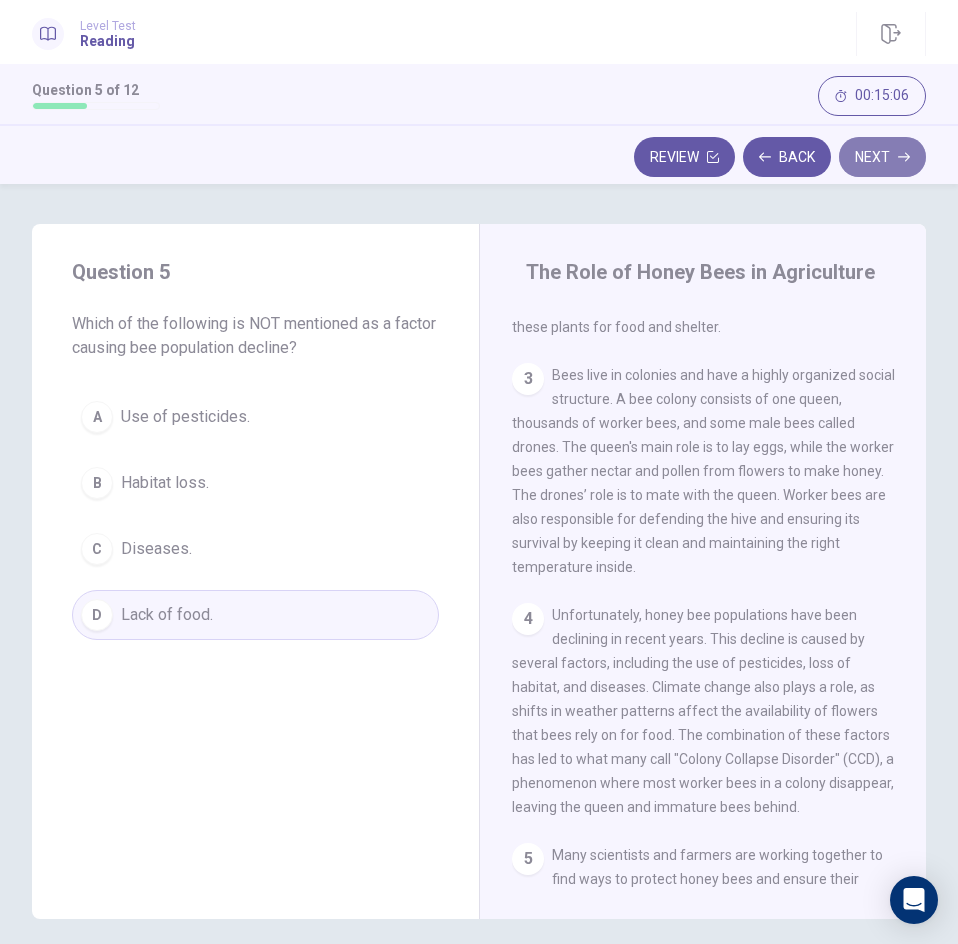 click on "Next" at bounding box center (882, 157) 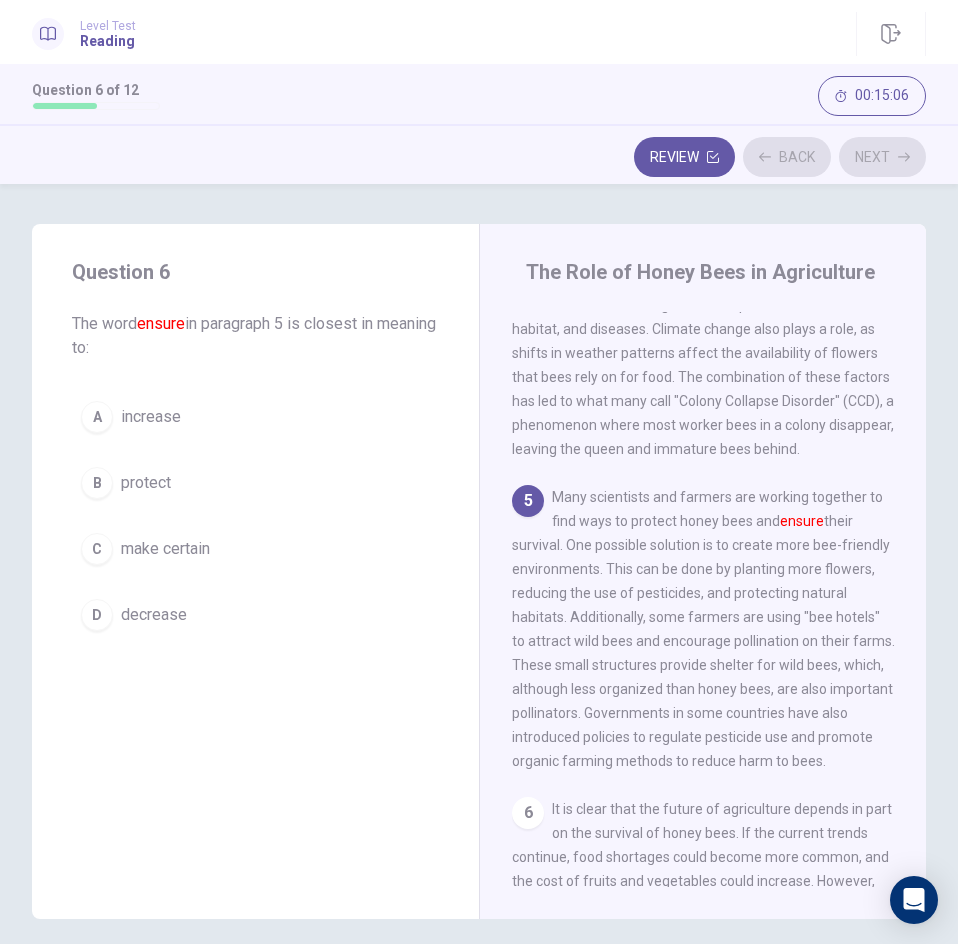 scroll, scrollTop: 849, scrollLeft: 0, axis: vertical 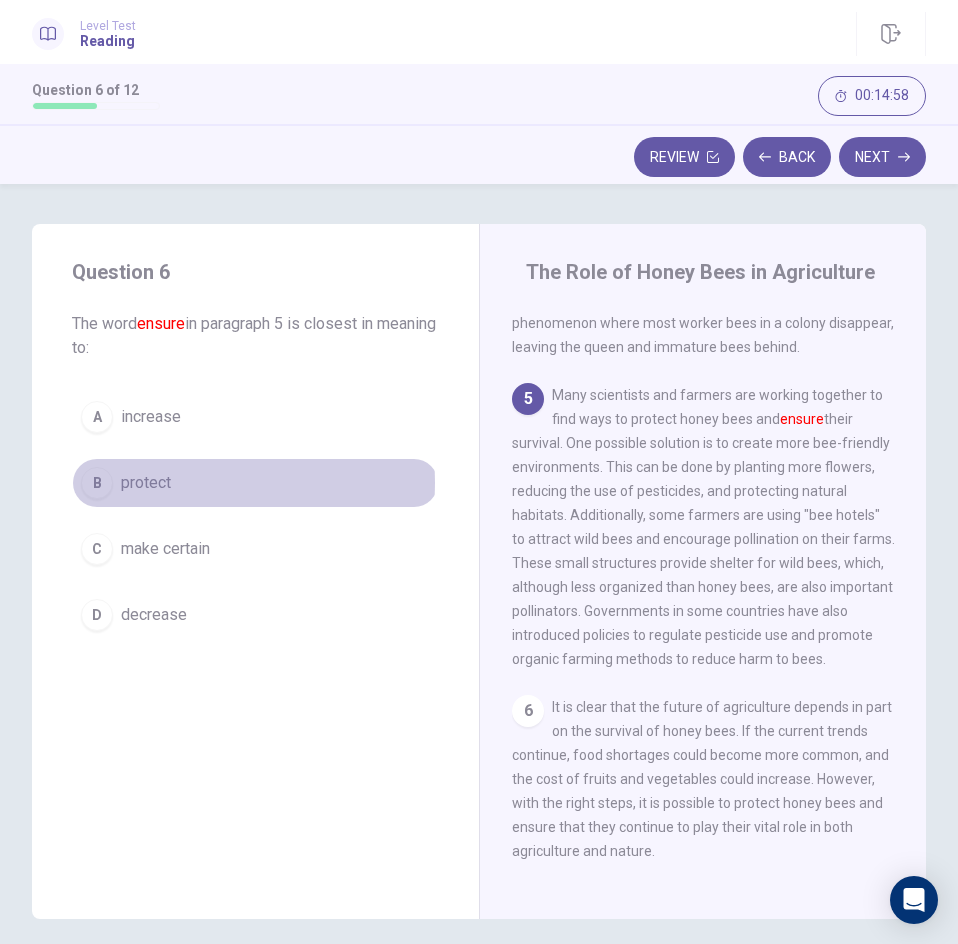 click on "protect" at bounding box center [146, 483] 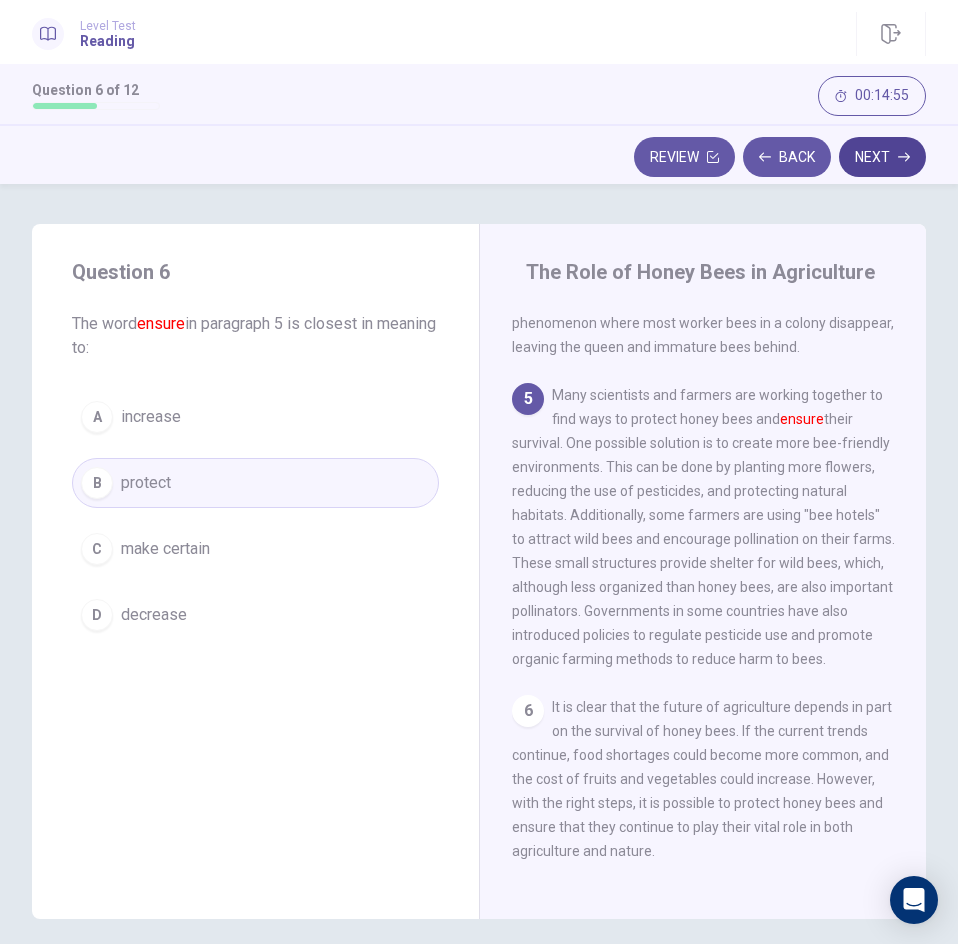 click on "Next" at bounding box center [882, 157] 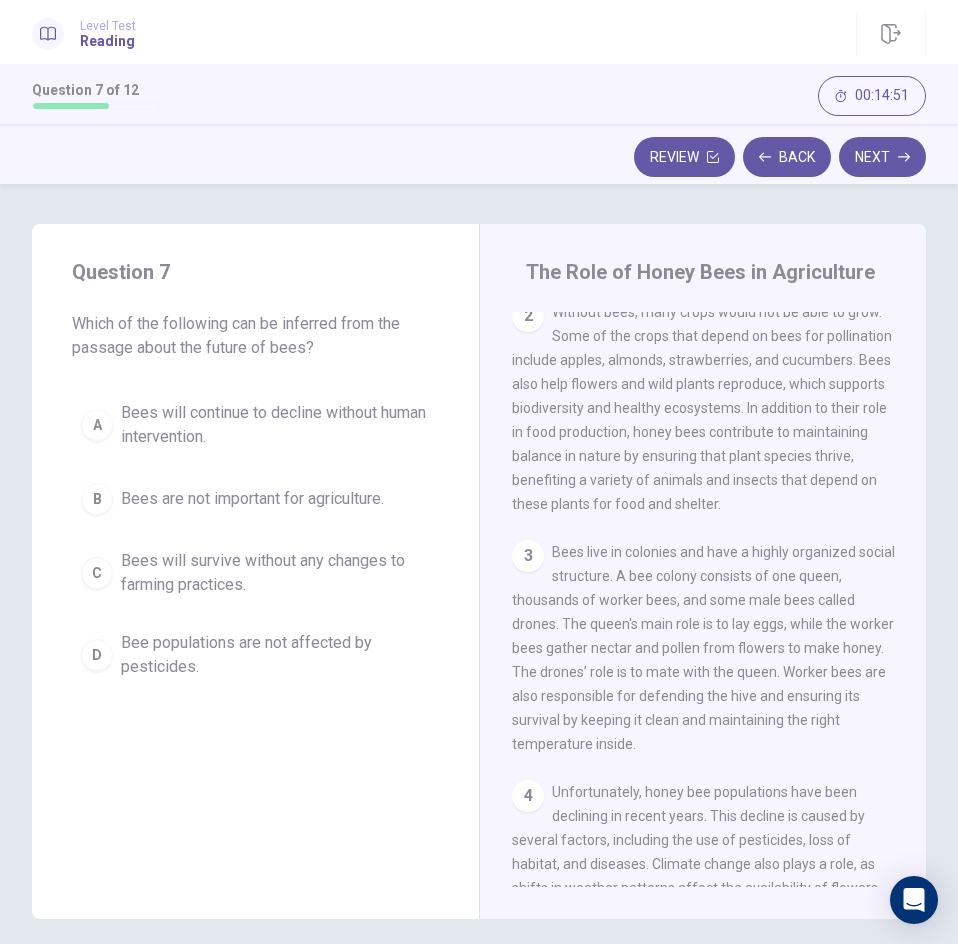 scroll, scrollTop: 0, scrollLeft: 0, axis: both 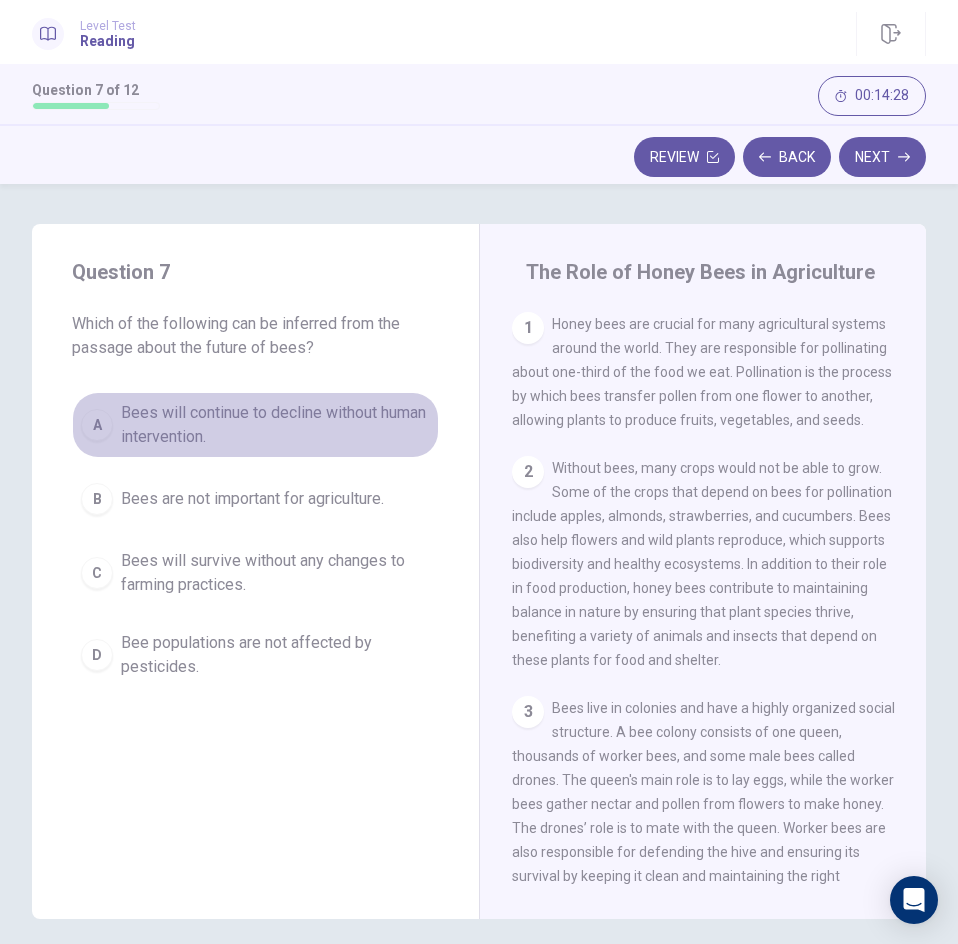 click on "Bees will continue to decline without human intervention." at bounding box center (275, 425) 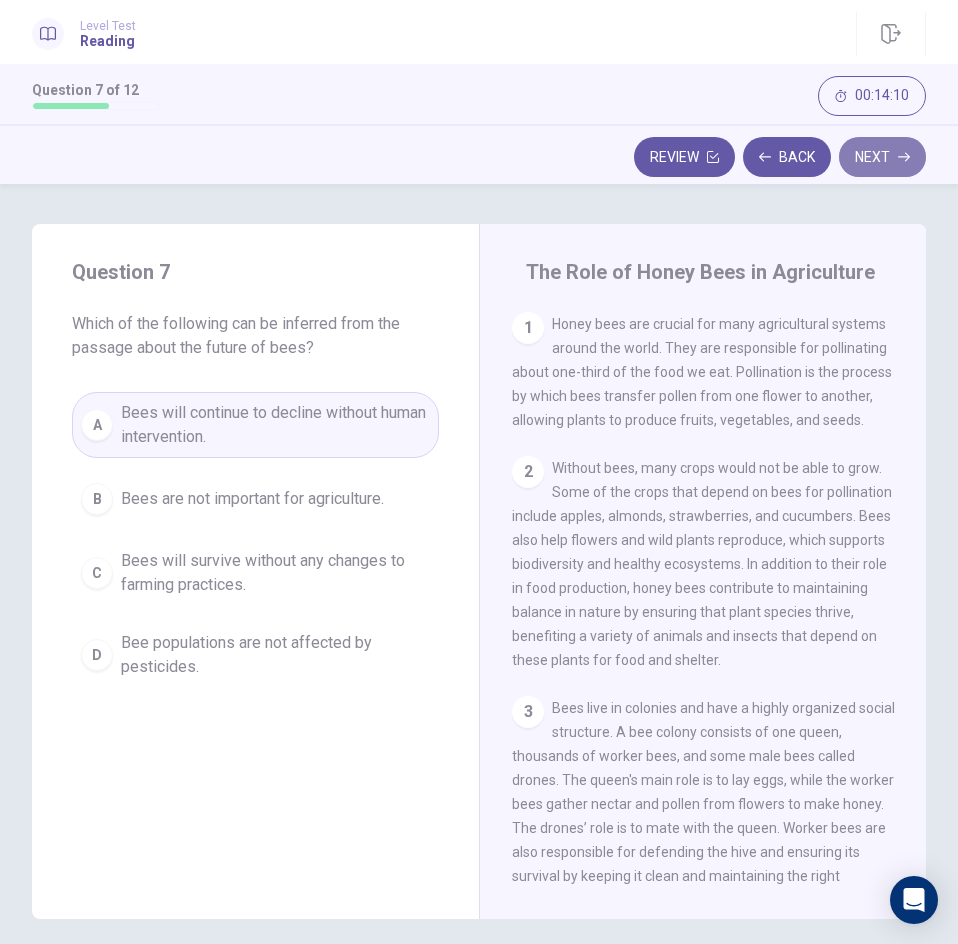 click on "Next" at bounding box center [882, 157] 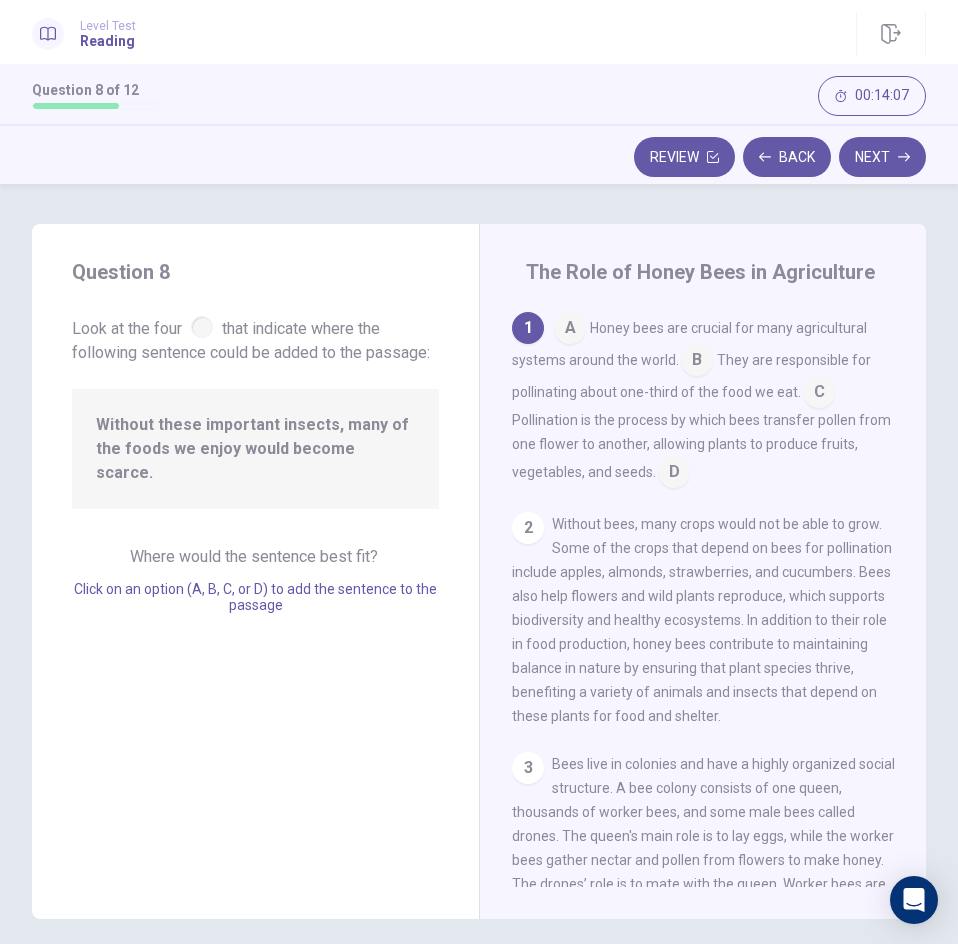 click at bounding box center (202, 327) 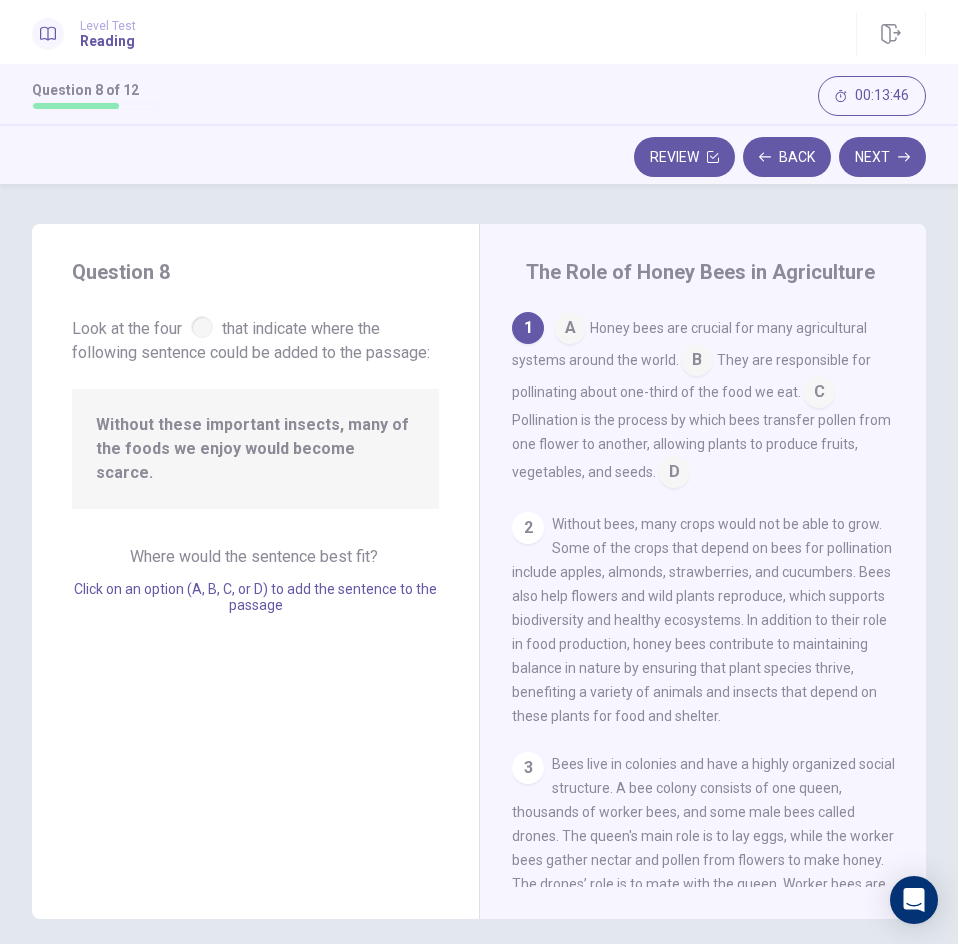 click at bounding box center [570, 330] 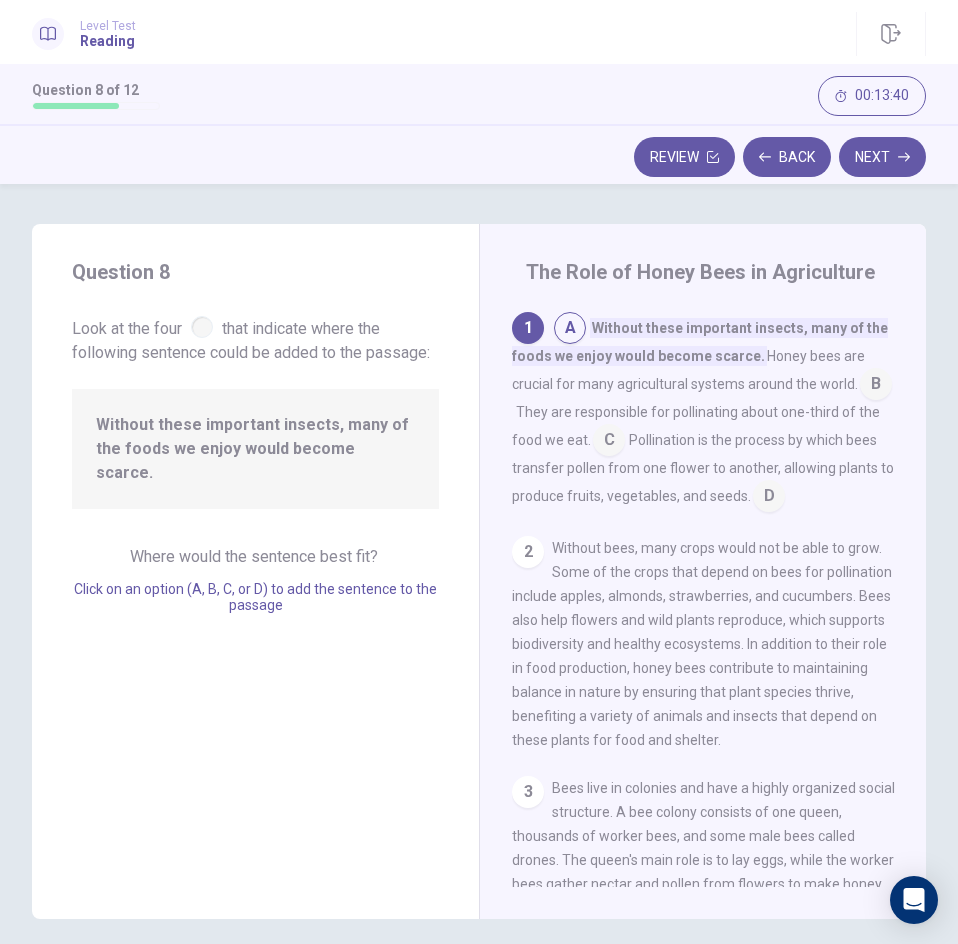 click at bounding box center (876, 386) 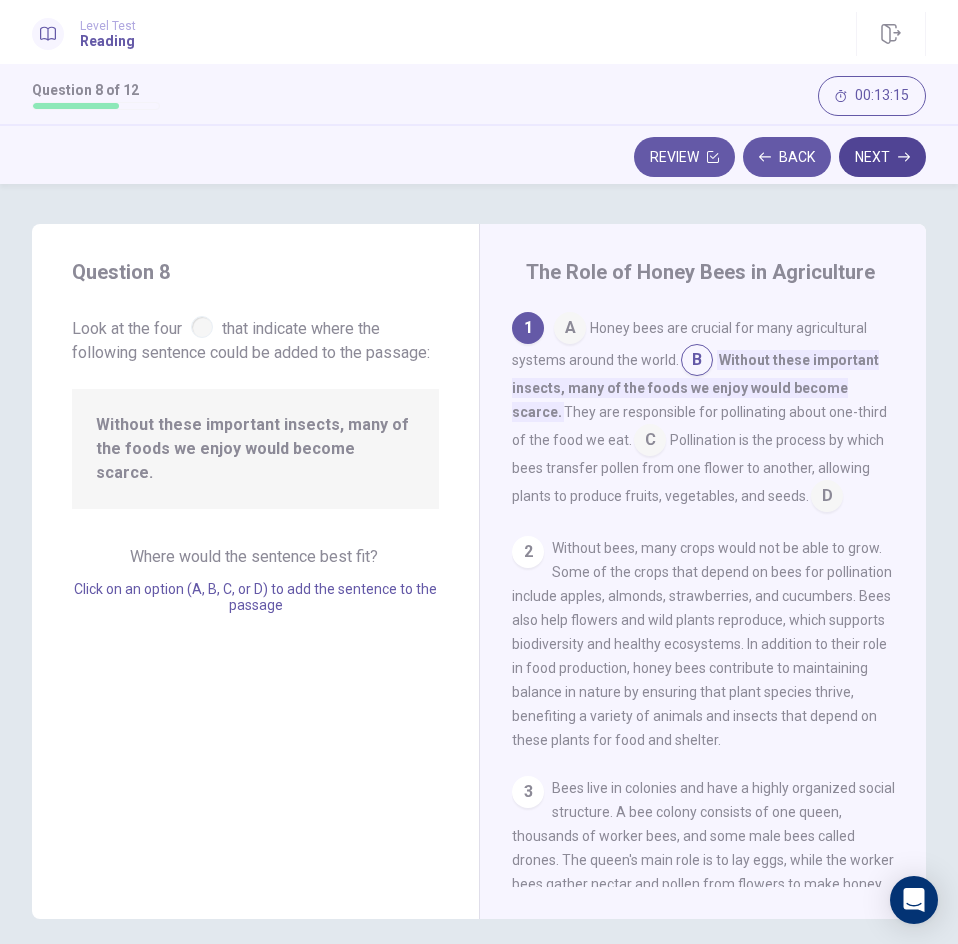 click on "Next" at bounding box center (882, 157) 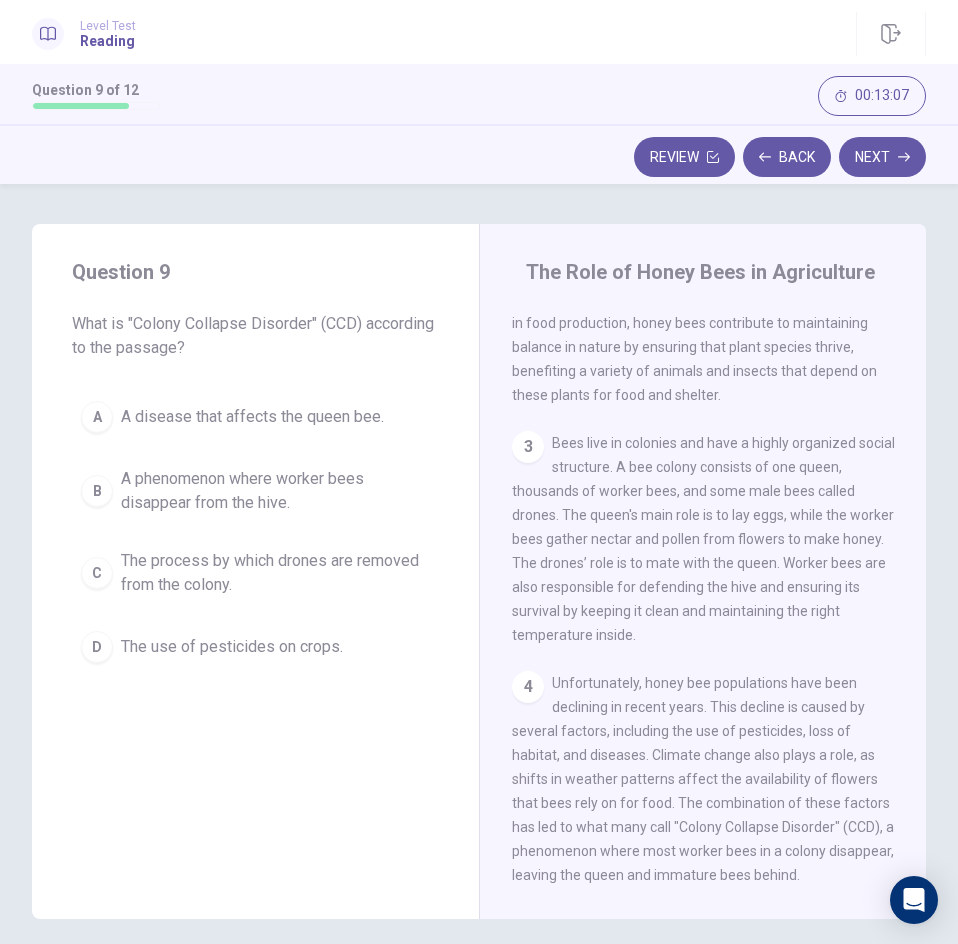 scroll, scrollTop: 0, scrollLeft: 0, axis: both 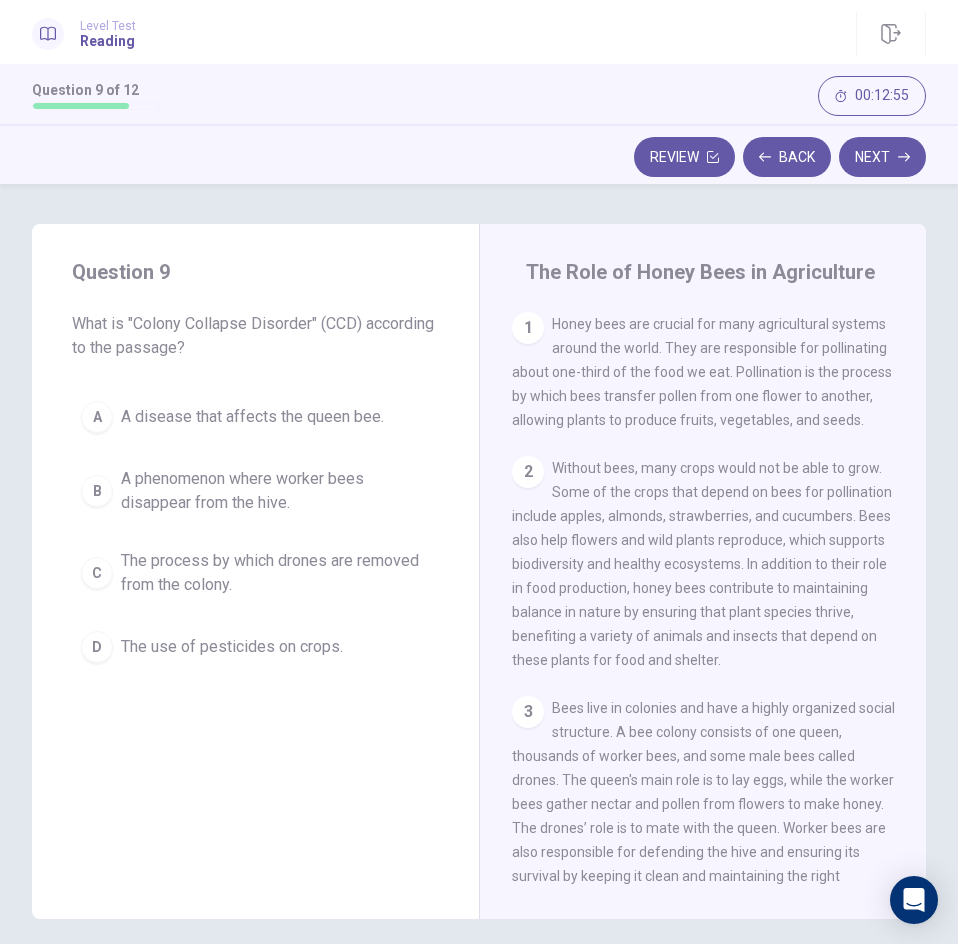 click on "2" at bounding box center [528, 472] 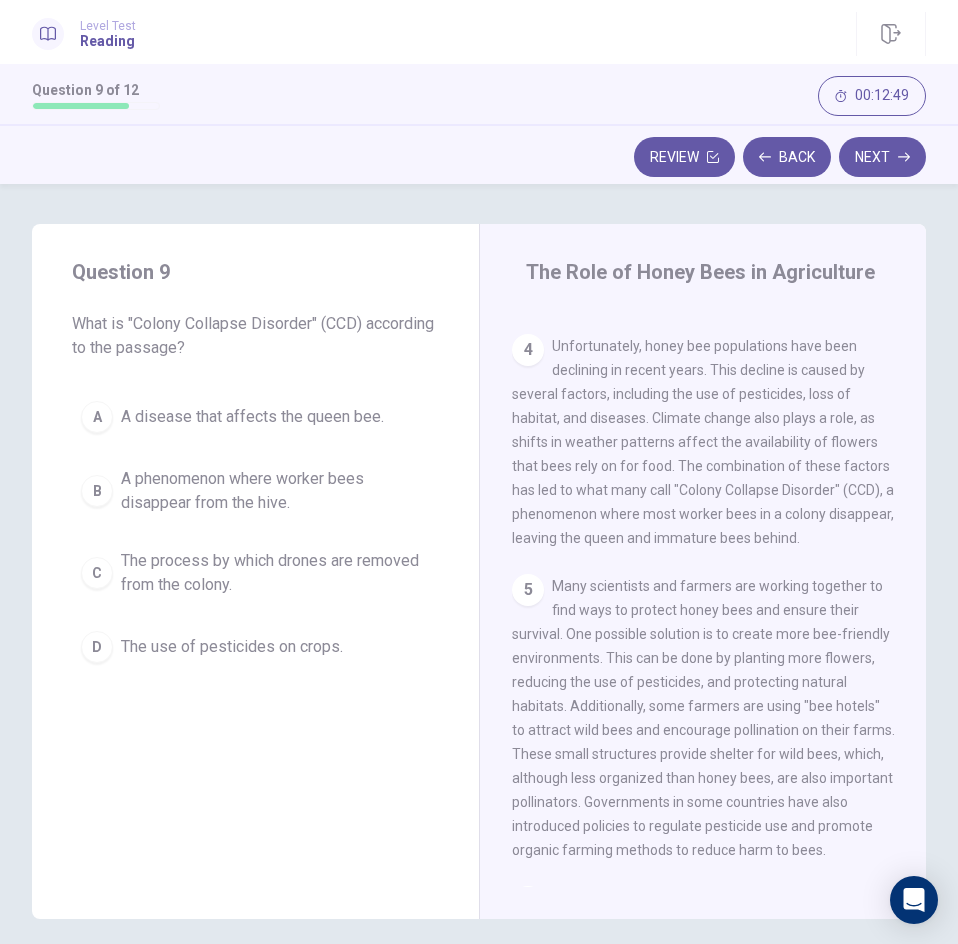 scroll, scrollTop: 700, scrollLeft: 0, axis: vertical 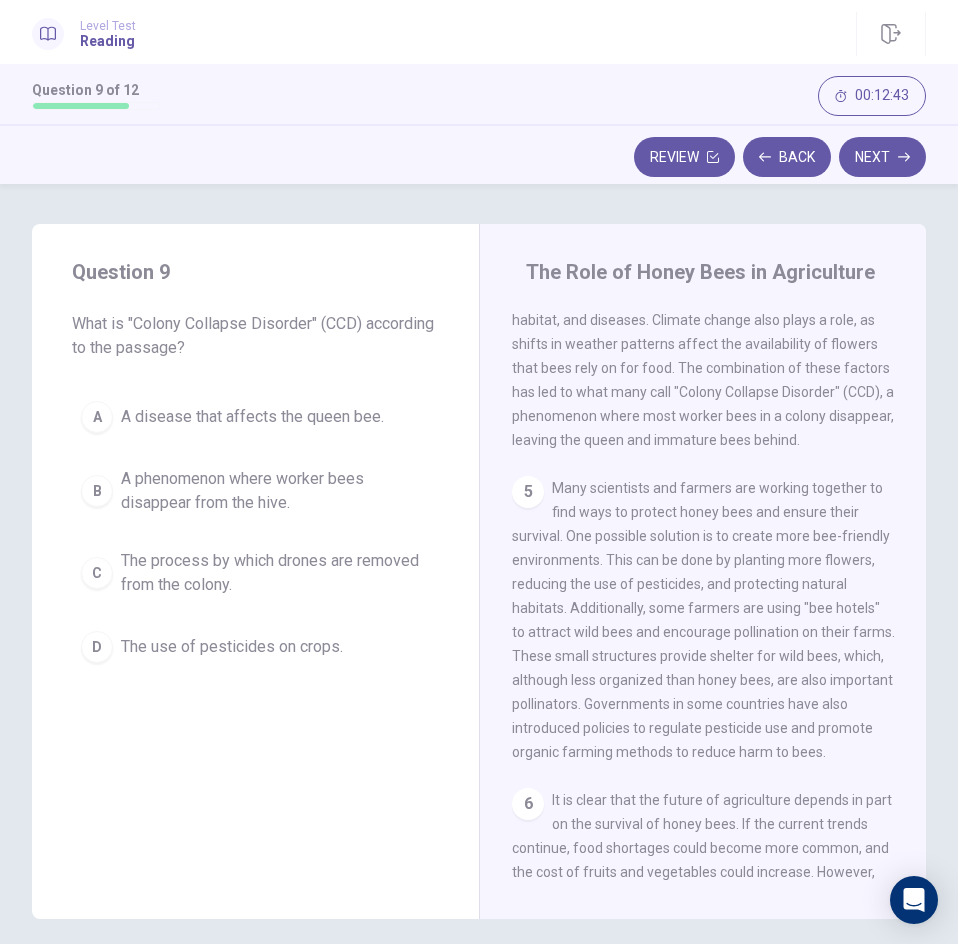 drag, startPoint x: 619, startPoint y: 461, endPoint x: 750, endPoint y: 462, distance: 131.00381 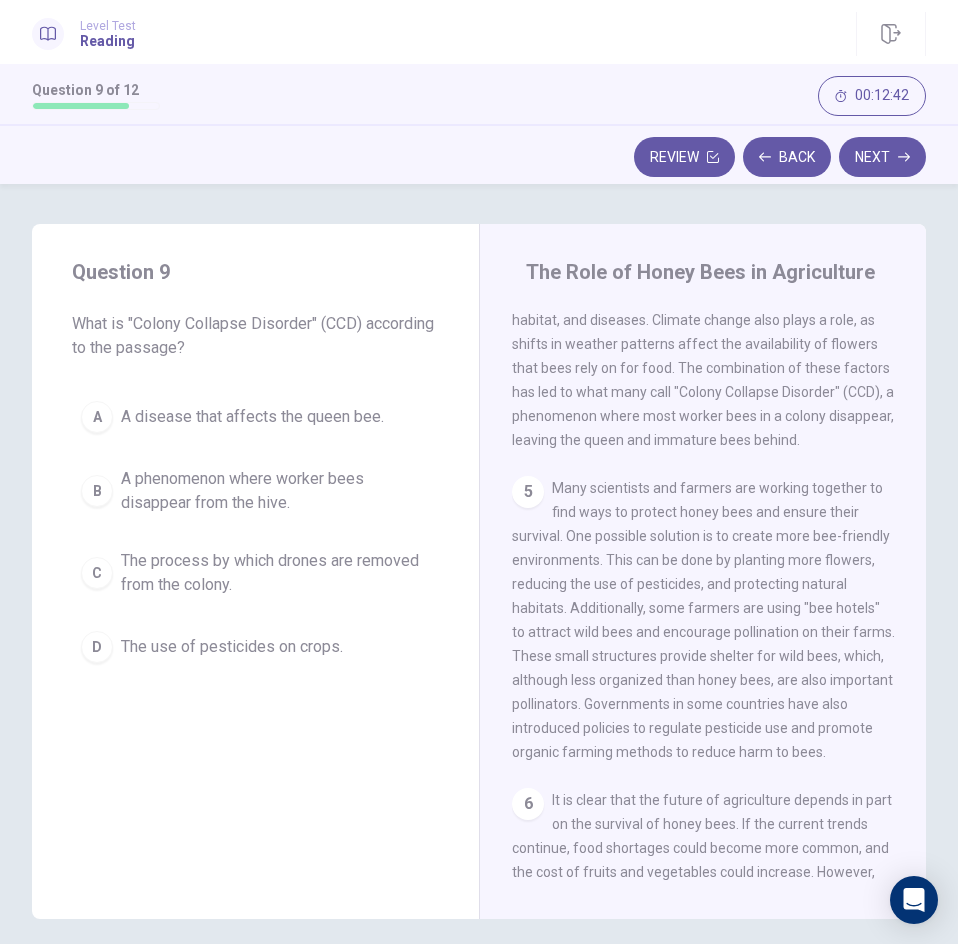click on "B" at bounding box center [97, 491] 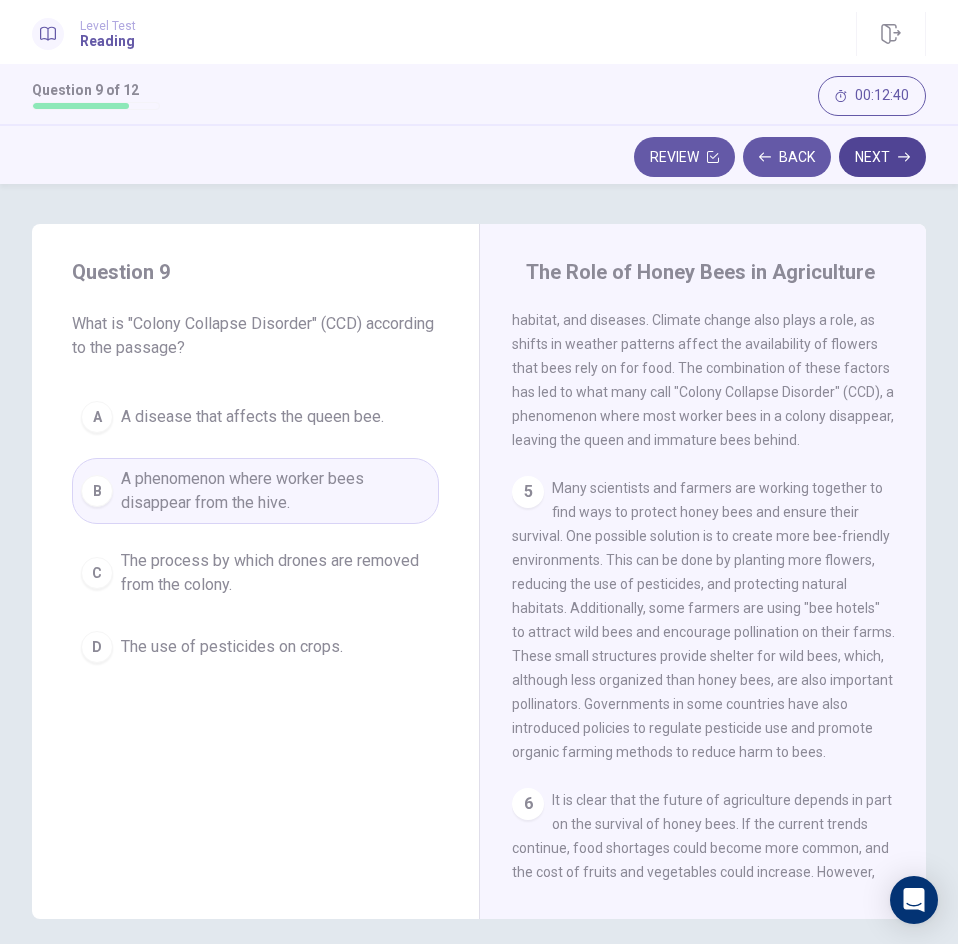 click on "Next" at bounding box center [882, 157] 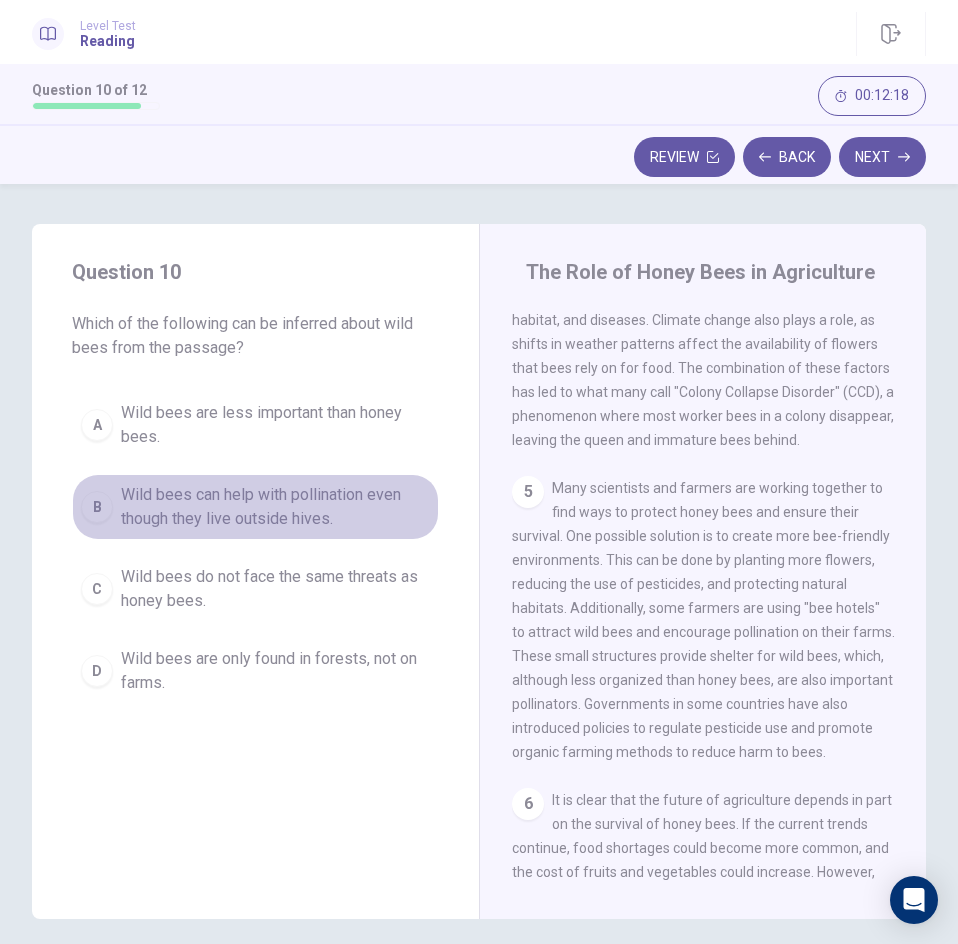 click on "Wild bees can help with pollination even though they live outside hives." at bounding box center (275, 507) 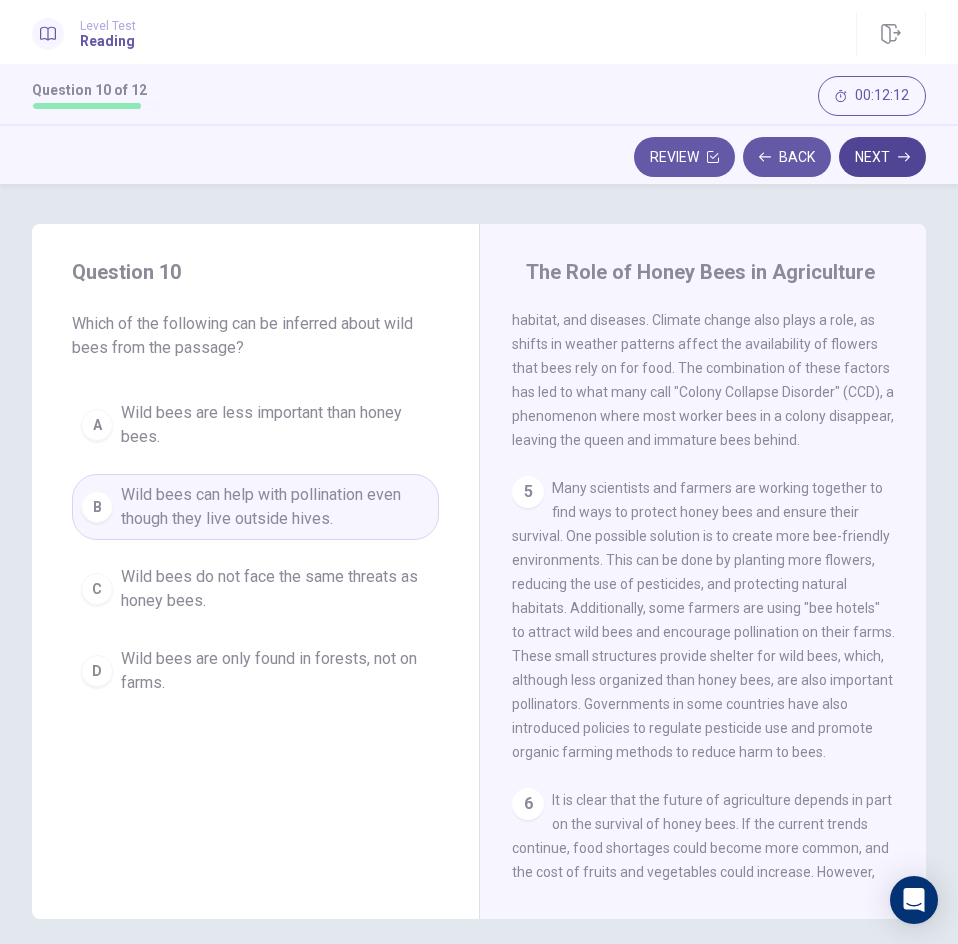 click on "Next" at bounding box center (882, 157) 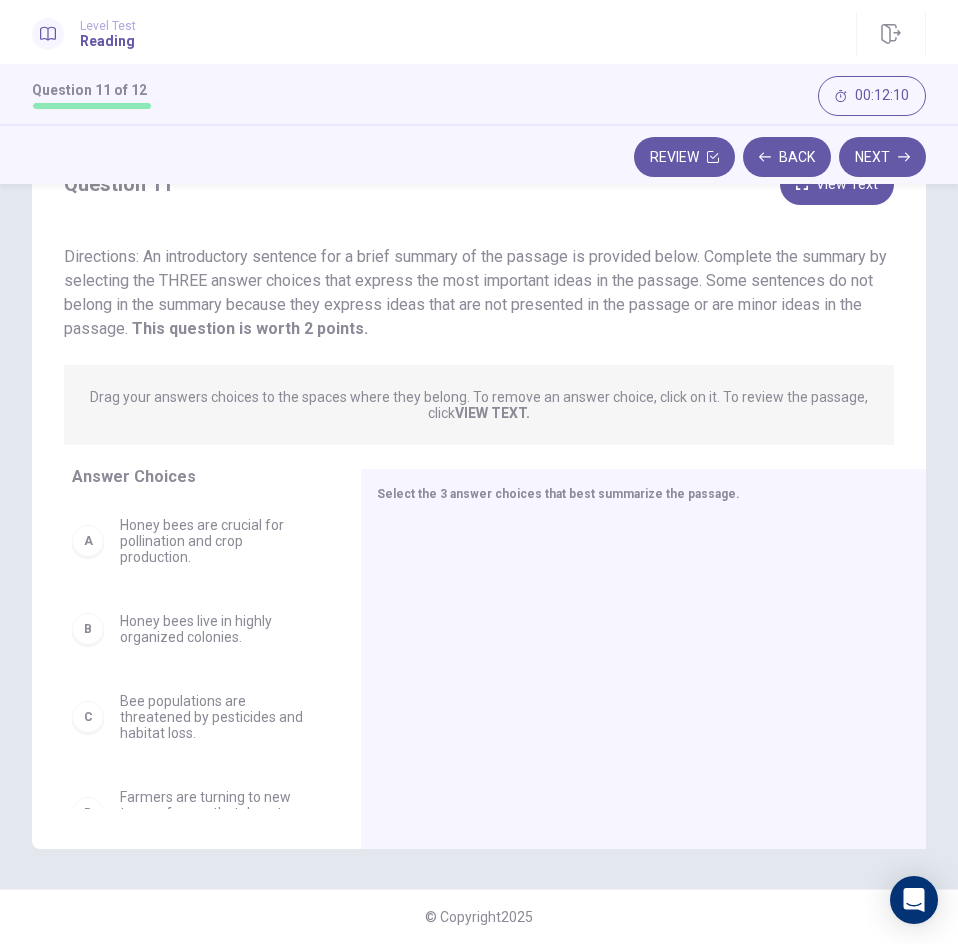 scroll, scrollTop: 93, scrollLeft: 0, axis: vertical 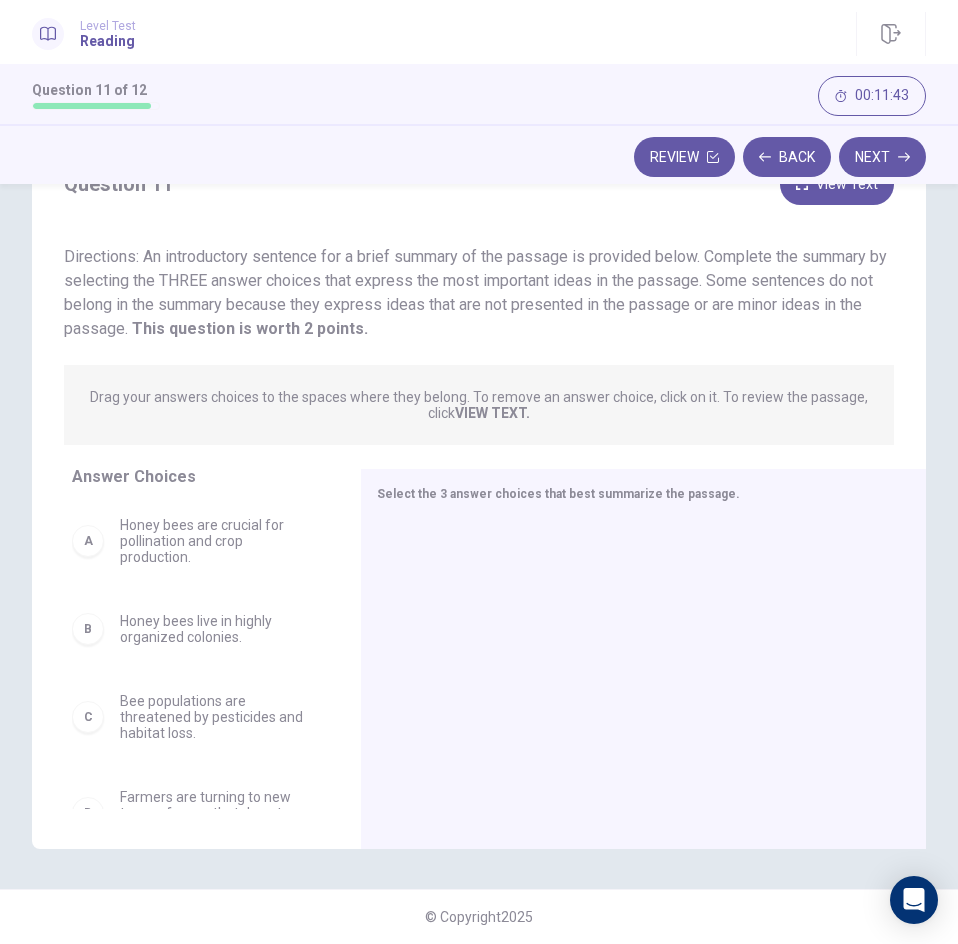 click on "Honey bees are crucial for pollination and crop production." at bounding box center [216, 541] 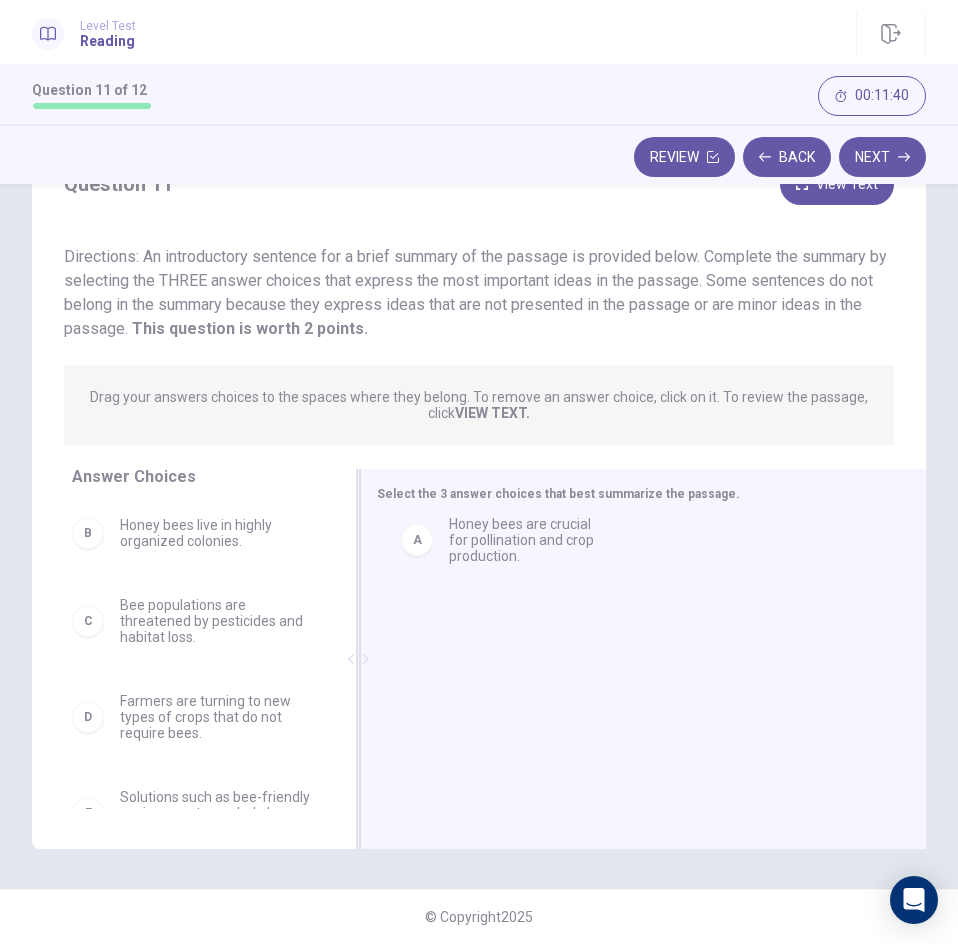 drag, startPoint x: 99, startPoint y: 554, endPoint x: 420, endPoint y: 553, distance: 321.00156 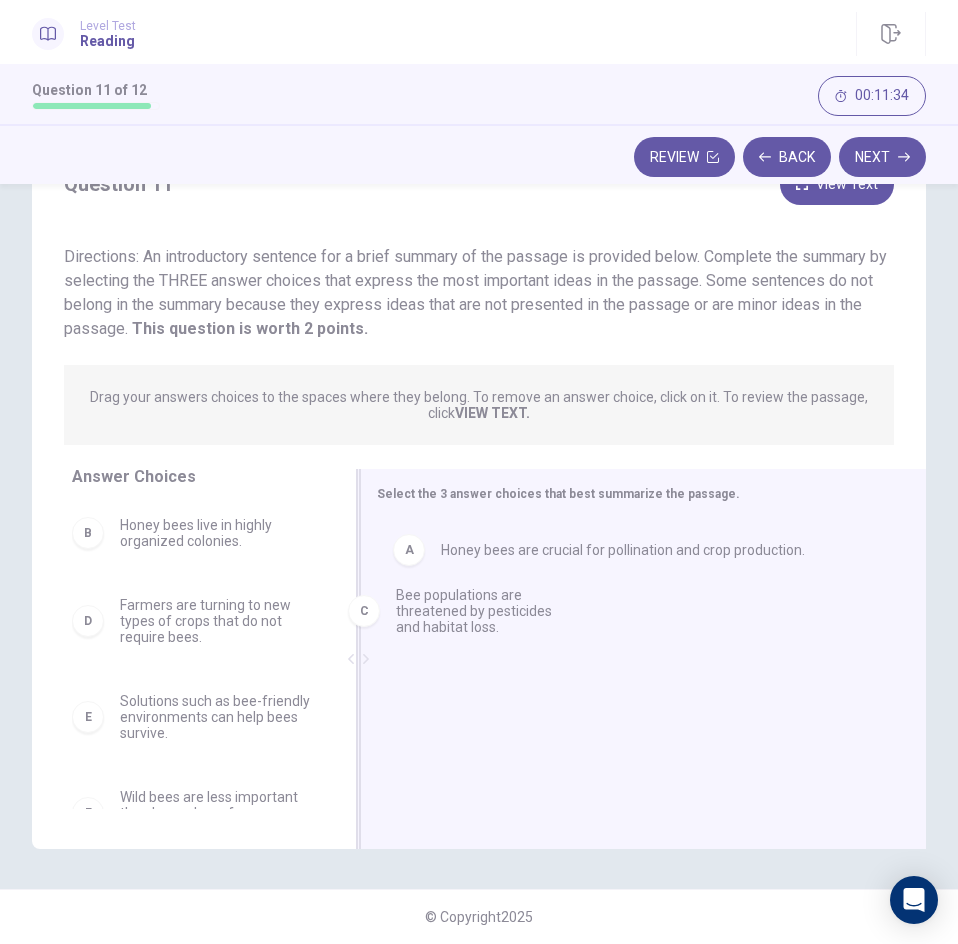 drag, startPoint x: 203, startPoint y: 638, endPoint x: 478, endPoint y: 626, distance: 275.2617 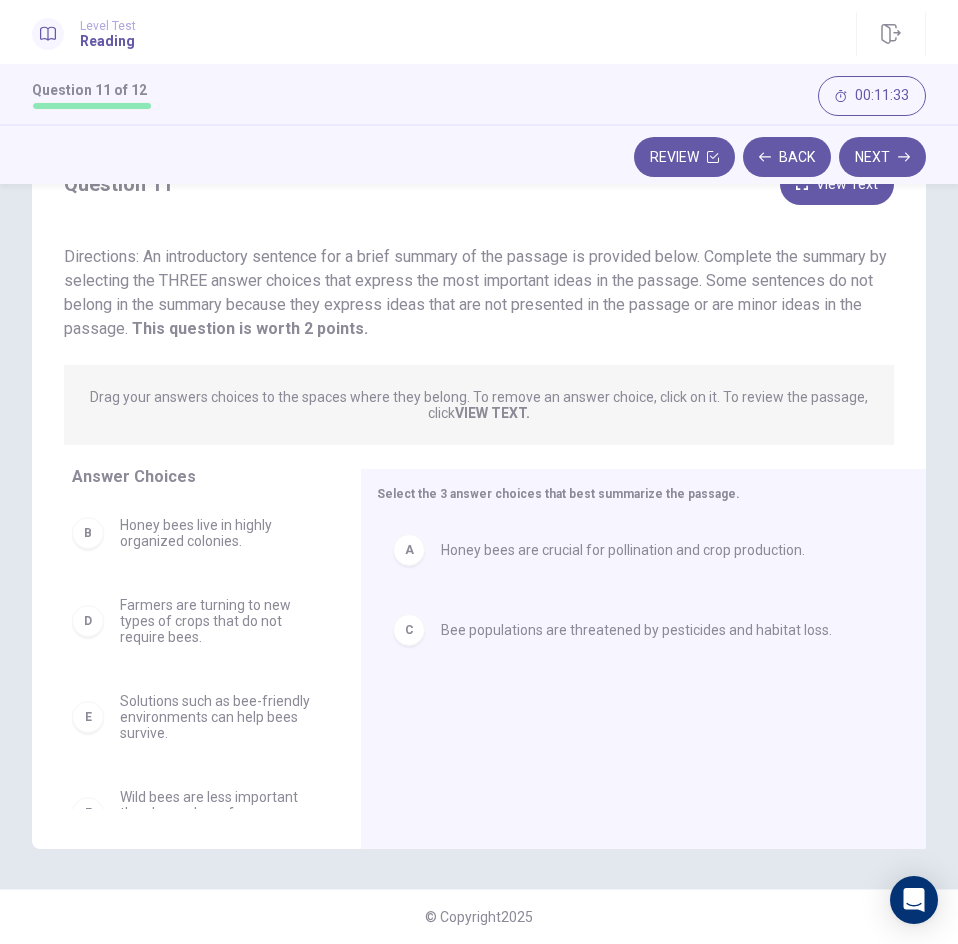 scroll, scrollTop: 44, scrollLeft: 0, axis: vertical 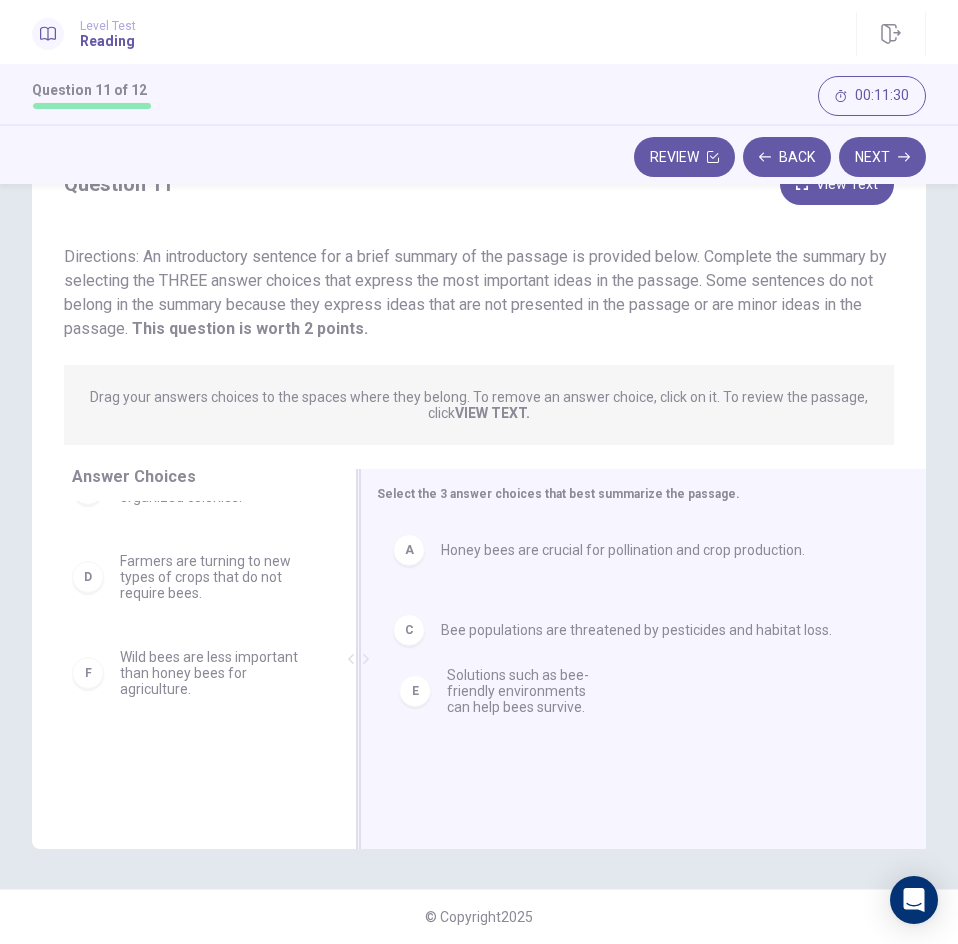 drag, startPoint x: 209, startPoint y: 681, endPoint x: 532, endPoint y: 700, distance: 323.55835 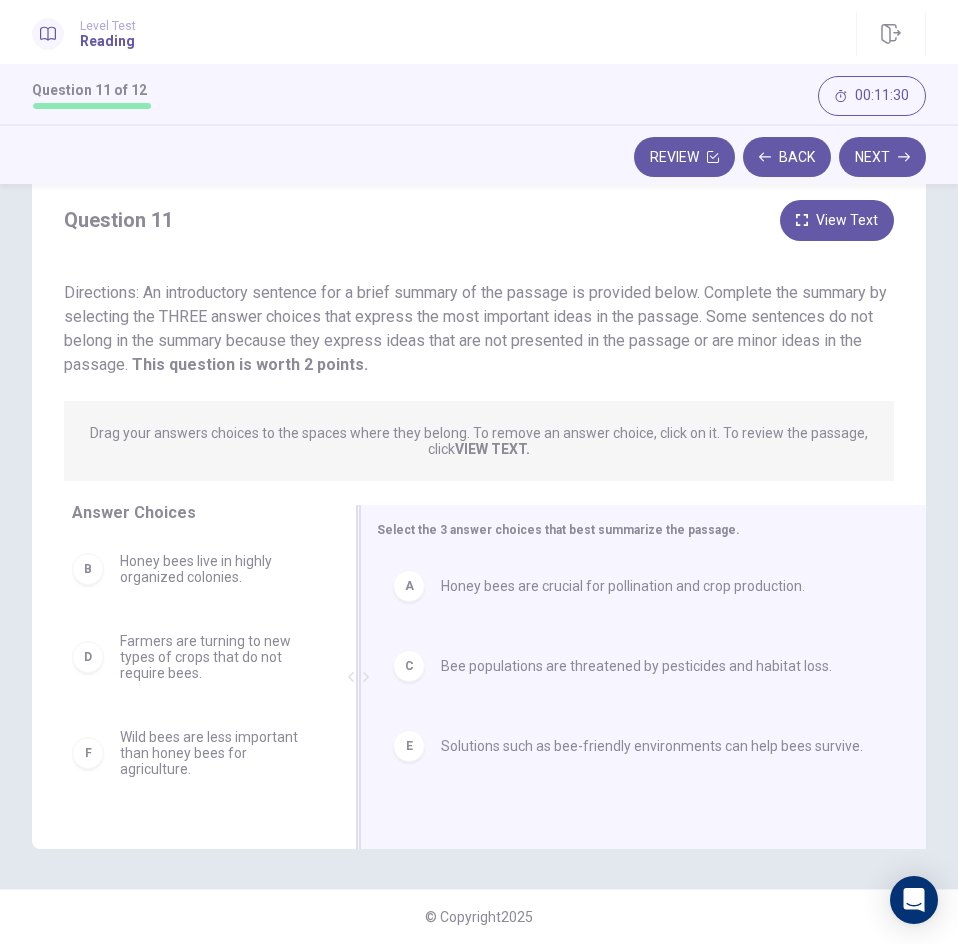 scroll, scrollTop: 0, scrollLeft: 0, axis: both 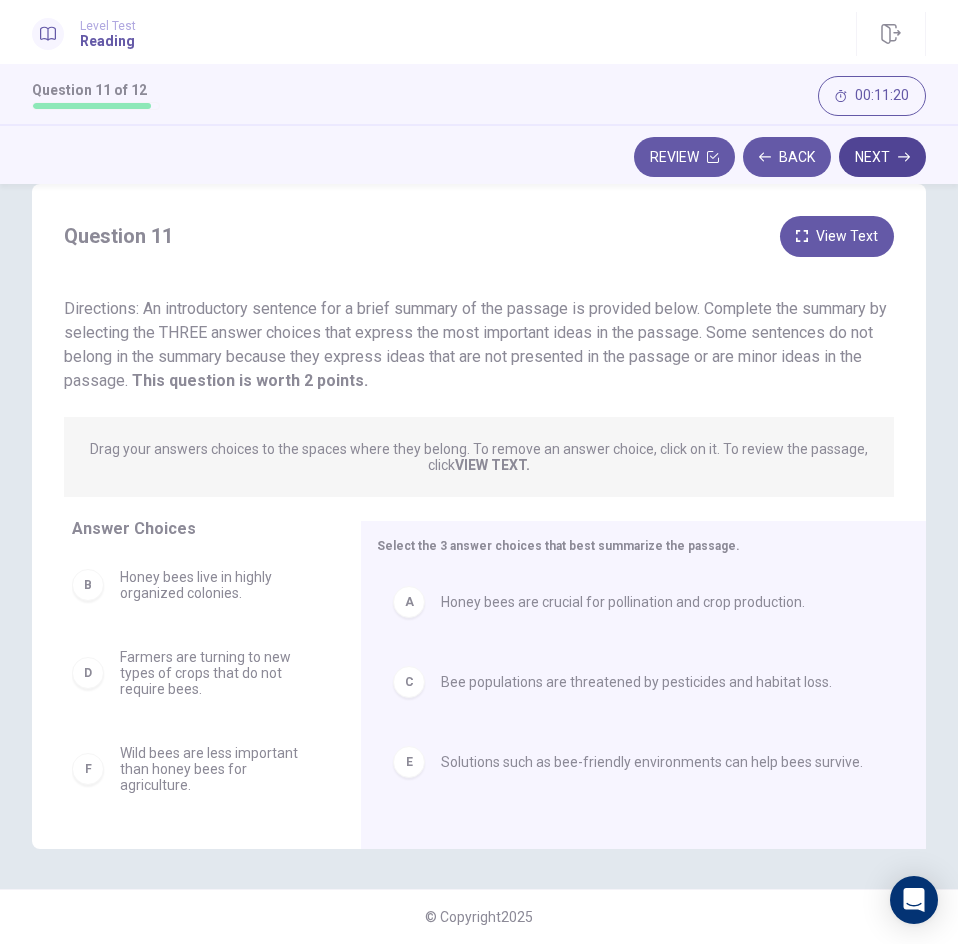 click on "Next" at bounding box center (882, 157) 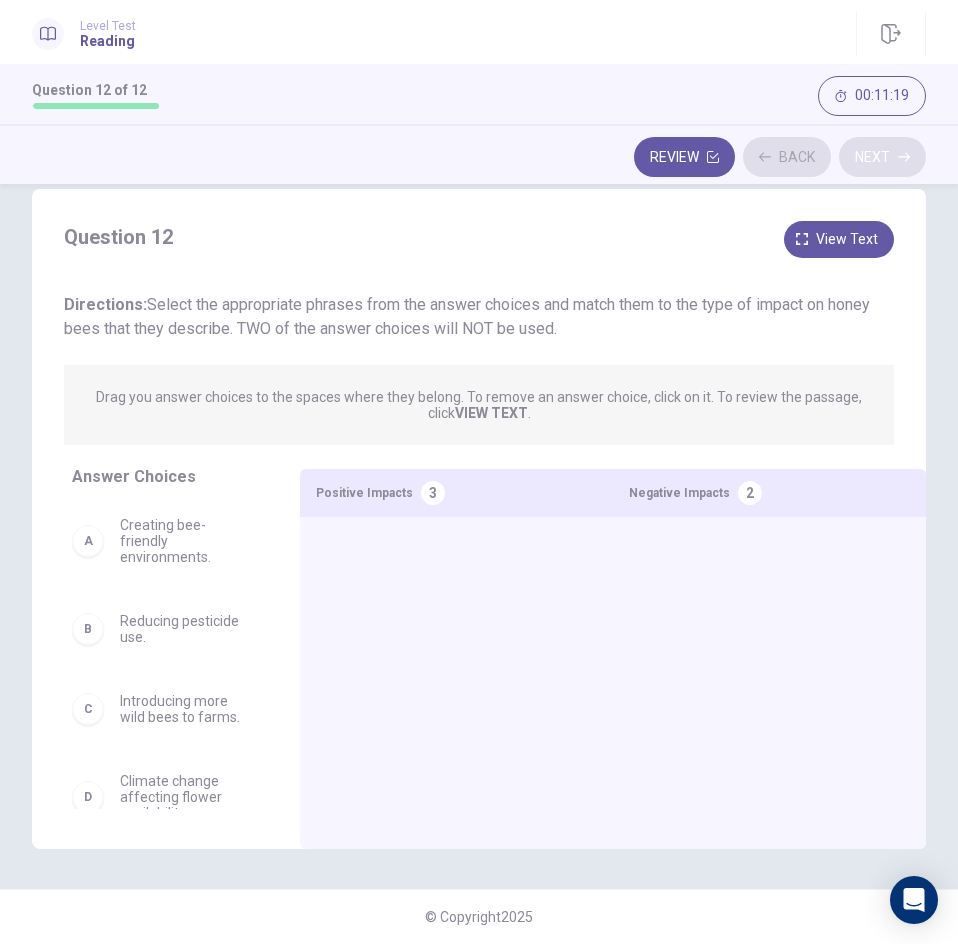 scroll, scrollTop: 0, scrollLeft: 0, axis: both 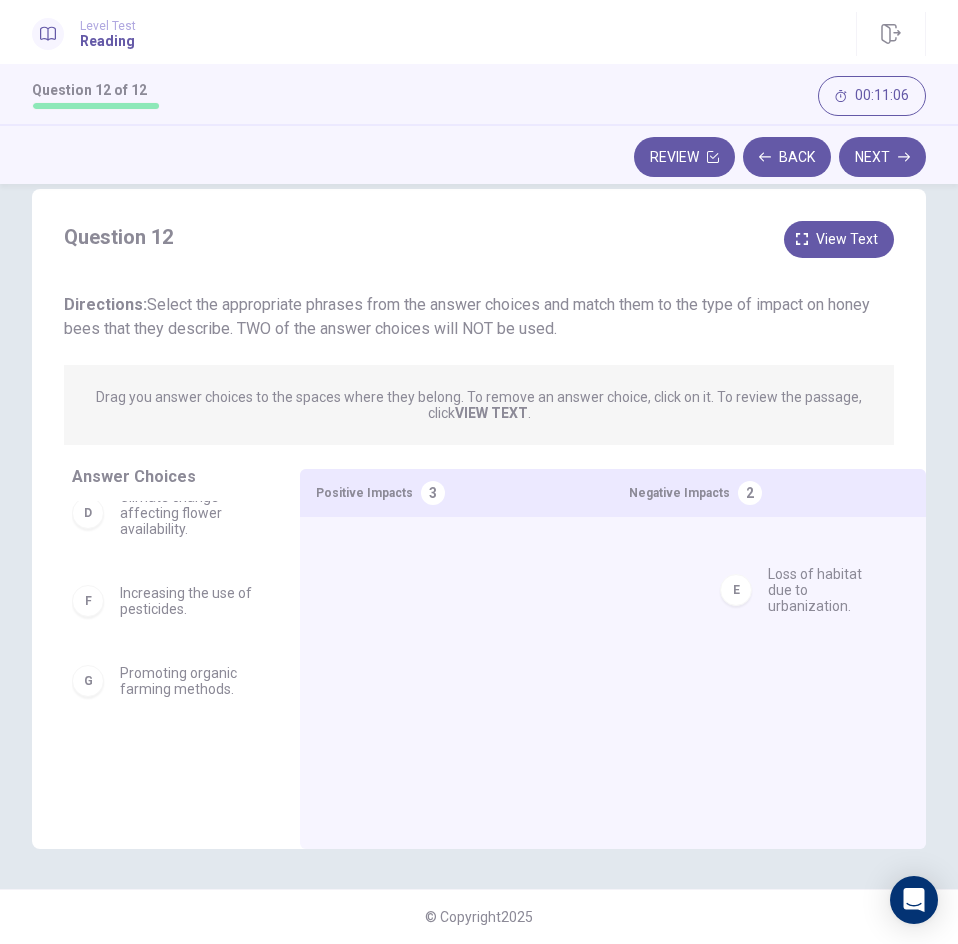 drag, startPoint x: 183, startPoint y: 615, endPoint x: 825, endPoint y: 595, distance: 642.31146 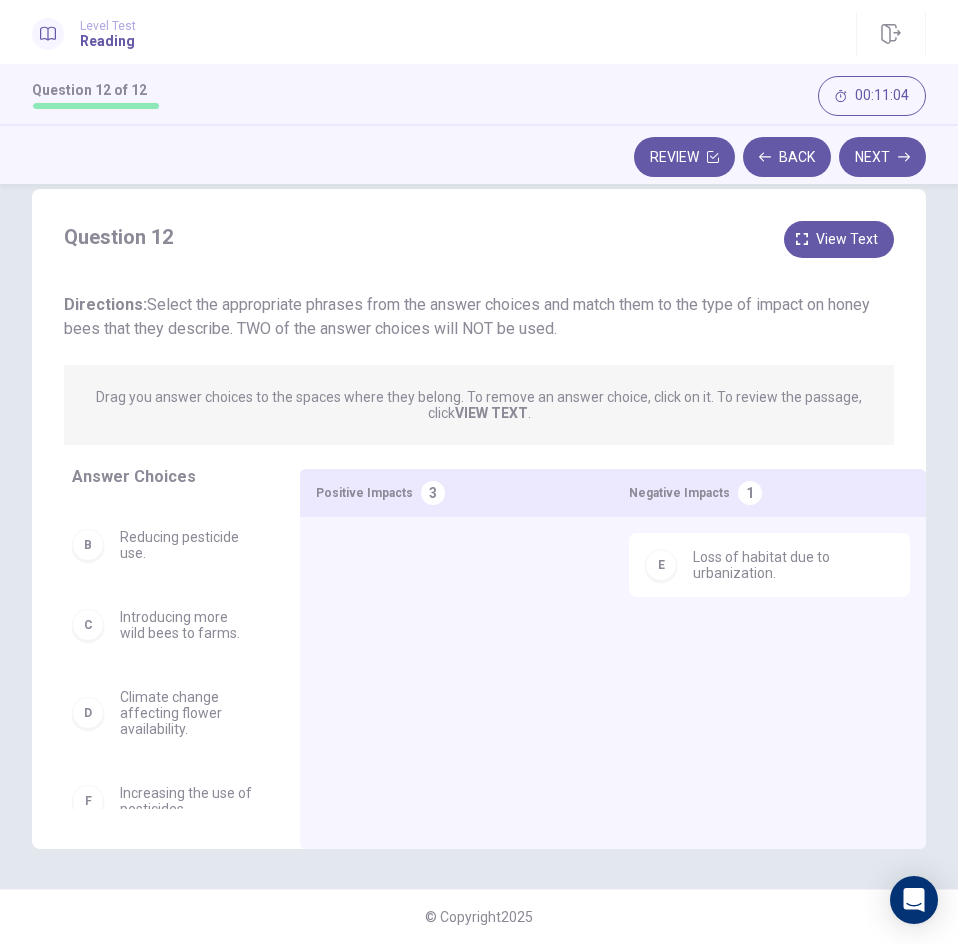 scroll, scrollTop: 0, scrollLeft: 0, axis: both 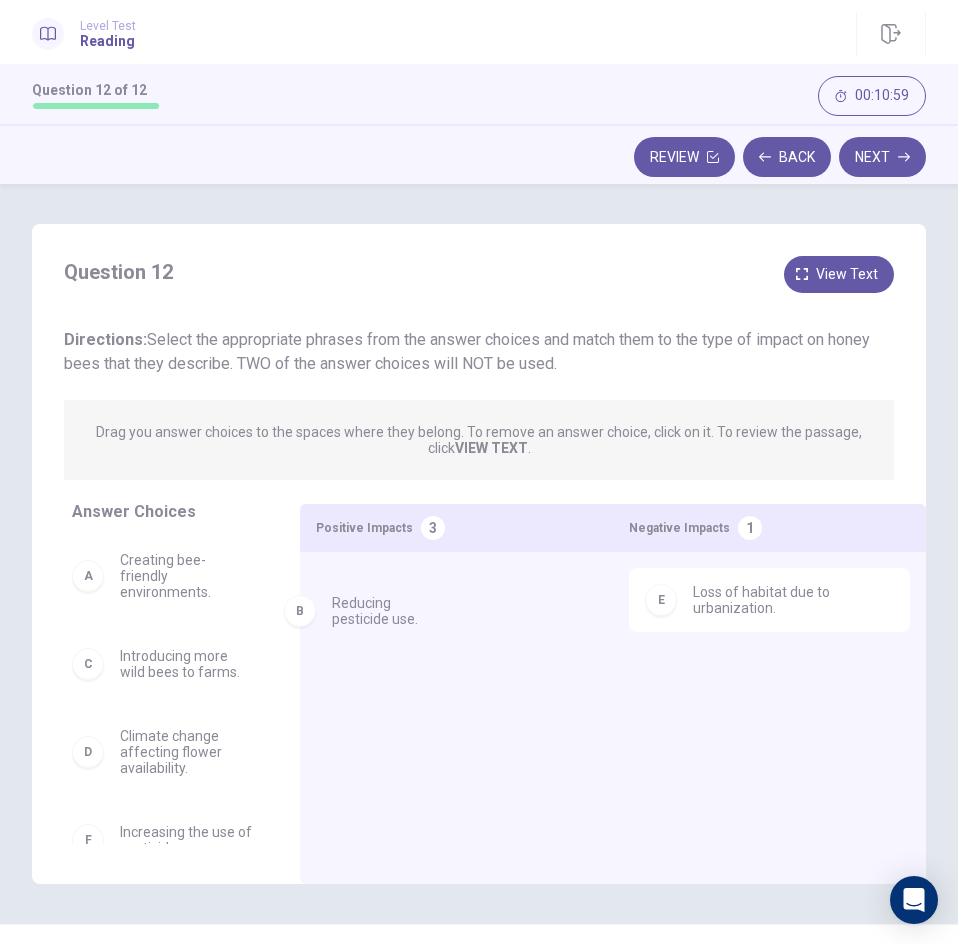drag, startPoint x: 190, startPoint y: 666, endPoint x: 392, endPoint y: 610, distance: 209.6187 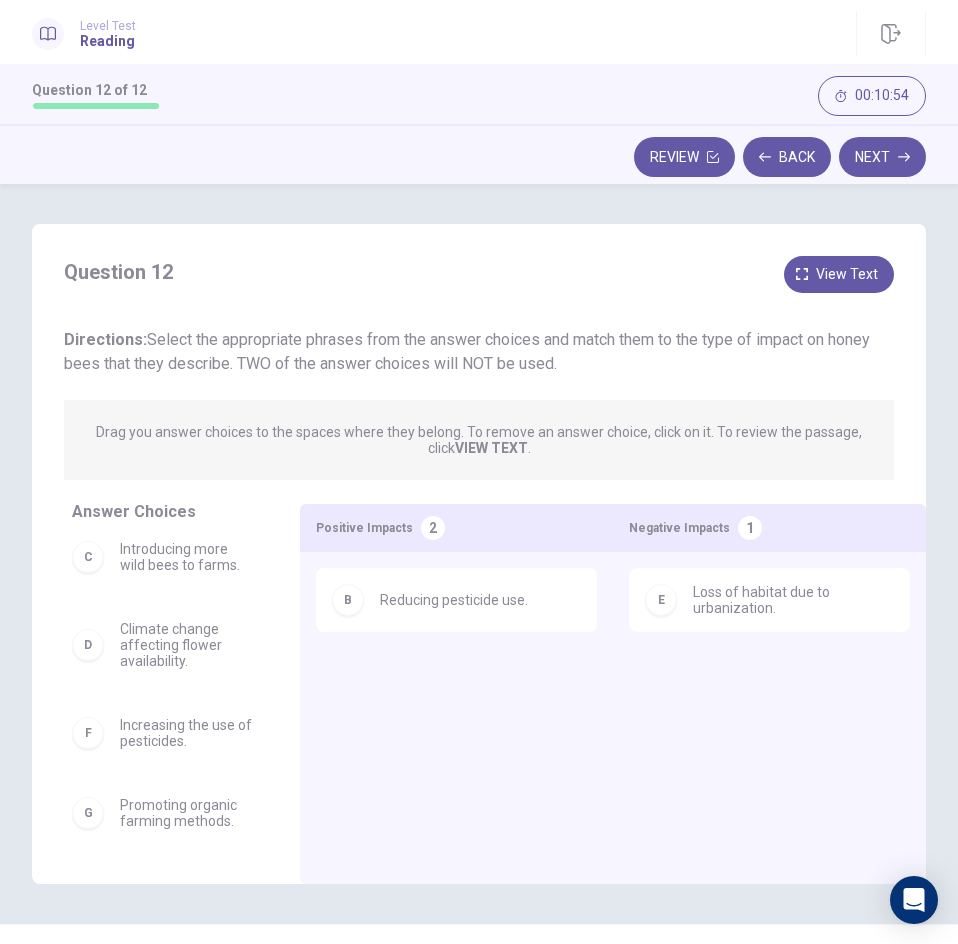 scroll, scrollTop: 108, scrollLeft: 0, axis: vertical 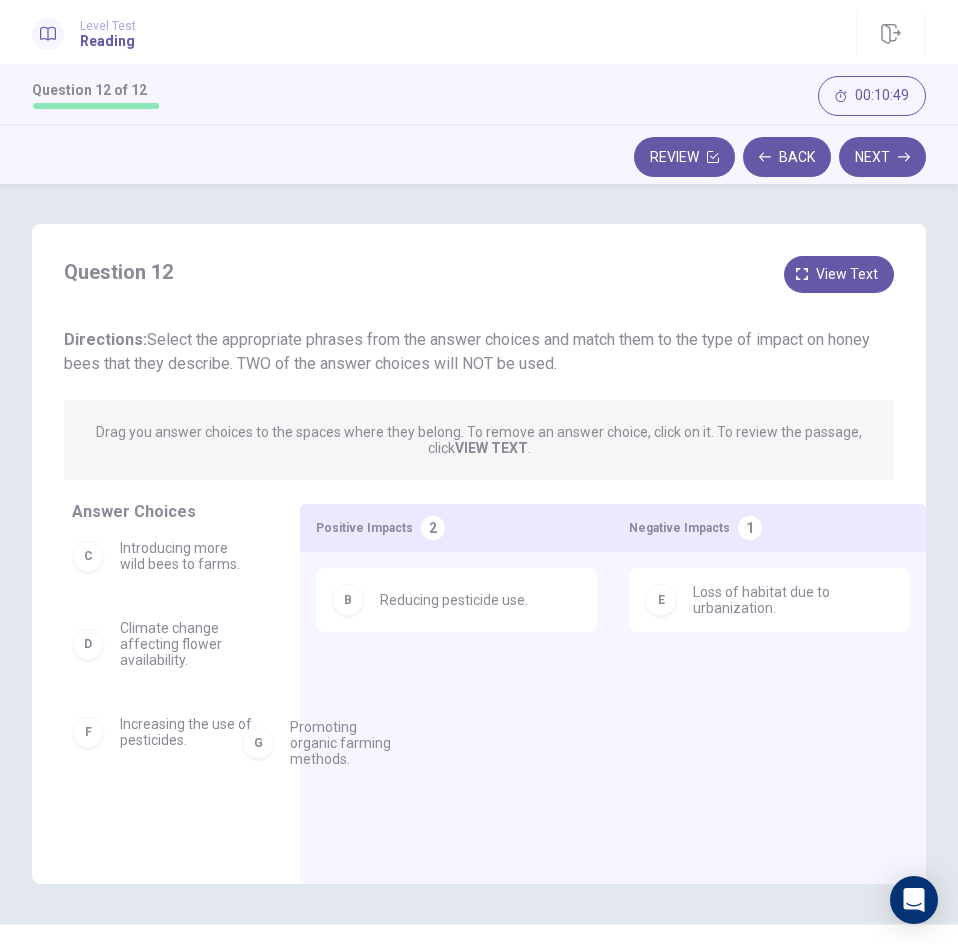 drag, startPoint x: 200, startPoint y: 829, endPoint x: 414, endPoint y: 684, distance: 258.4976 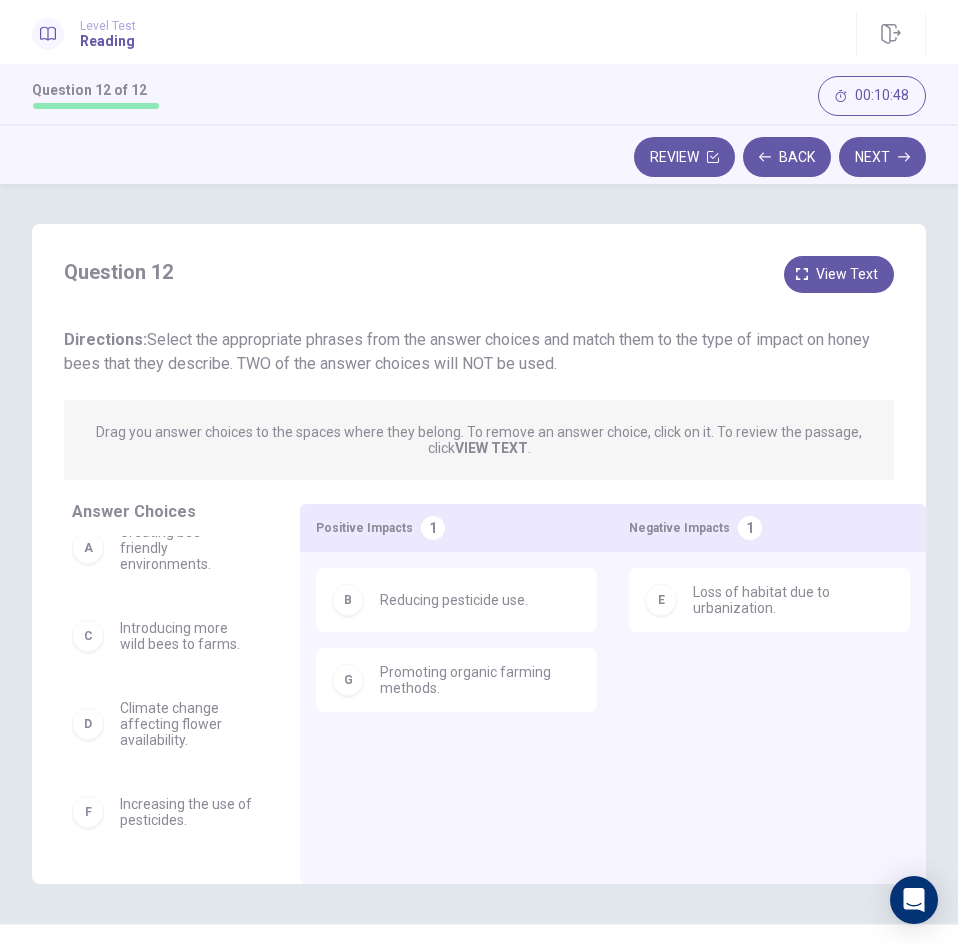 scroll, scrollTop: 0, scrollLeft: 0, axis: both 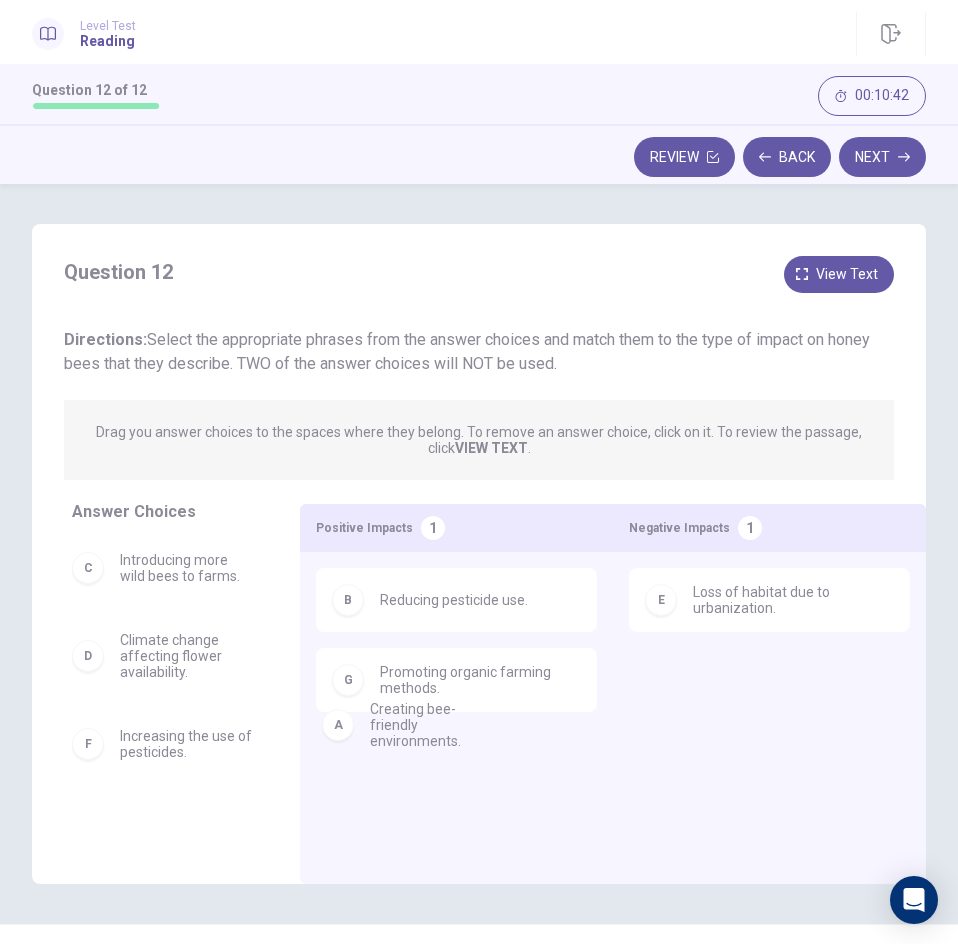 drag, startPoint x: 184, startPoint y: 601, endPoint x: 439, endPoint y: 782, distance: 312.70752 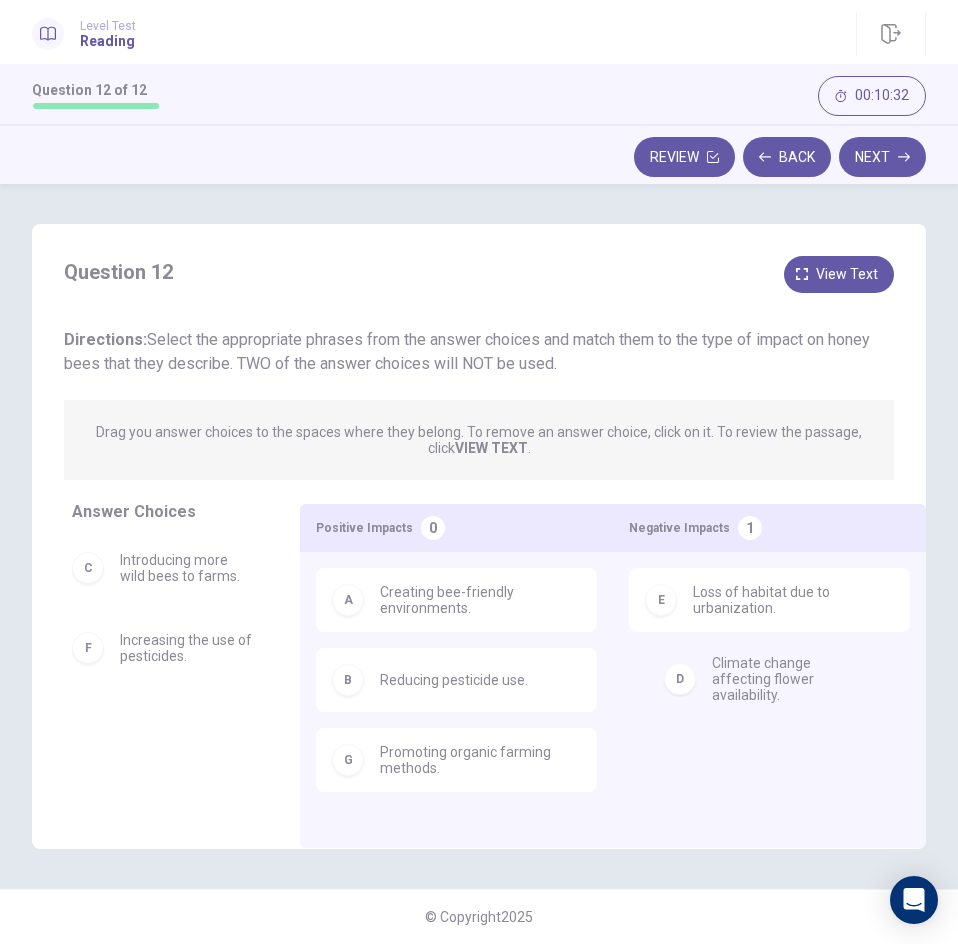 drag, startPoint x: 178, startPoint y: 673, endPoint x: 794, endPoint y: 696, distance: 616.42926 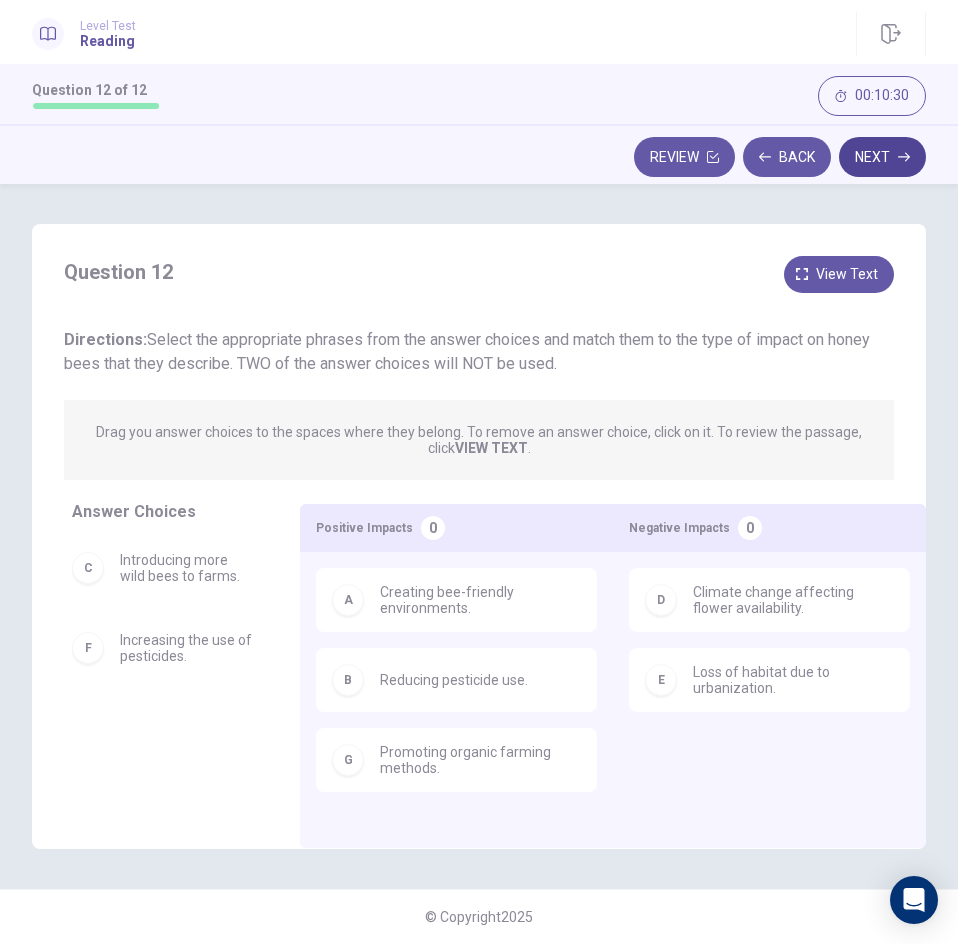 click on "Next" at bounding box center [882, 157] 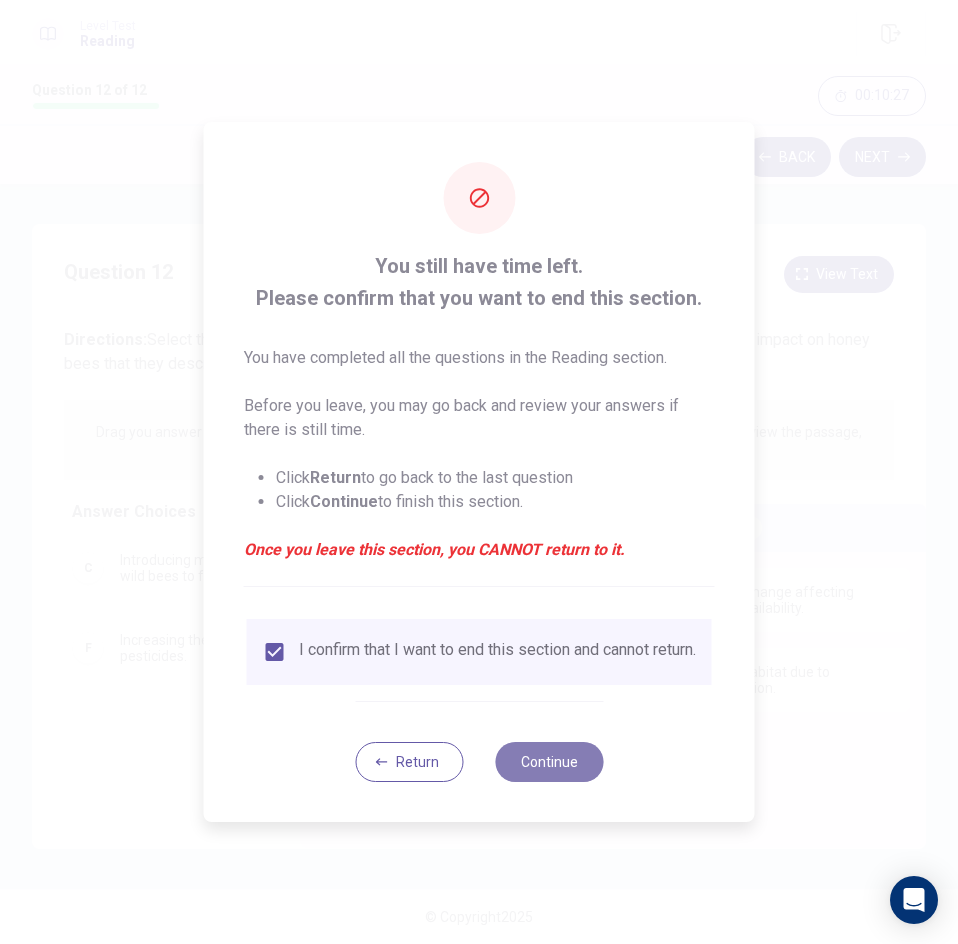 click on "Continue" at bounding box center [549, 762] 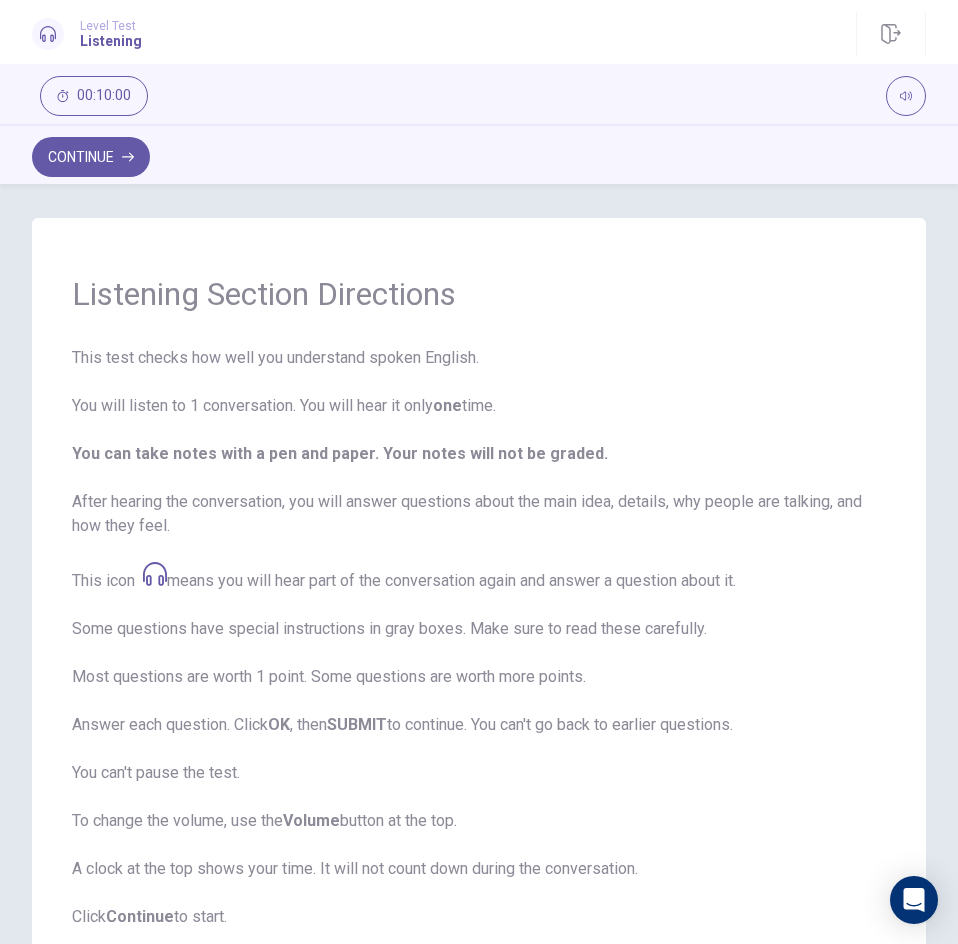 scroll, scrollTop: 0, scrollLeft: 0, axis: both 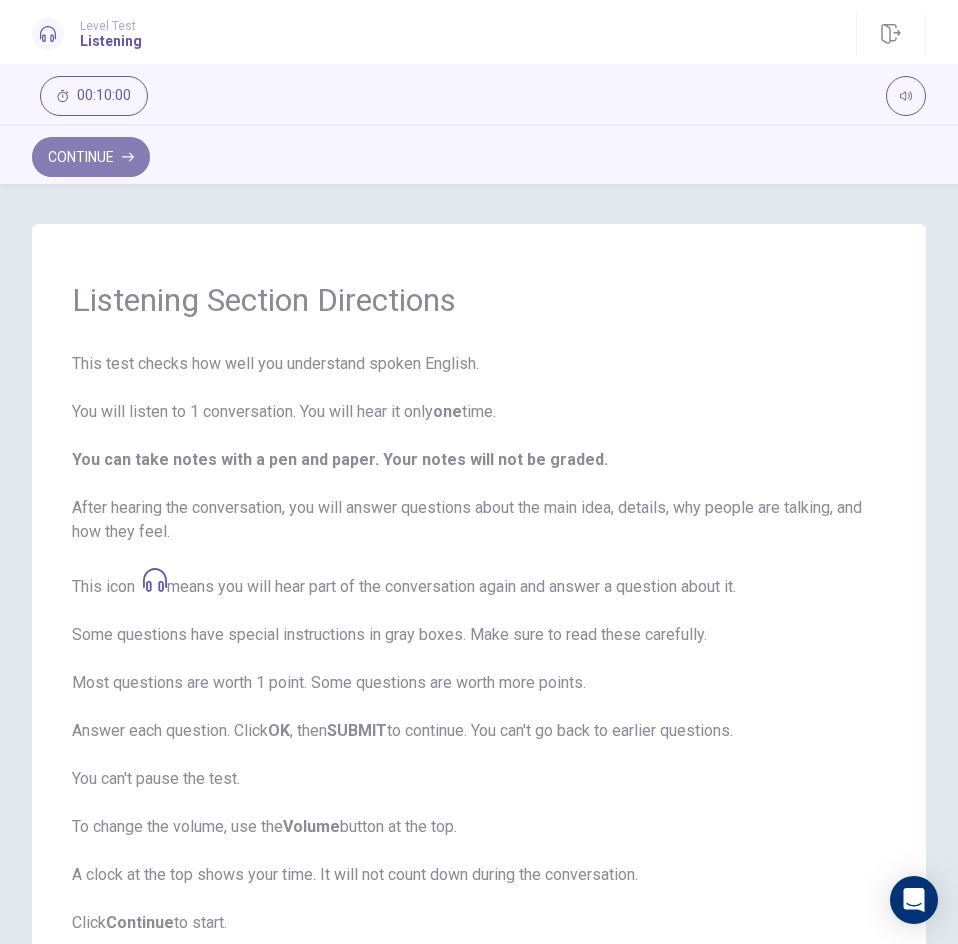 click on "Continue" at bounding box center [91, 157] 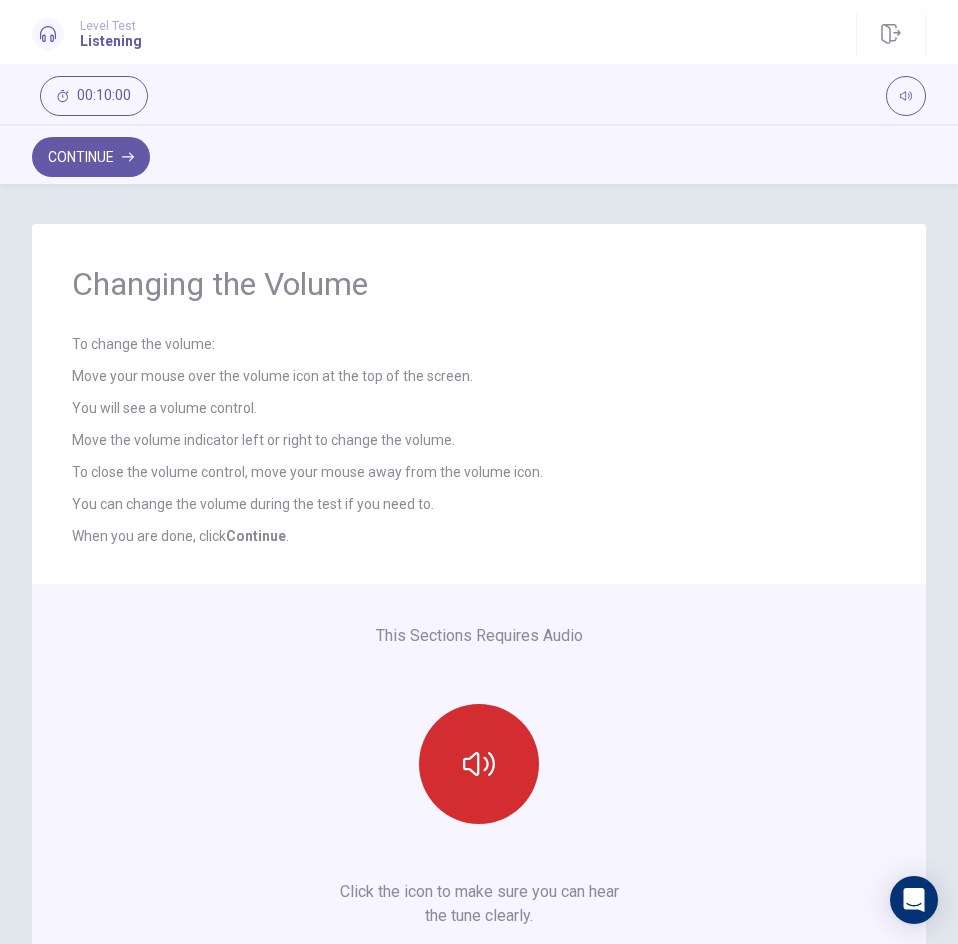 click 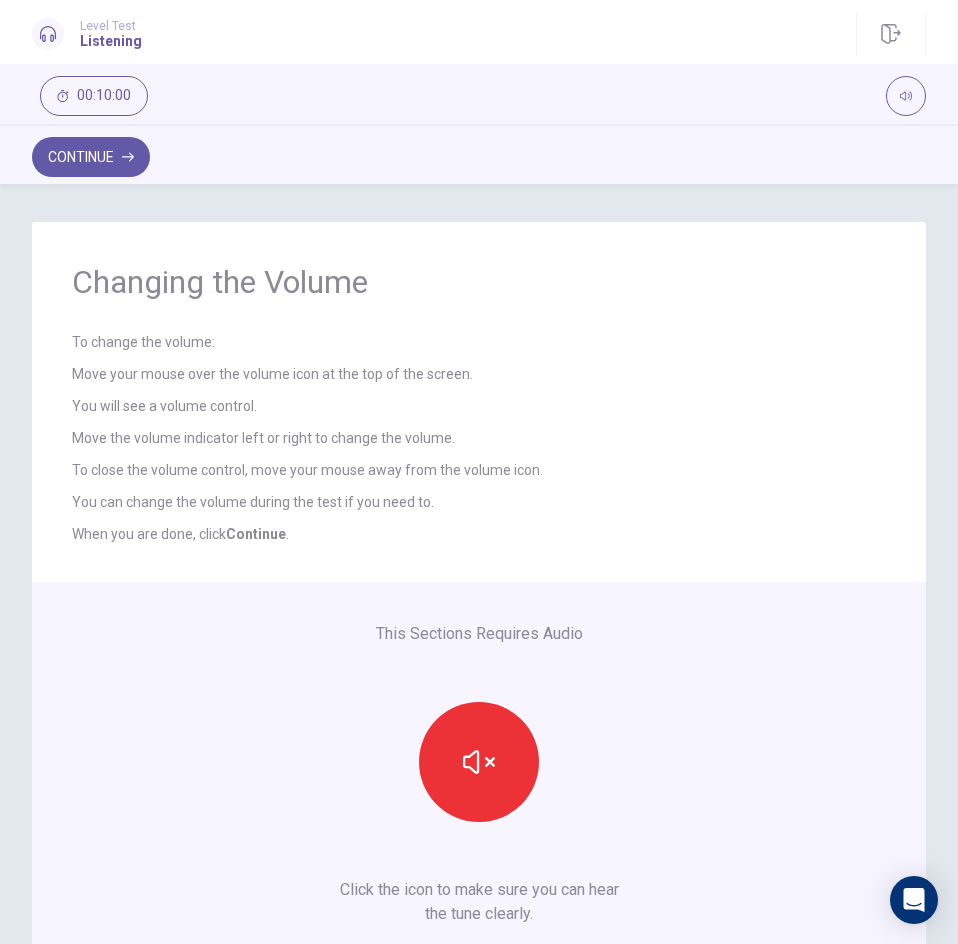 scroll, scrollTop: 0, scrollLeft: 0, axis: both 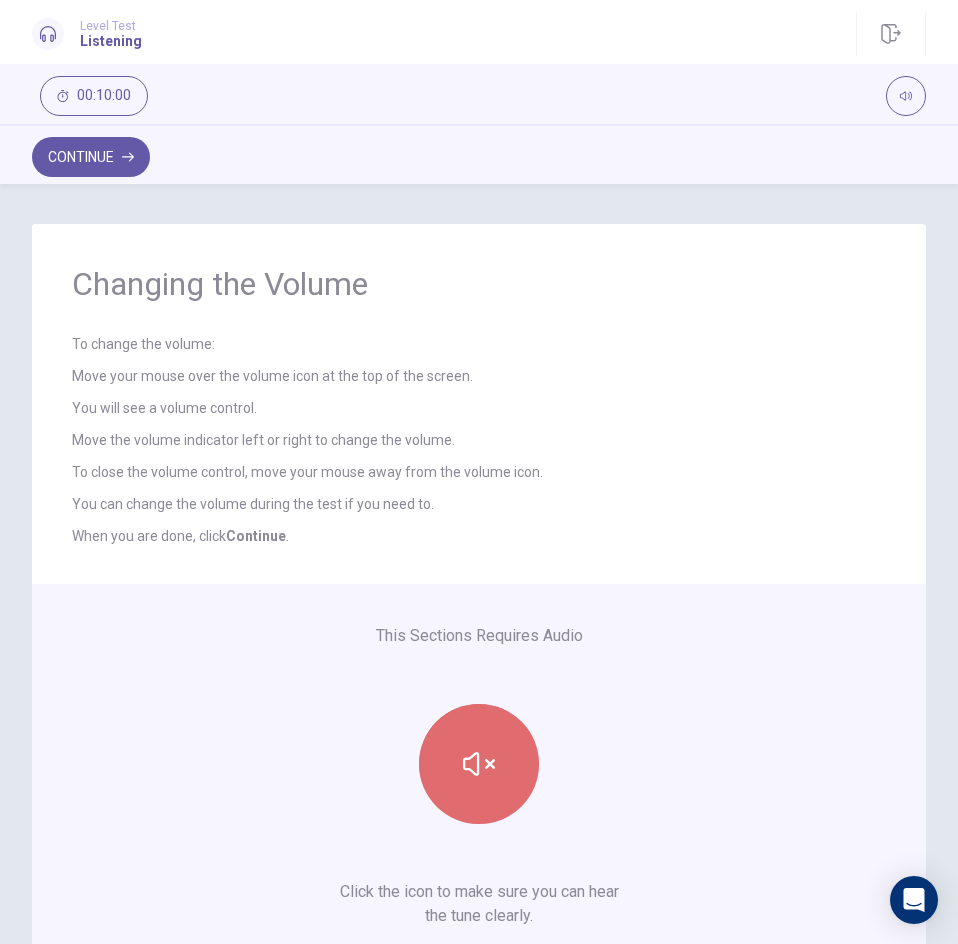 click at bounding box center [479, 764] 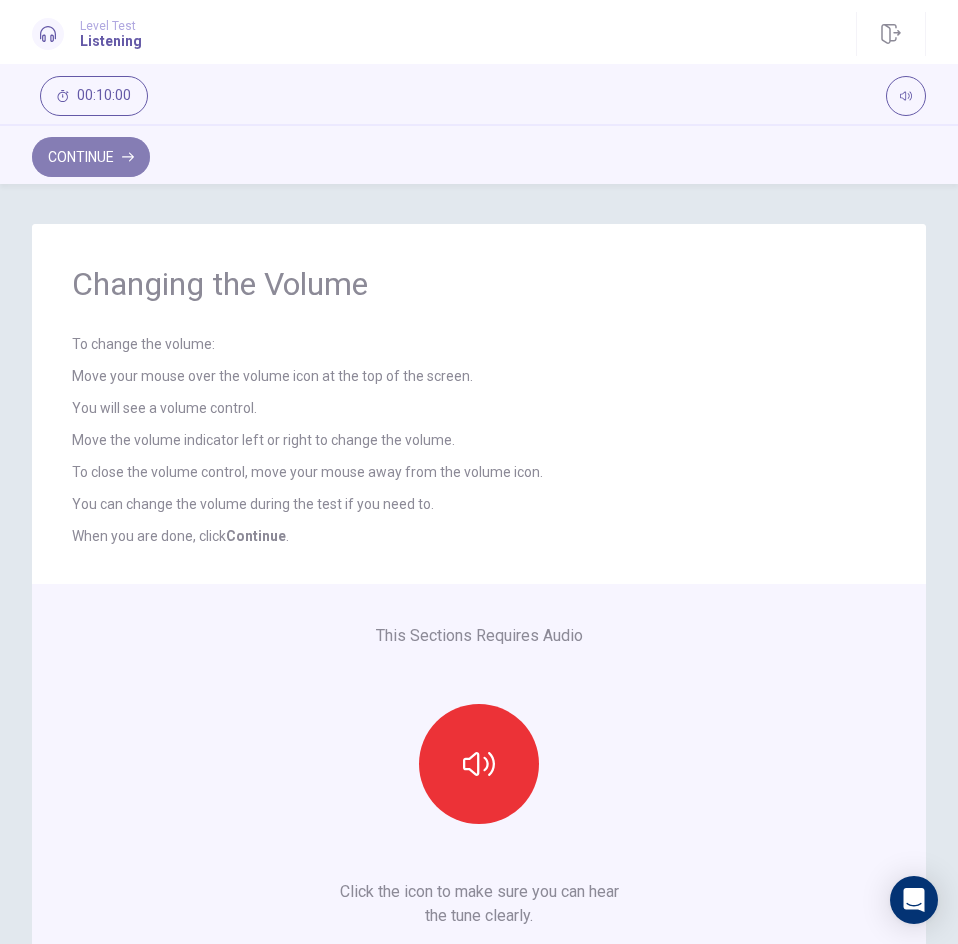 click on "Continue" at bounding box center [91, 157] 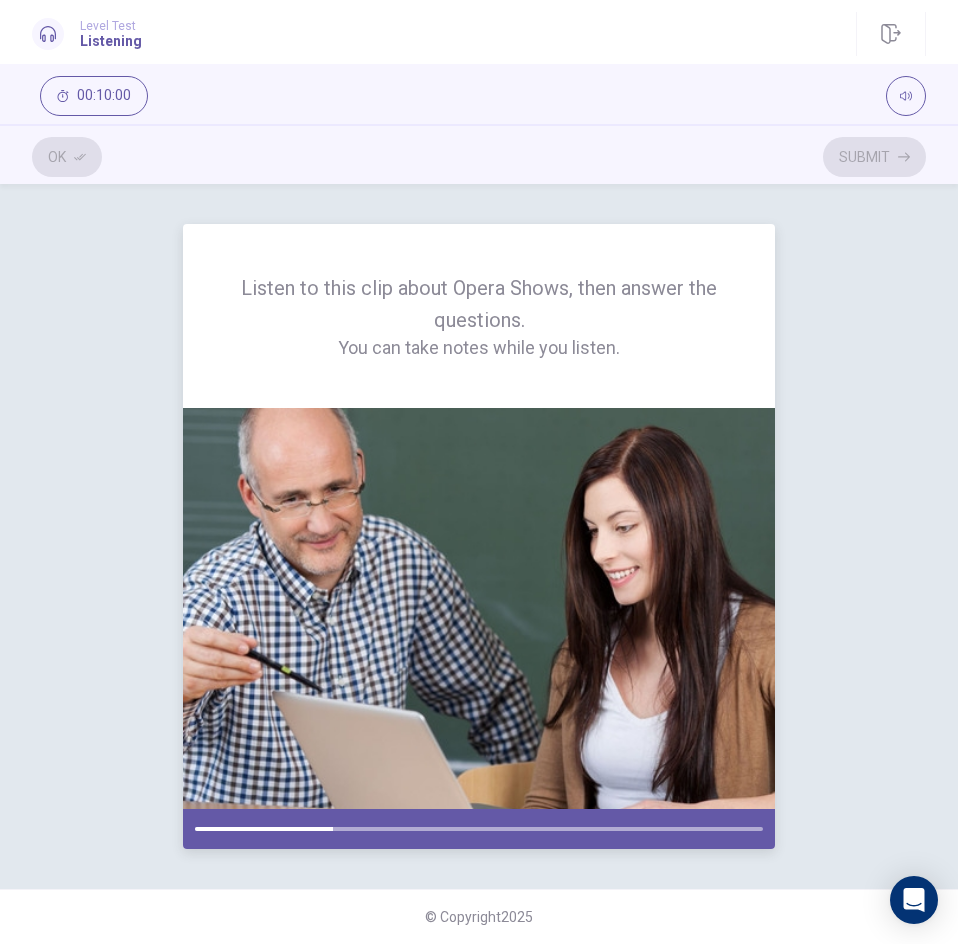 drag, startPoint x: 347, startPoint y: 346, endPoint x: 658, endPoint y: 342, distance: 311.02573 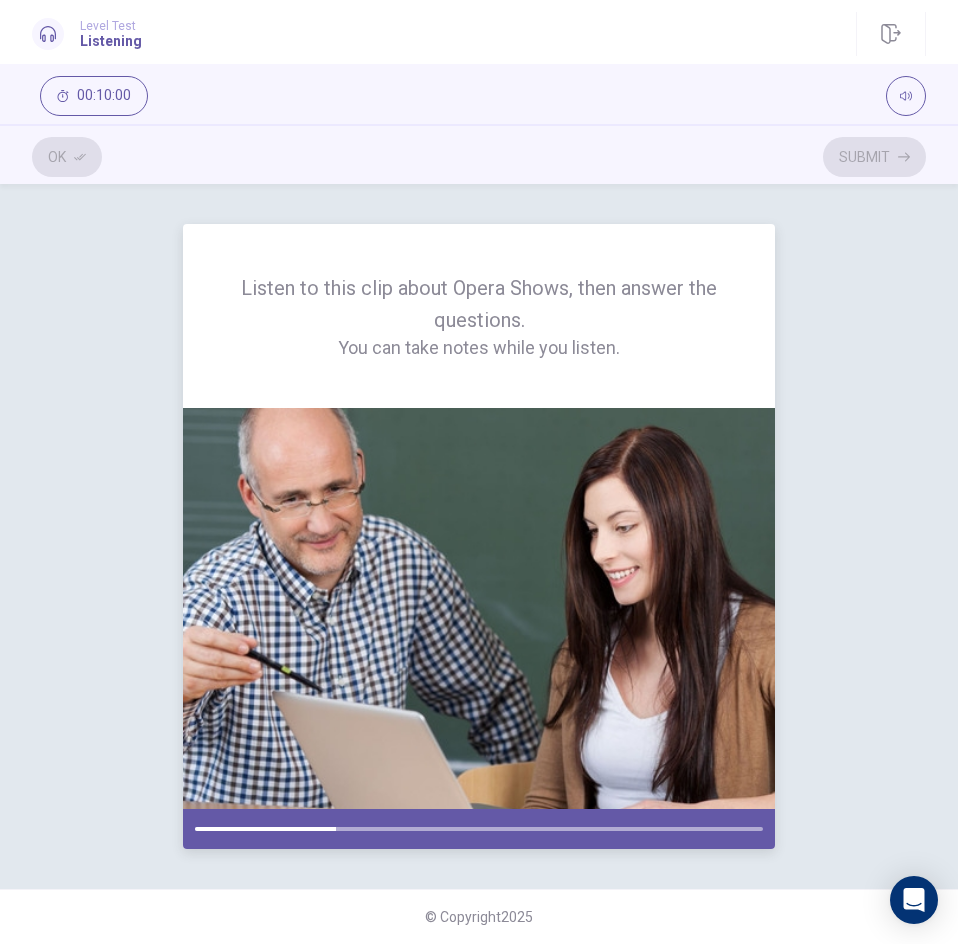 click on "You can take notes while you listen." at bounding box center (479, 348) 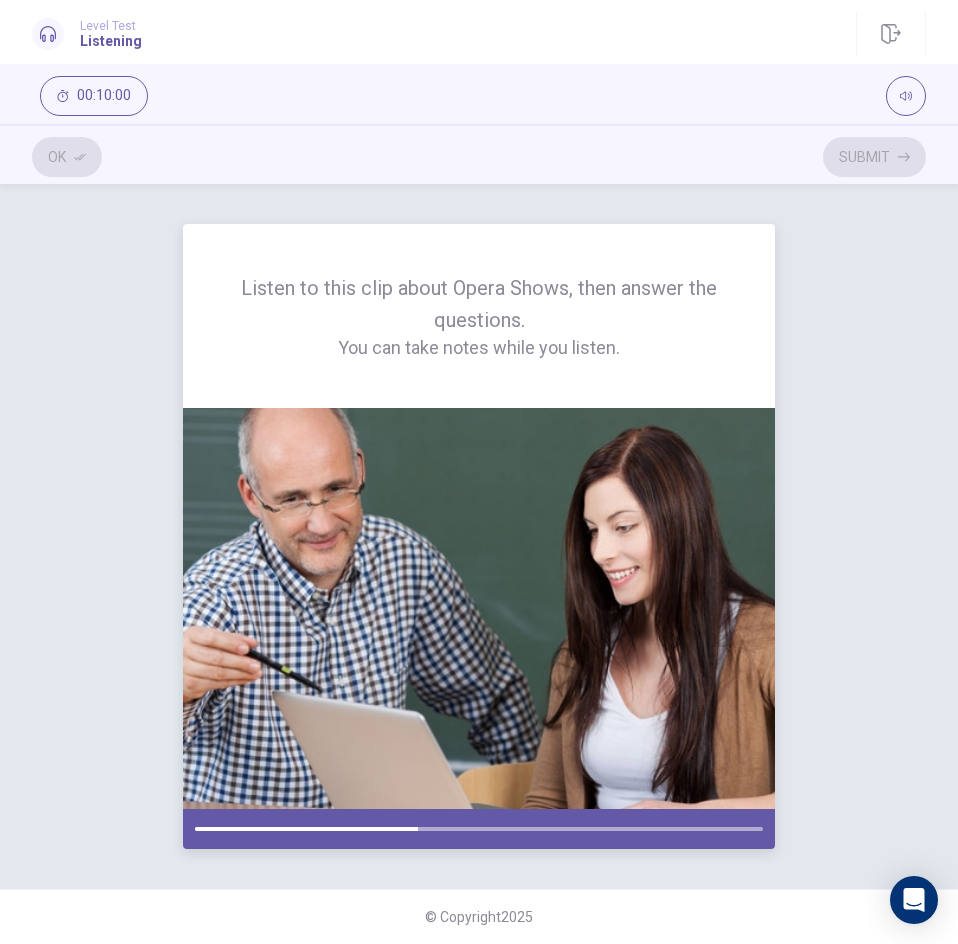 click at bounding box center (479, 608) 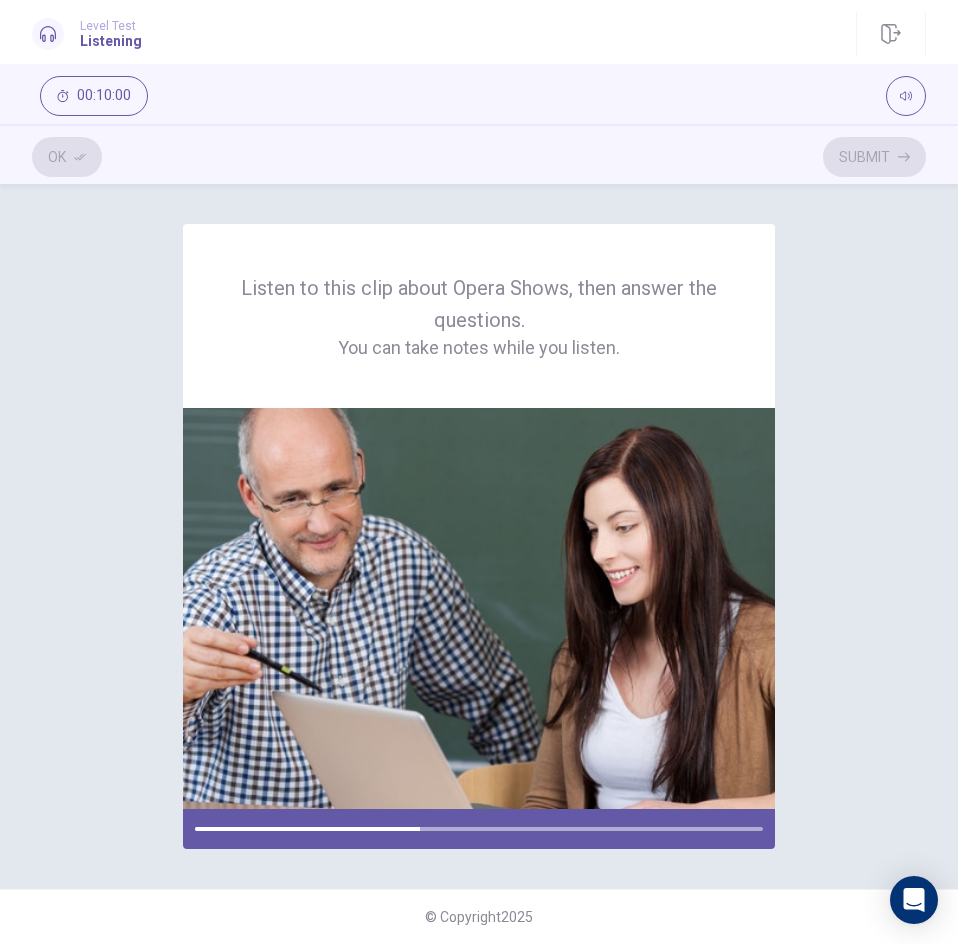 click on "Listen to this clip about Opera Shows, then answer the questions.  You can take notes while you listen." at bounding box center (479, 536) 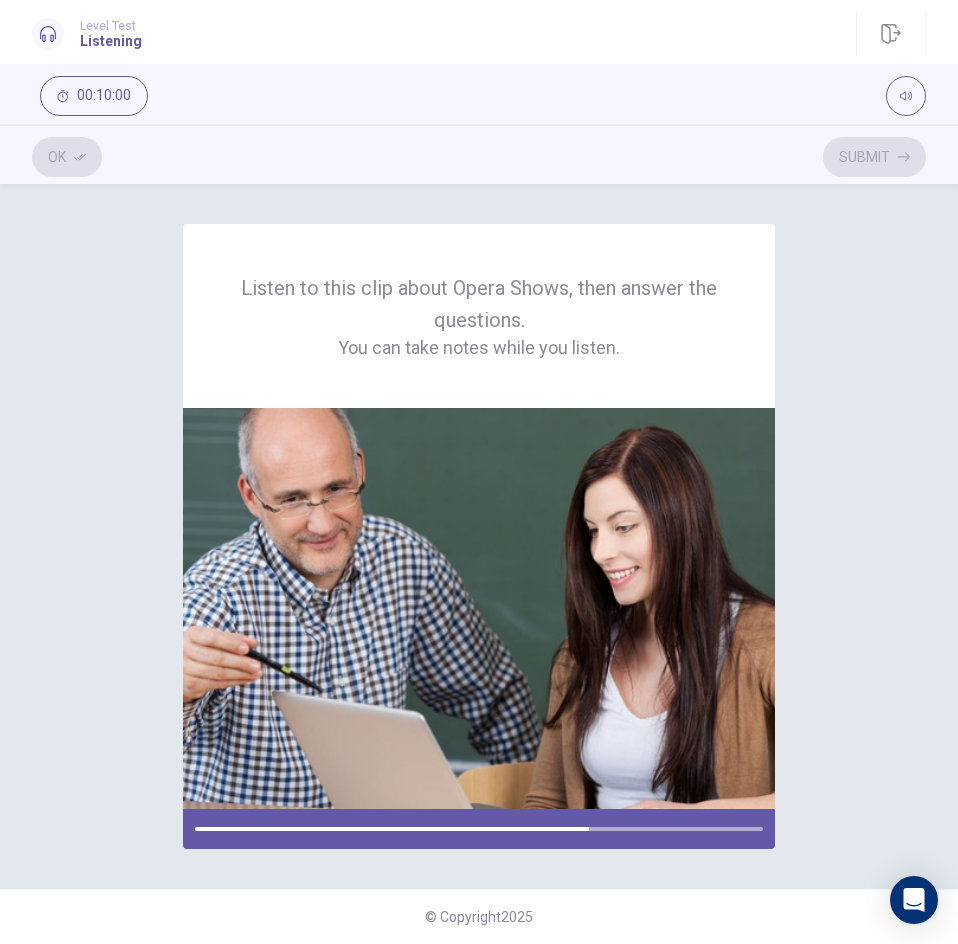 click on "Listen to this clip about Opera Shows, then answer the questions.  You can take notes while you listen. © Copyright  2025" at bounding box center [479, 564] 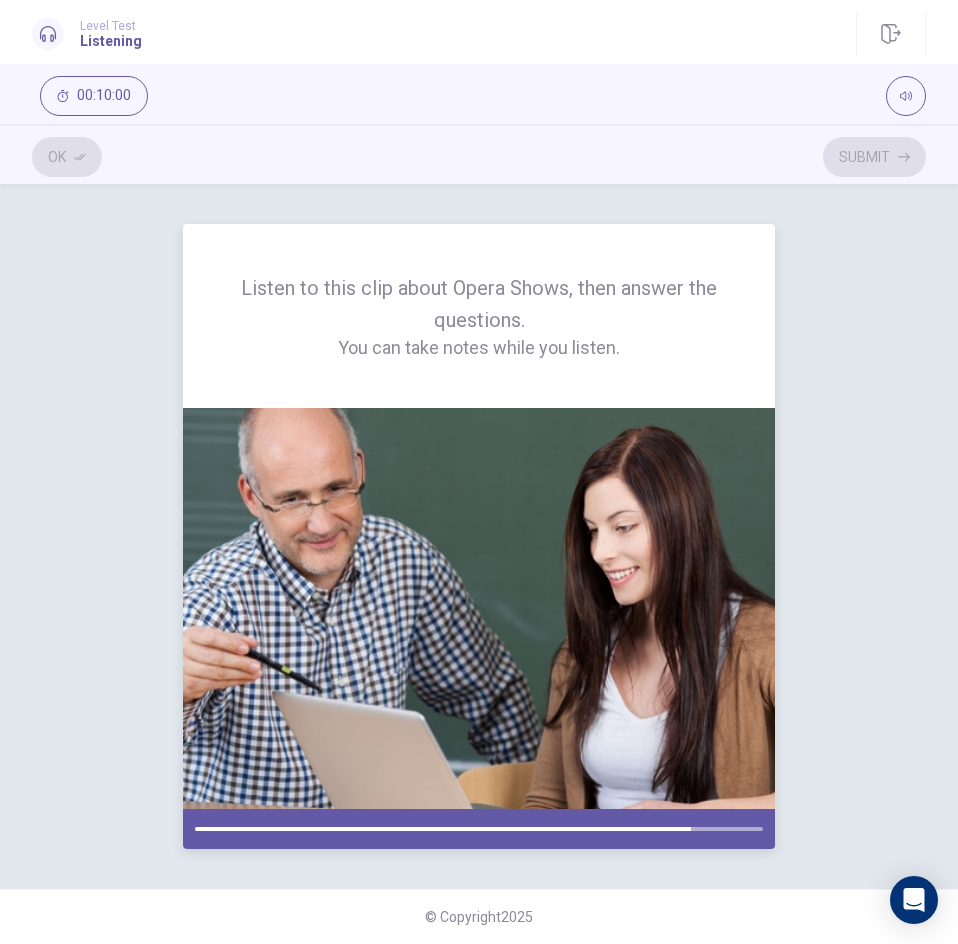 drag, startPoint x: 262, startPoint y: 281, endPoint x: 465, endPoint y: 287, distance: 203.08865 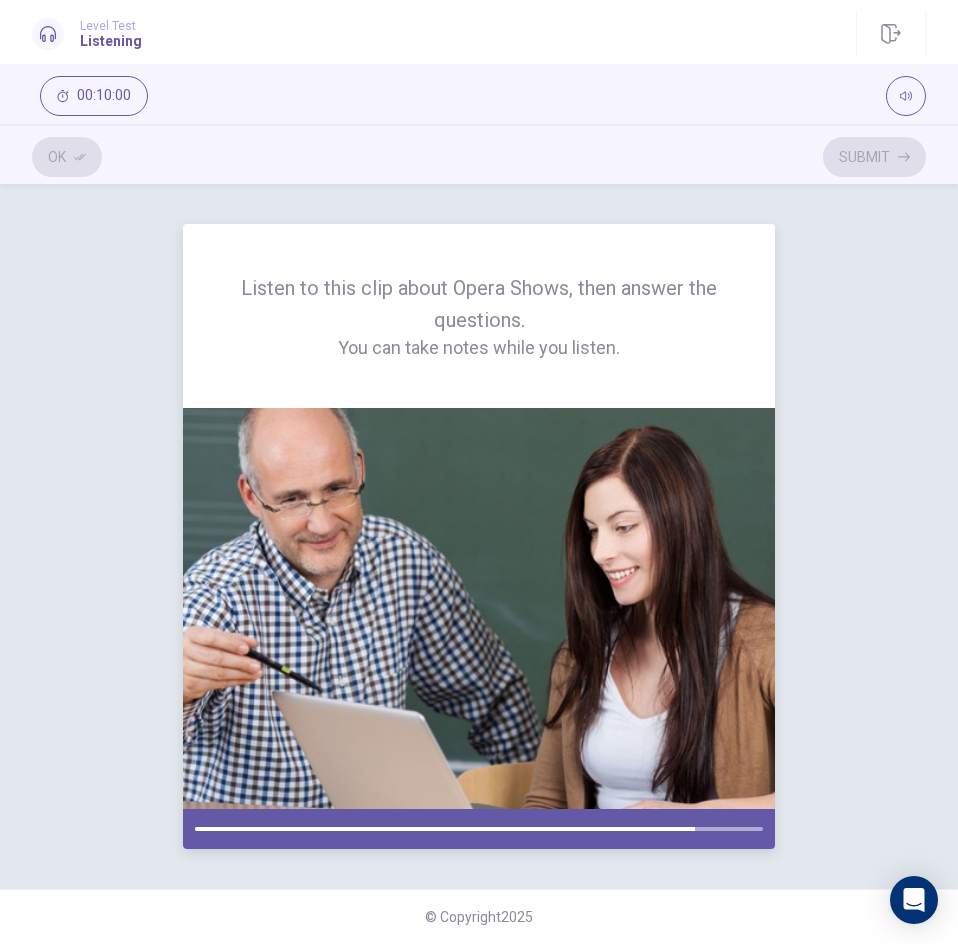 drag, startPoint x: 482, startPoint y: 333, endPoint x: 299, endPoint y: 299, distance: 186.13167 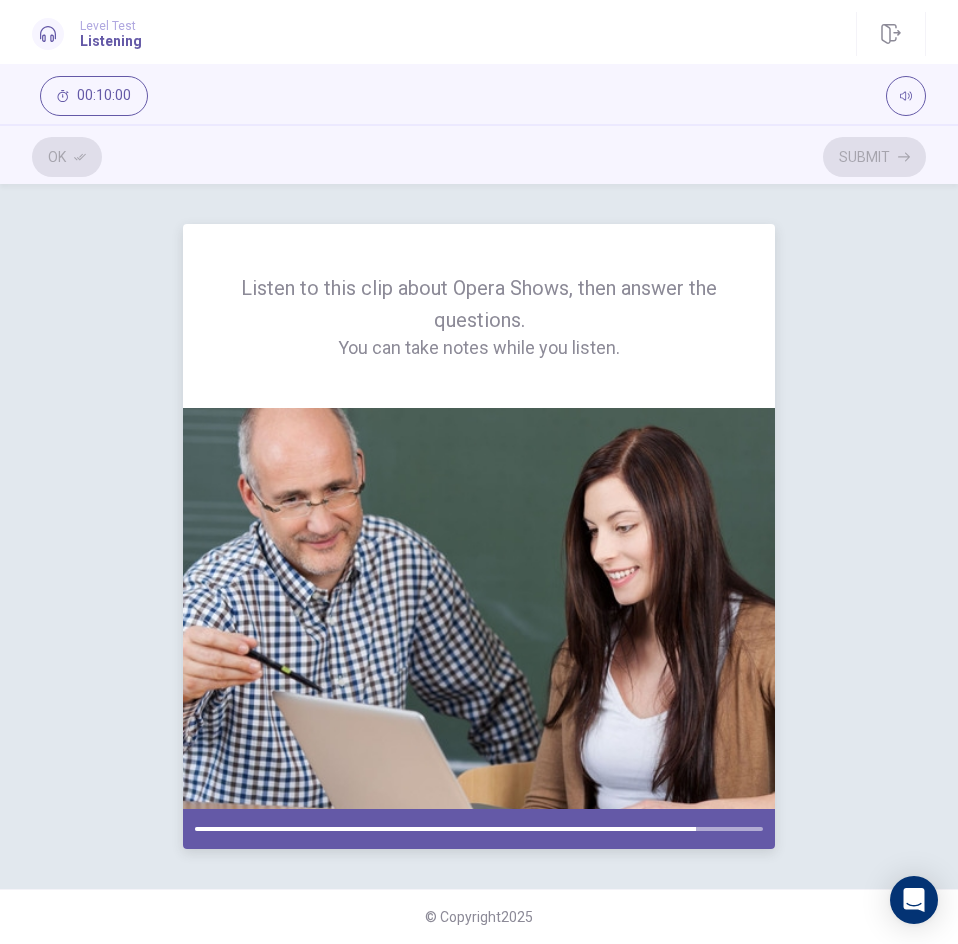drag, startPoint x: 241, startPoint y: 287, endPoint x: 622, endPoint y: 357, distance: 387.37708 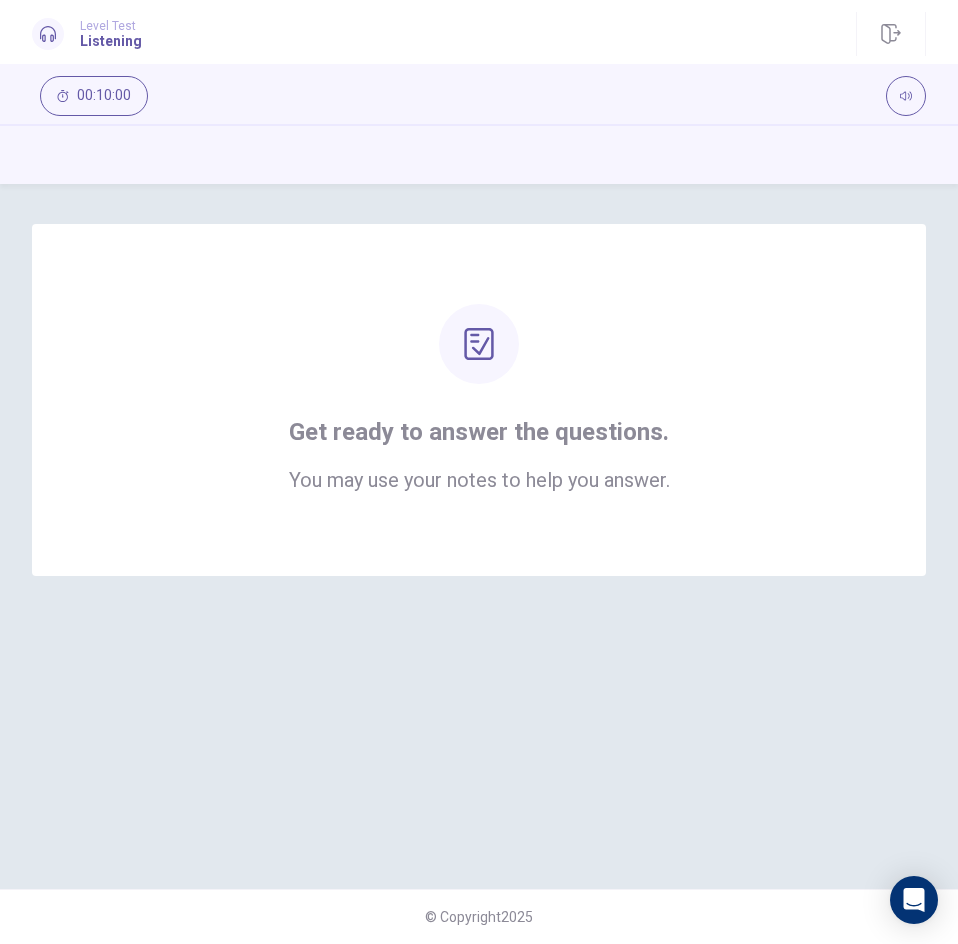 click on "Get ready to answer the questions." at bounding box center (479, 432) 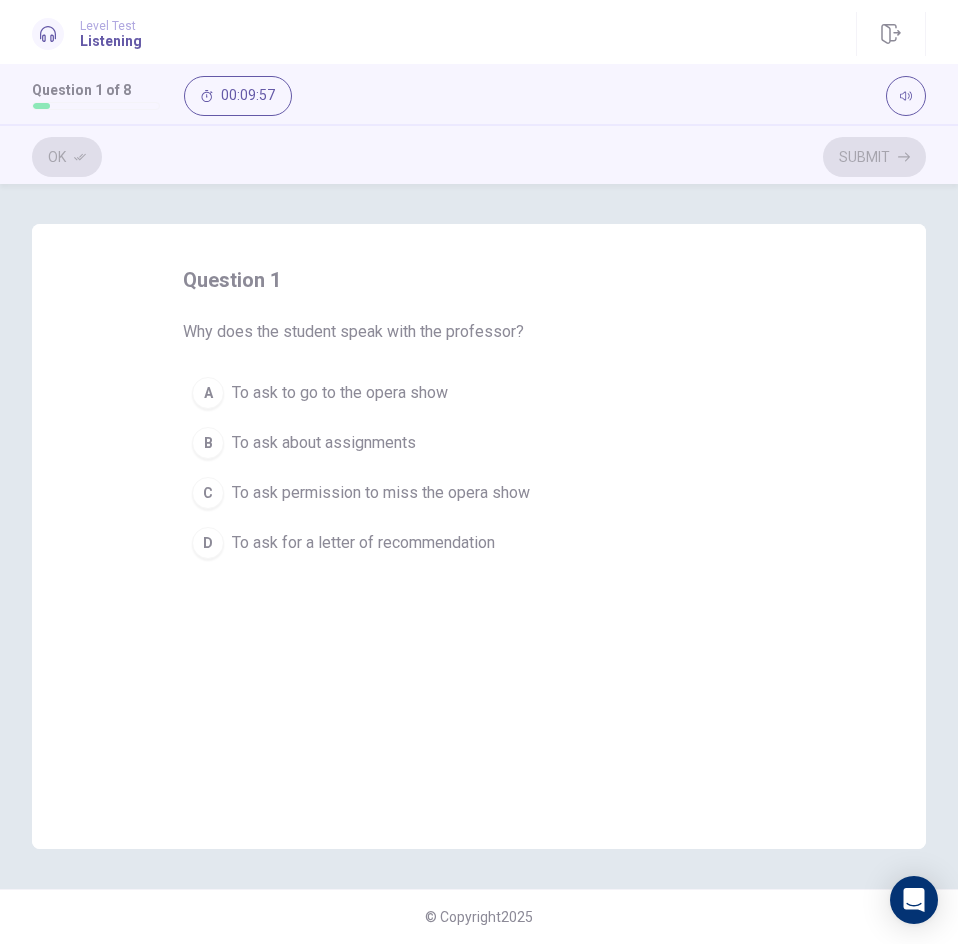 click on "To ask to go to the opera show" at bounding box center (340, 393) 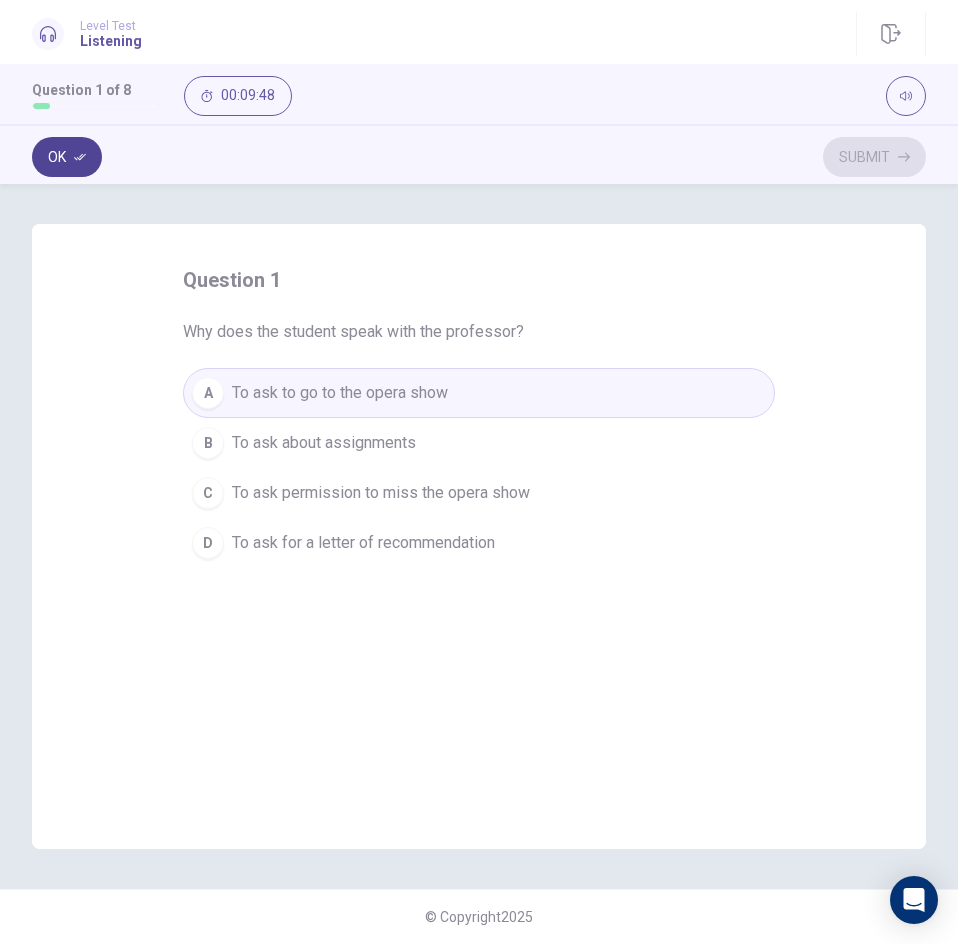 click on "Ok" at bounding box center [67, 157] 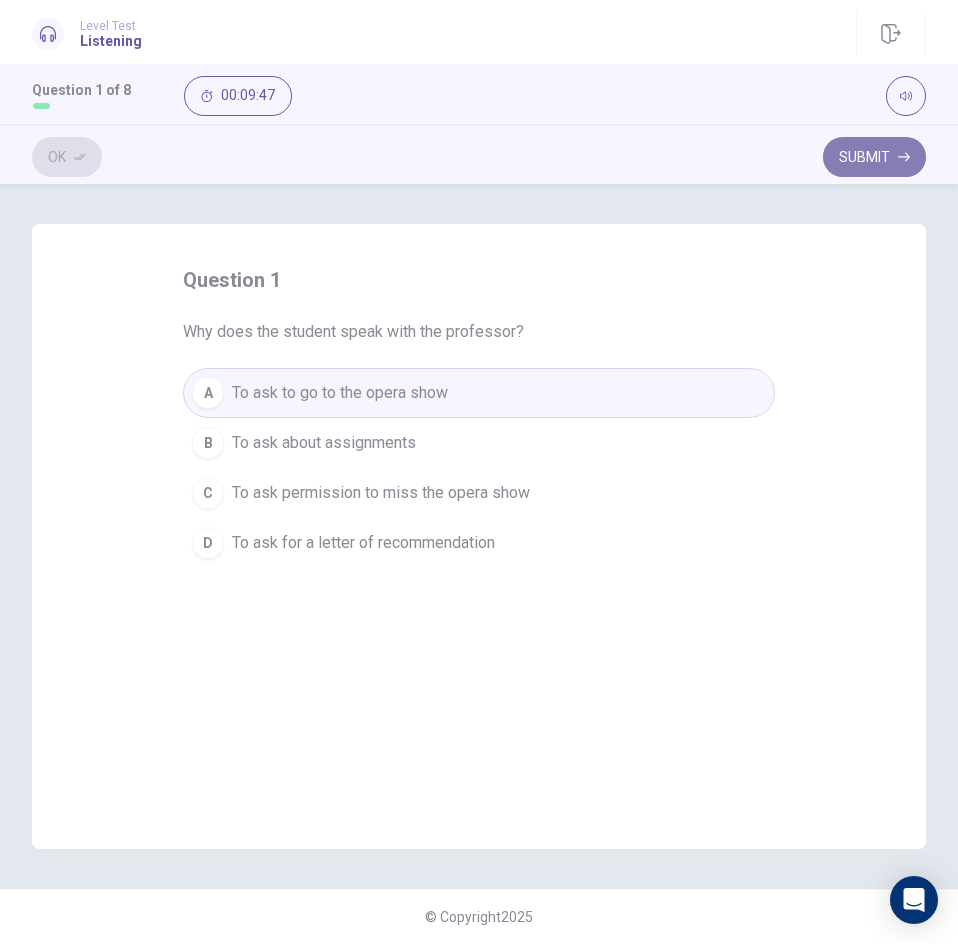 click 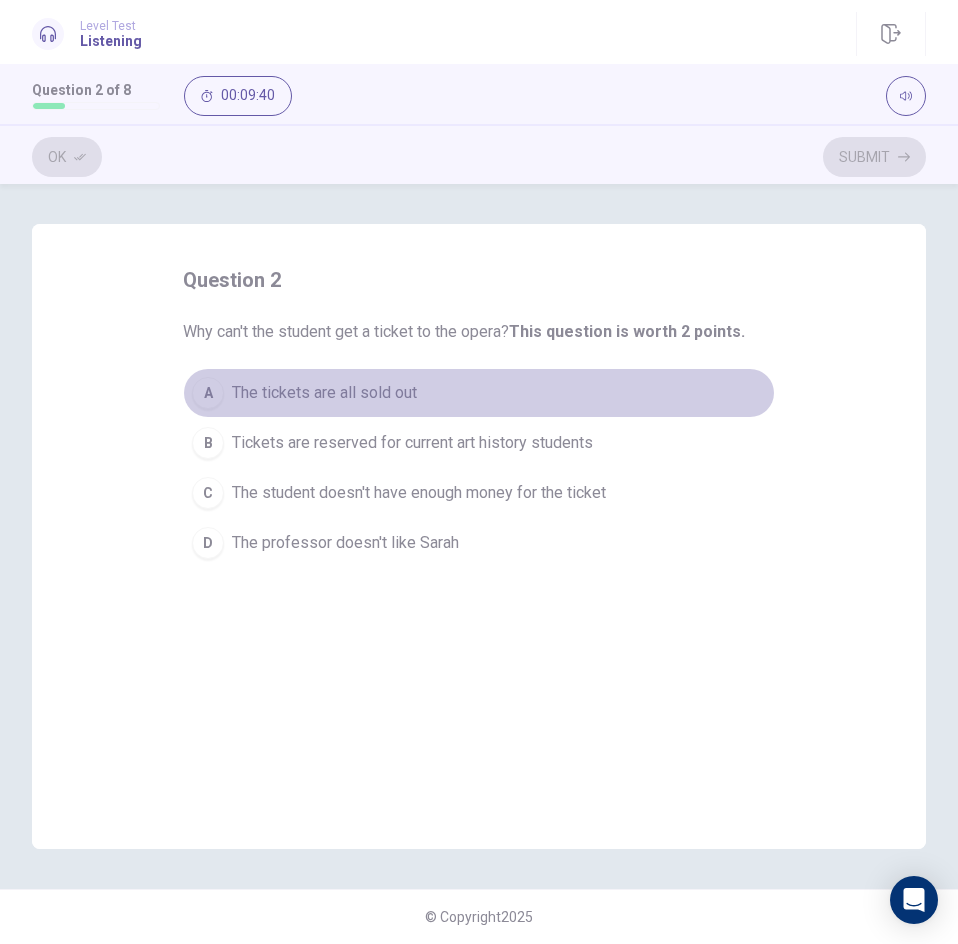 click on "The tickets are all sold out" at bounding box center (324, 393) 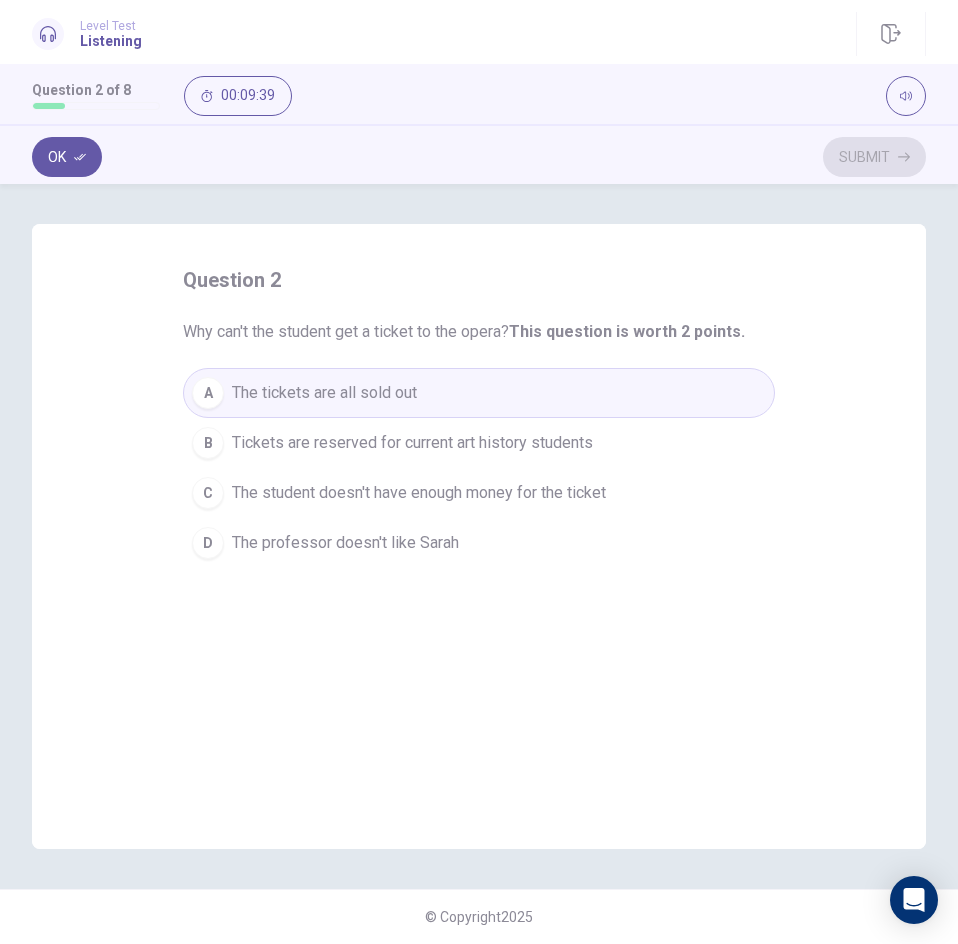 click on "Tickets are reserved for current art history students" at bounding box center (412, 443) 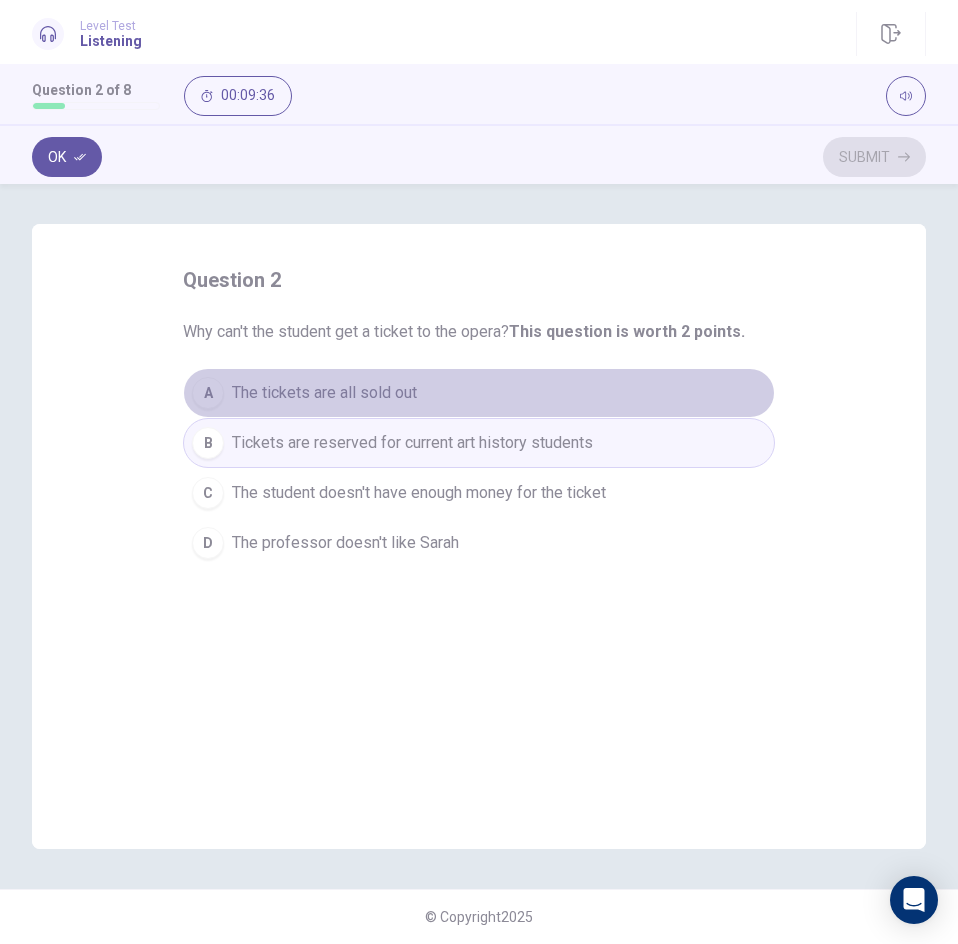 click on "A" at bounding box center (208, 393) 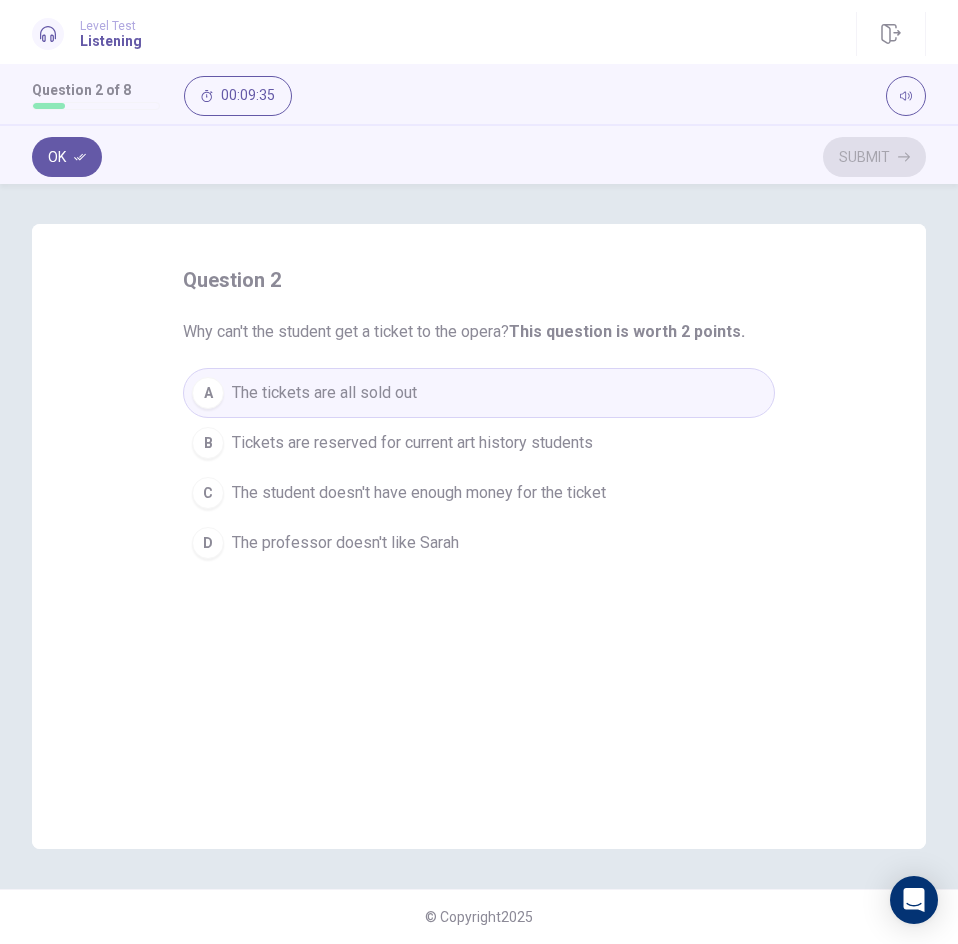 click on "B" at bounding box center (208, 443) 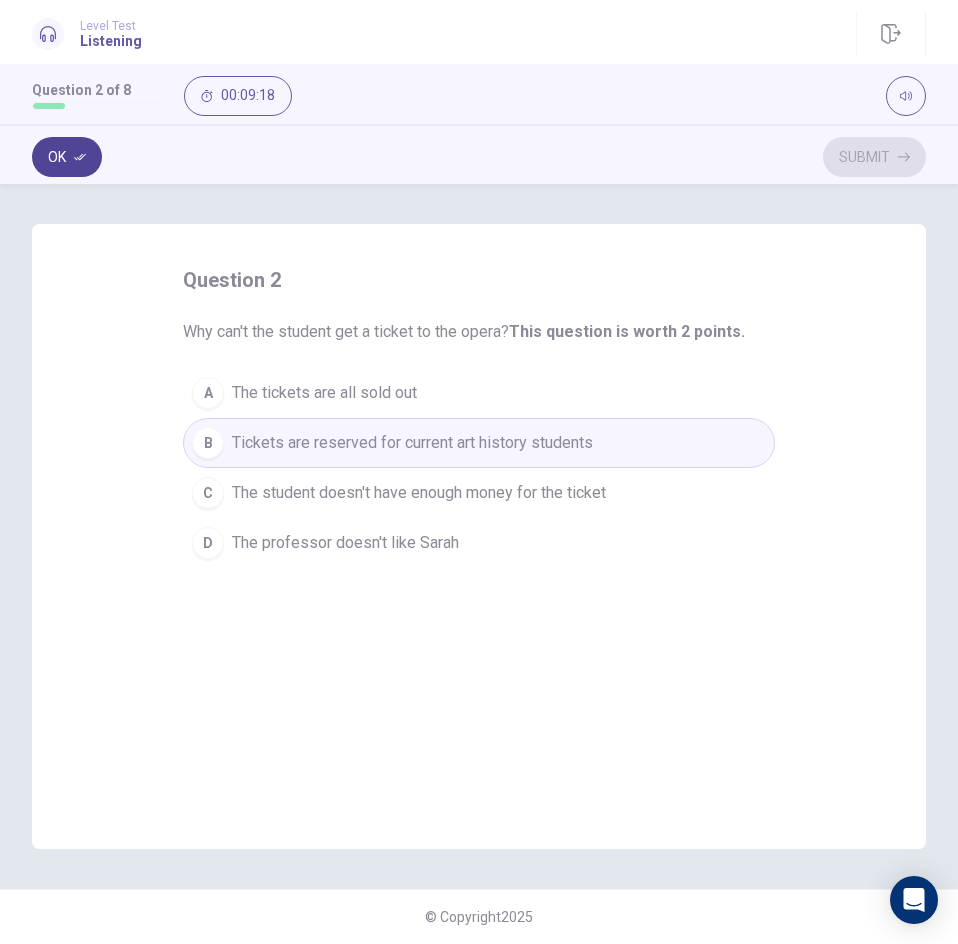 click on "Ok" at bounding box center (67, 157) 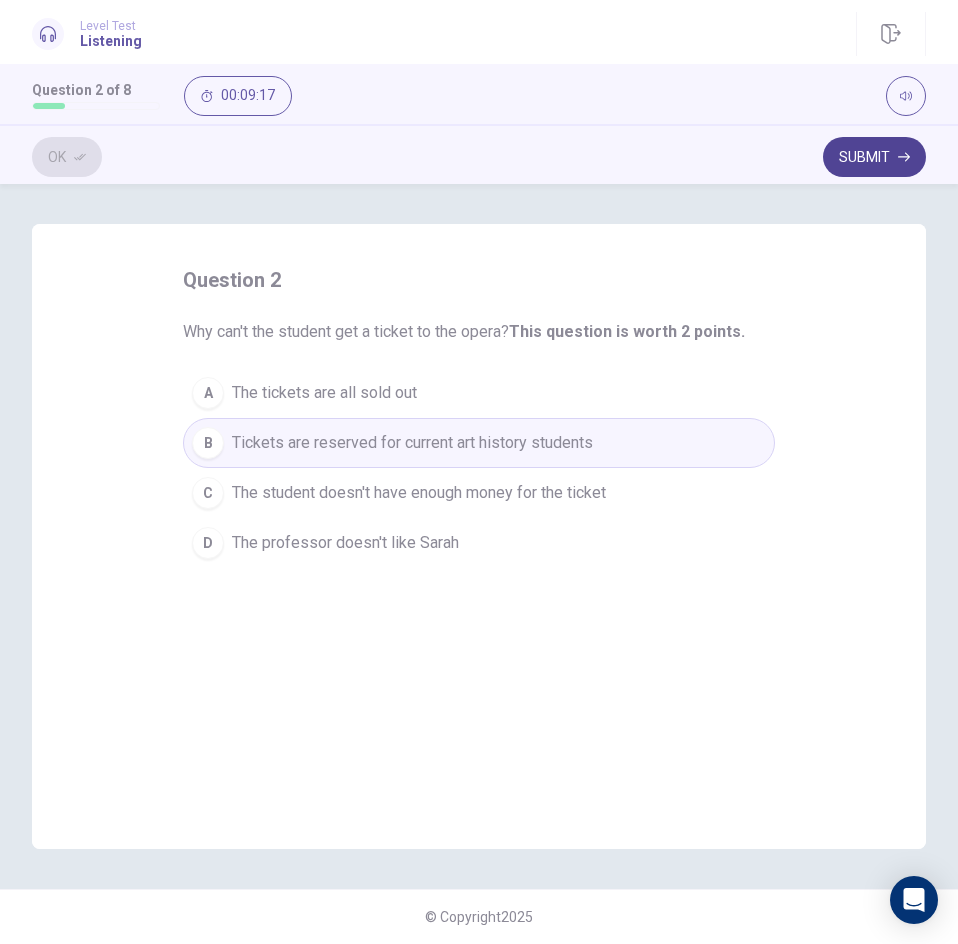 click on "Submit" at bounding box center [874, 157] 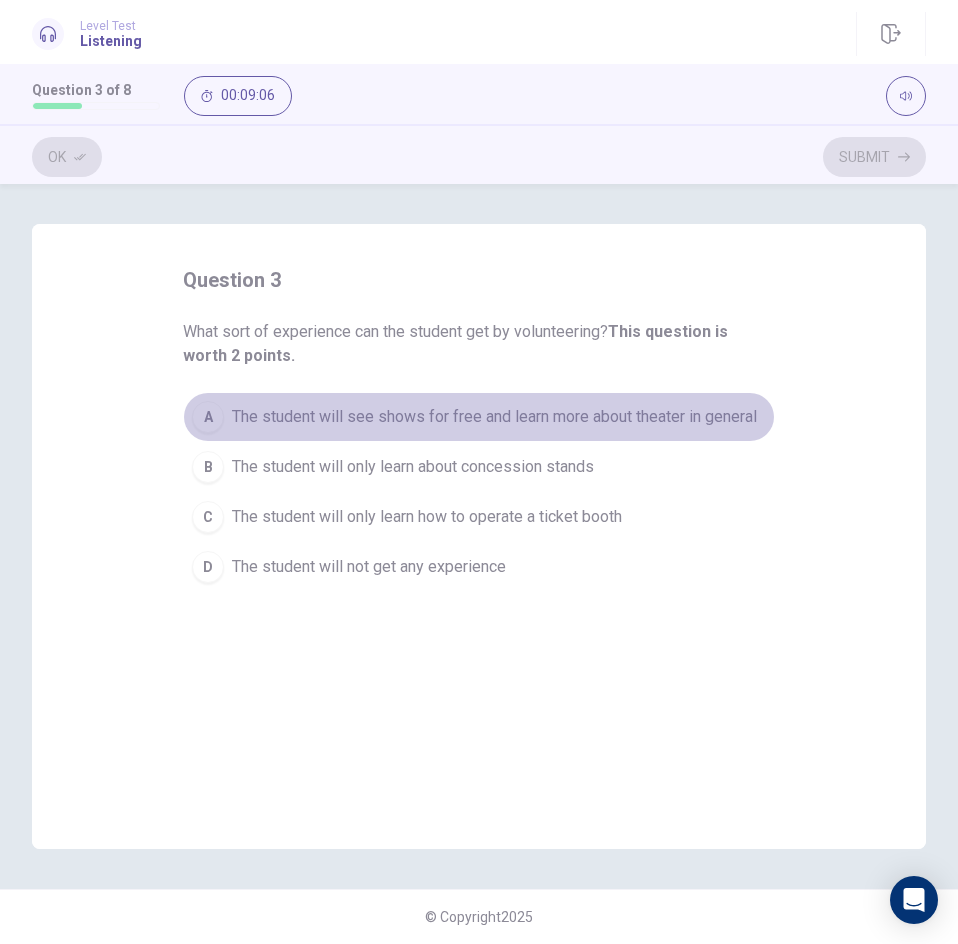 click on "The student will see shows for free and learn more about theater in general" at bounding box center [494, 417] 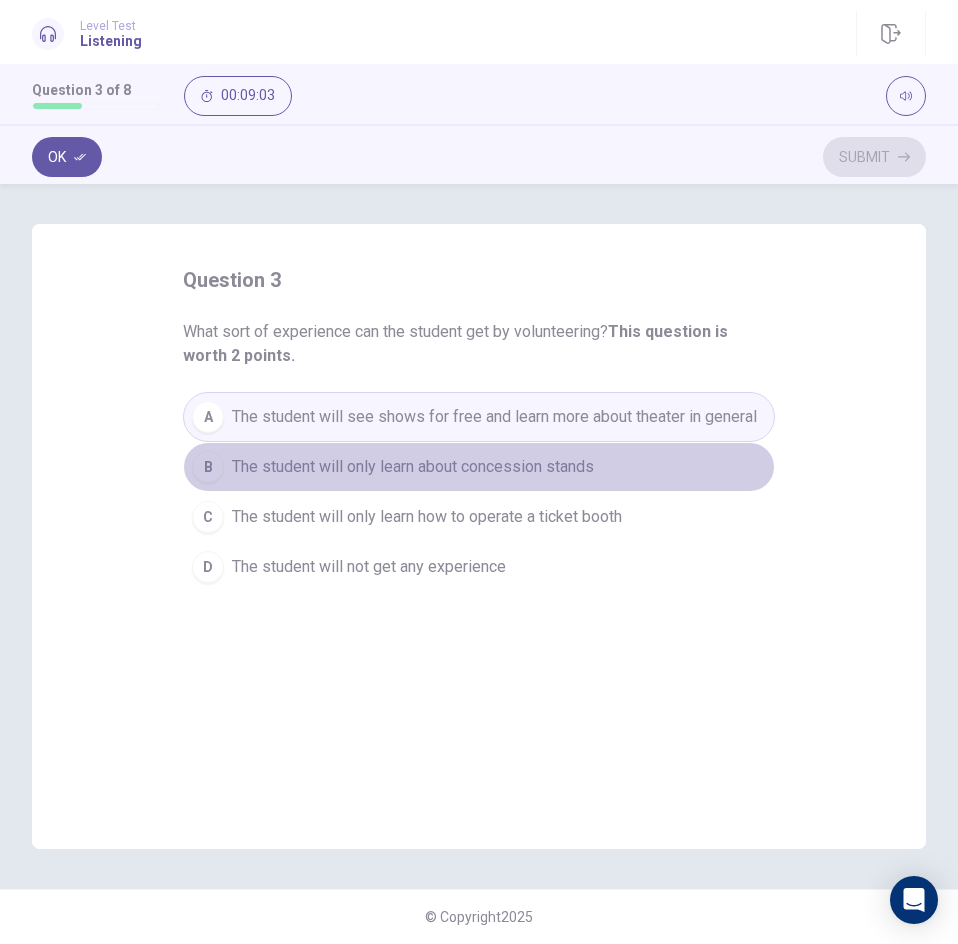 click on "The student will only learn about concession stands" at bounding box center (413, 467) 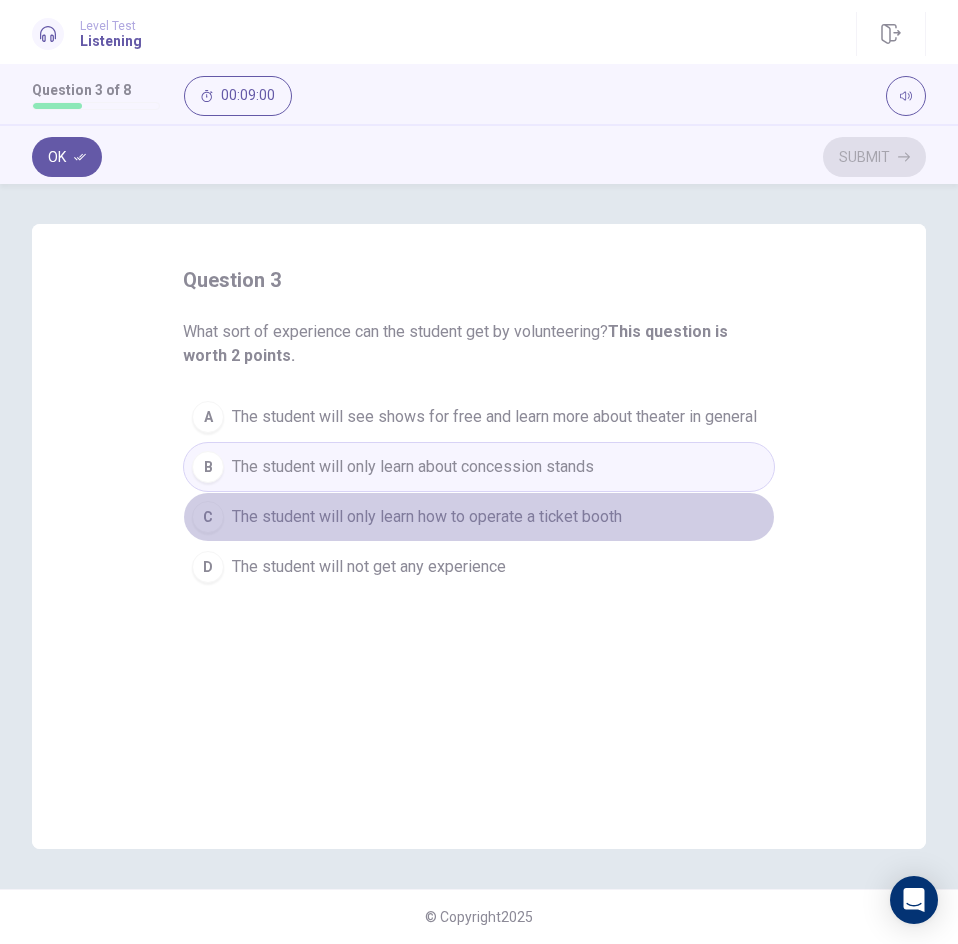 click on "The student will only learn how to operate a ticket booth" at bounding box center [427, 517] 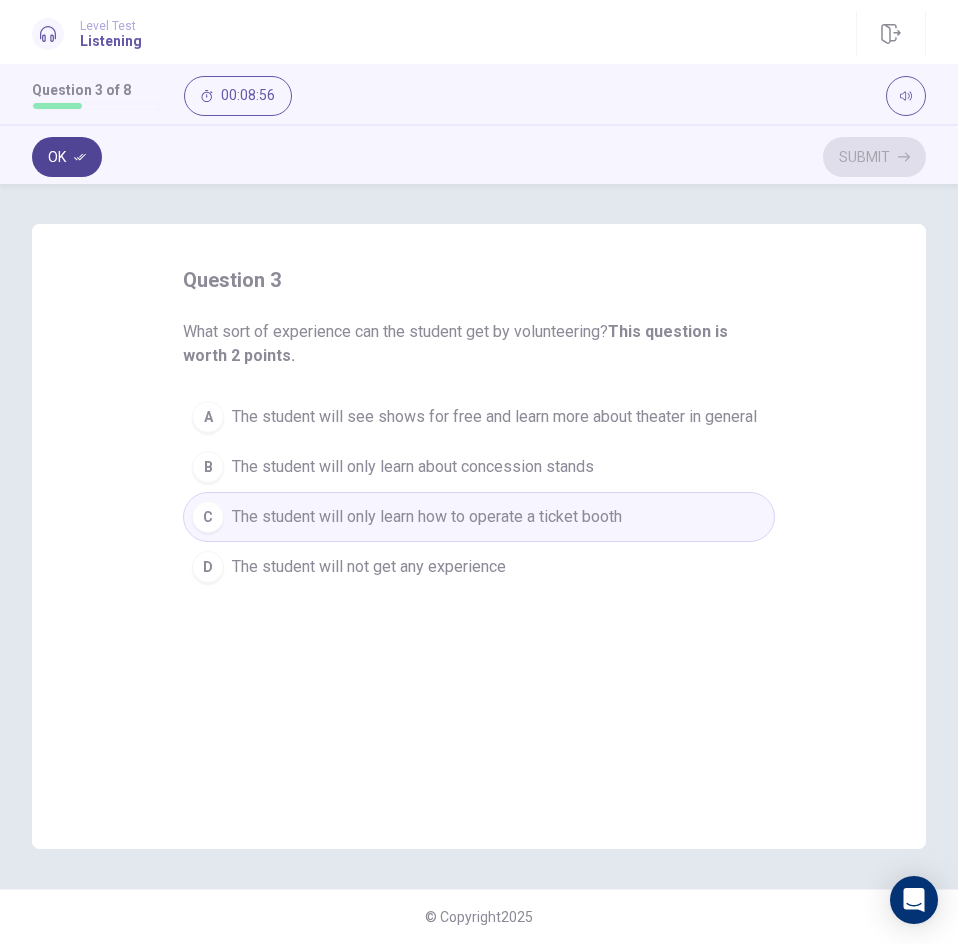 click on "Ok" at bounding box center (67, 157) 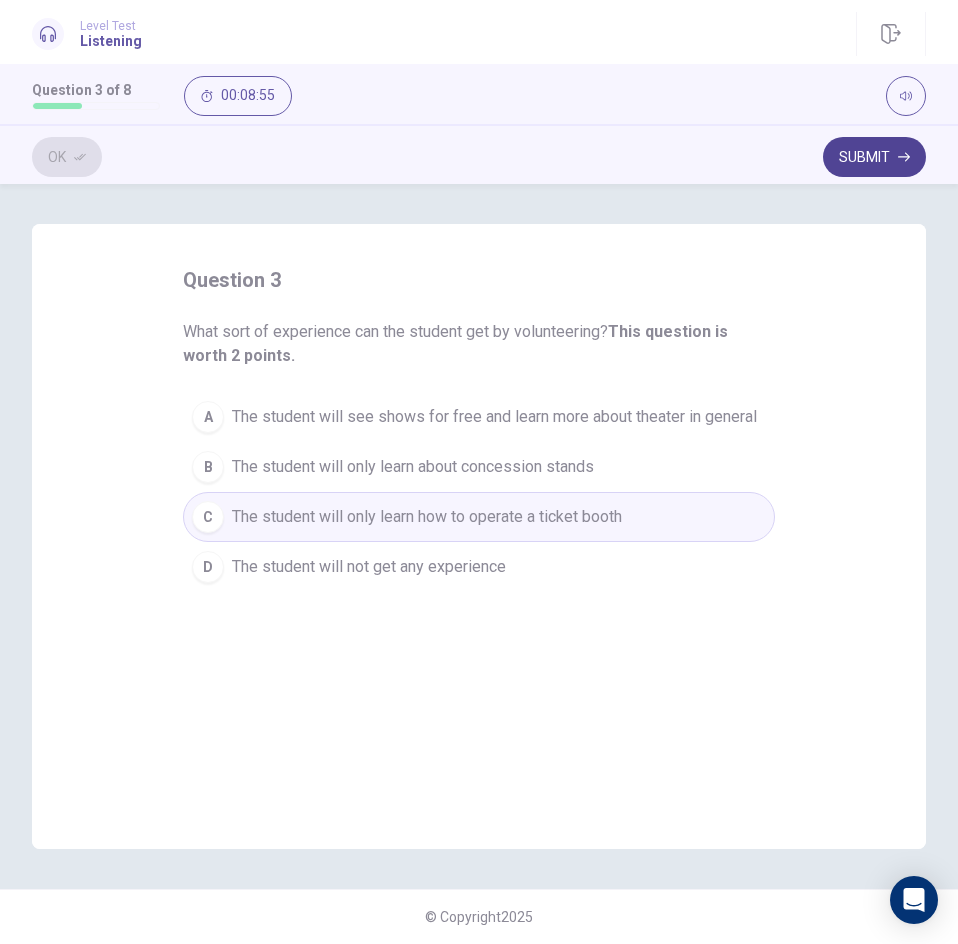 click on "Submit" at bounding box center [874, 157] 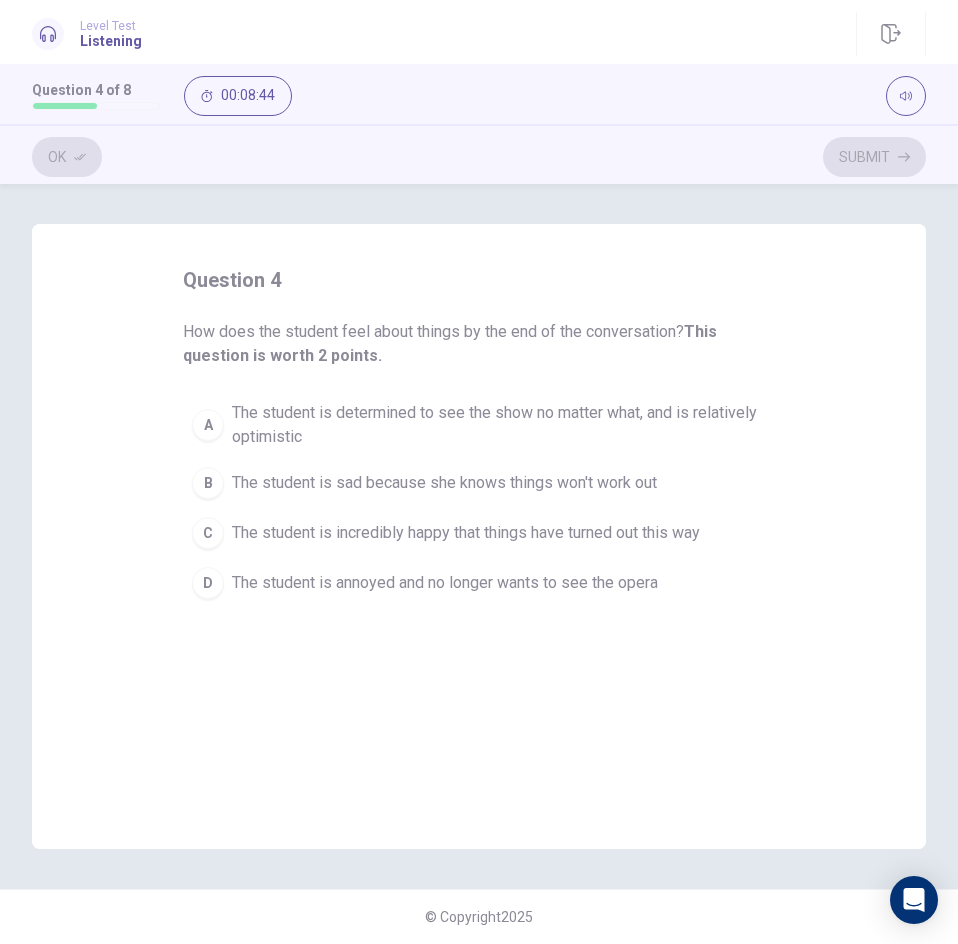 click on "The student is annoyed and no longer wants to see the opera" at bounding box center (445, 583) 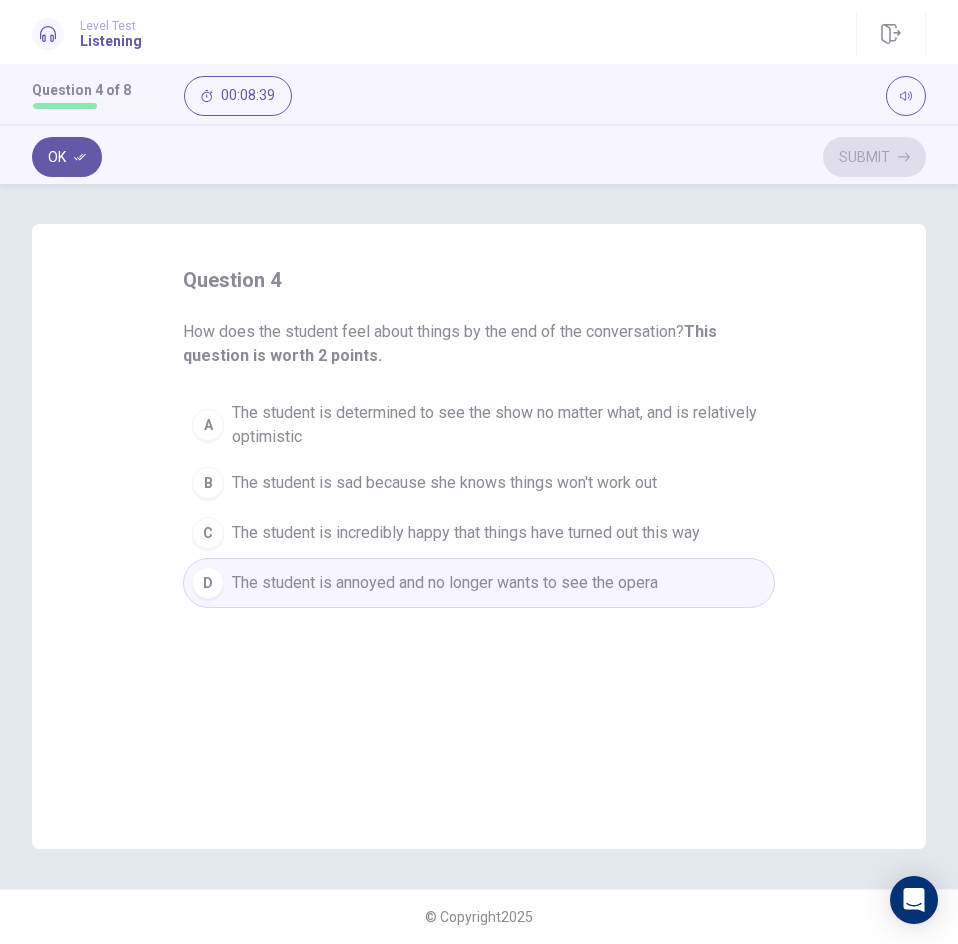 click on "The student is incredibly happy that things have turned out this way" at bounding box center [466, 533] 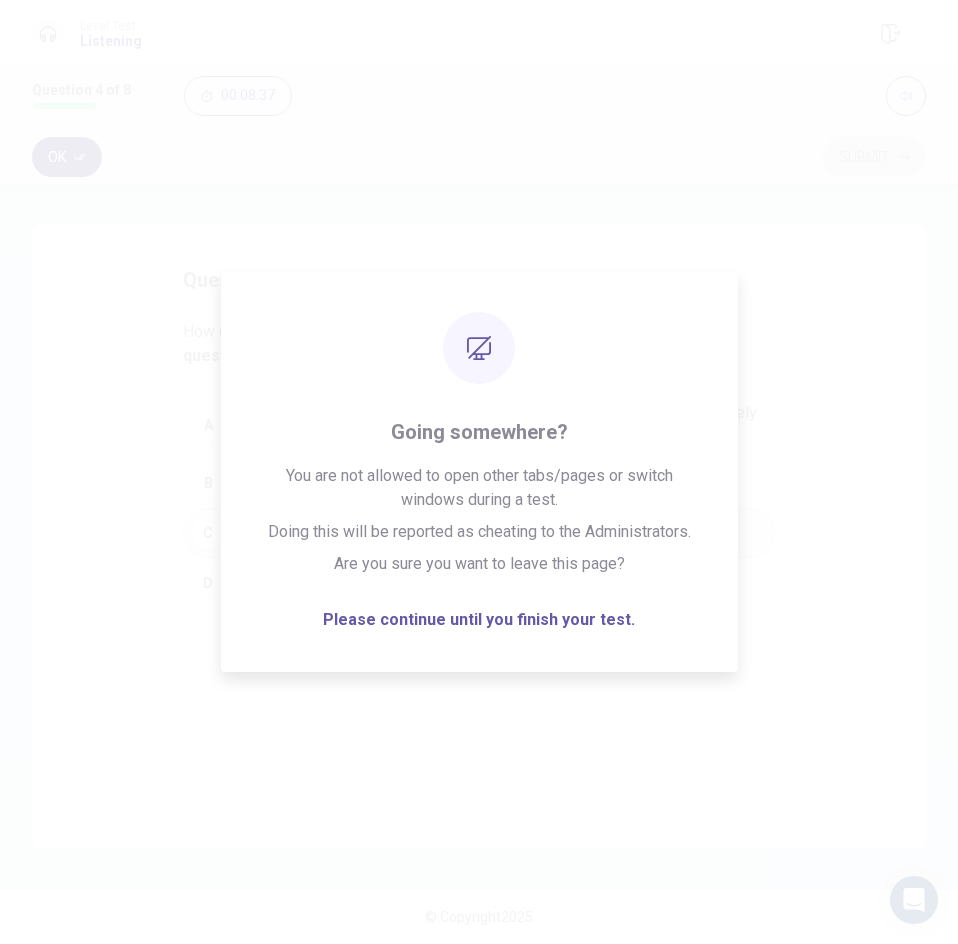 click on "Ok" at bounding box center (67, 157) 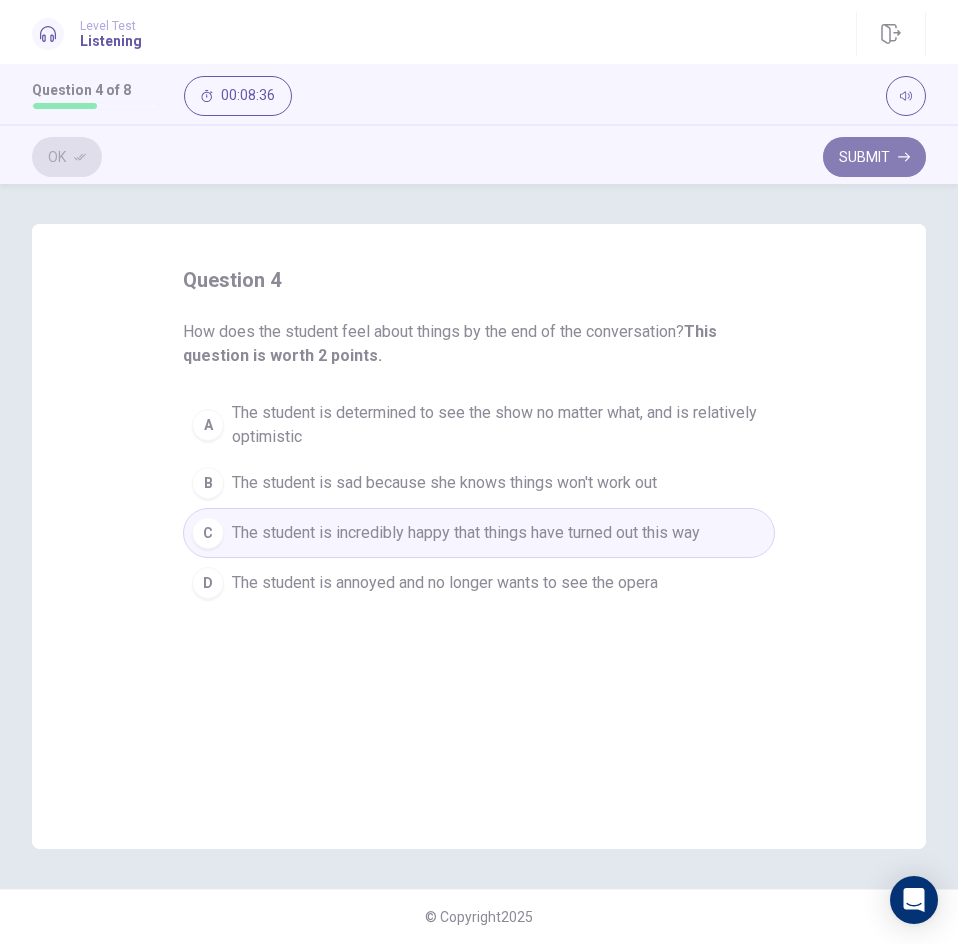 click on "Submit" at bounding box center (874, 157) 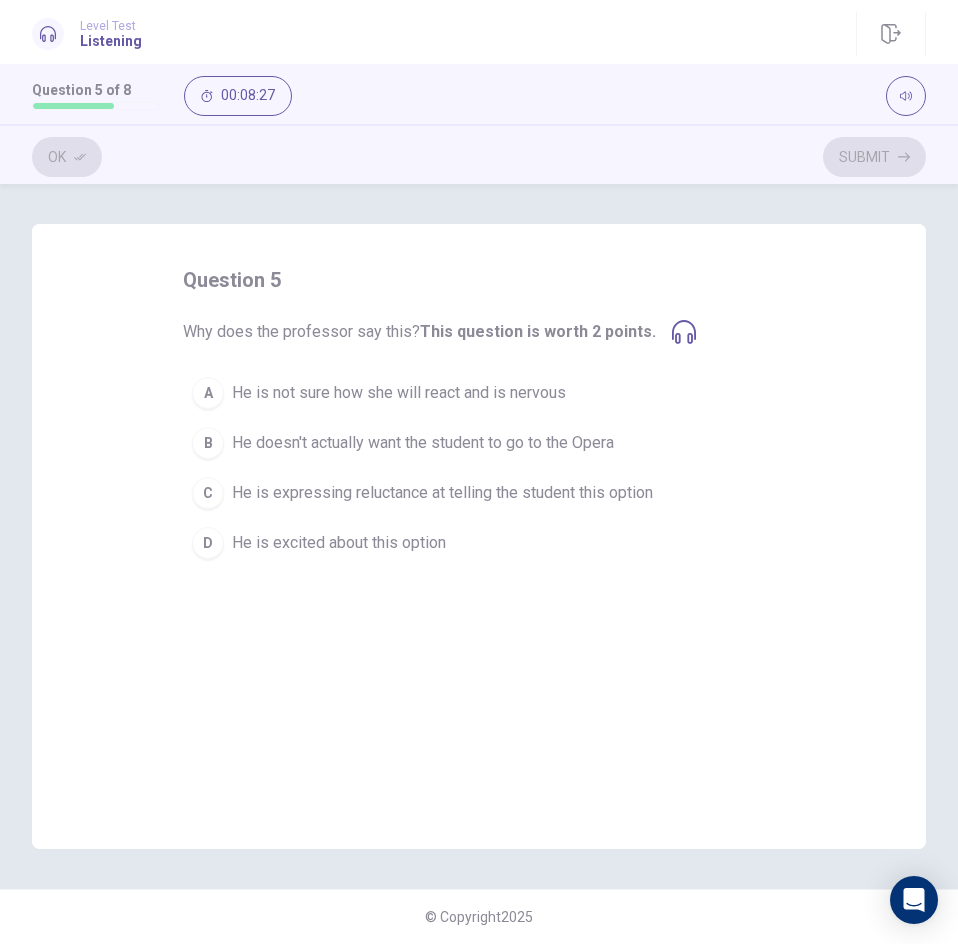click on "He is expressing reluctance at telling the student this option" at bounding box center [442, 493] 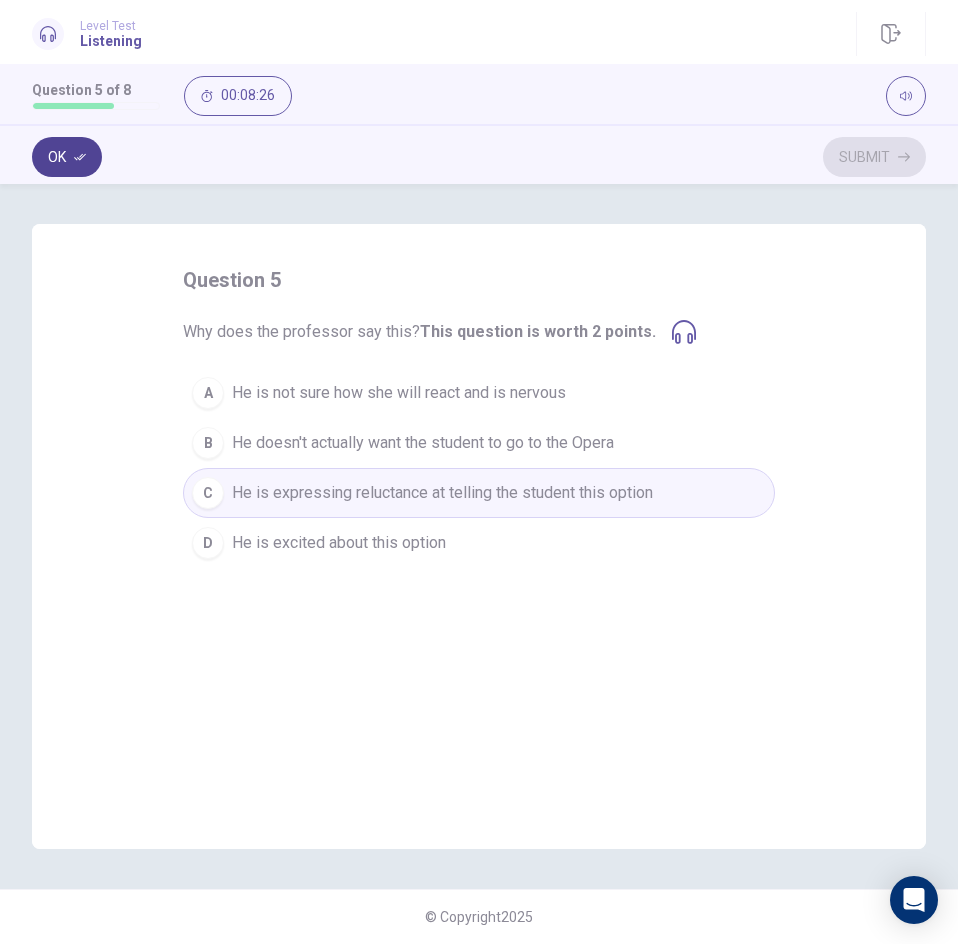 click 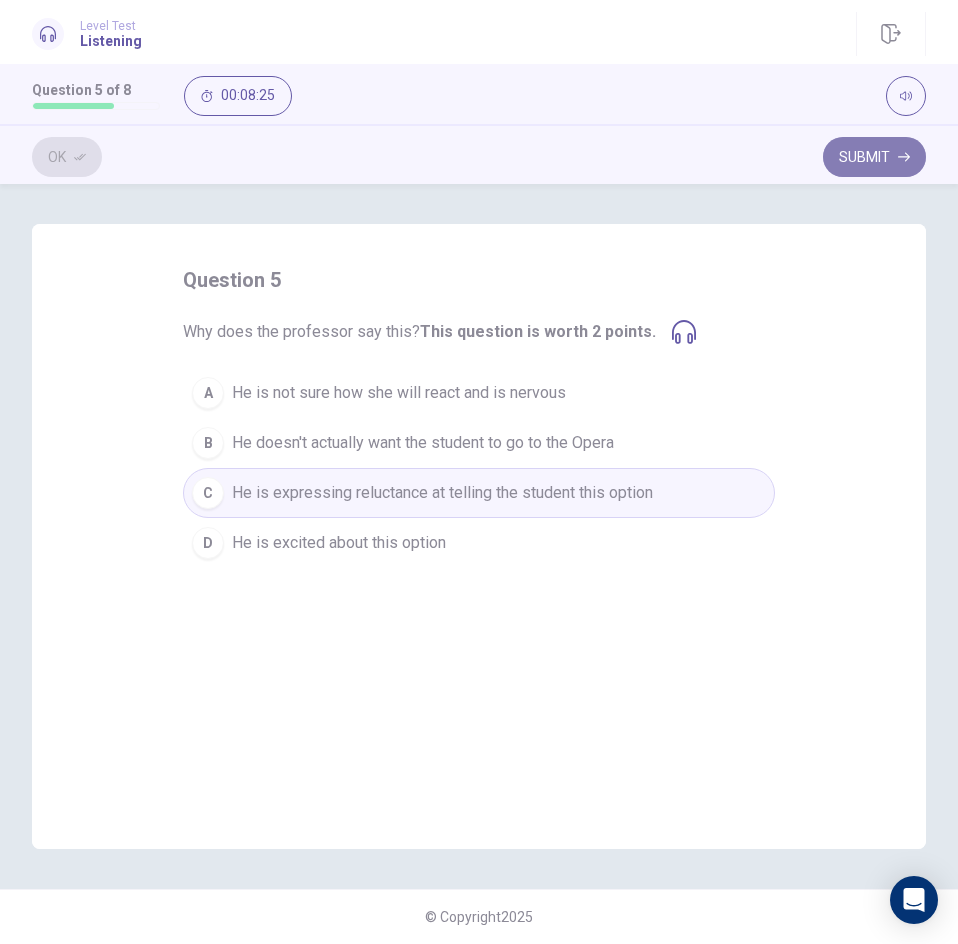 click on "Submit" at bounding box center [874, 157] 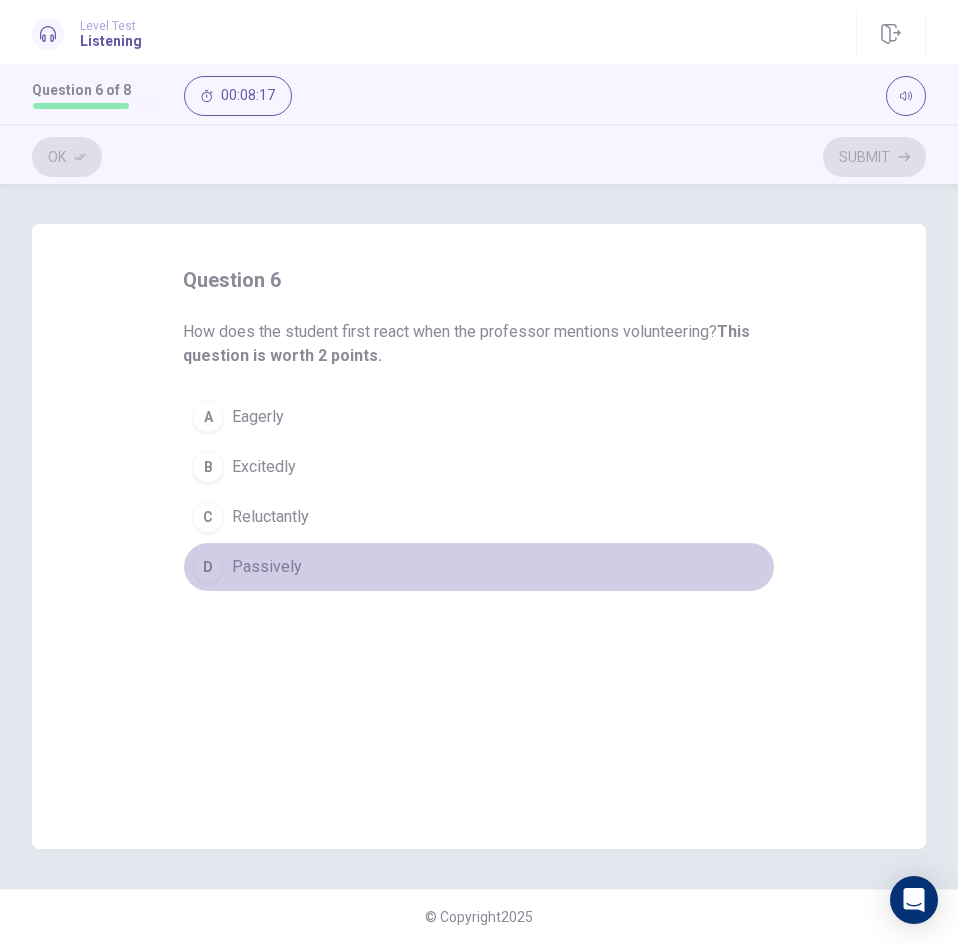 click on "D Passively" at bounding box center [479, 567] 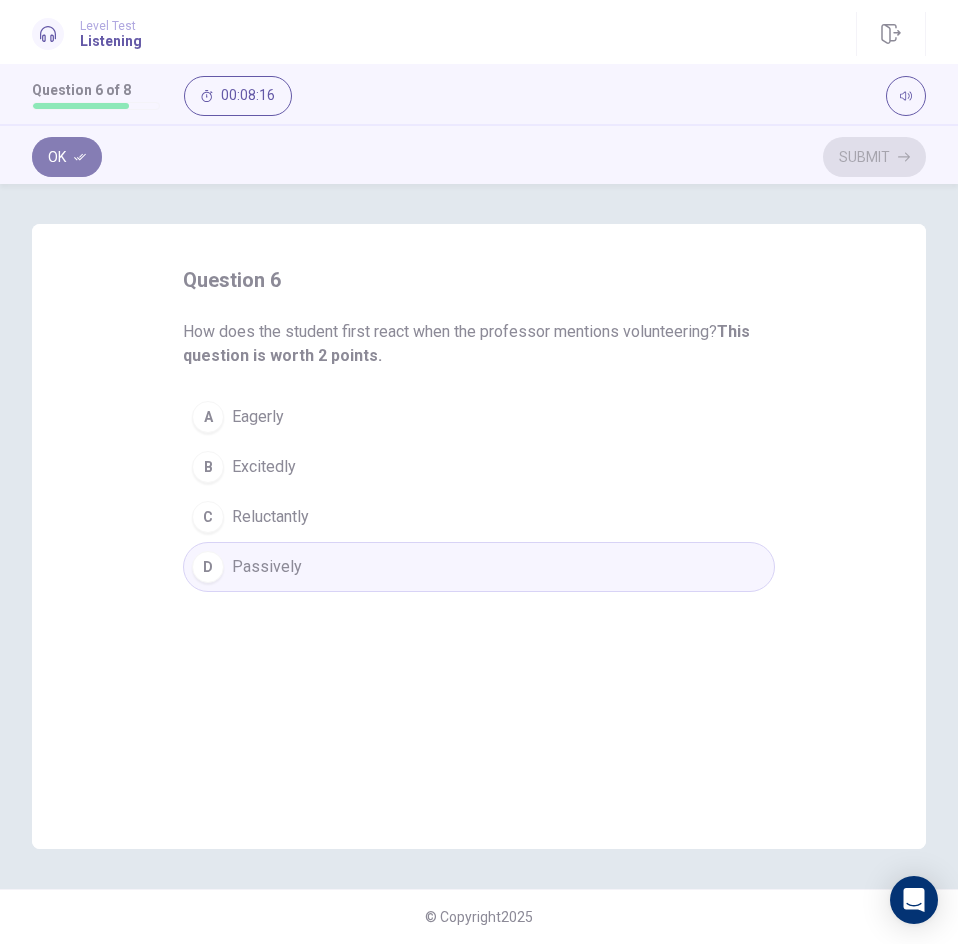 click on "Ok" at bounding box center (67, 157) 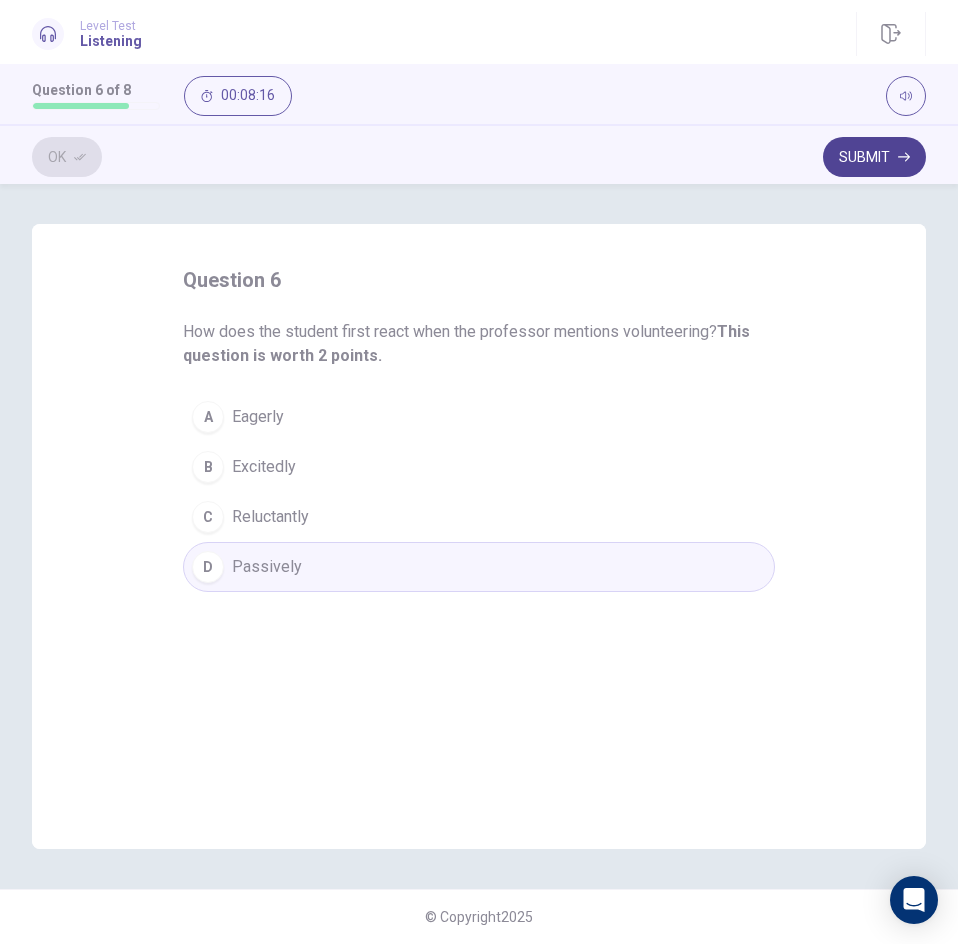 click 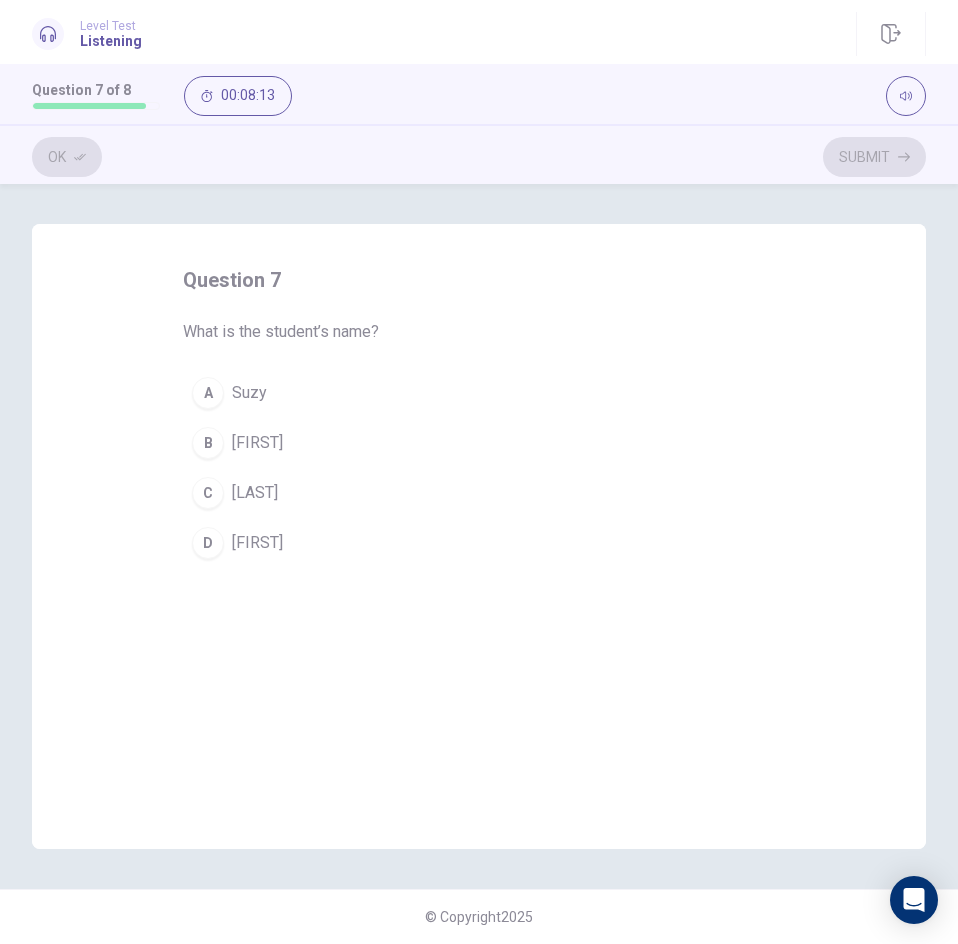 click on "[FIRST]" at bounding box center [257, 443] 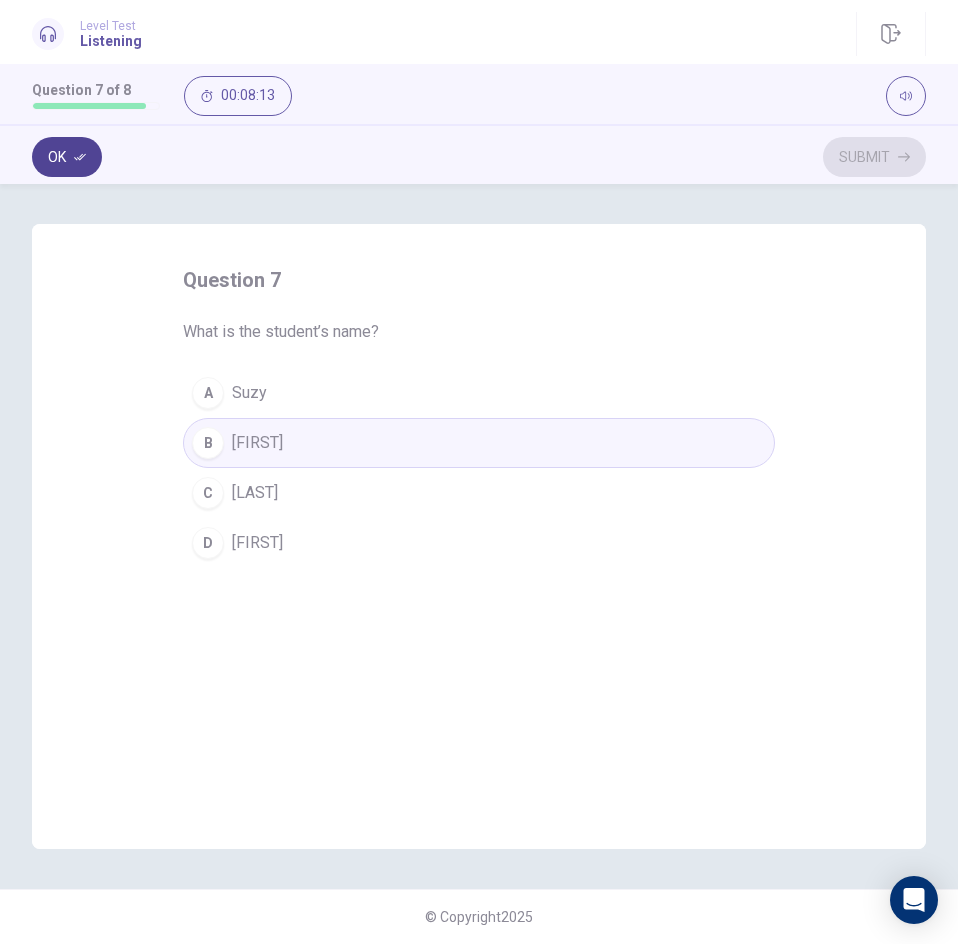 click 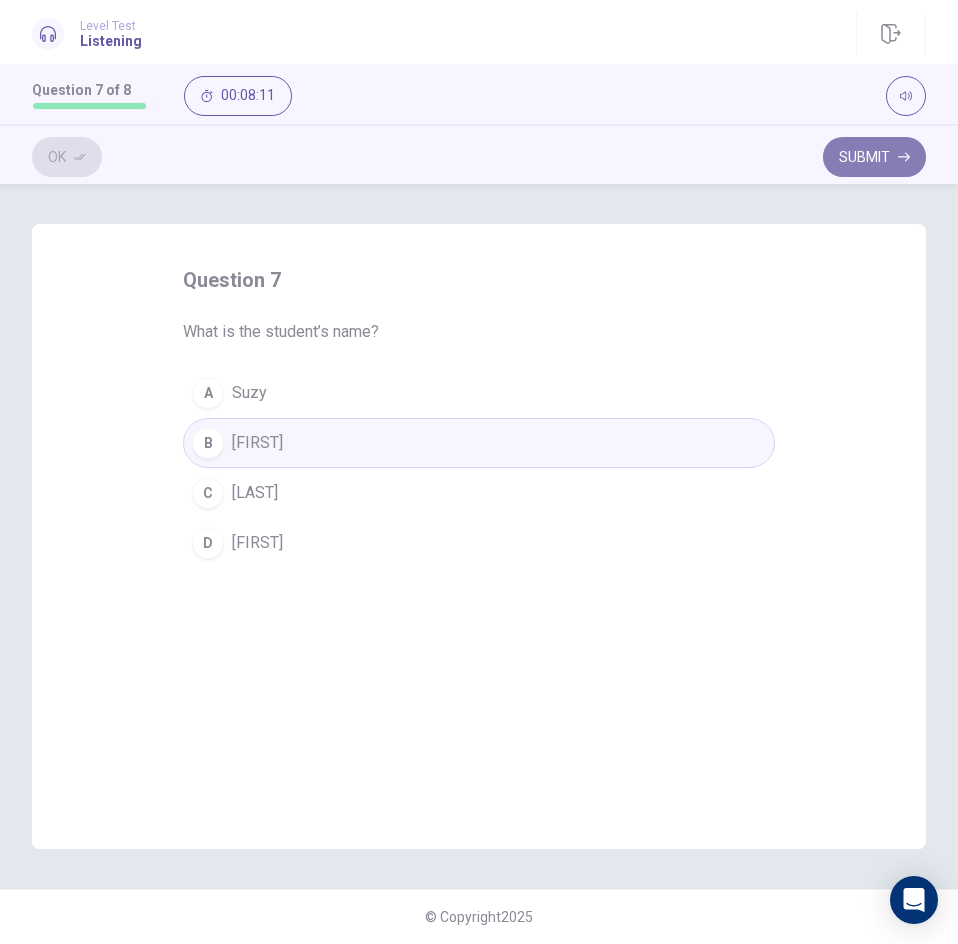 click on "Submit" at bounding box center (874, 157) 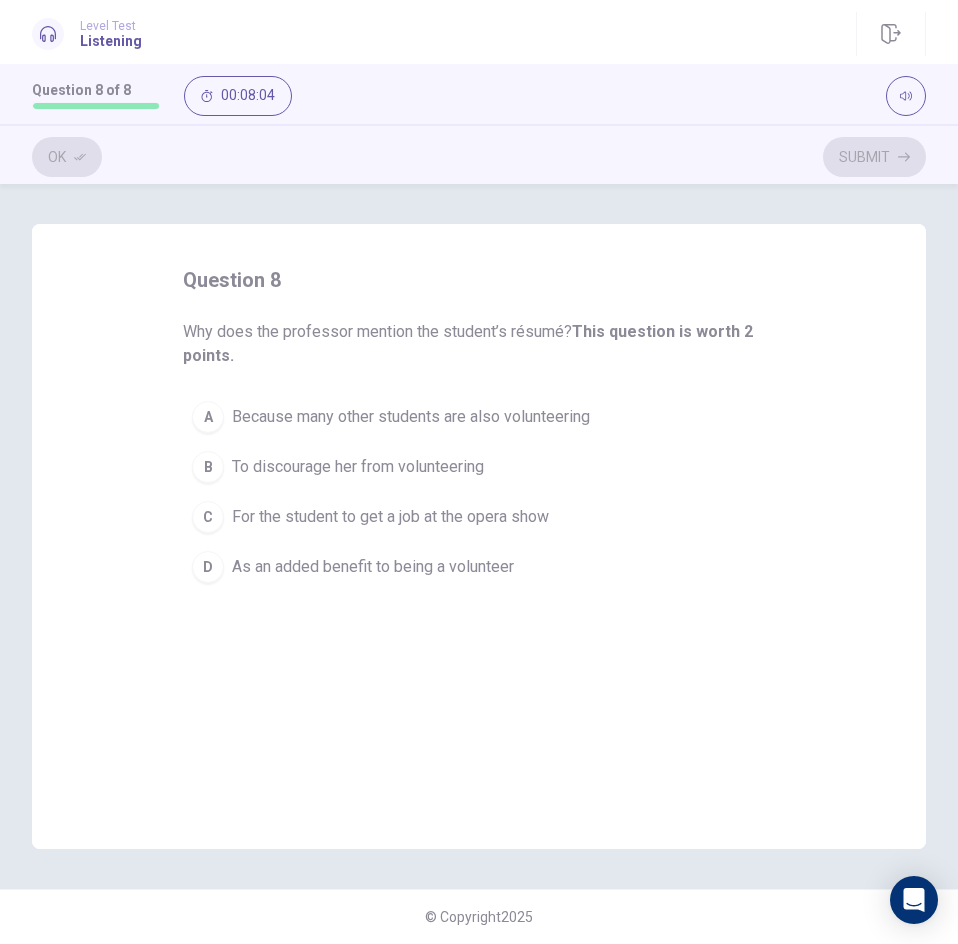 click on "Because many other students are also volunteering" at bounding box center [411, 417] 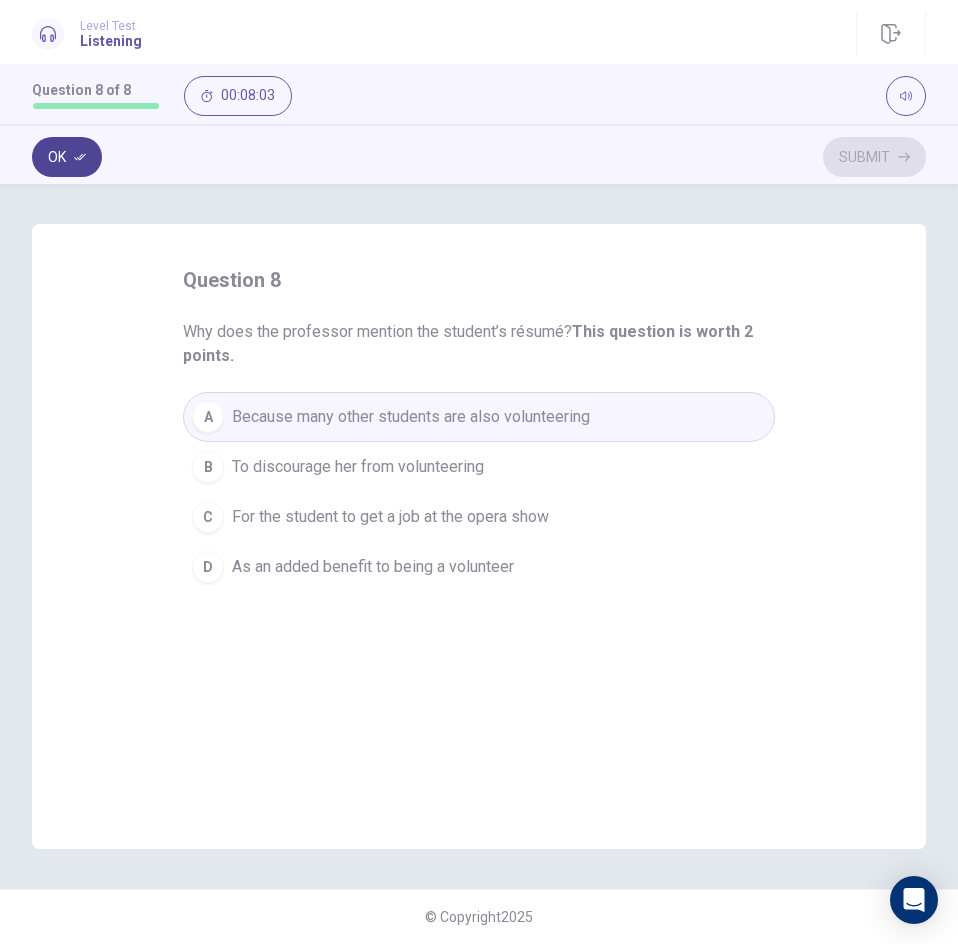 click on "Ok" at bounding box center [67, 157] 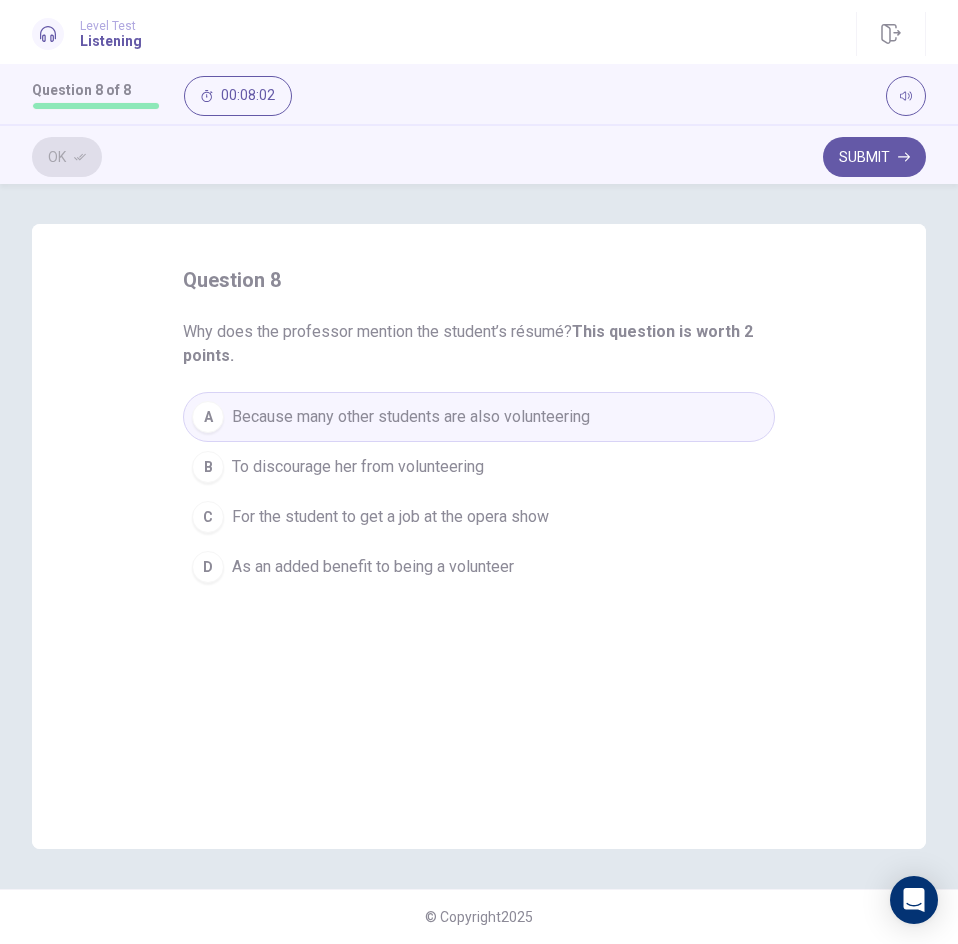 click on "Submit" at bounding box center [874, 157] 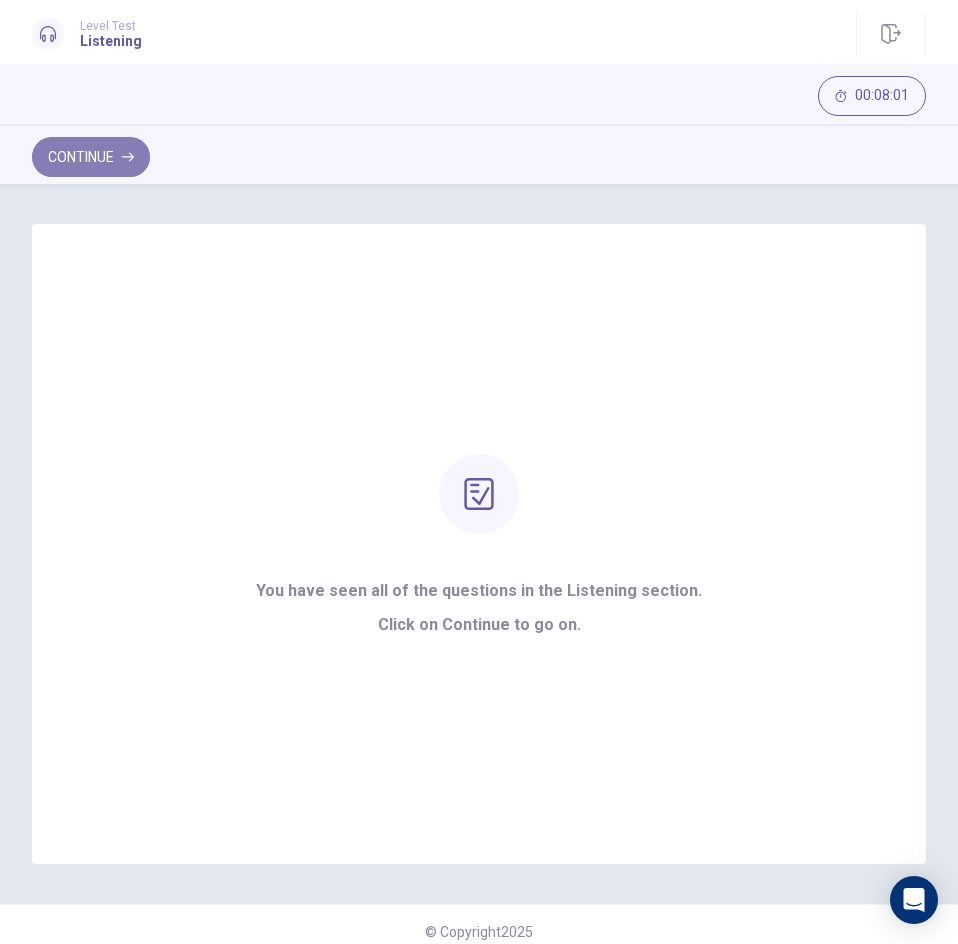 click on "Continue" at bounding box center [91, 157] 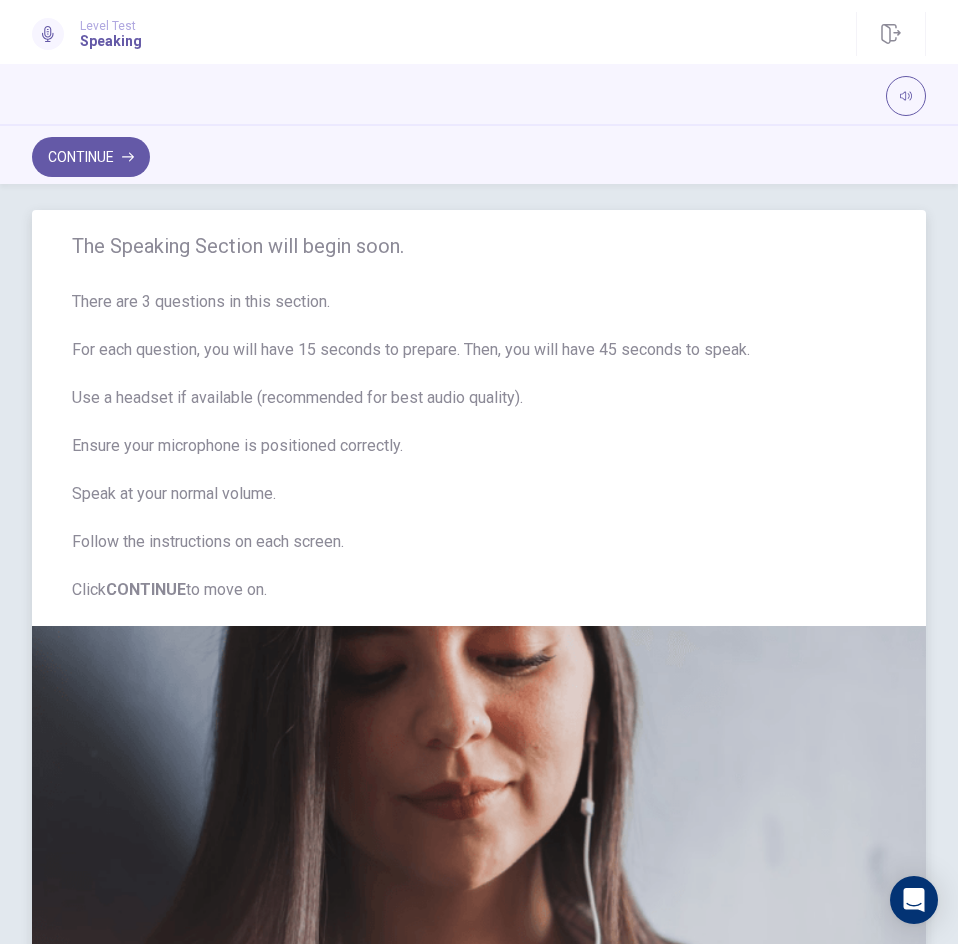 scroll, scrollTop: 0, scrollLeft: 0, axis: both 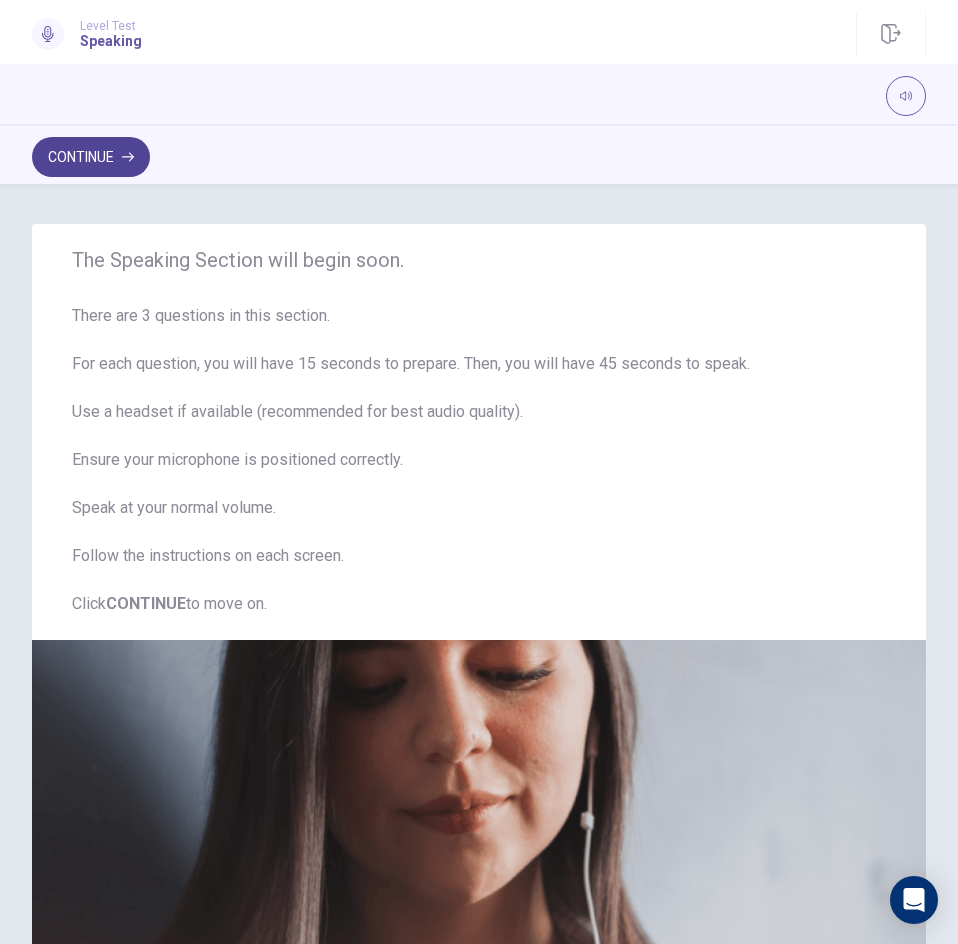 click on "Continue" at bounding box center (91, 157) 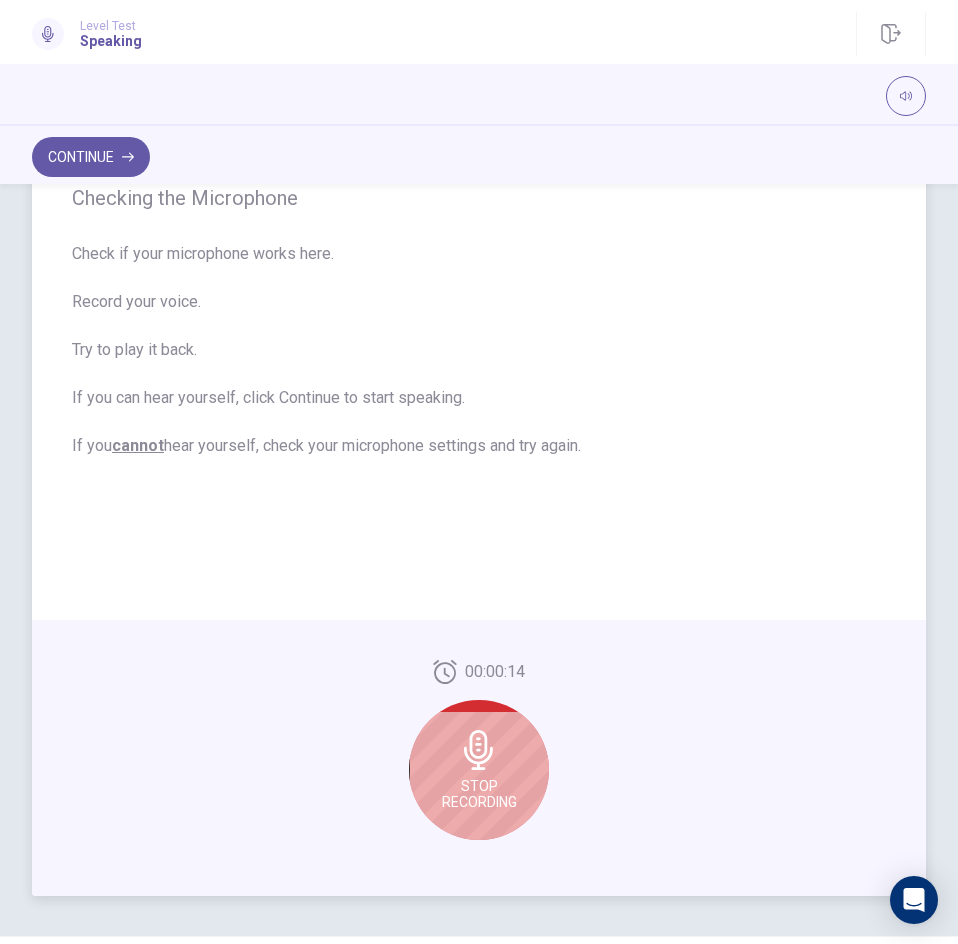 click on "Stop   Recording" at bounding box center (479, 770) 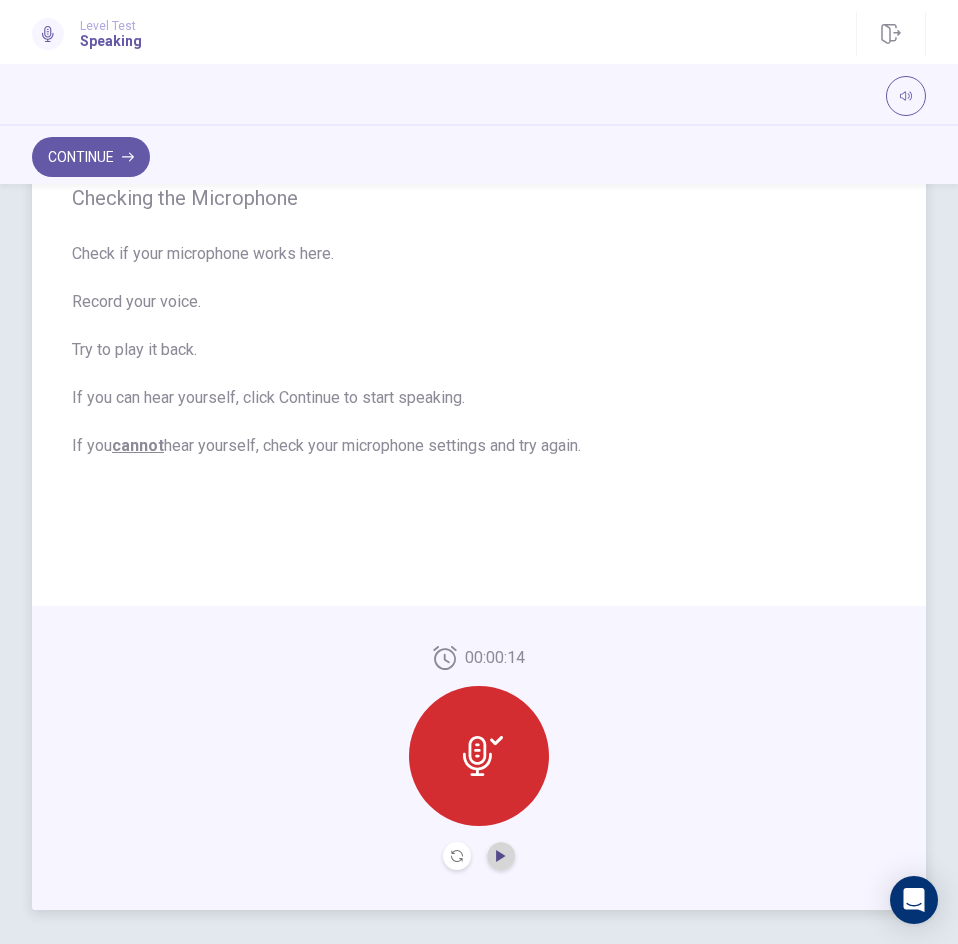 click 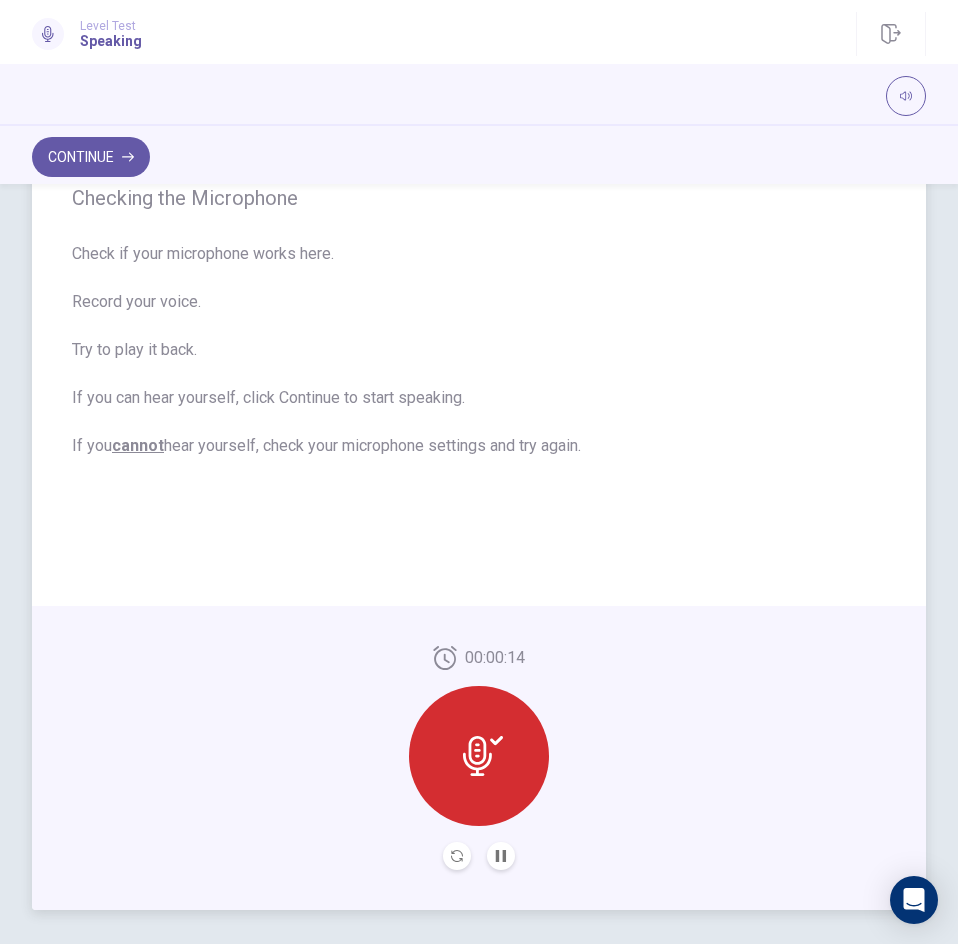 click 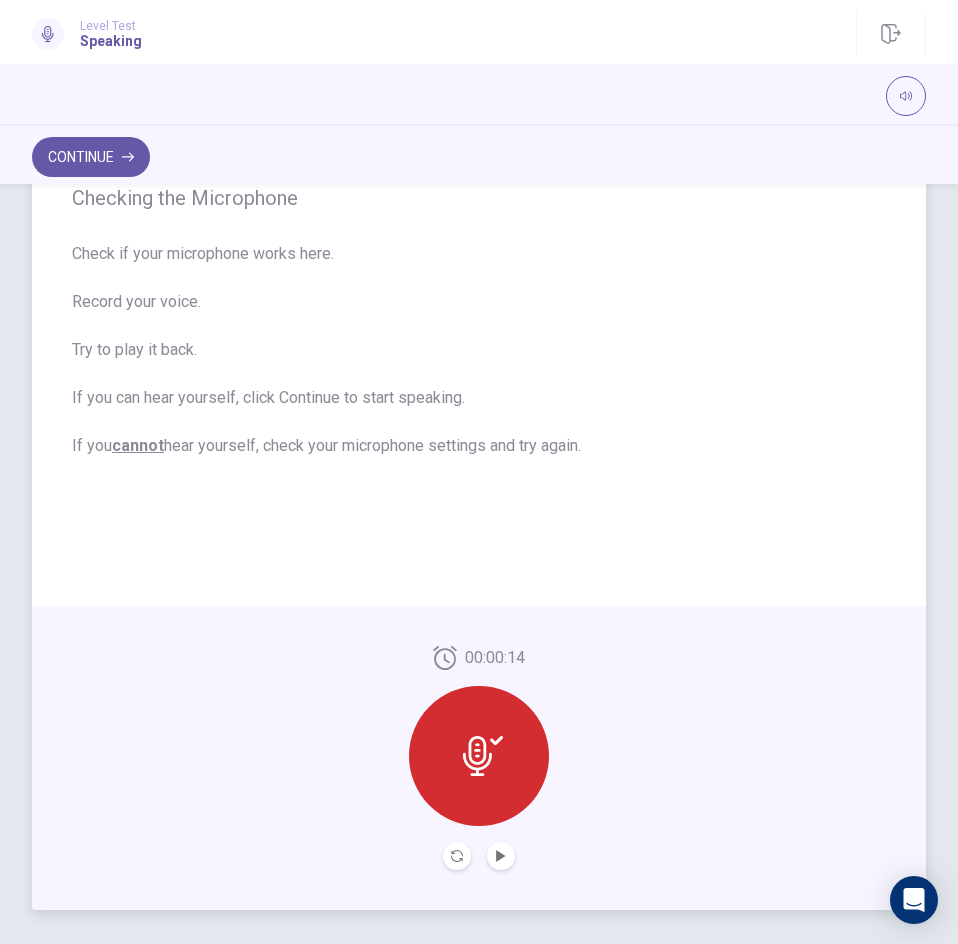 click 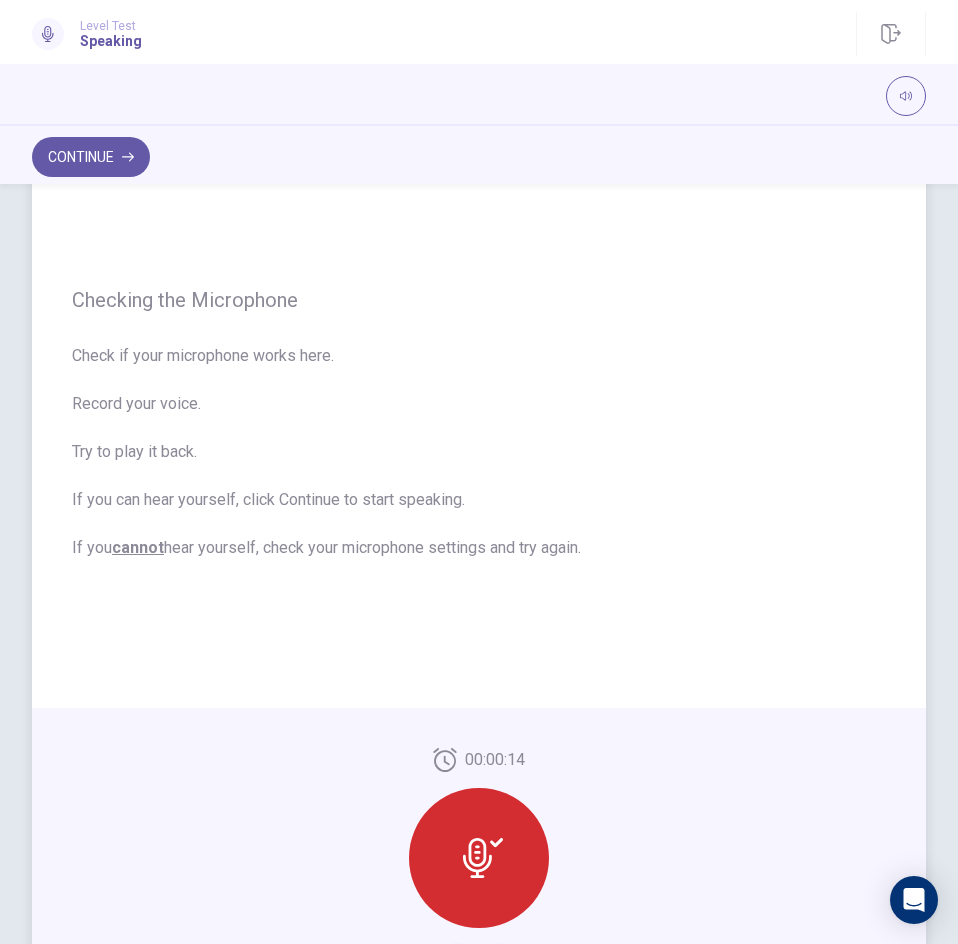scroll, scrollTop: 0, scrollLeft: 0, axis: both 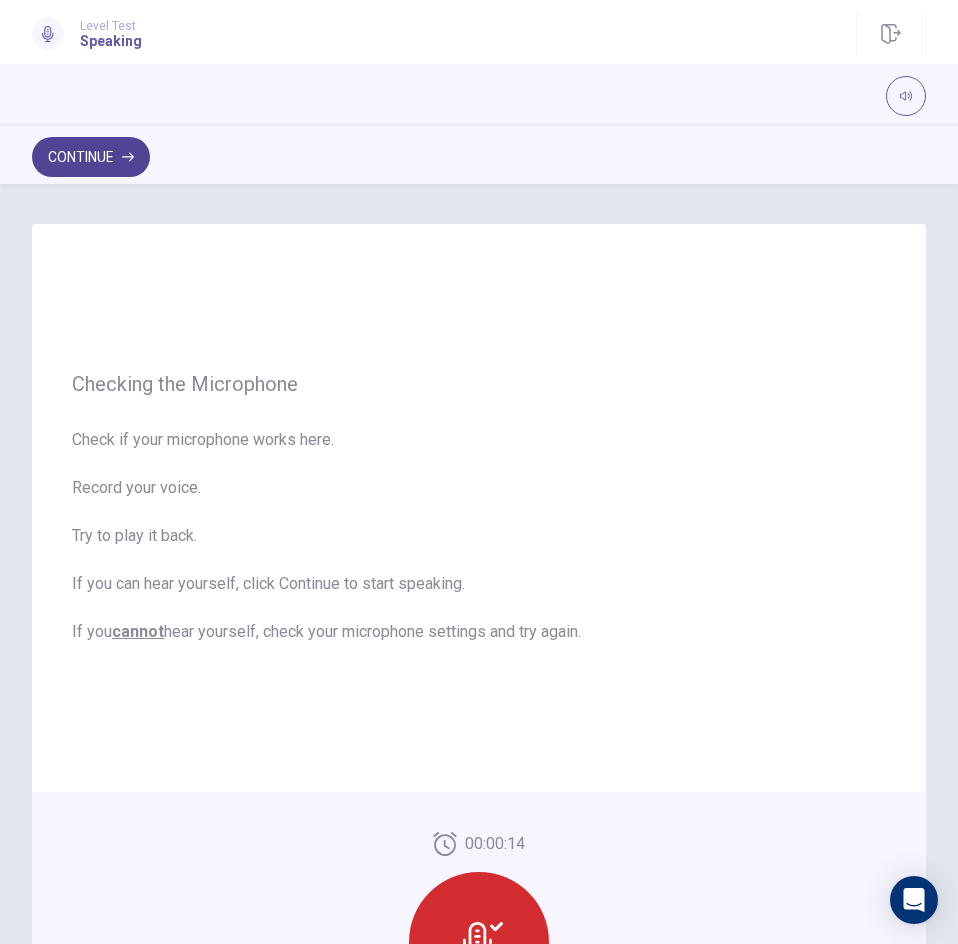 click 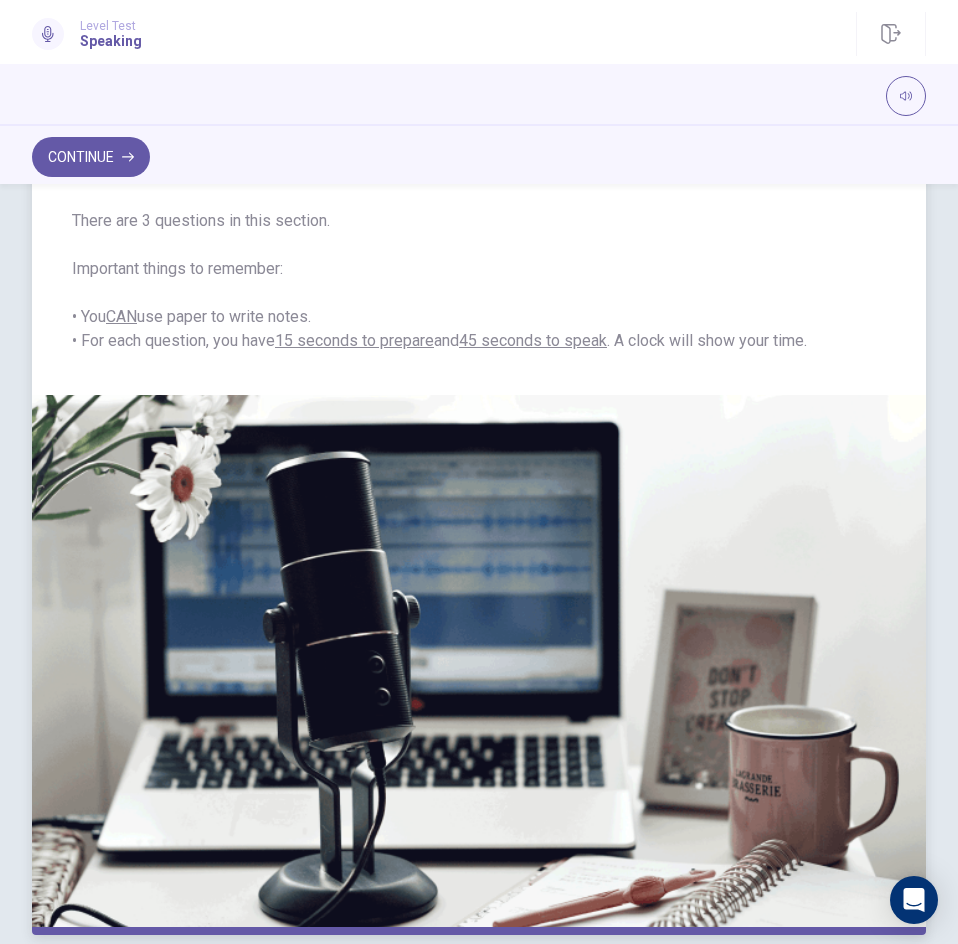 scroll, scrollTop: 0, scrollLeft: 0, axis: both 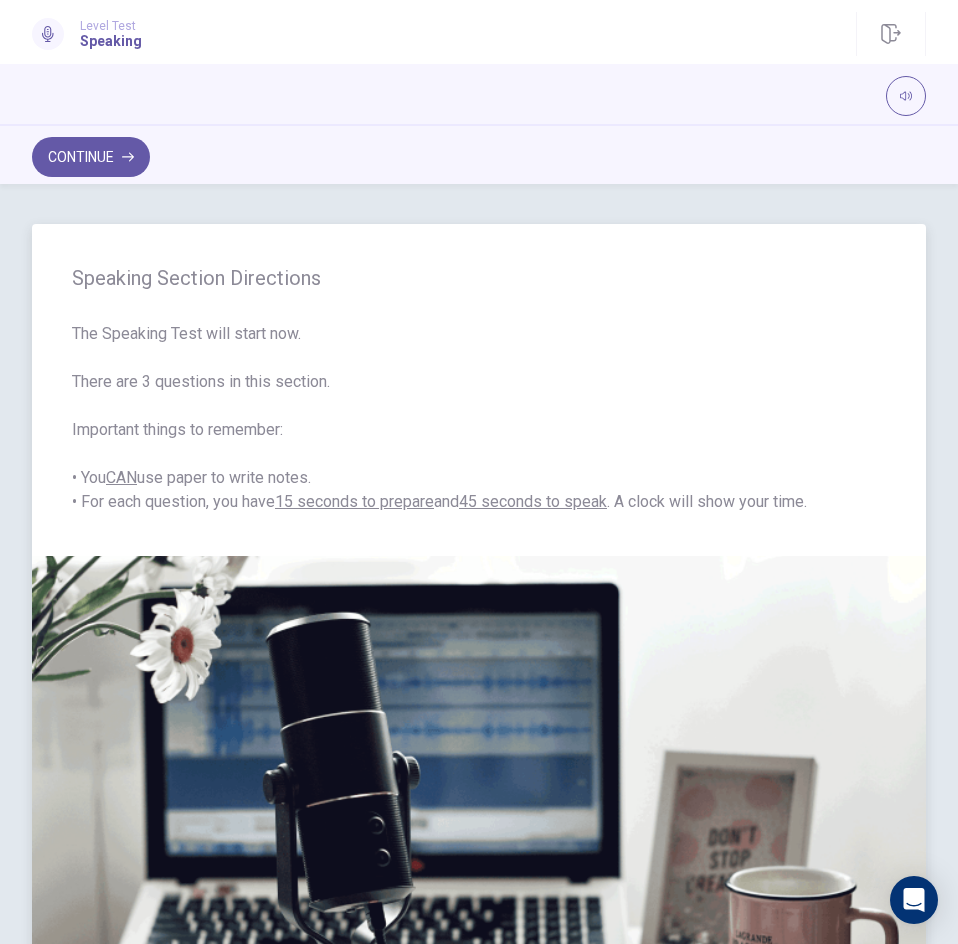 drag, startPoint x: 188, startPoint y: 477, endPoint x: 379, endPoint y: 490, distance: 191.4419 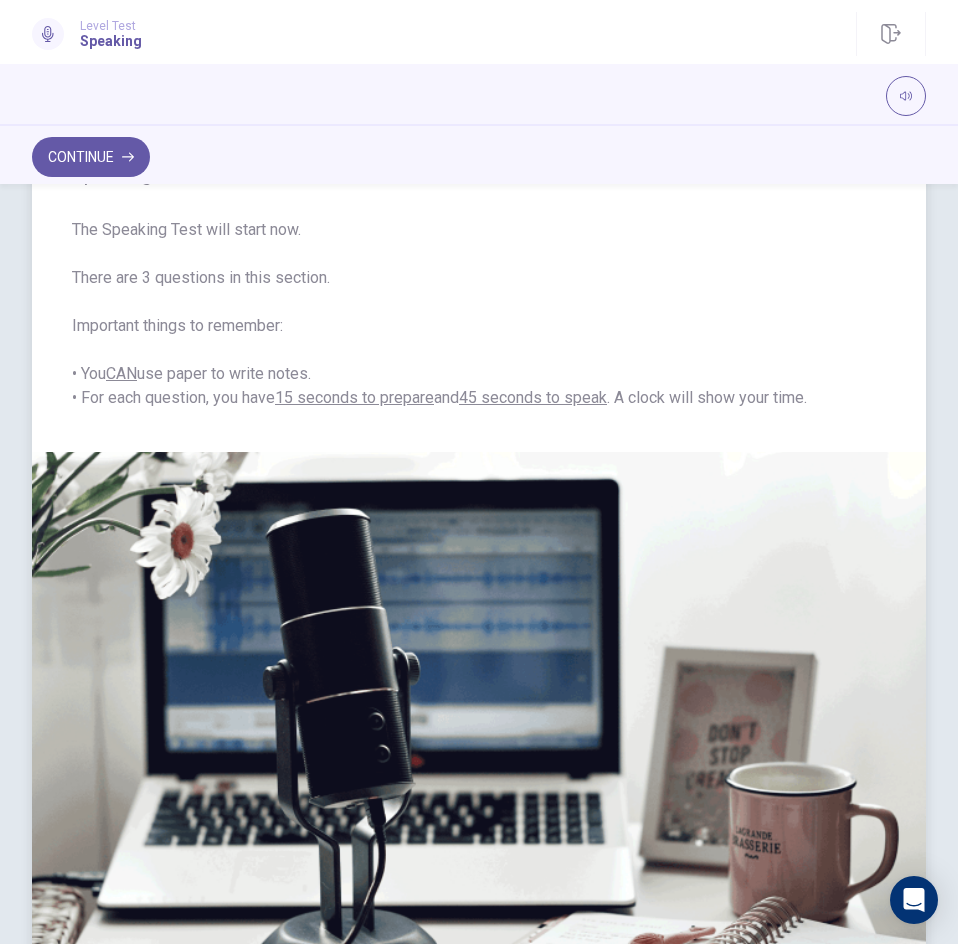 scroll, scrollTop: 0, scrollLeft: 0, axis: both 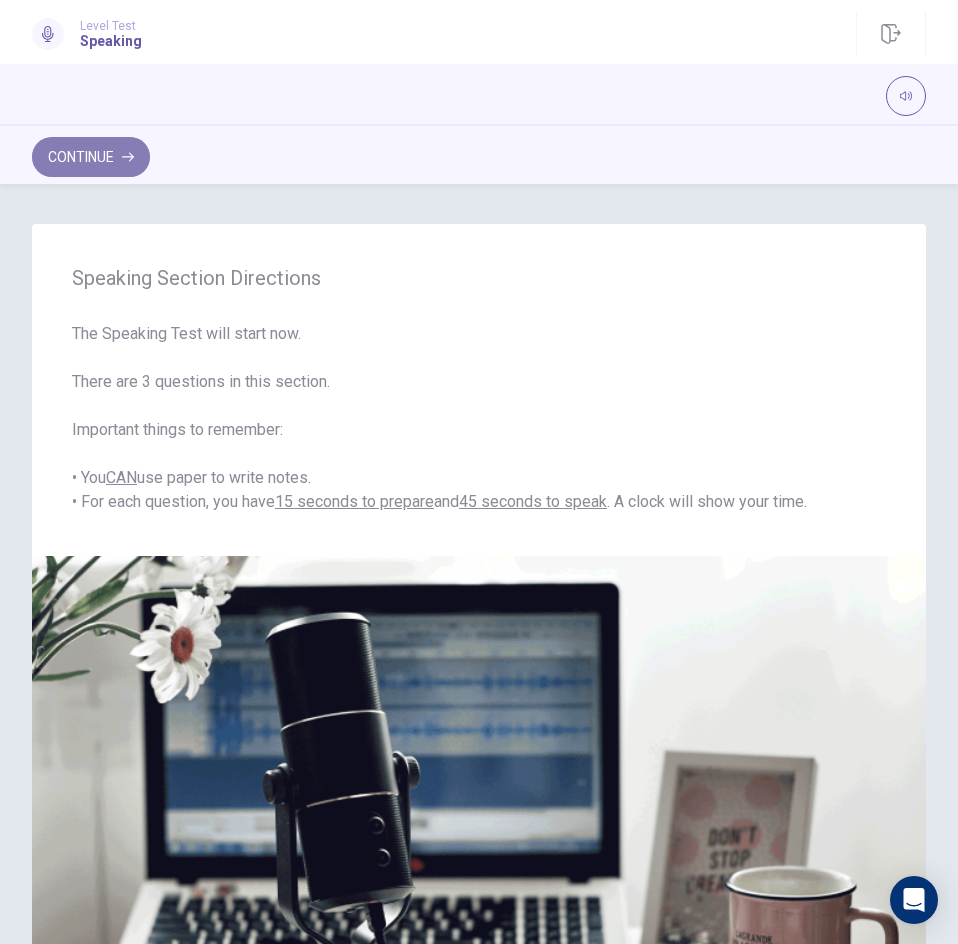 click on "Continue" at bounding box center (91, 157) 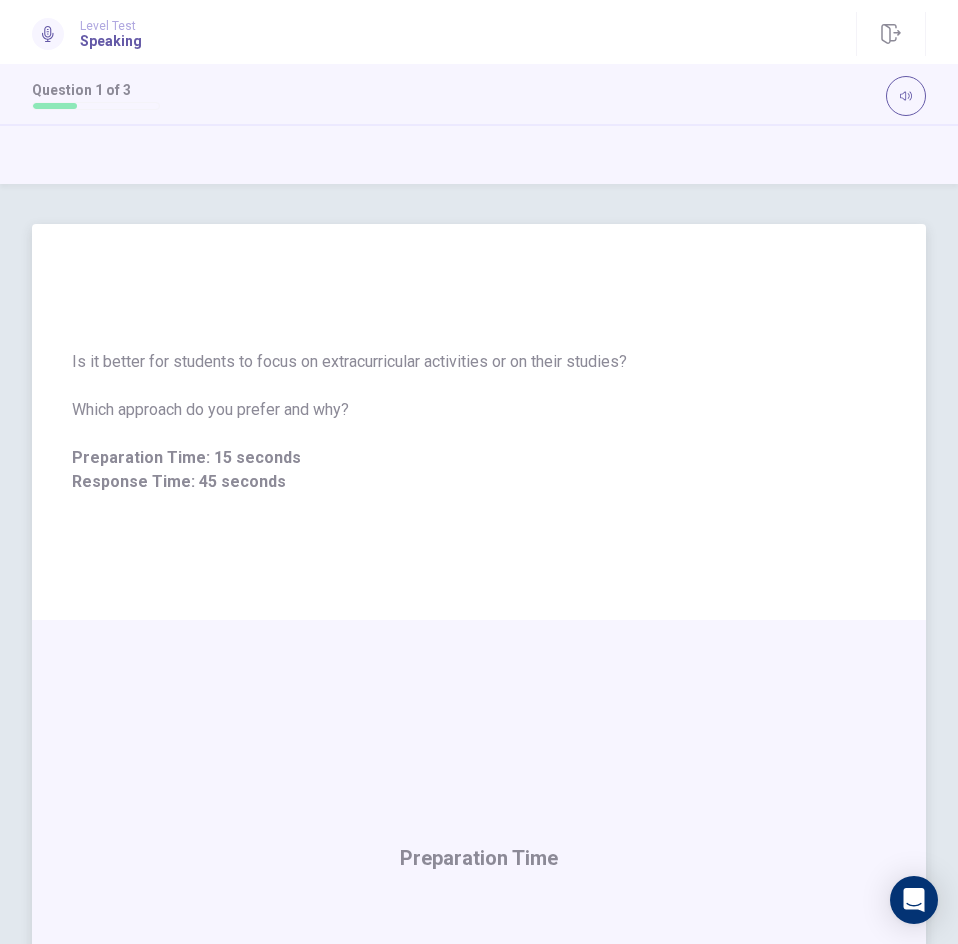 drag, startPoint x: 132, startPoint y: 413, endPoint x: 426, endPoint y: 412, distance: 294.0017 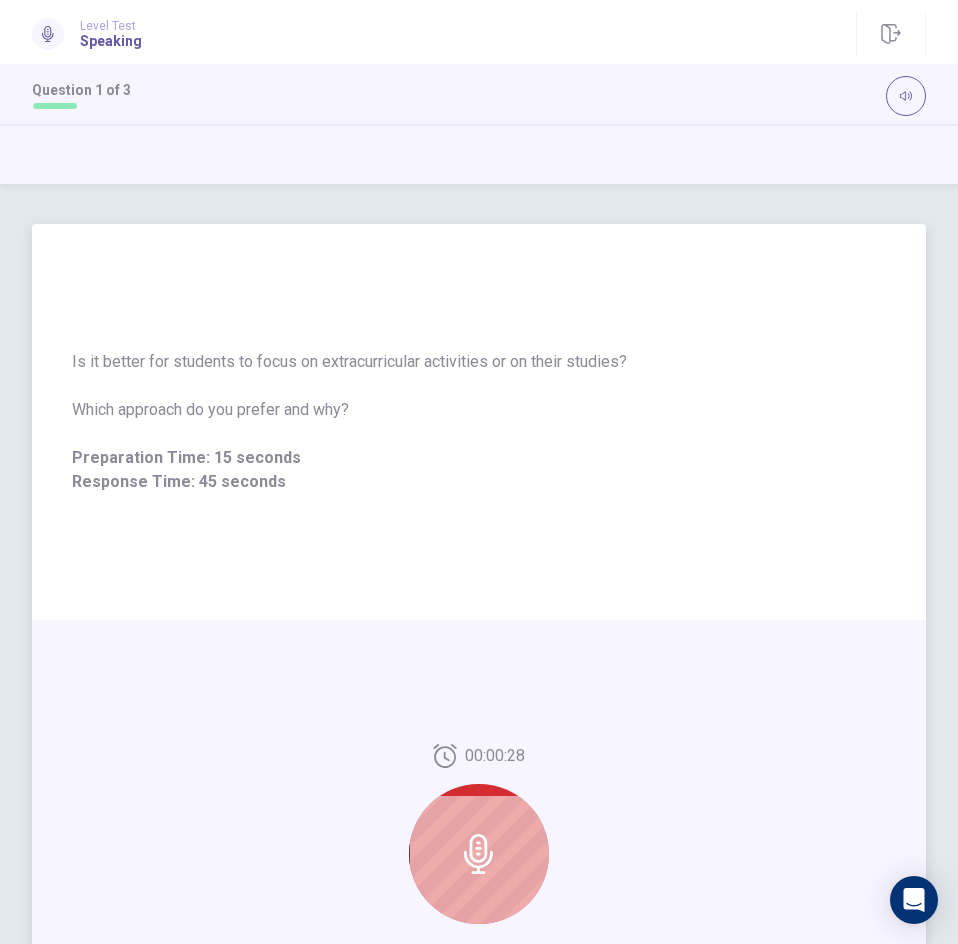 click at bounding box center (479, 854) 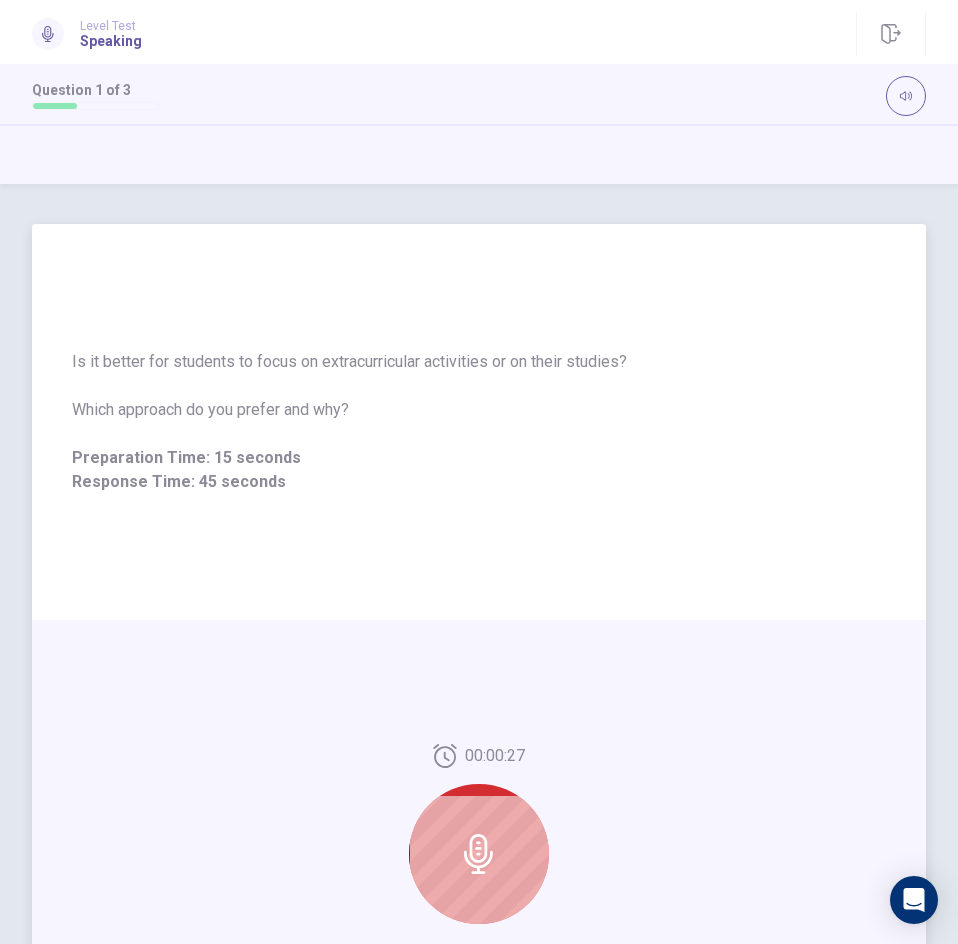 click 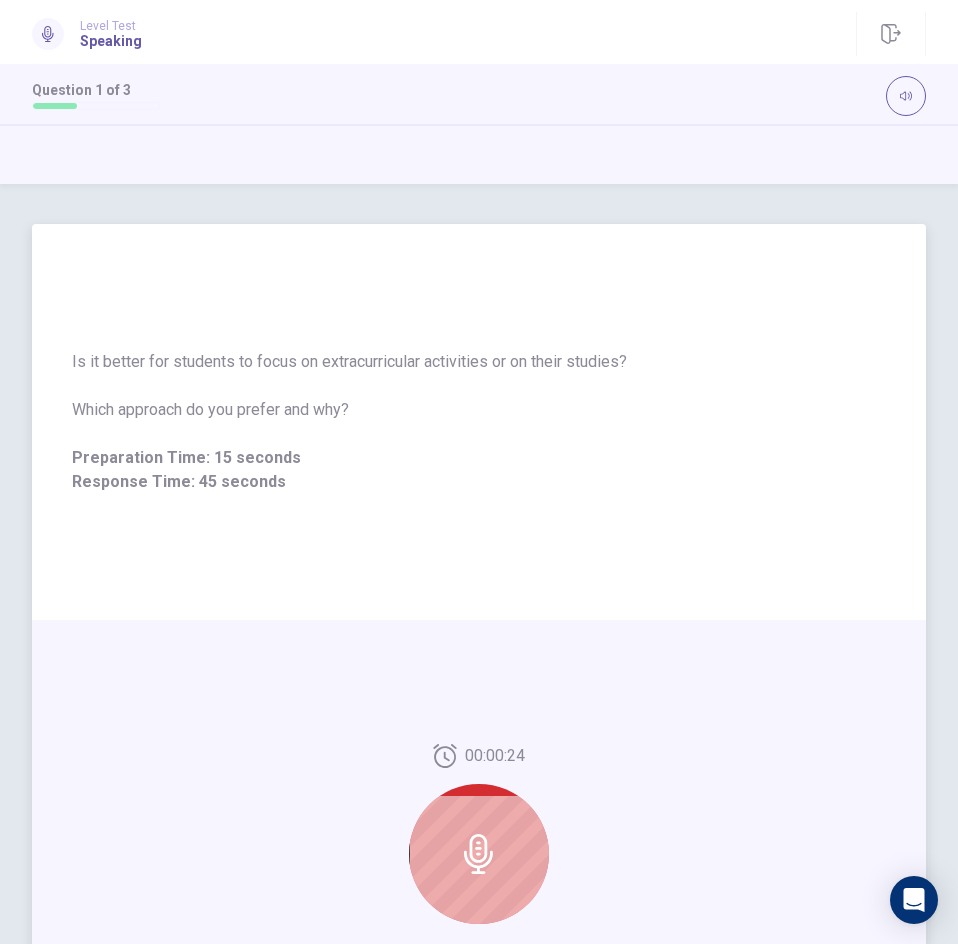 click 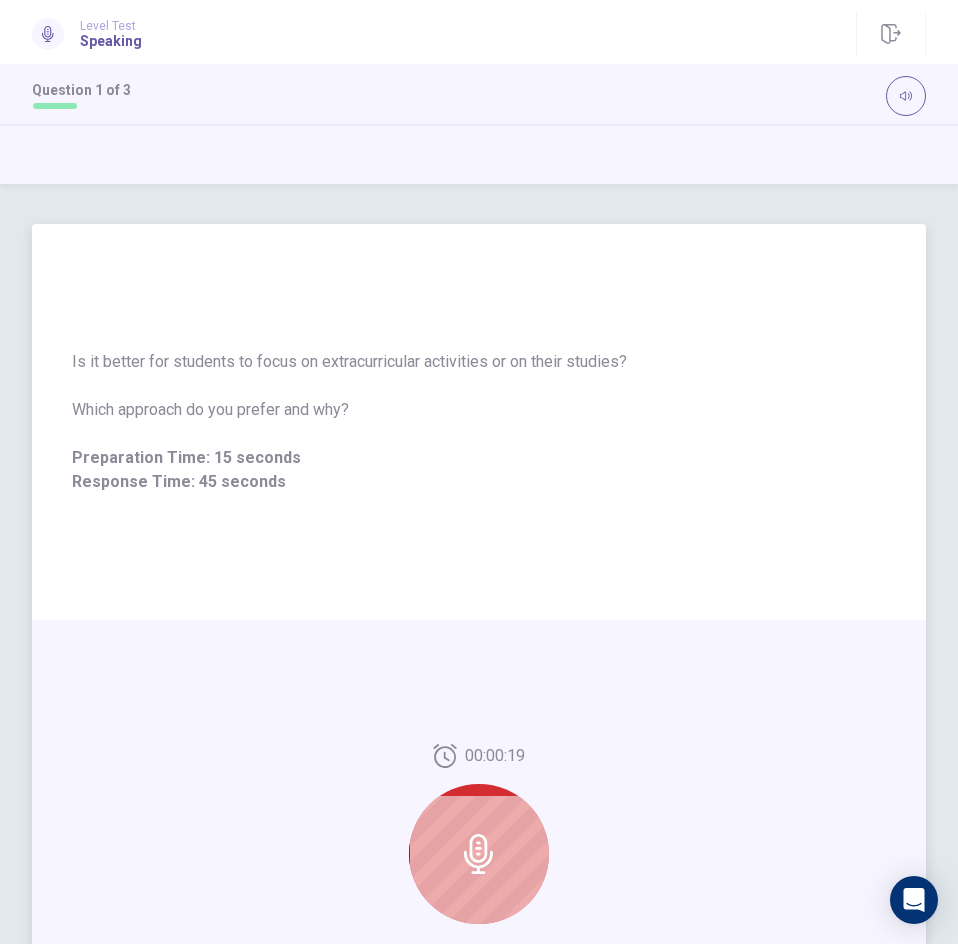click at bounding box center [479, 854] 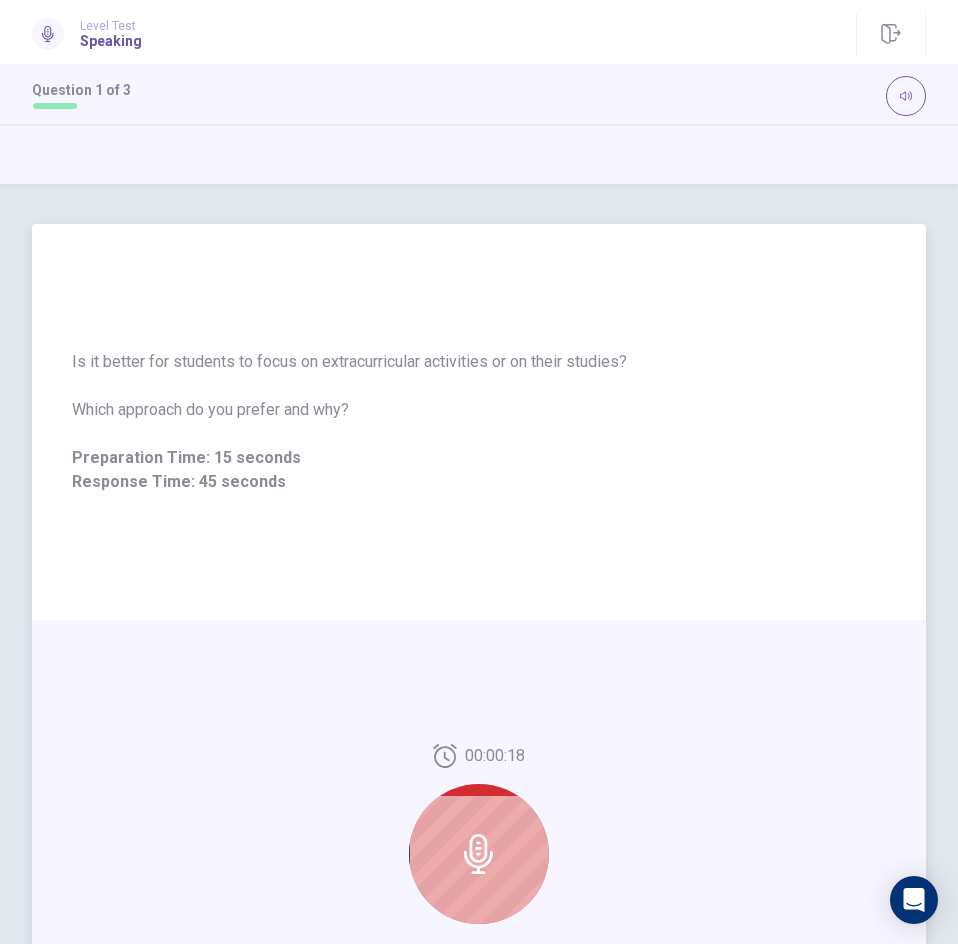 click 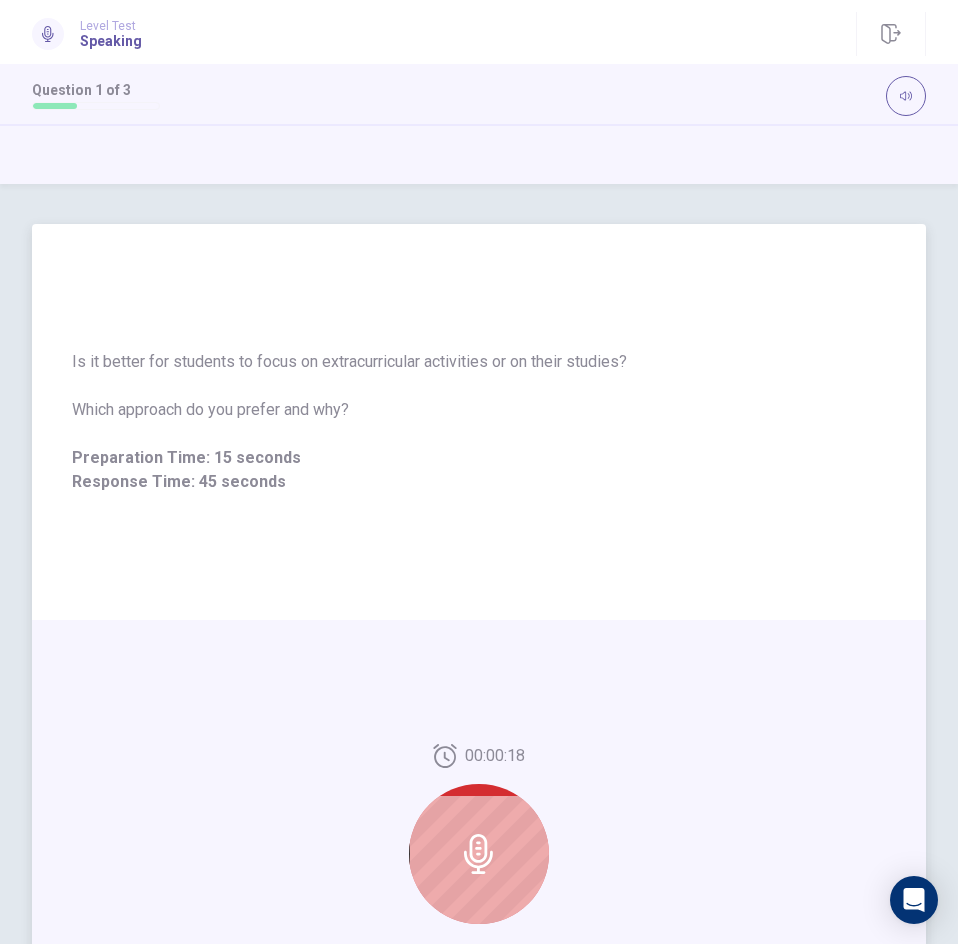 click 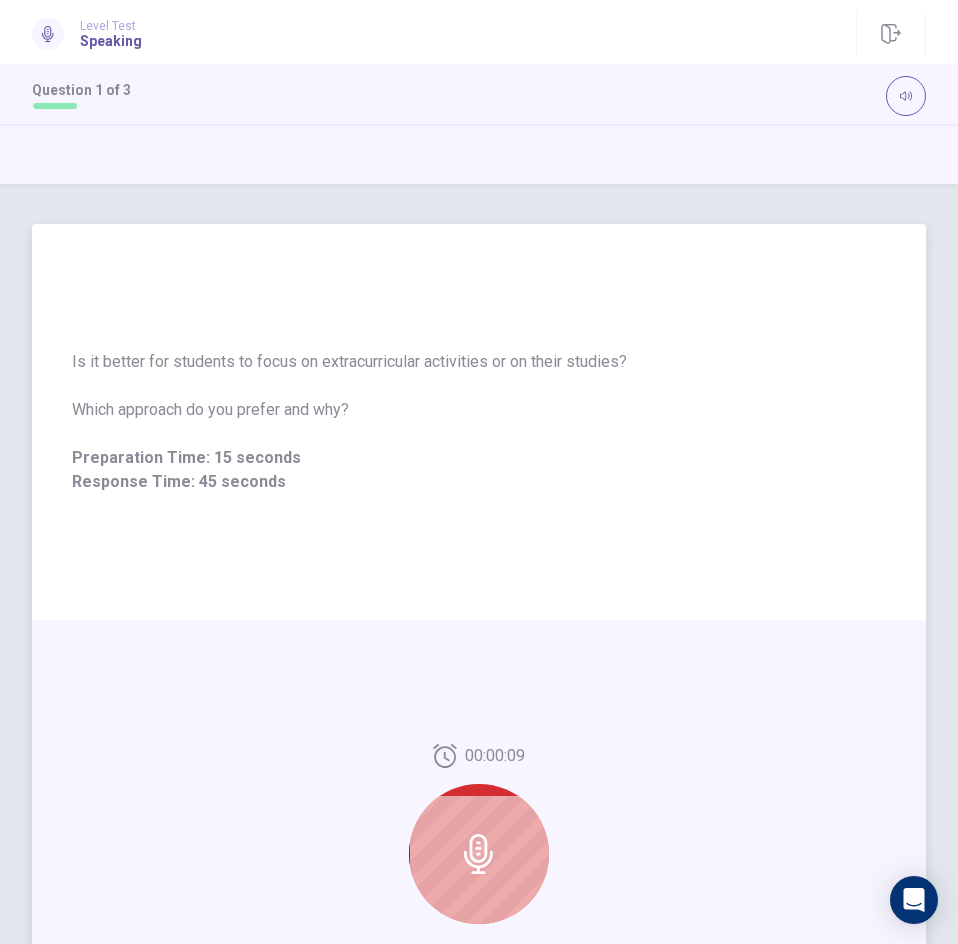 click 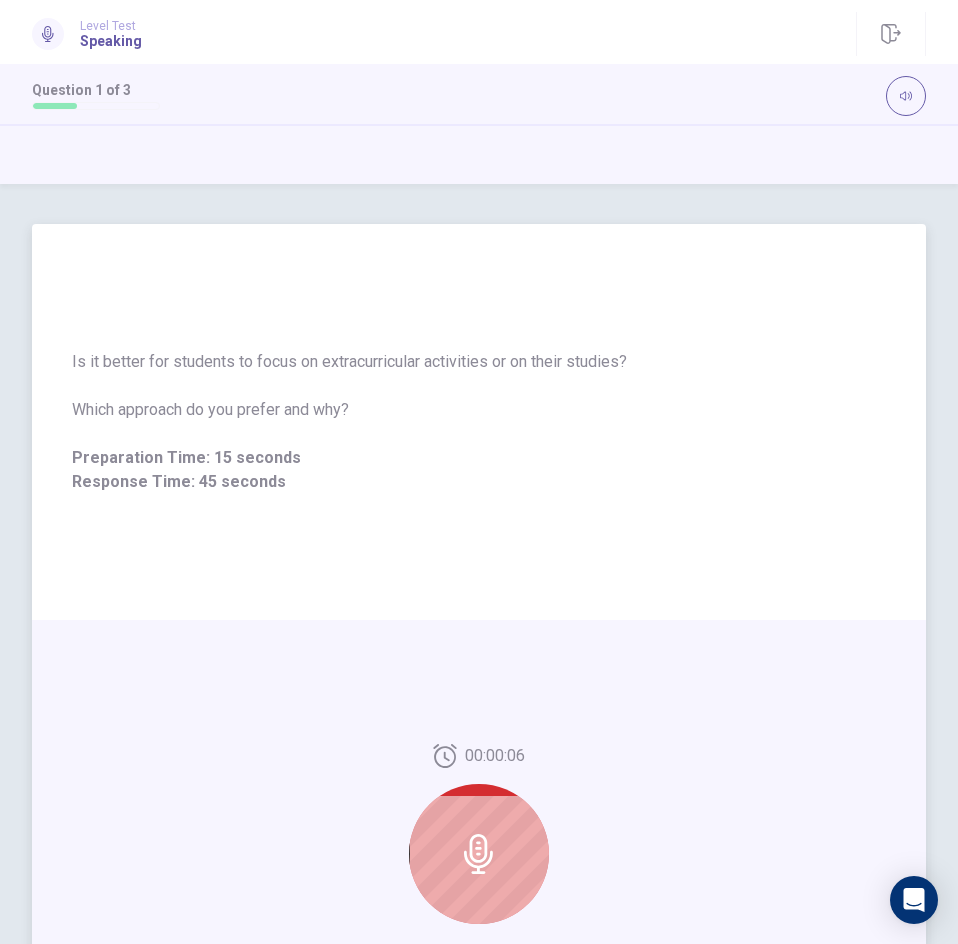 drag, startPoint x: 214, startPoint y: 351, endPoint x: 375, endPoint y: 347, distance: 161.04968 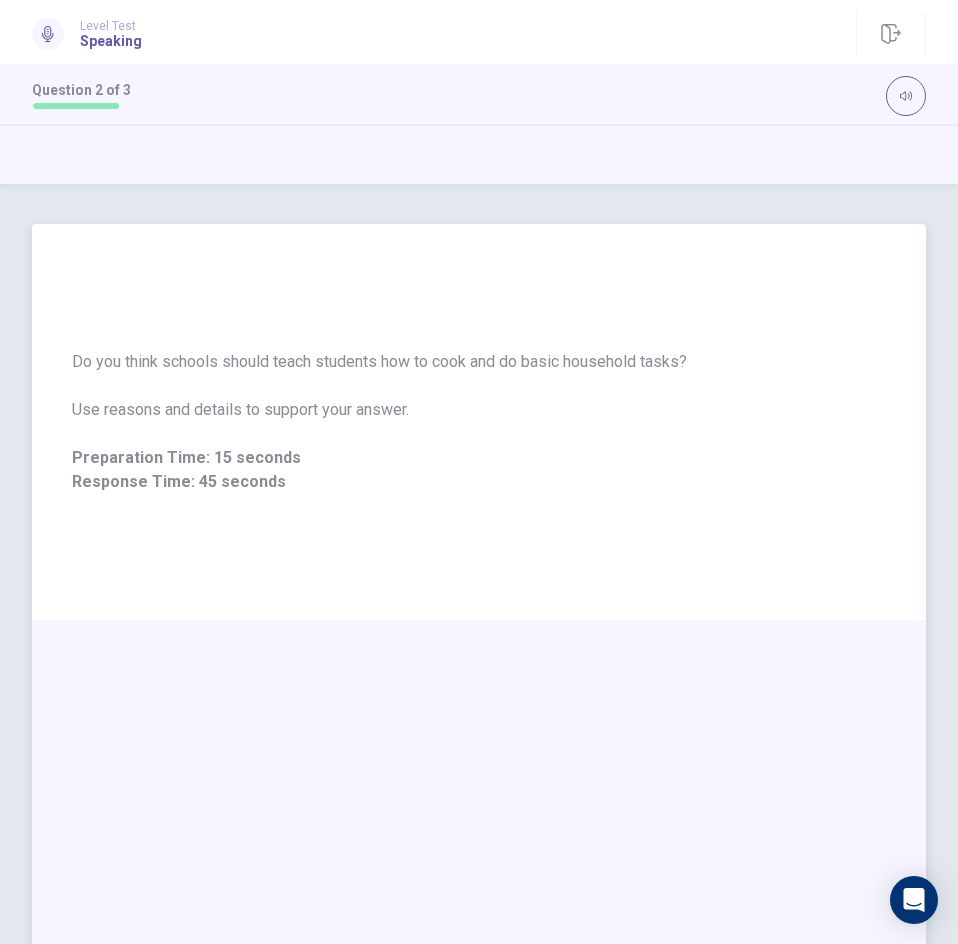 drag, startPoint x: 388, startPoint y: 358, endPoint x: 722, endPoint y: 341, distance: 334.43234 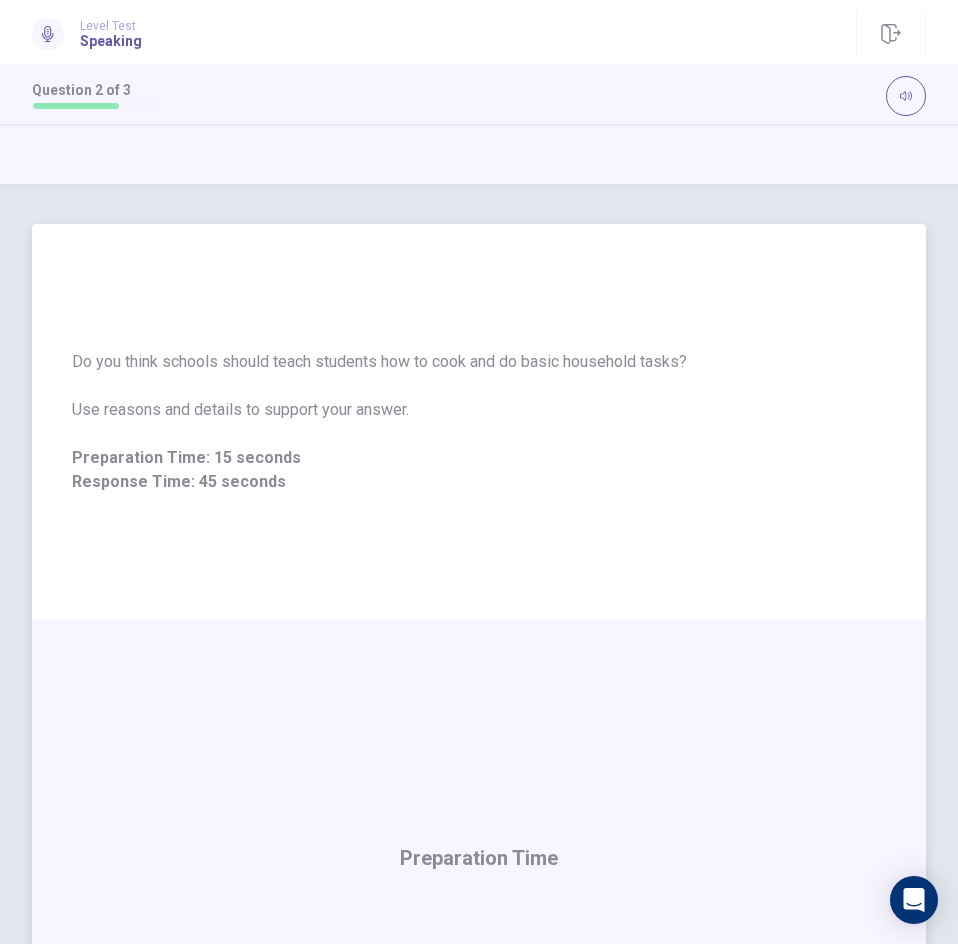 drag, startPoint x: 180, startPoint y: 417, endPoint x: 198, endPoint y: 417, distance: 18 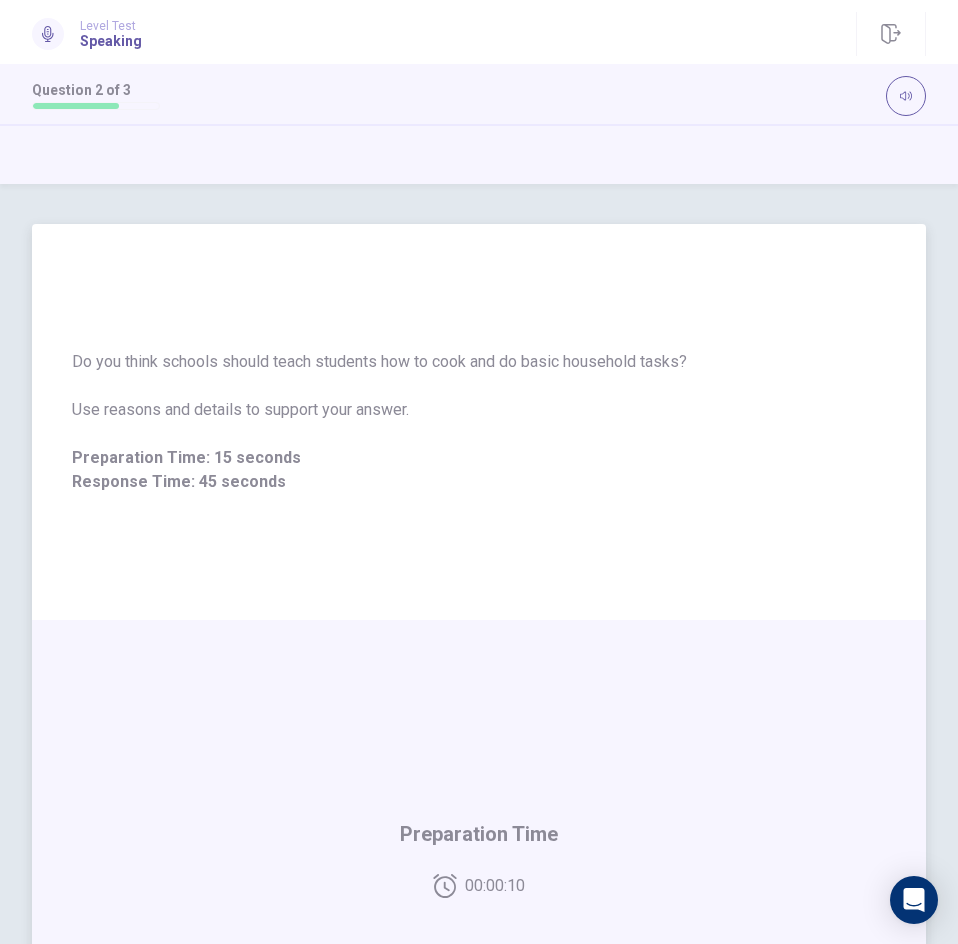 click on "Preparation Time: 15 seconds" at bounding box center [479, 458] 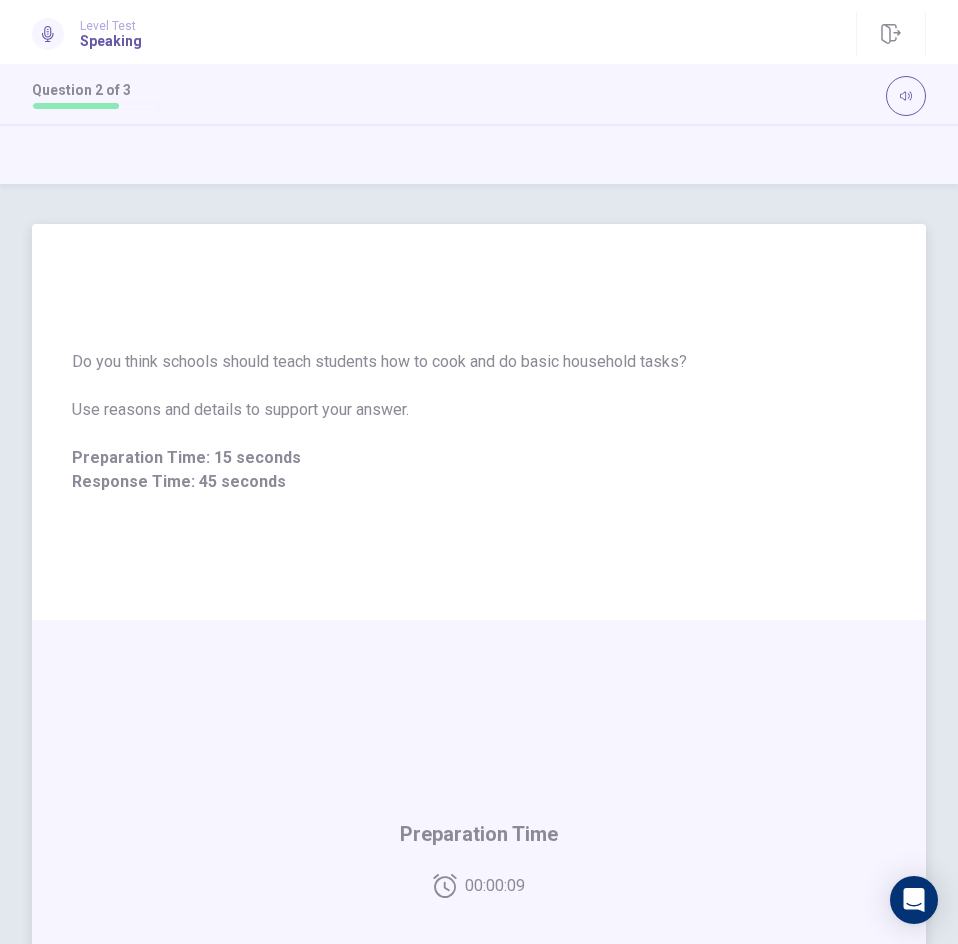 drag, startPoint x: 485, startPoint y: 467, endPoint x: 209, endPoint y: 444, distance: 276.95667 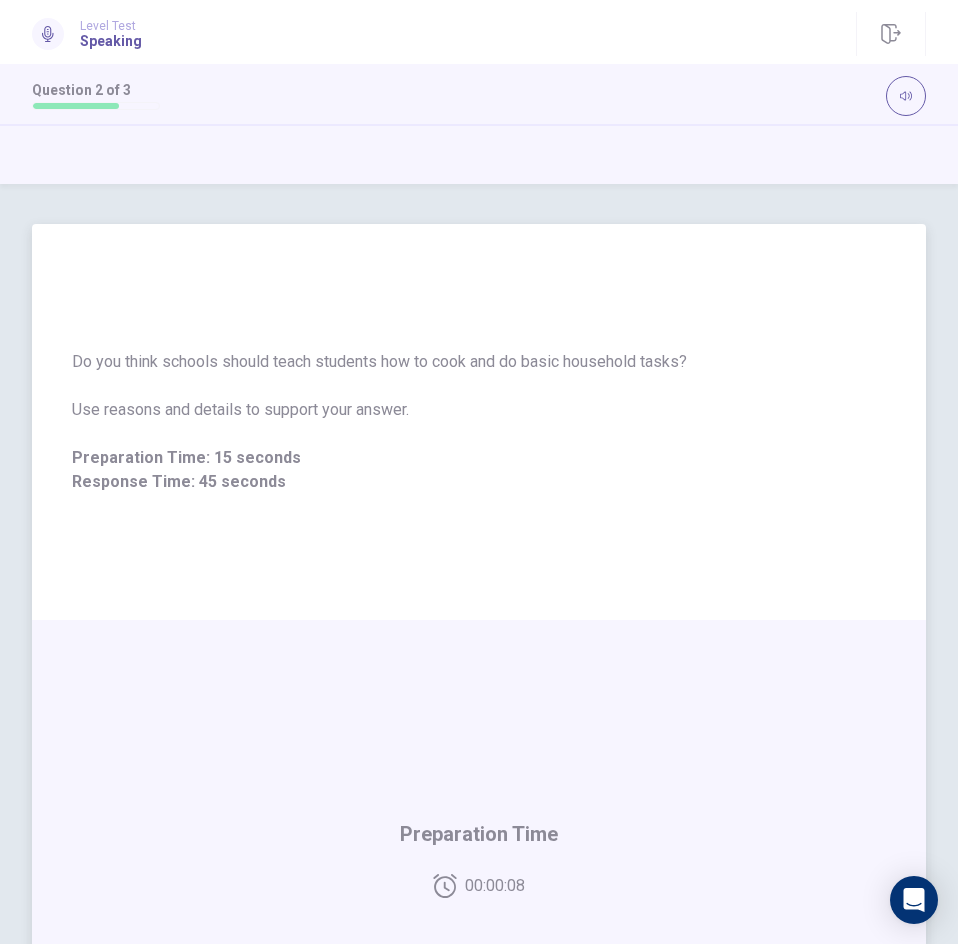 drag, startPoint x: 310, startPoint y: 495, endPoint x: 167, endPoint y: 439, distance: 153.57408 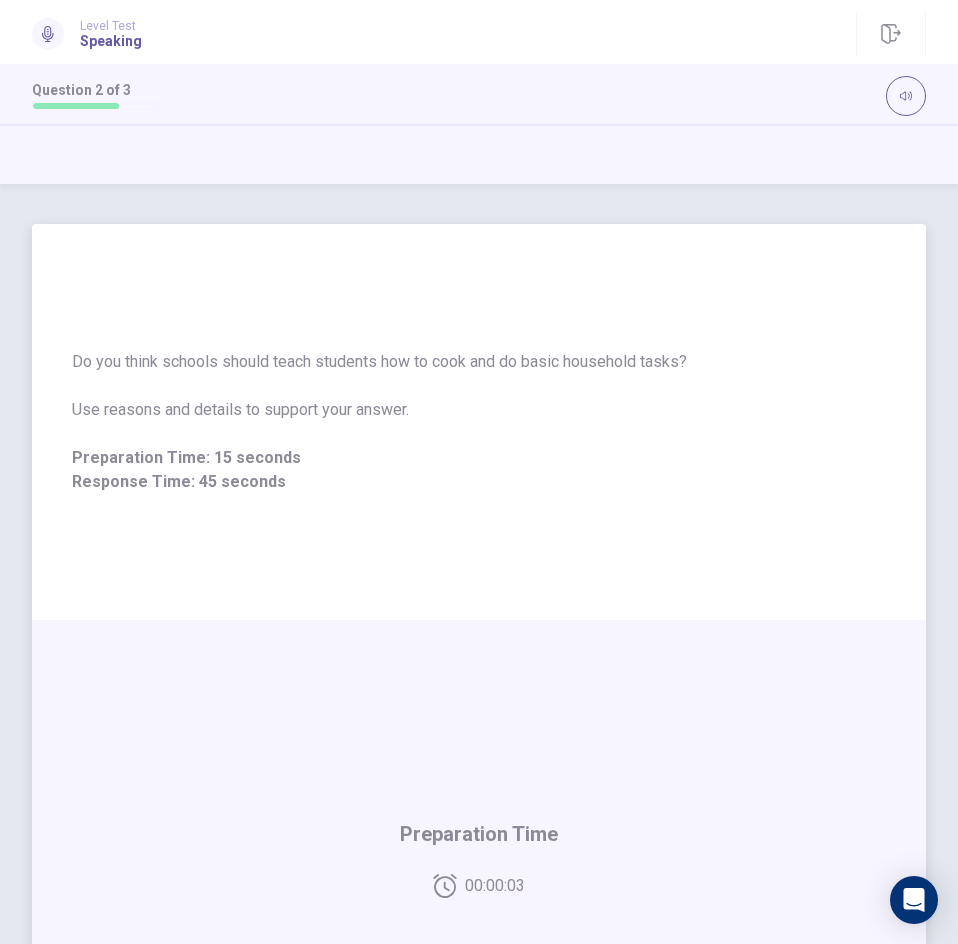 click on "Do you think schools should teach students how to cook and do basic household tasks?" at bounding box center (479, 362) 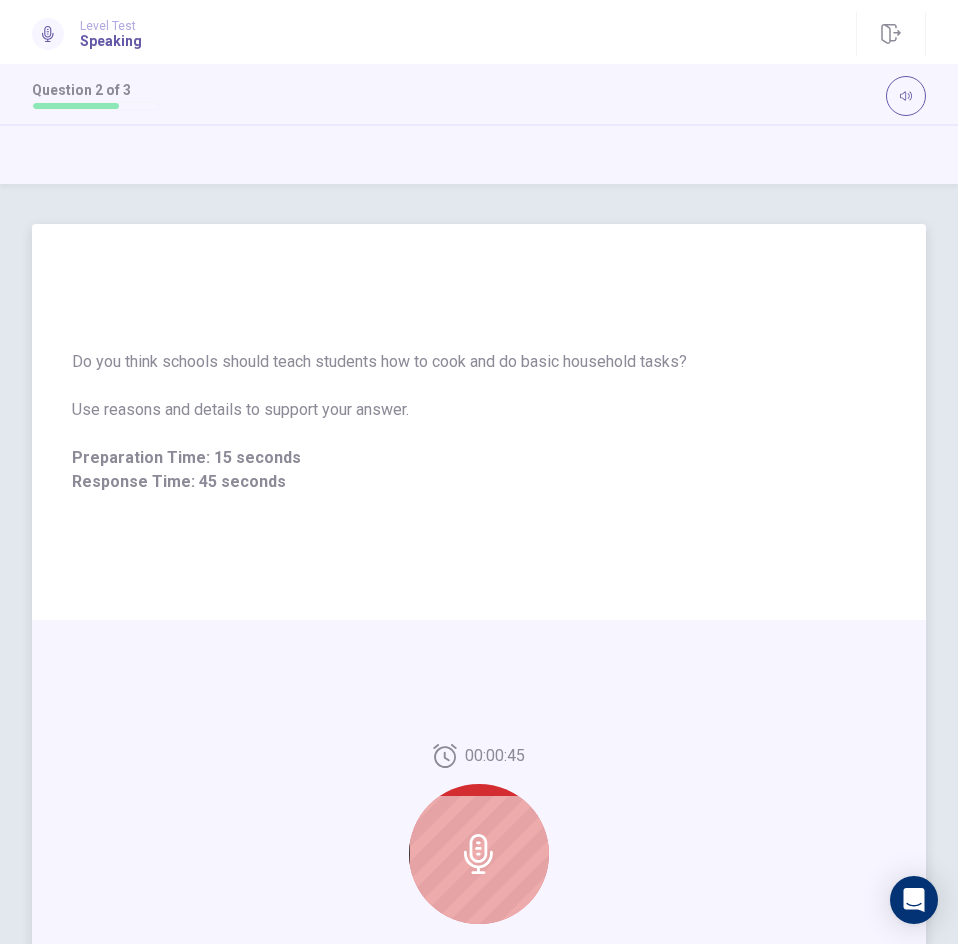 click 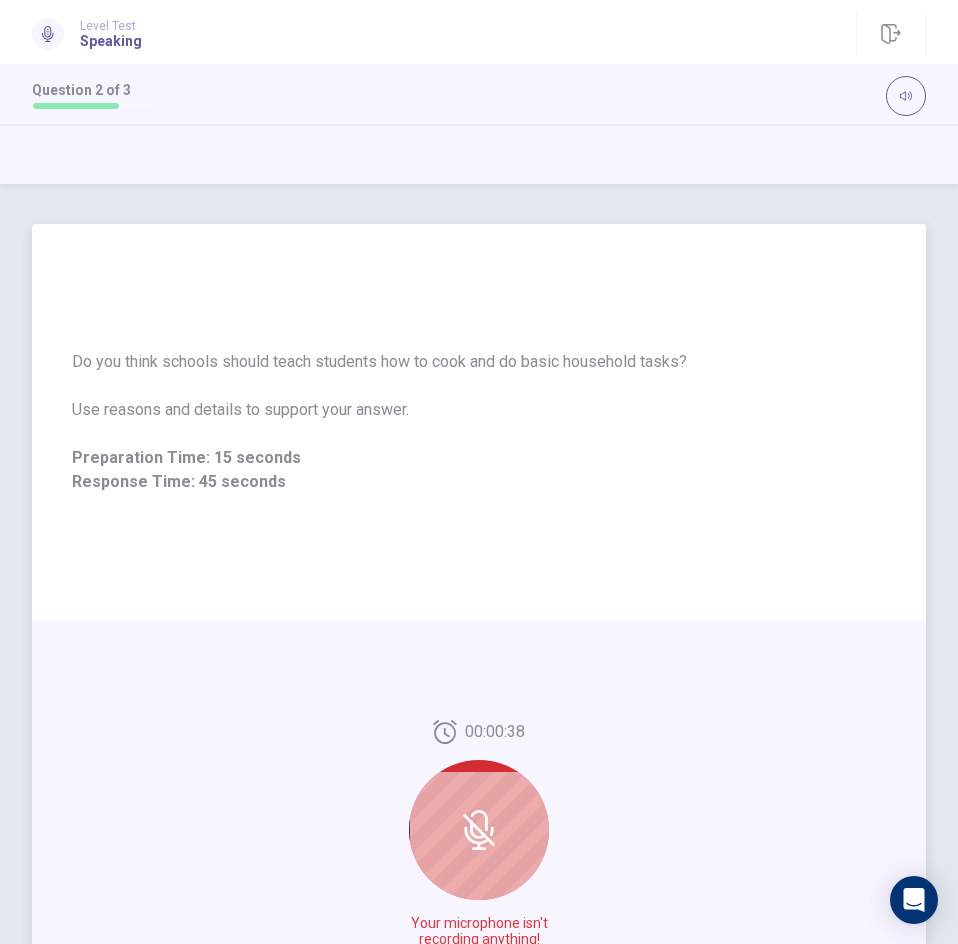 click at bounding box center [479, 830] 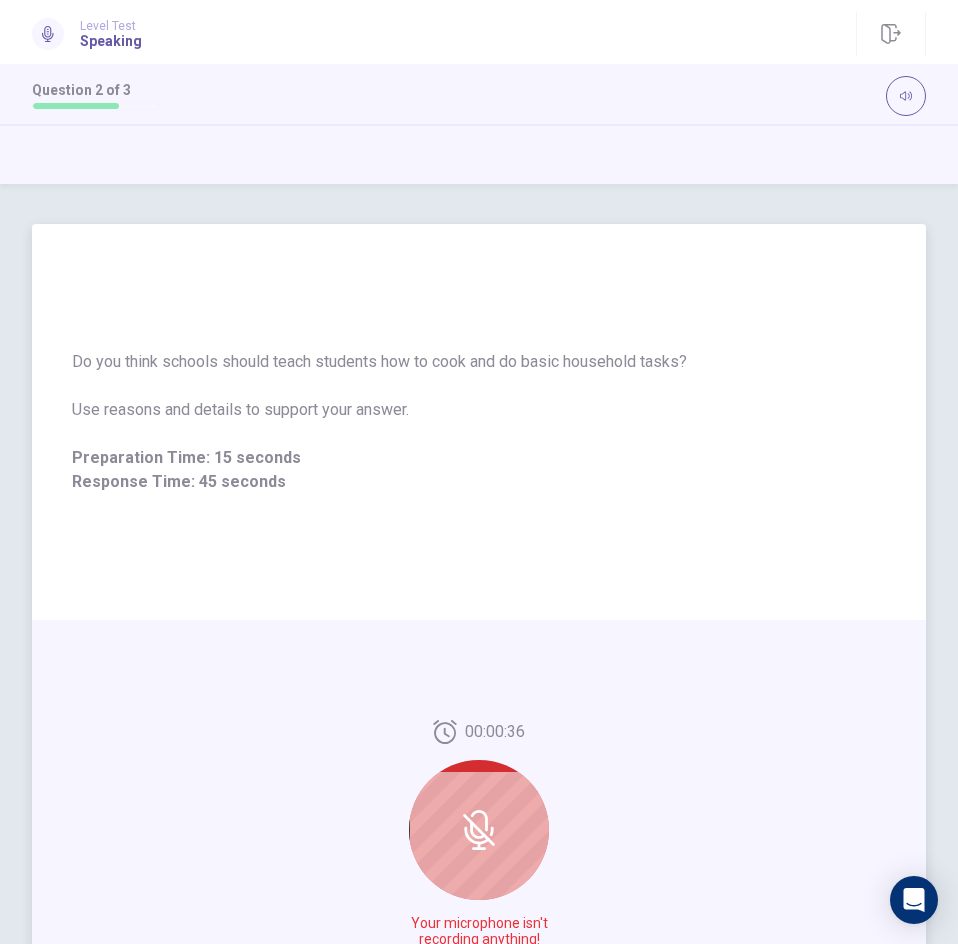 click 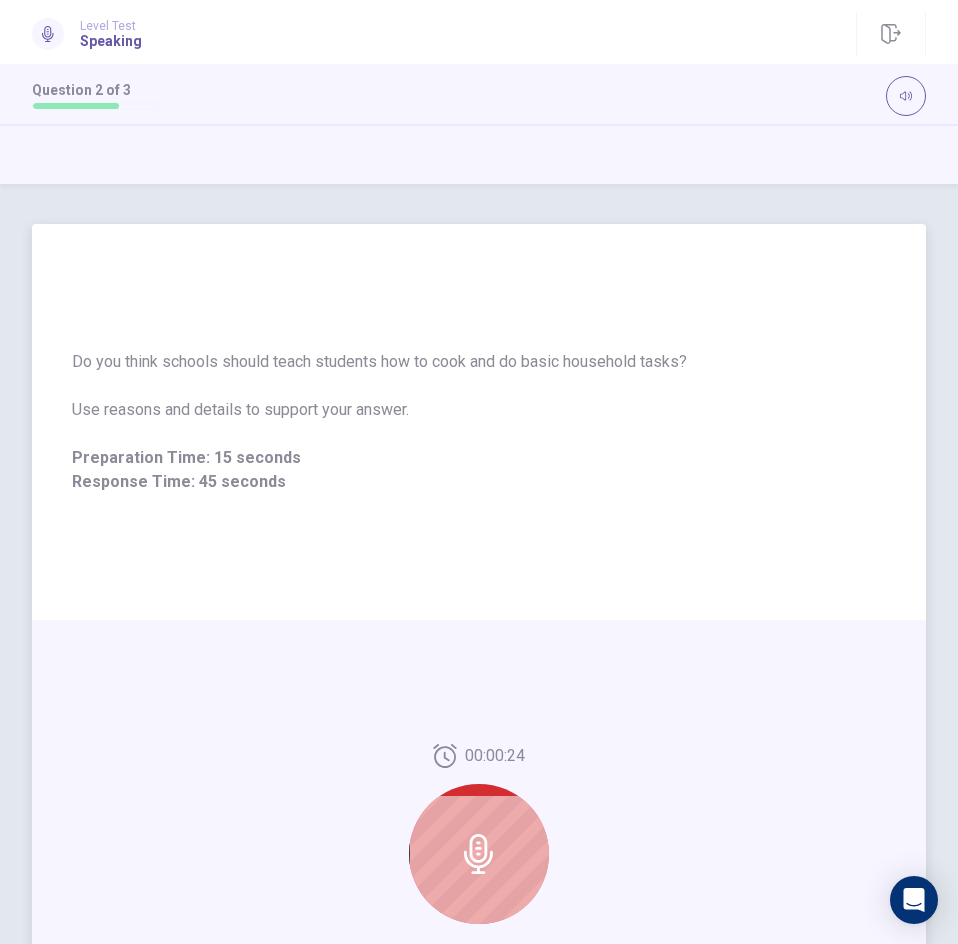 drag, startPoint x: 202, startPoint y: 364, endPoint x: 481, endPoint y: 364, distance: 279 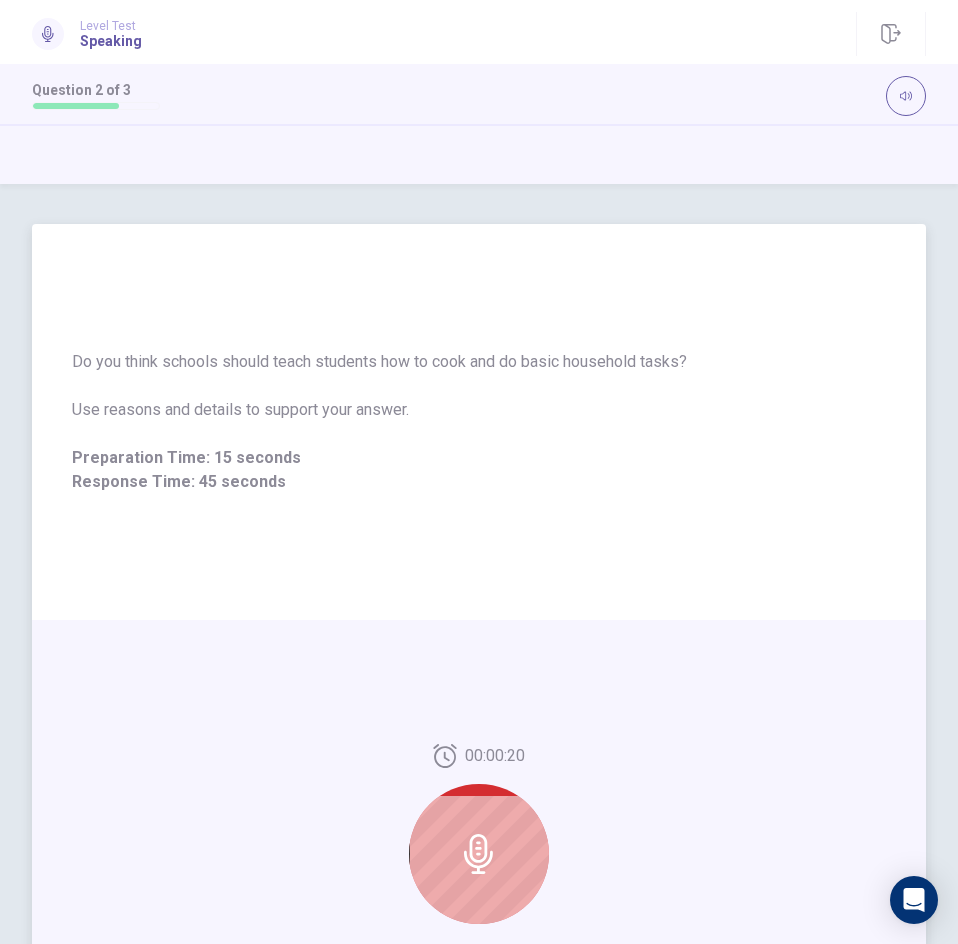 drag, startPoint x: 497, startPoint y: 368, endPoint x: 637, endPoint y: 360, distance: 140.22838 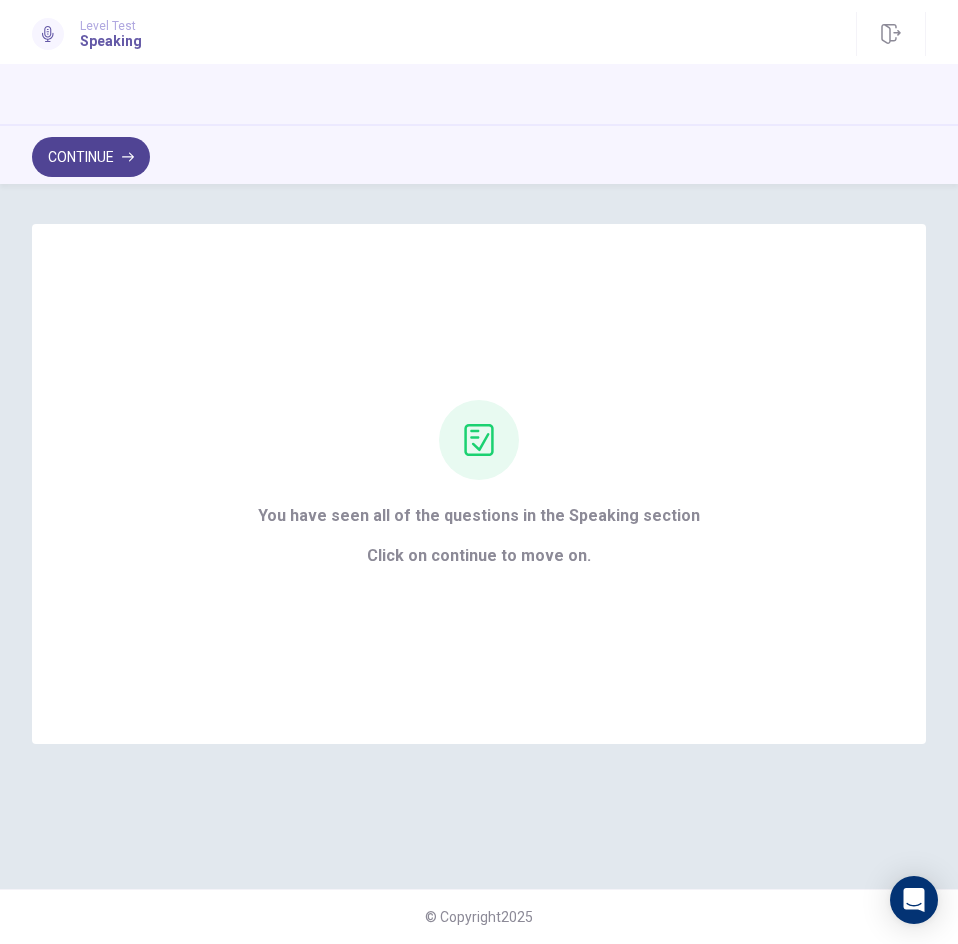 click on "Continue" at bounding box center (91, 157) 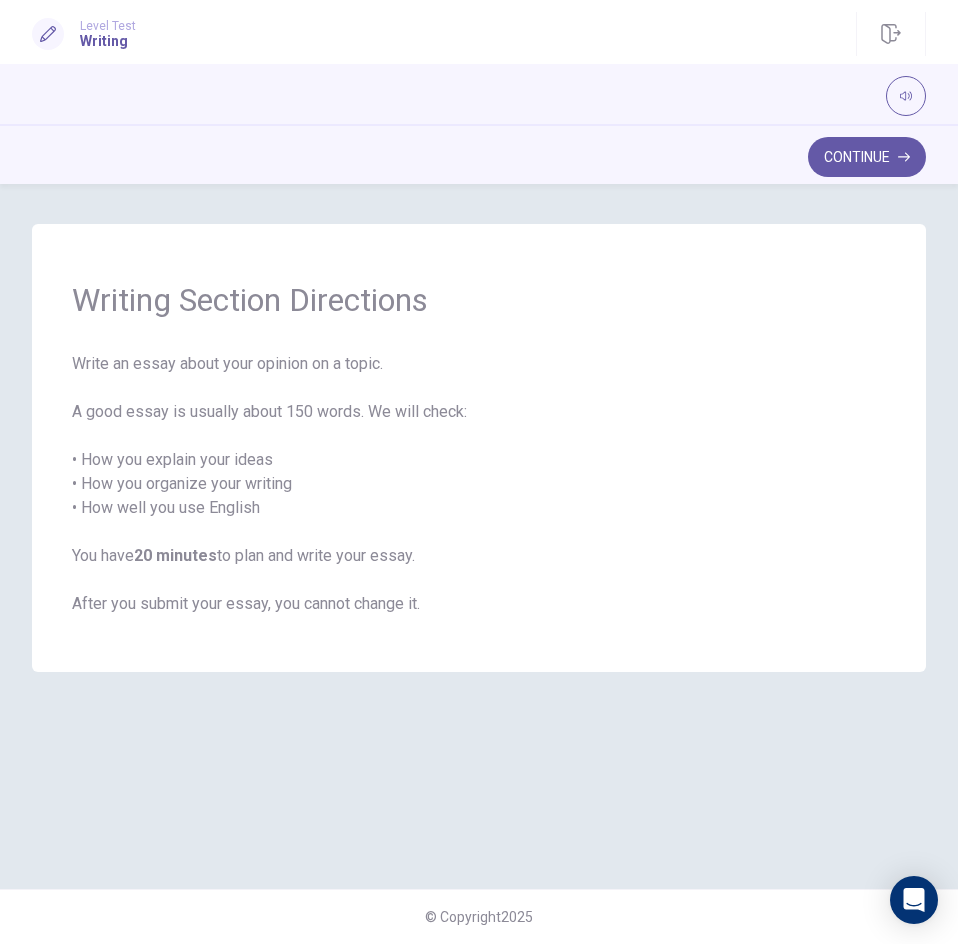 drag, startPoint x: 117, startPoint y: 363, endPoint x: 323, endPoint y: 384, distance: 207.06763 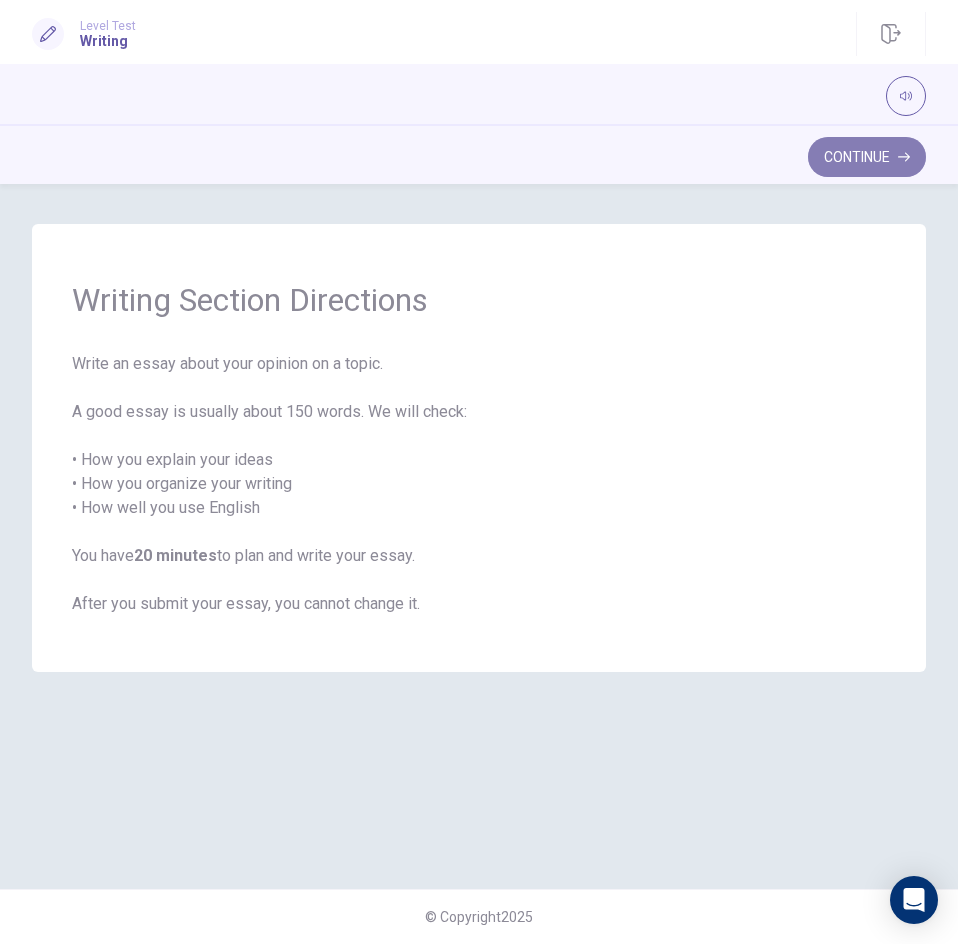 click on "Continue" at bounding box center [867, 157] 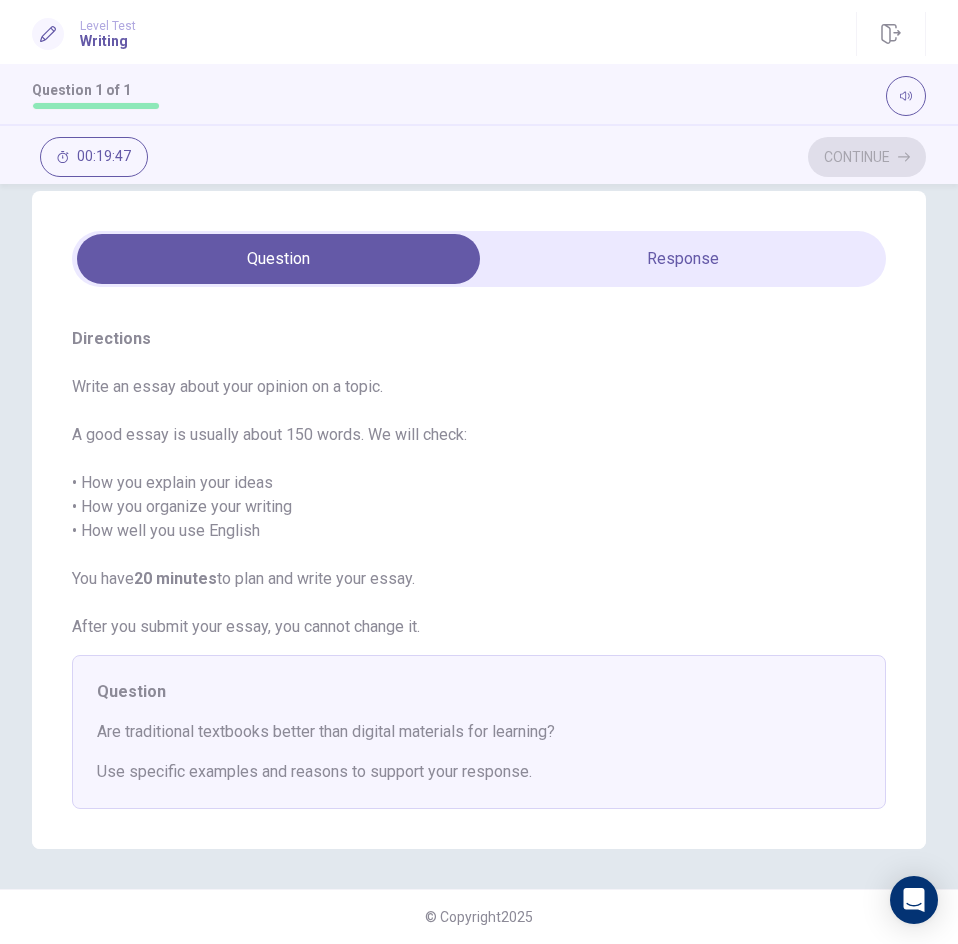scroll, scrollTop: 0, scrollLeft: 0, axis: both 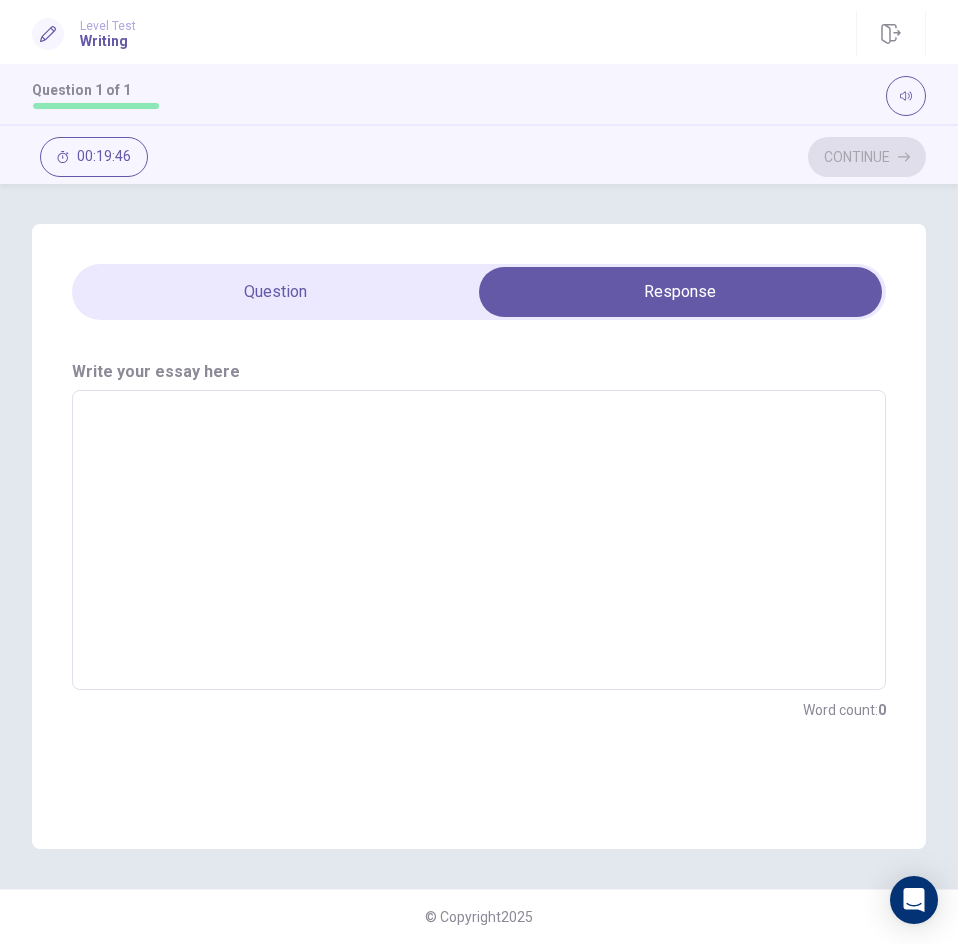 click at bounding box center (479, 540) 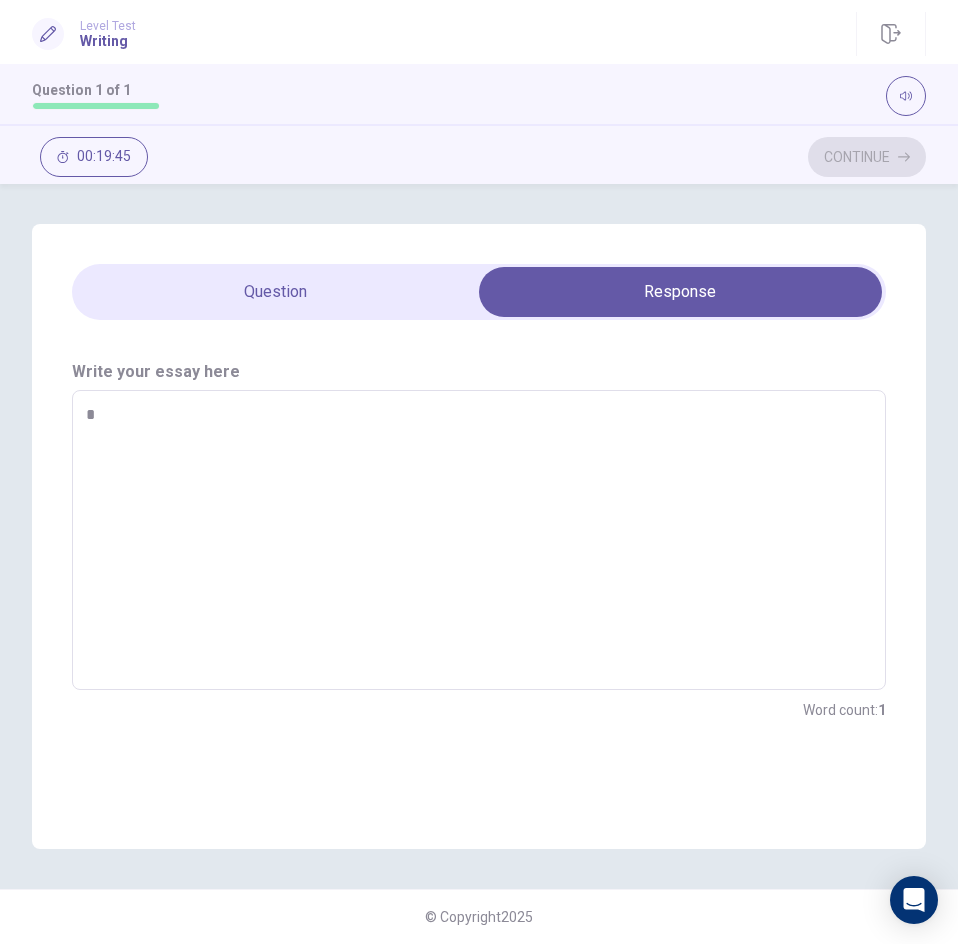 type on "*" 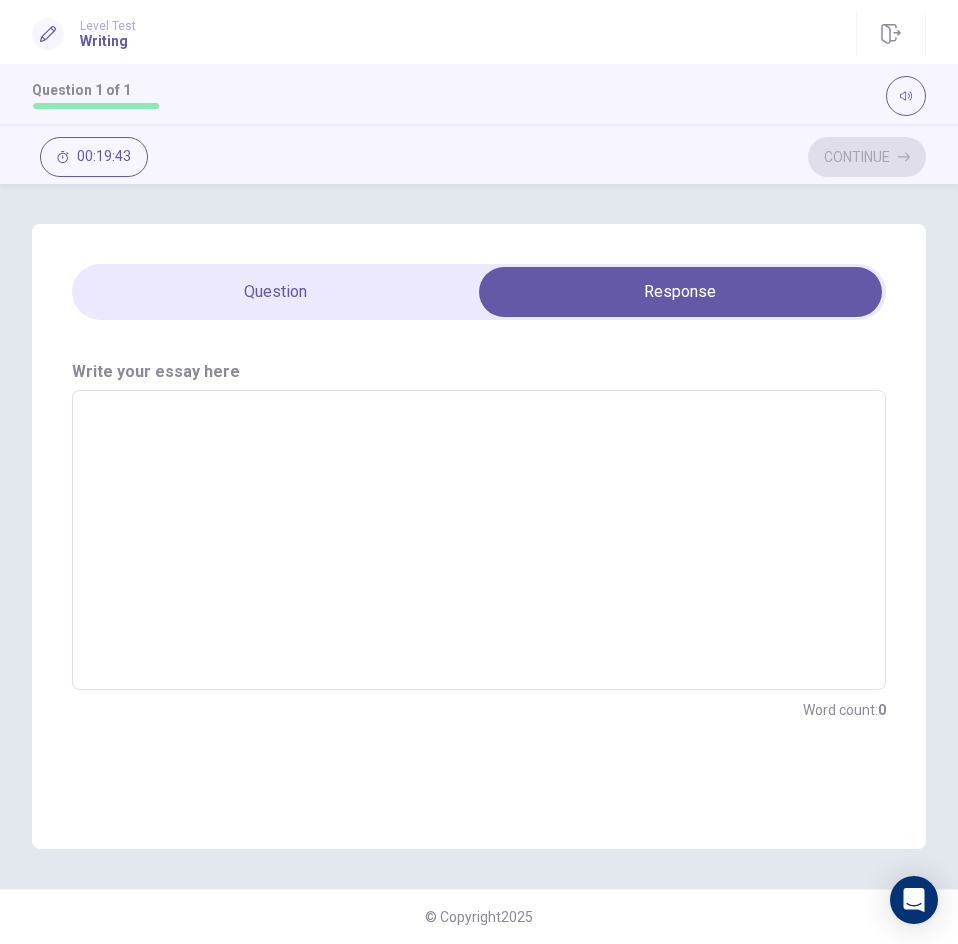 type on "*" 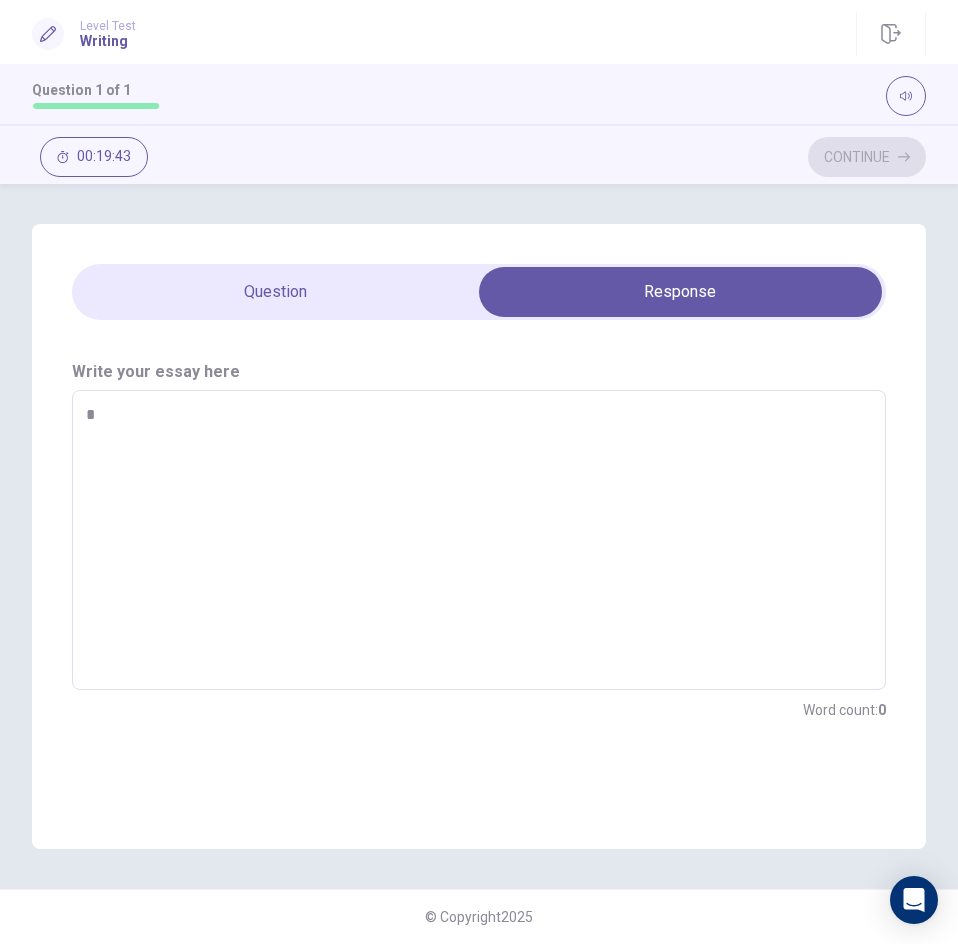 type on "*" 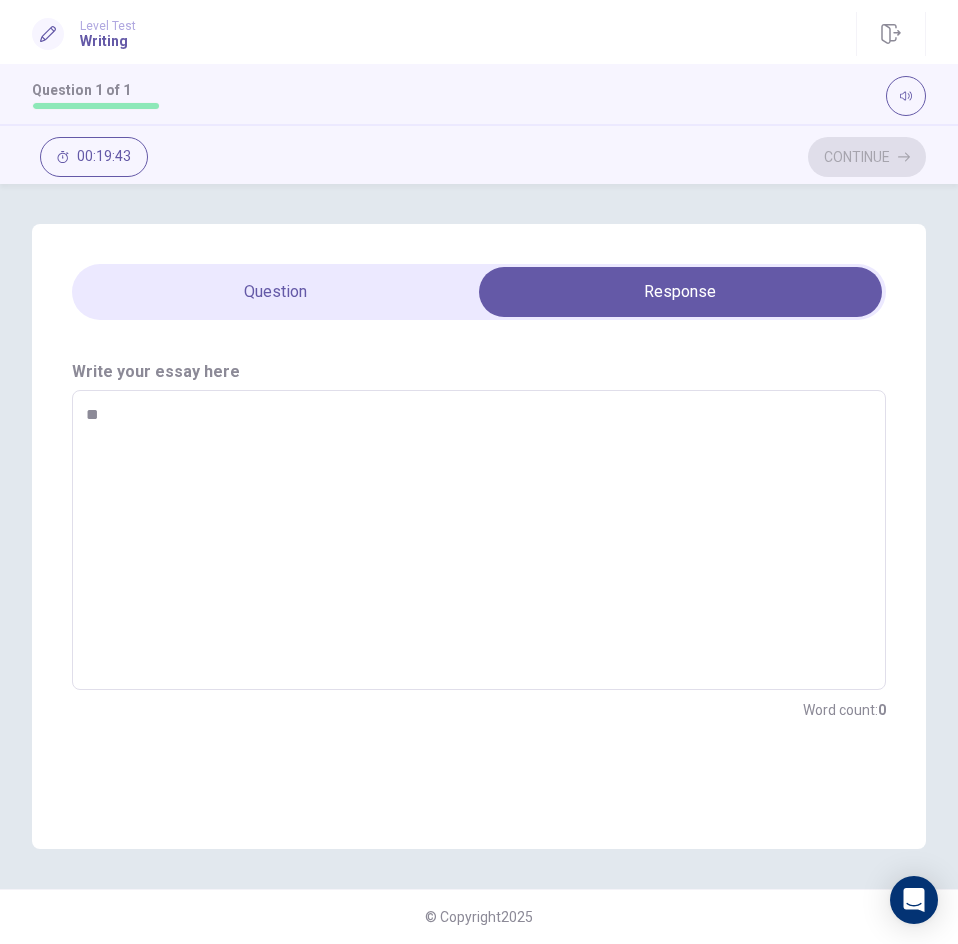 type on "*" 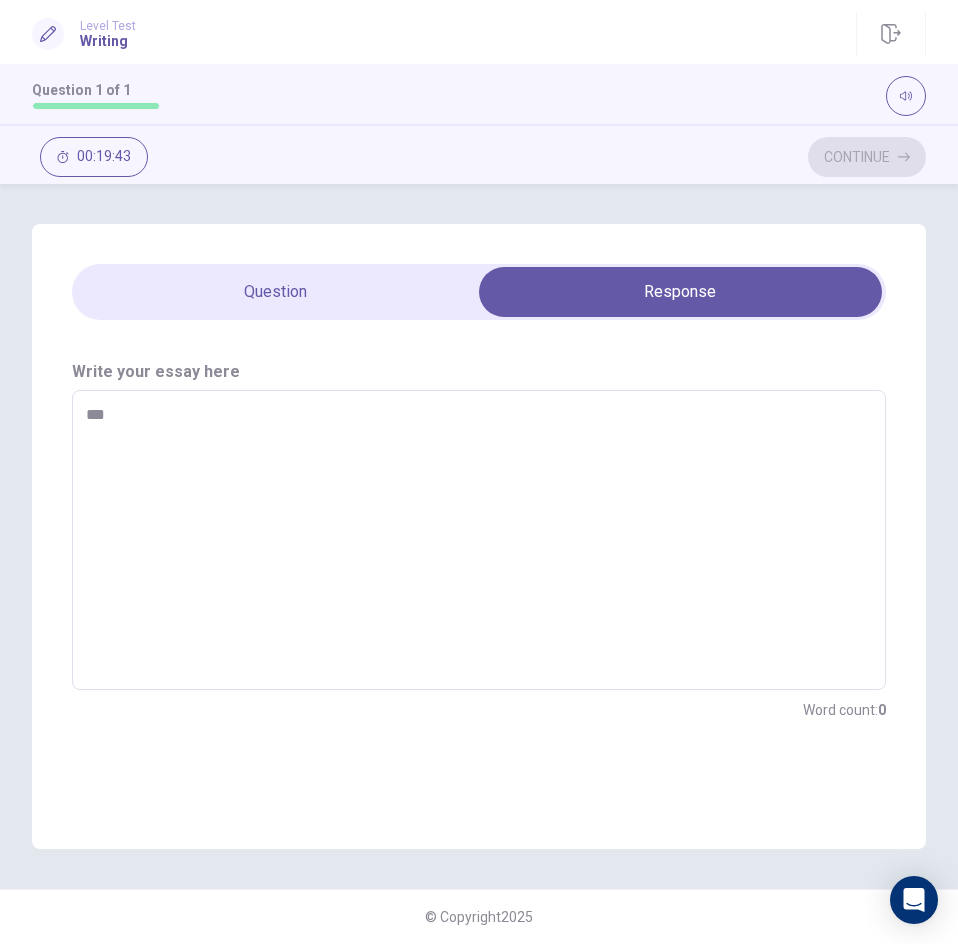 type on "*" 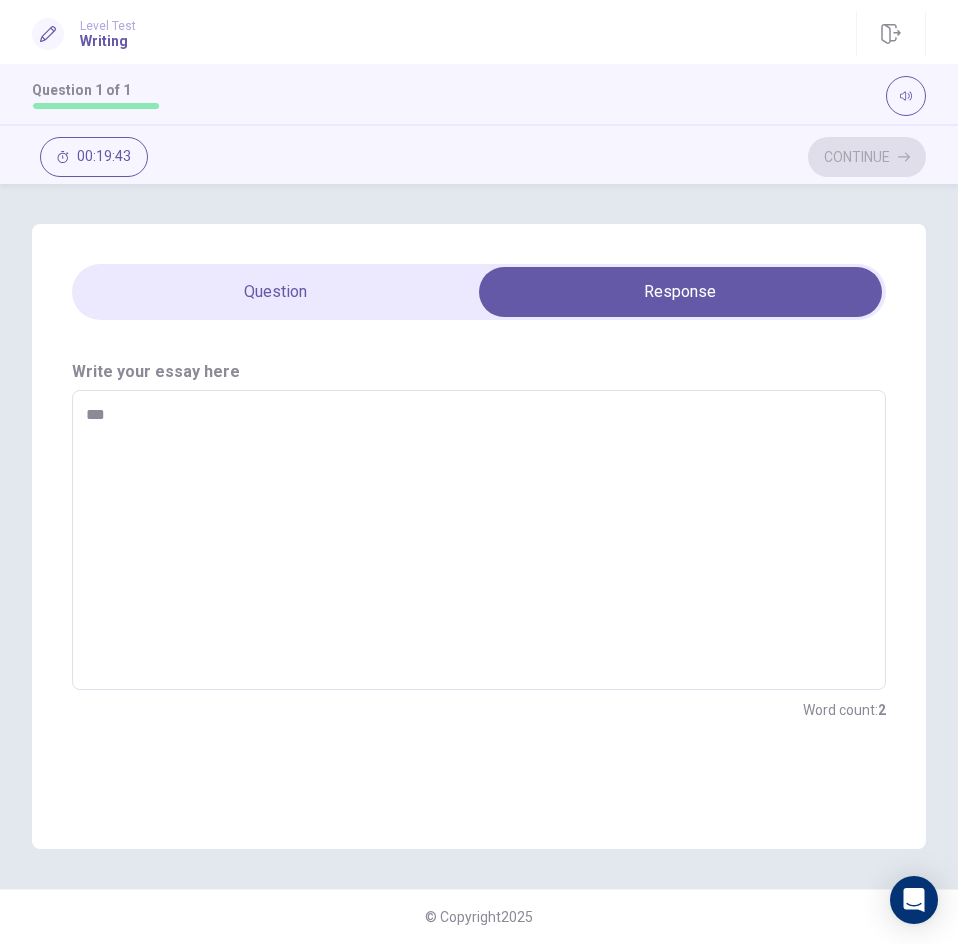 type on "****" 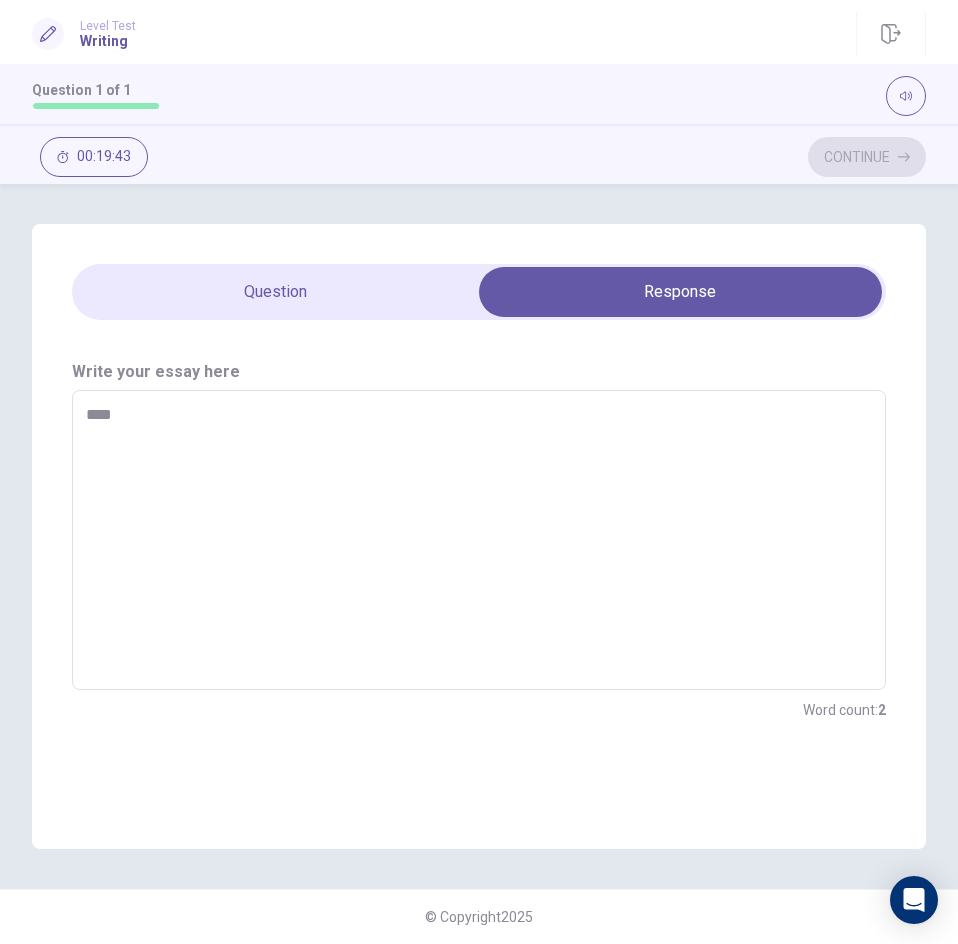 type on "*" 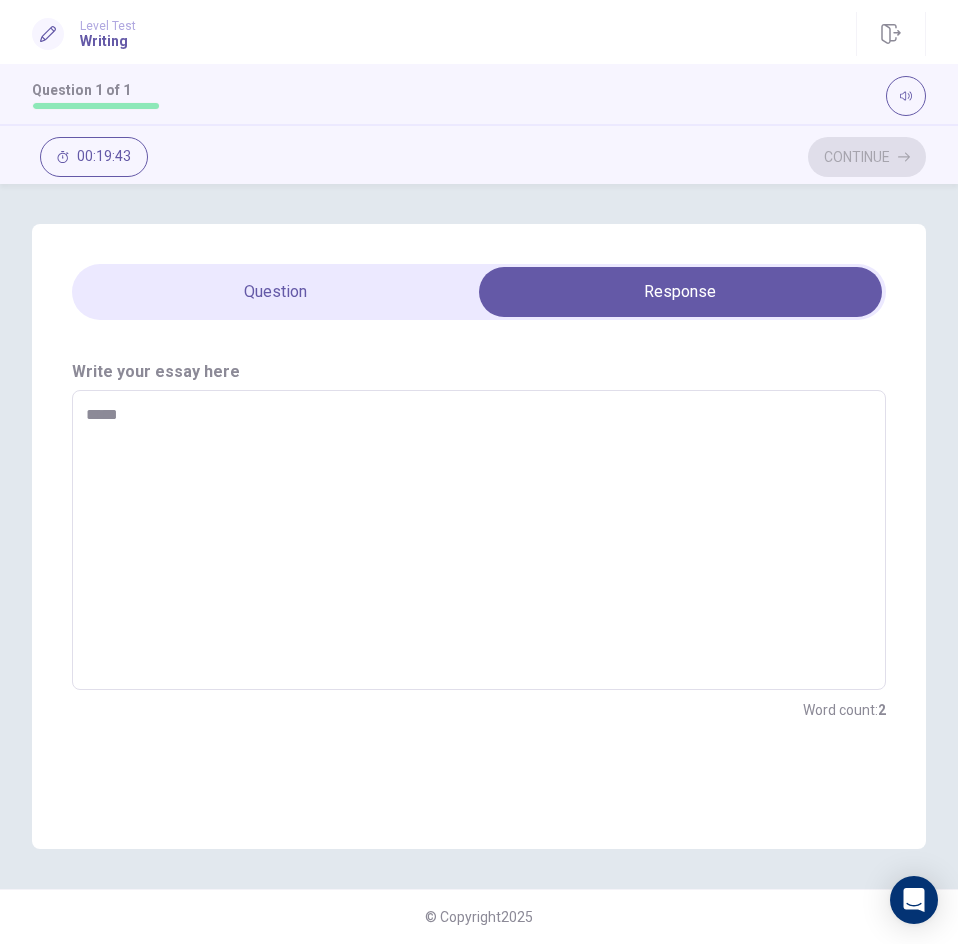 type on "*" 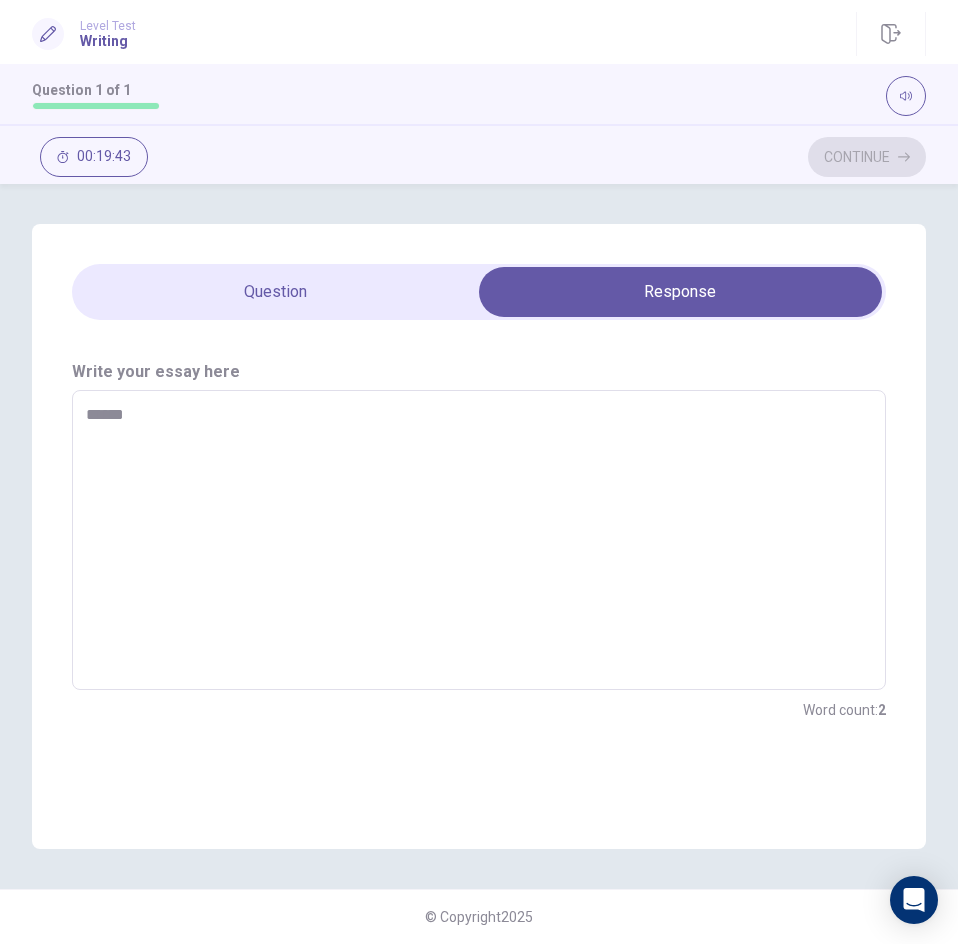 type on "*" 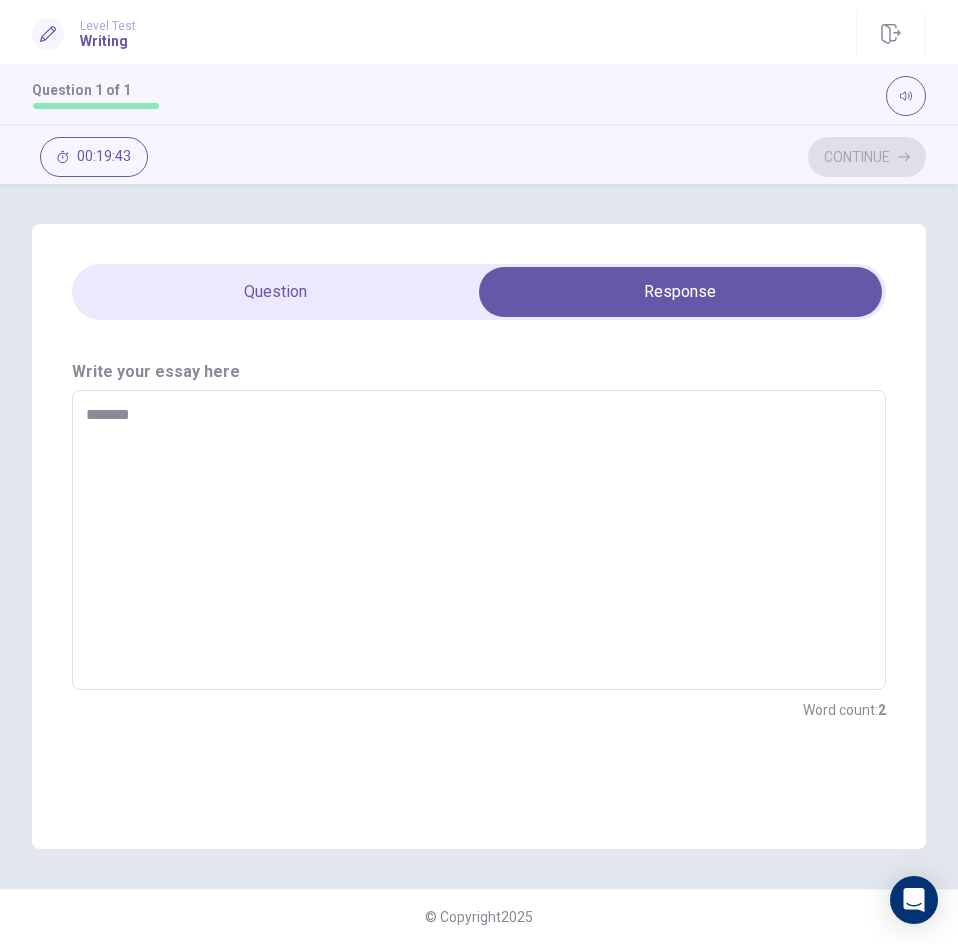 type on "*******" 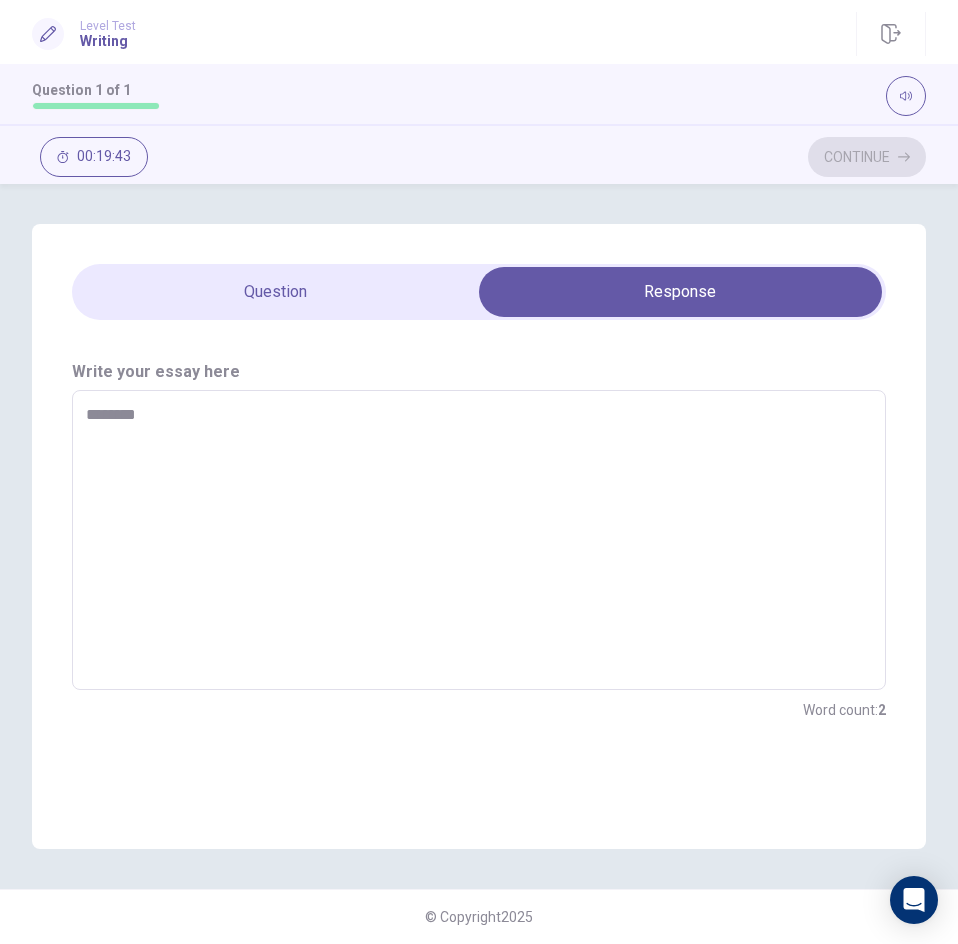 type on "*" 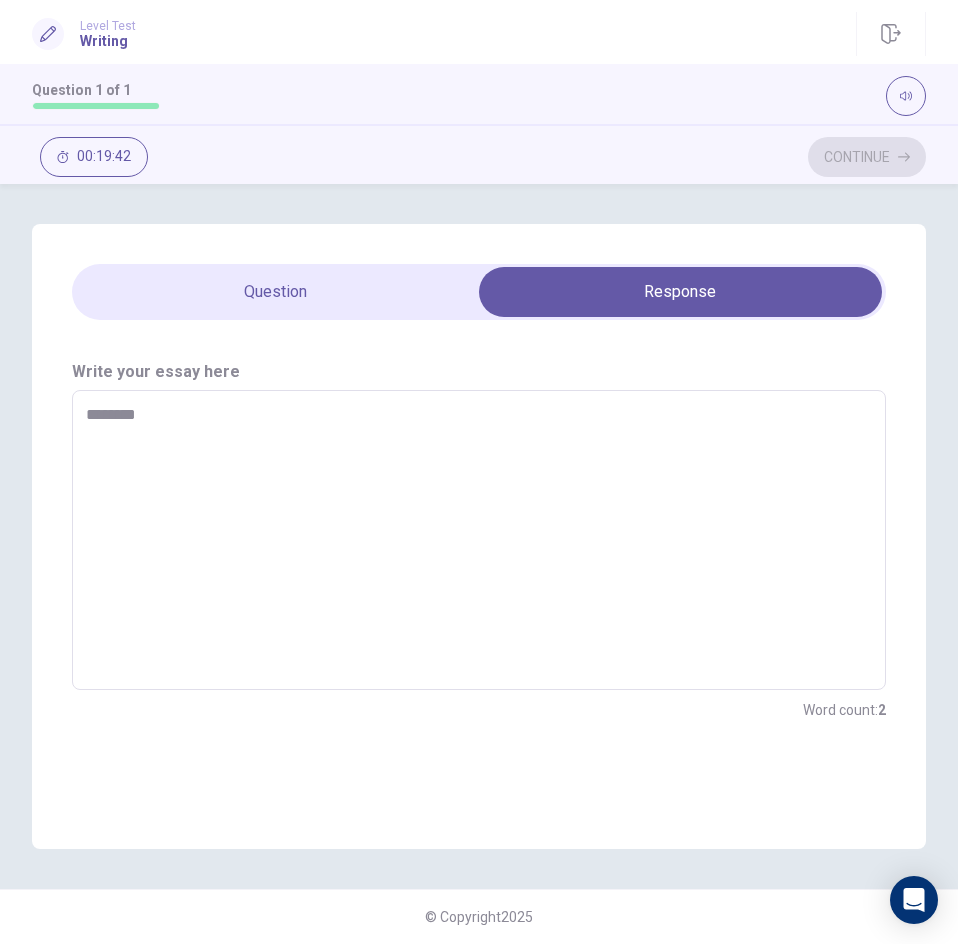 type on "*******" 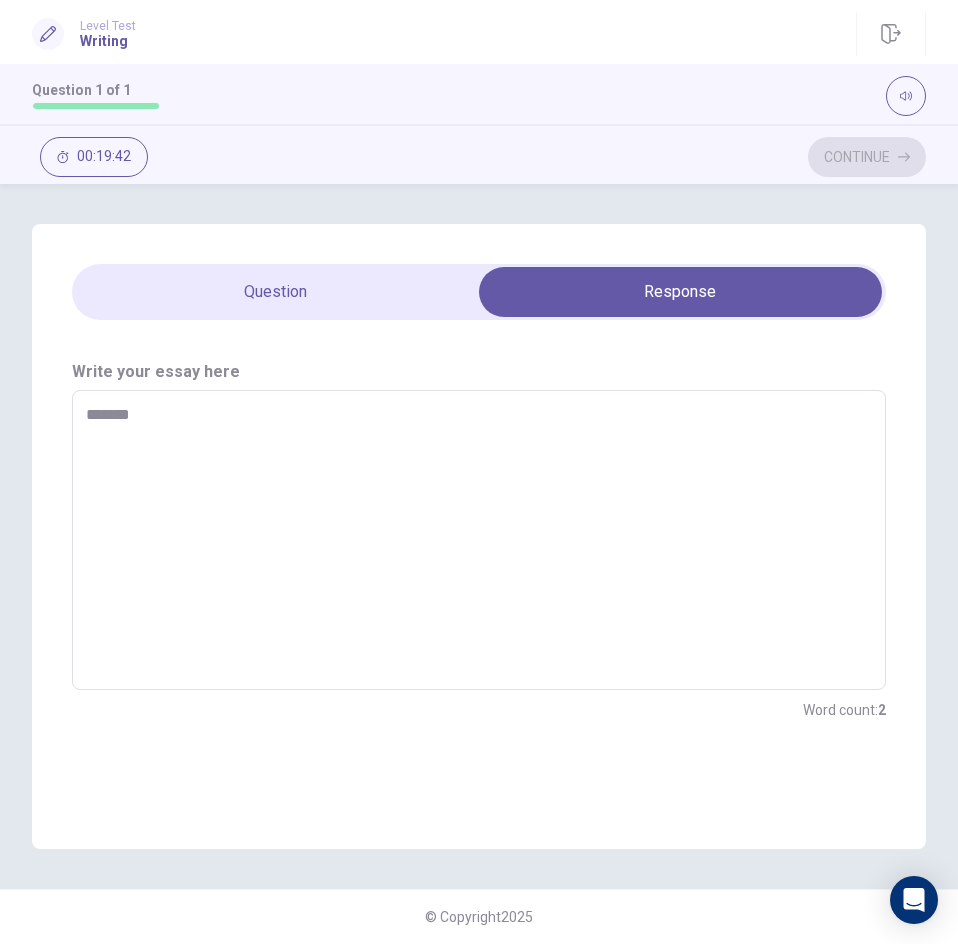 type on "*" 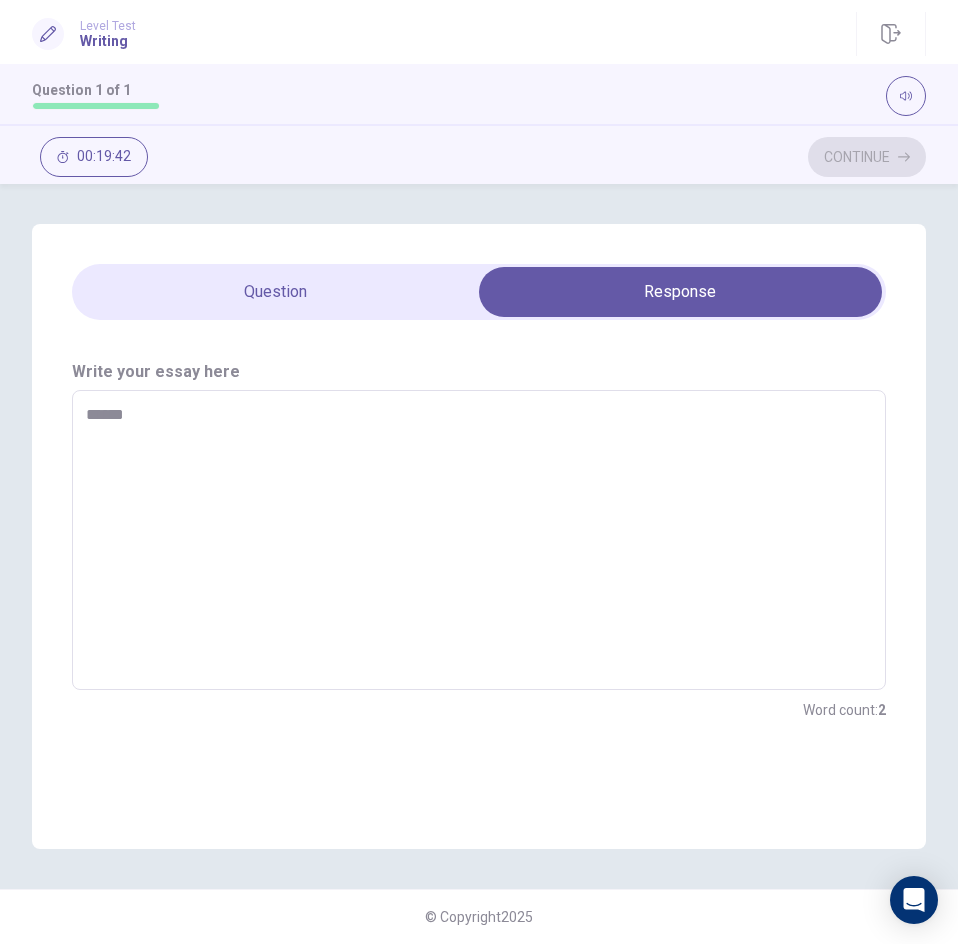 type on "*" 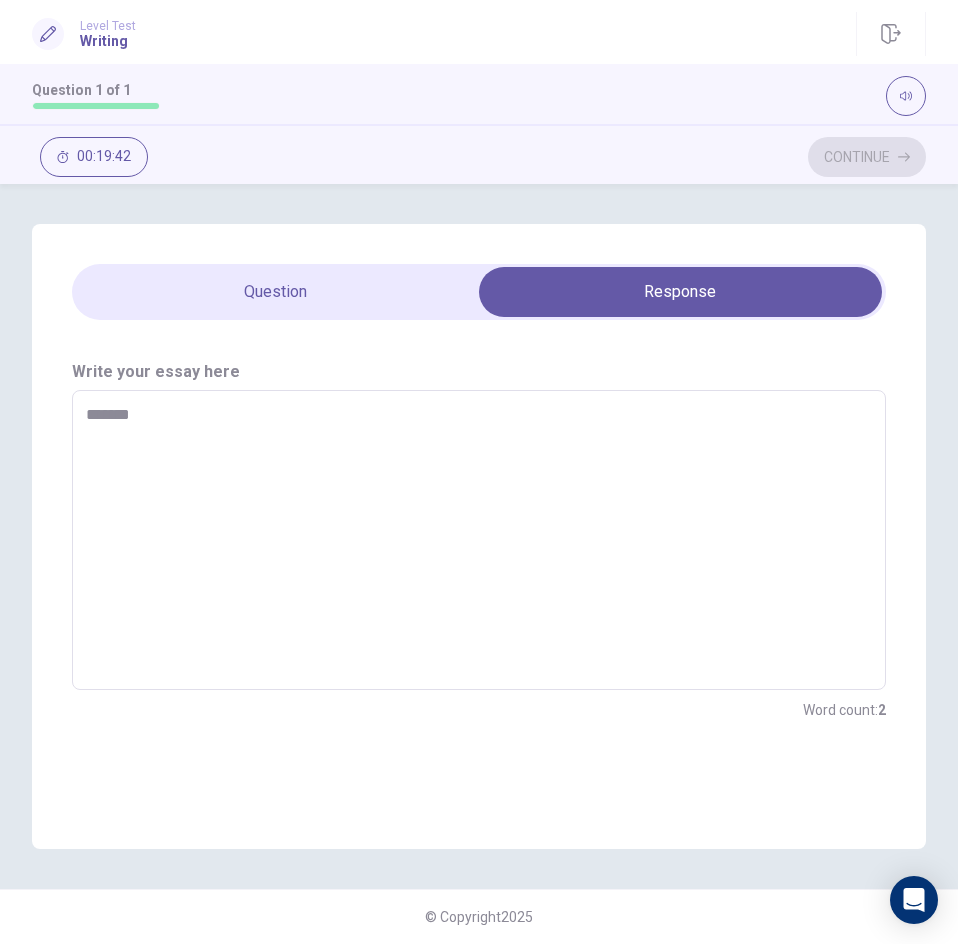 type on "*" 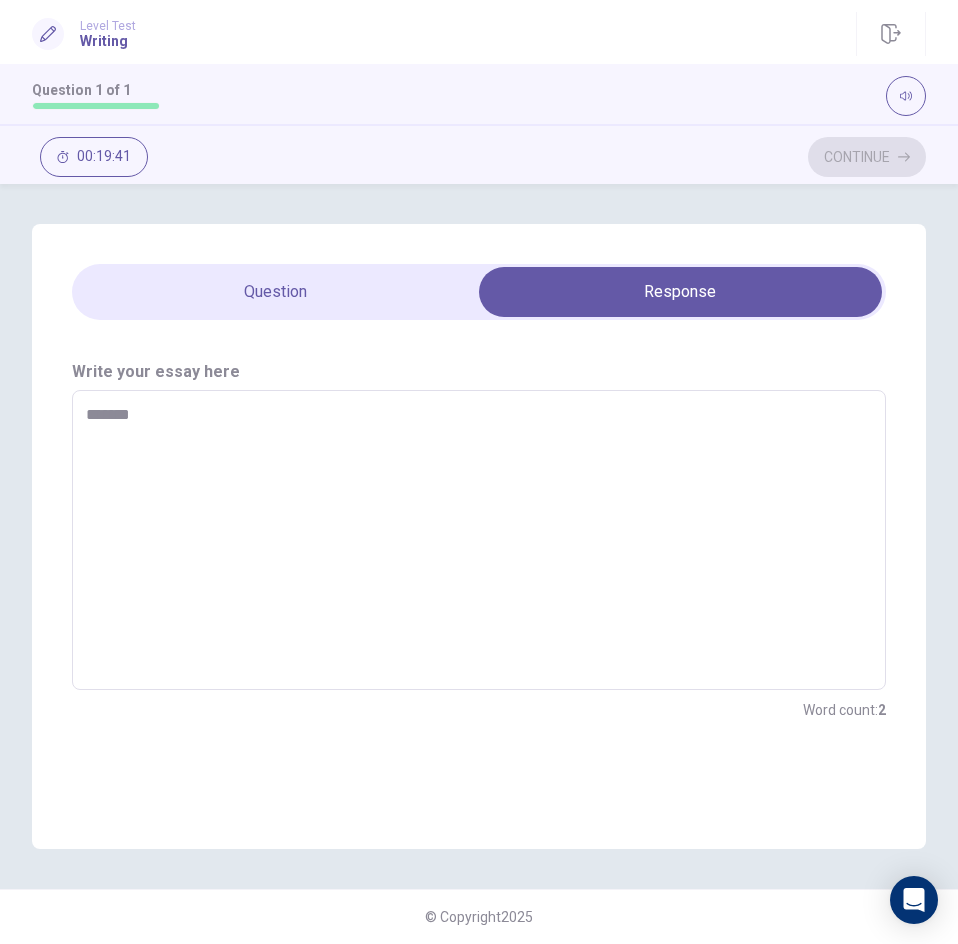 type on "********" 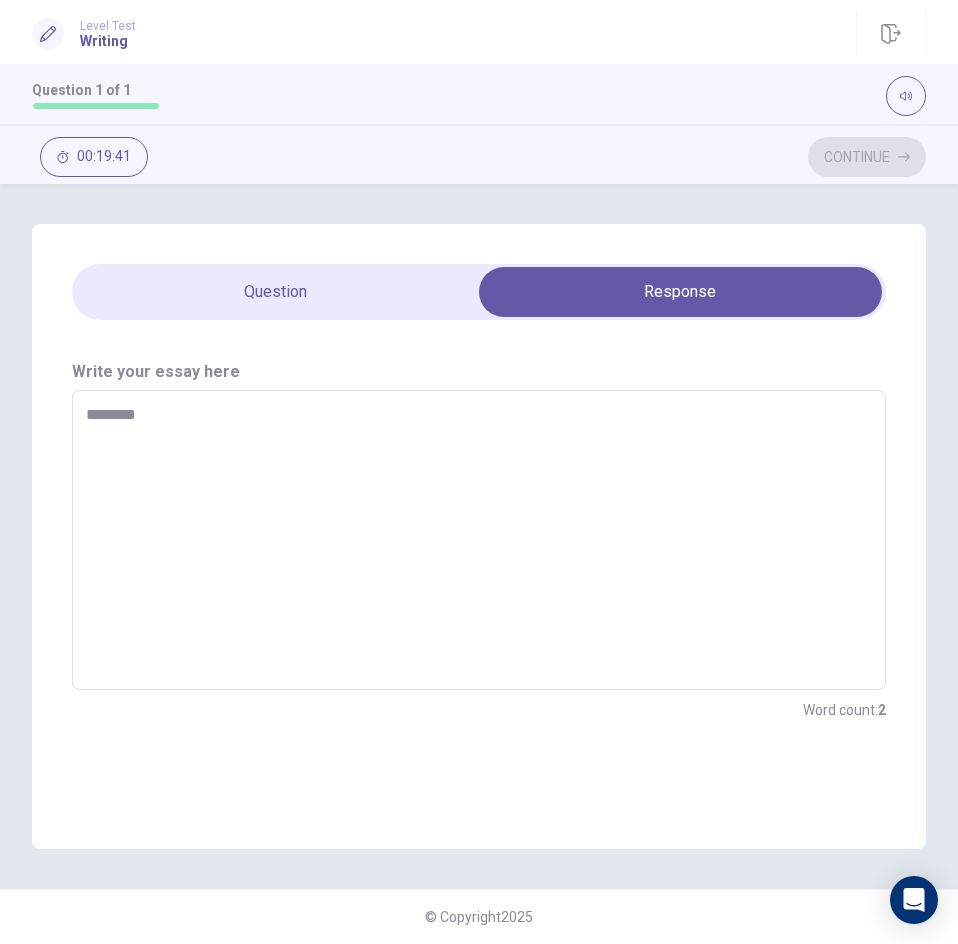 type on "*" 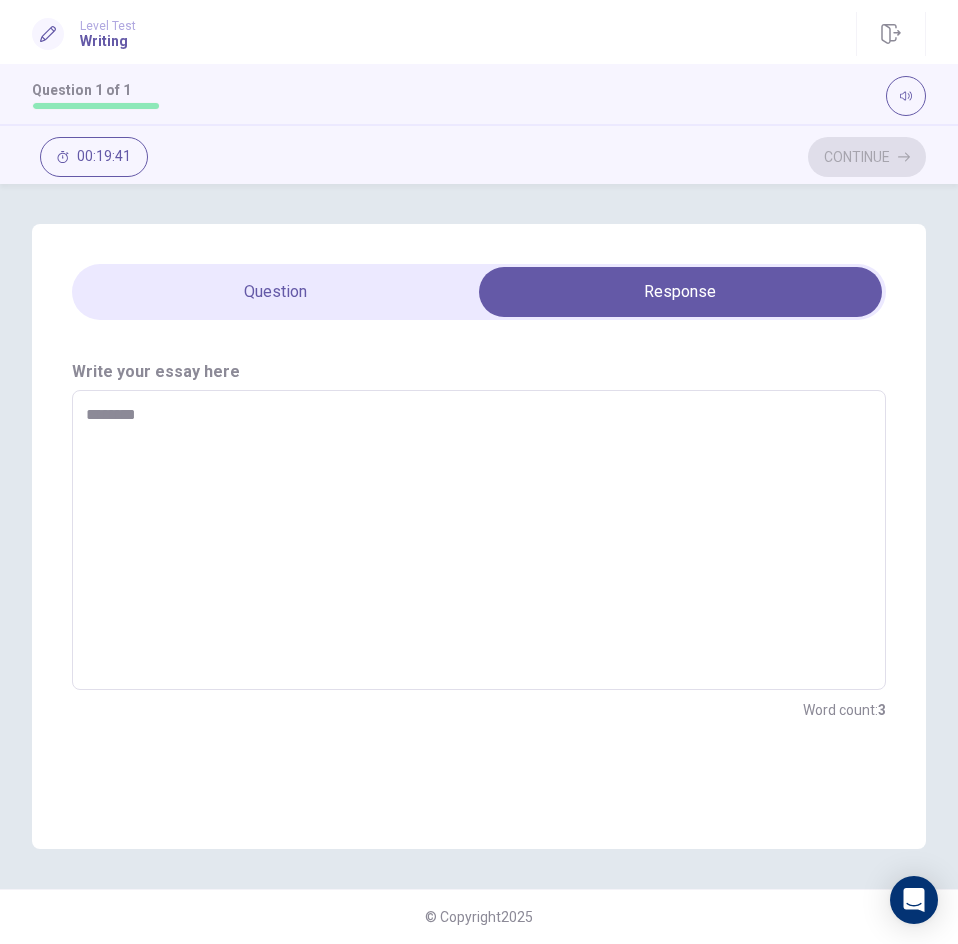 type on "*********" 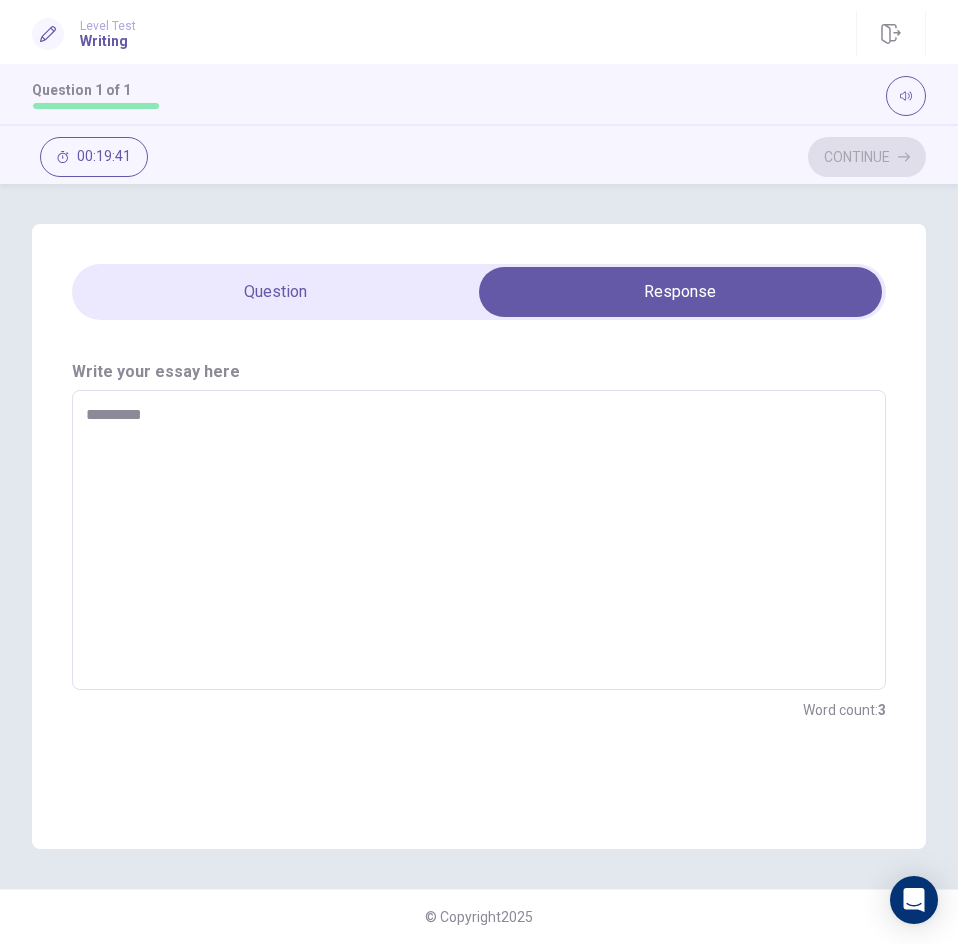 type on "*" 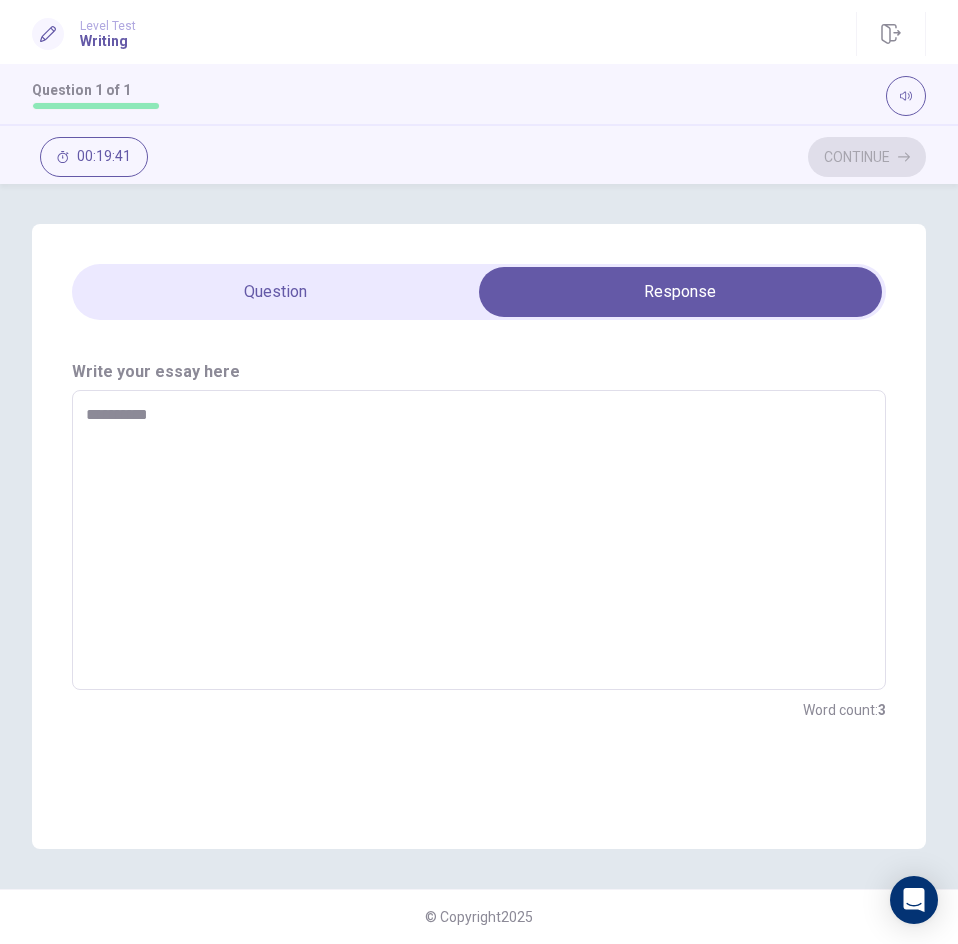 type on "*" 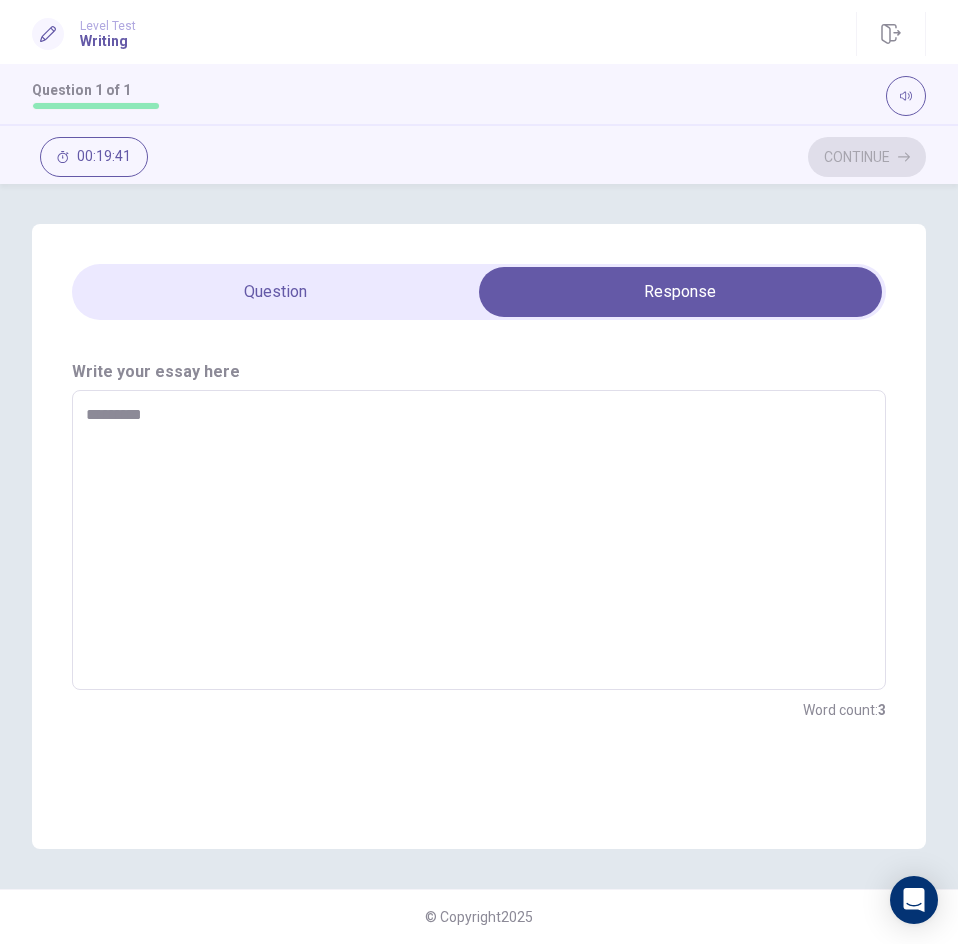type on "*" 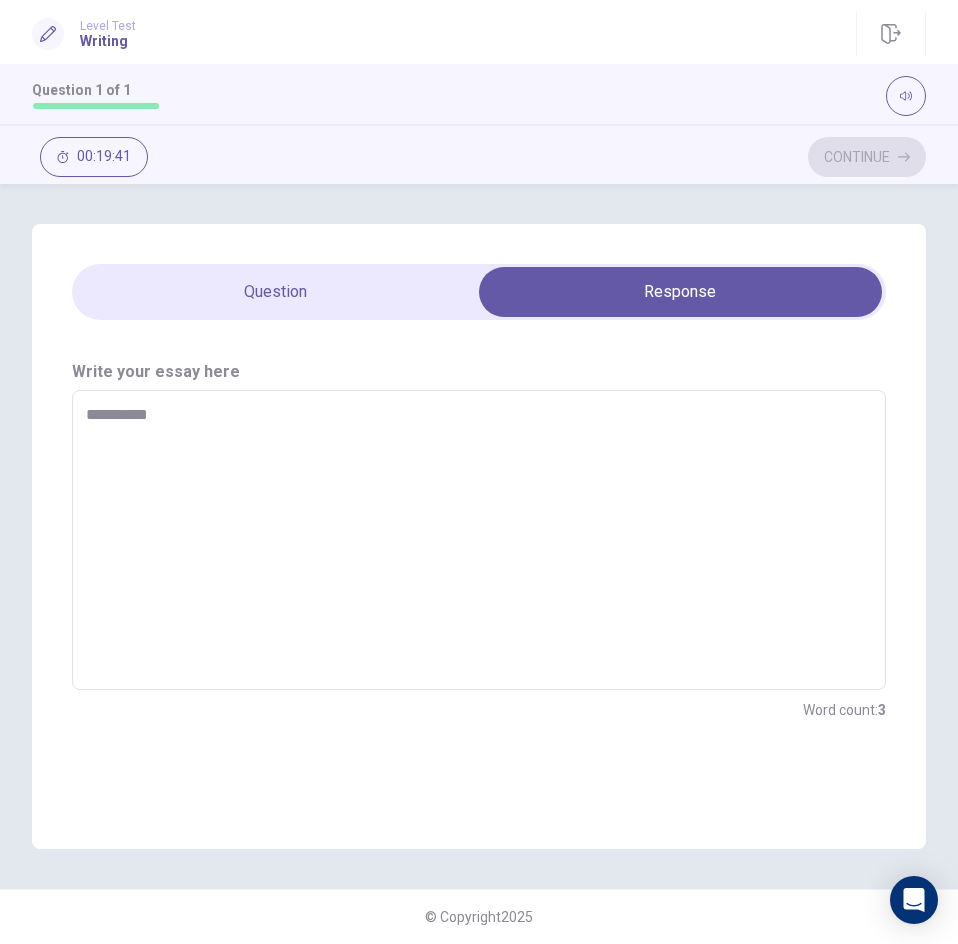 type on "*" 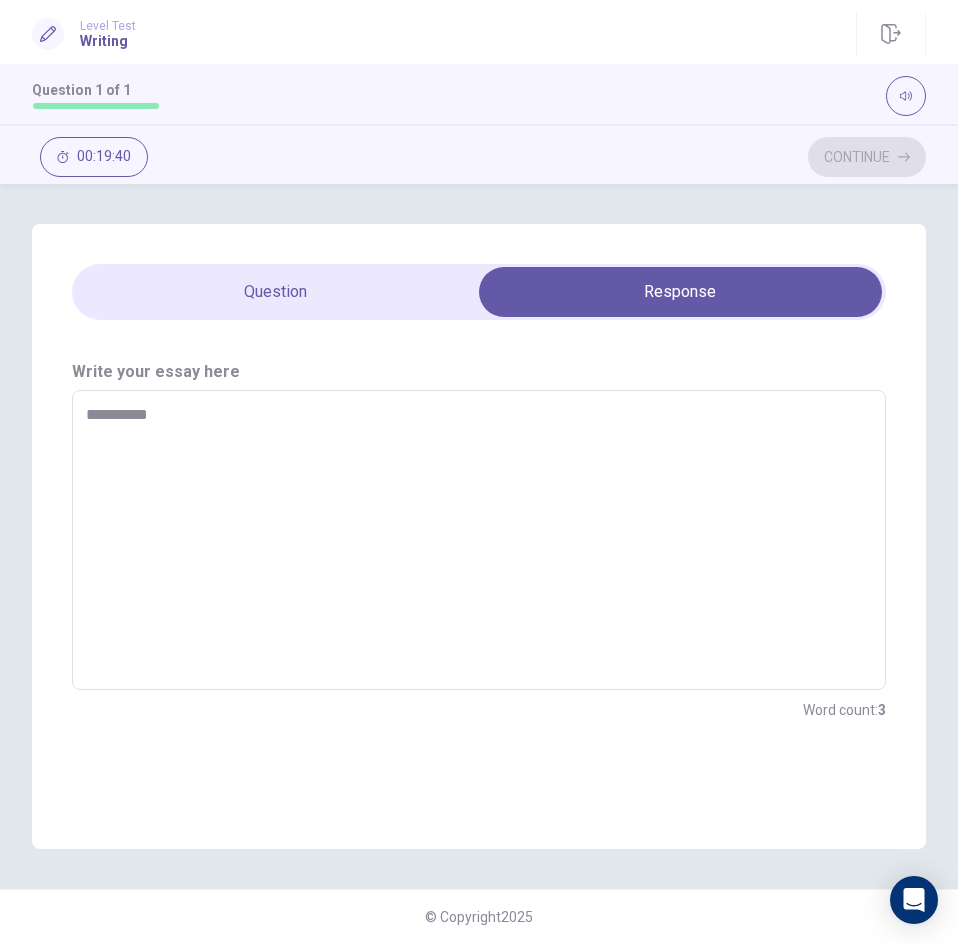 type on "*********" 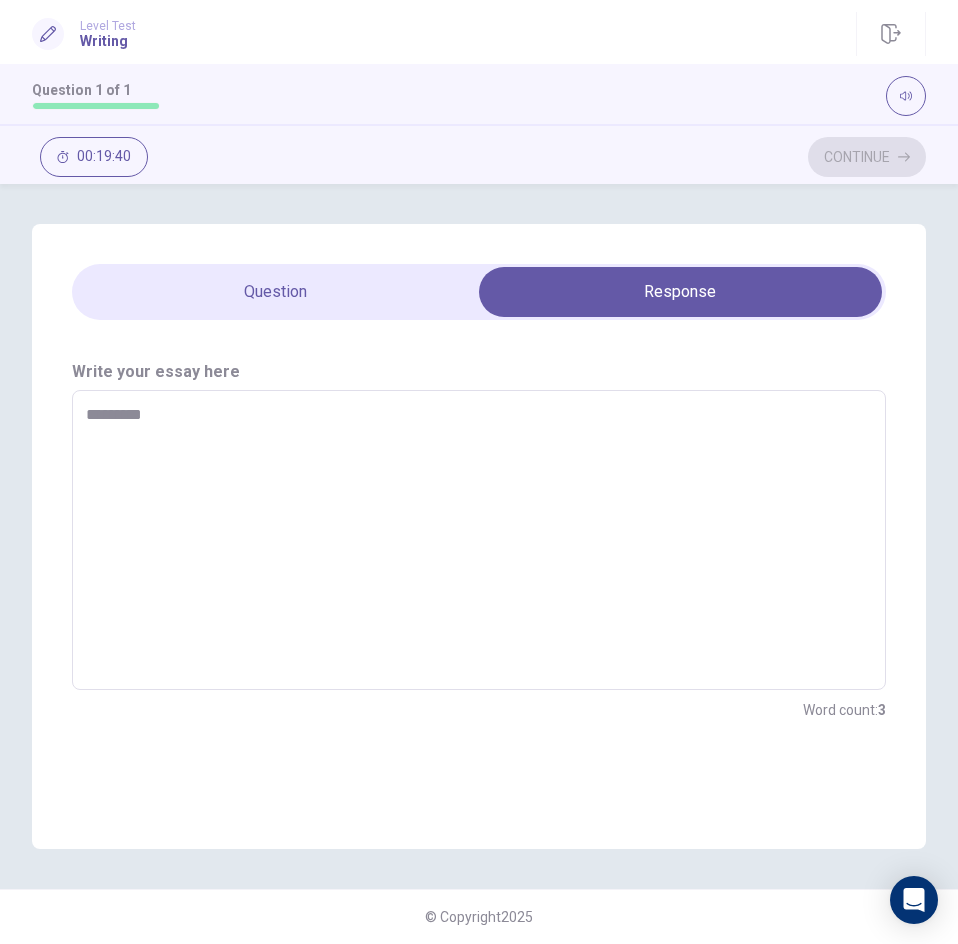 type on "*" 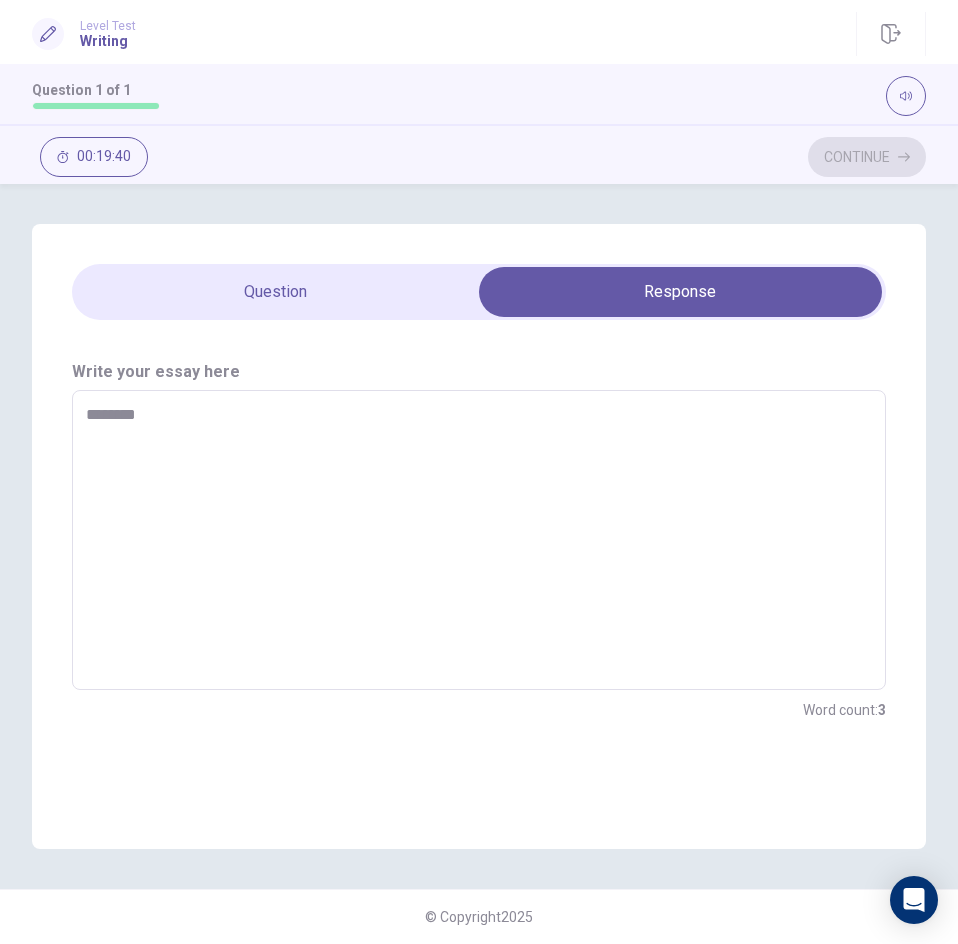 type on "*" 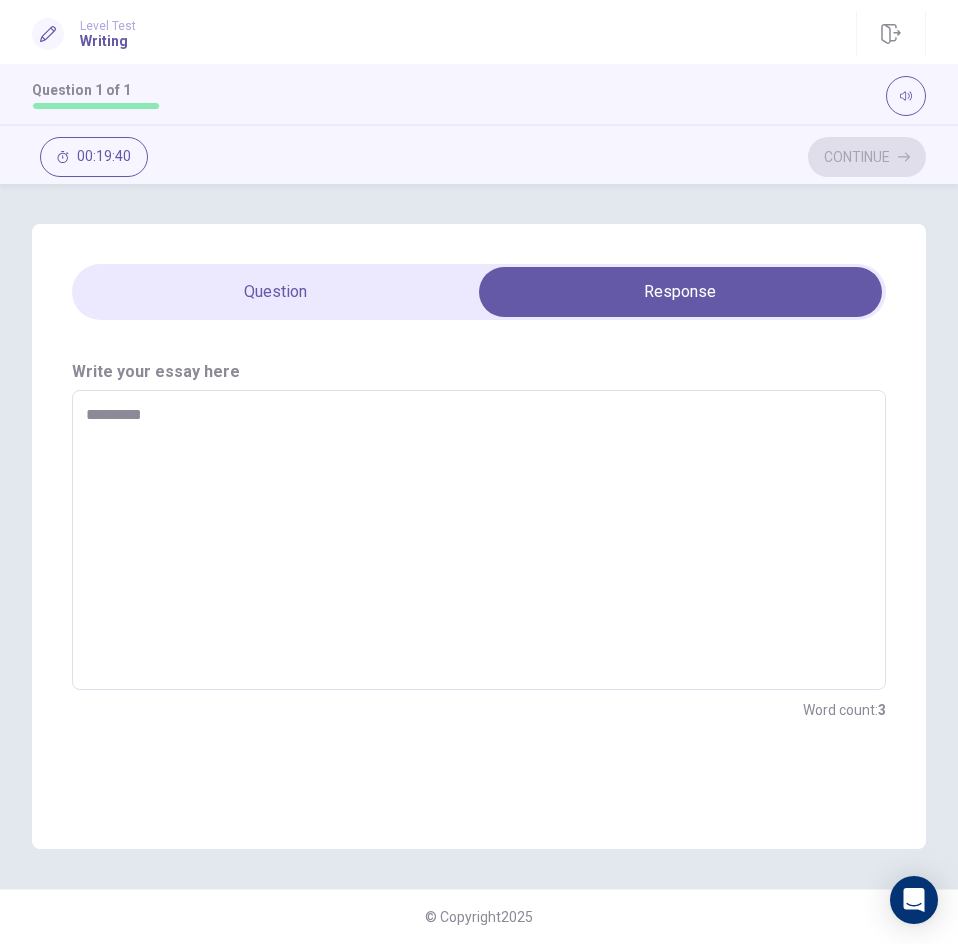 type on "*********" 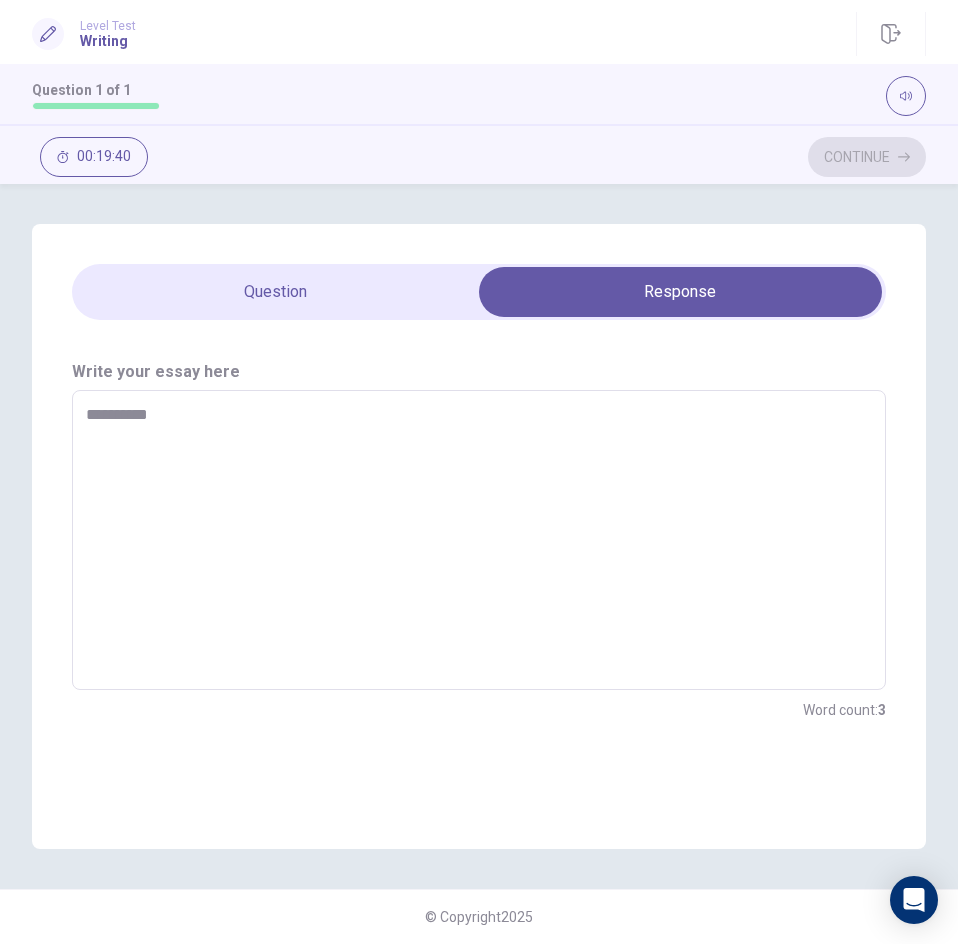 type on "*" 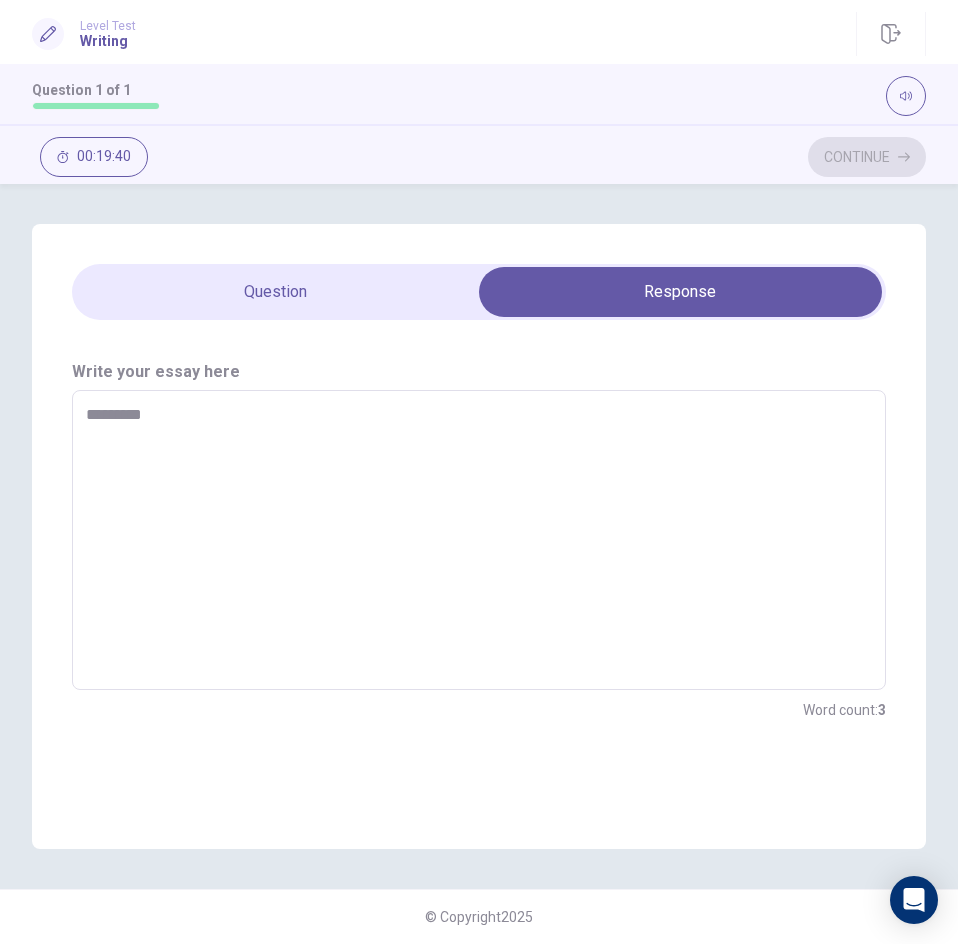 type on "*" 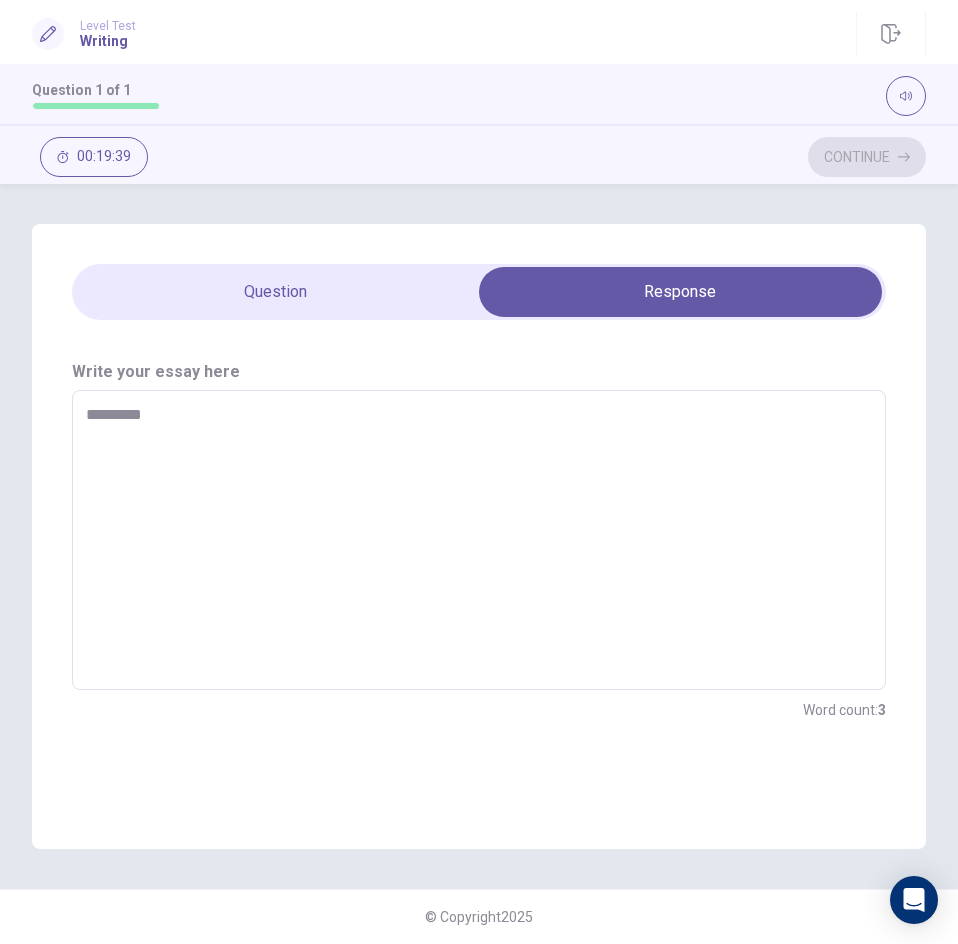 type on "********" 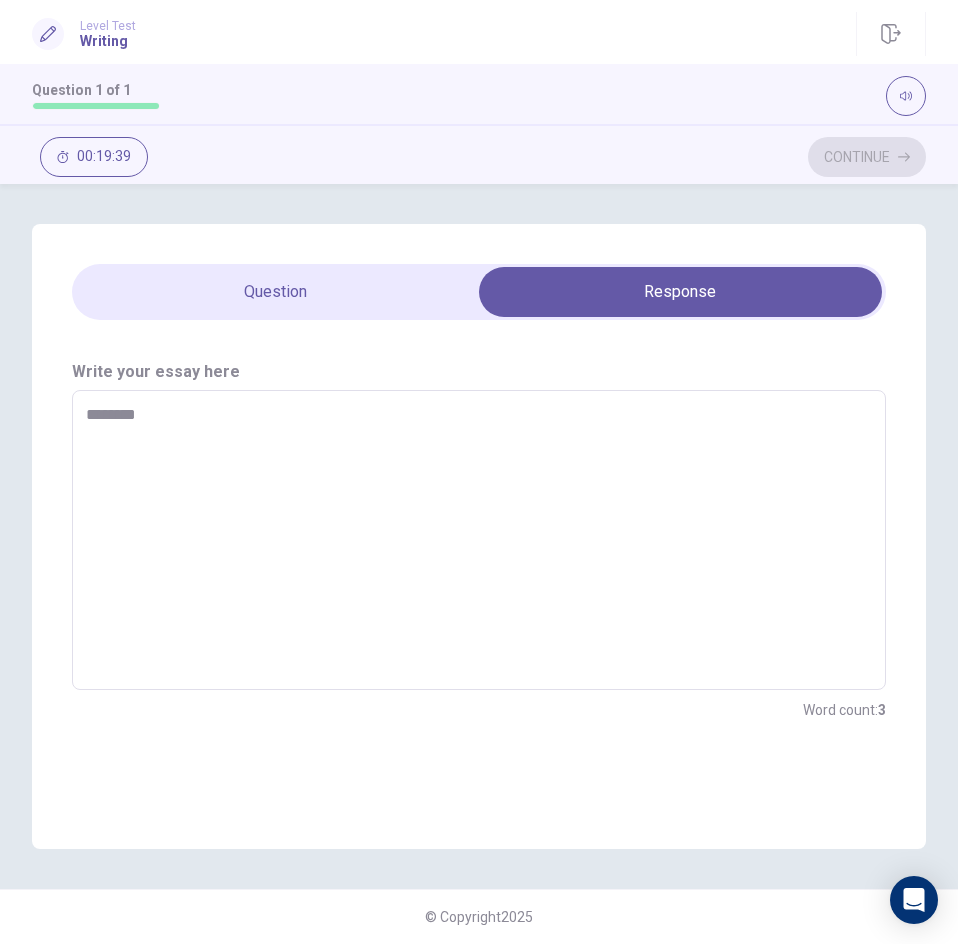 type on "*" 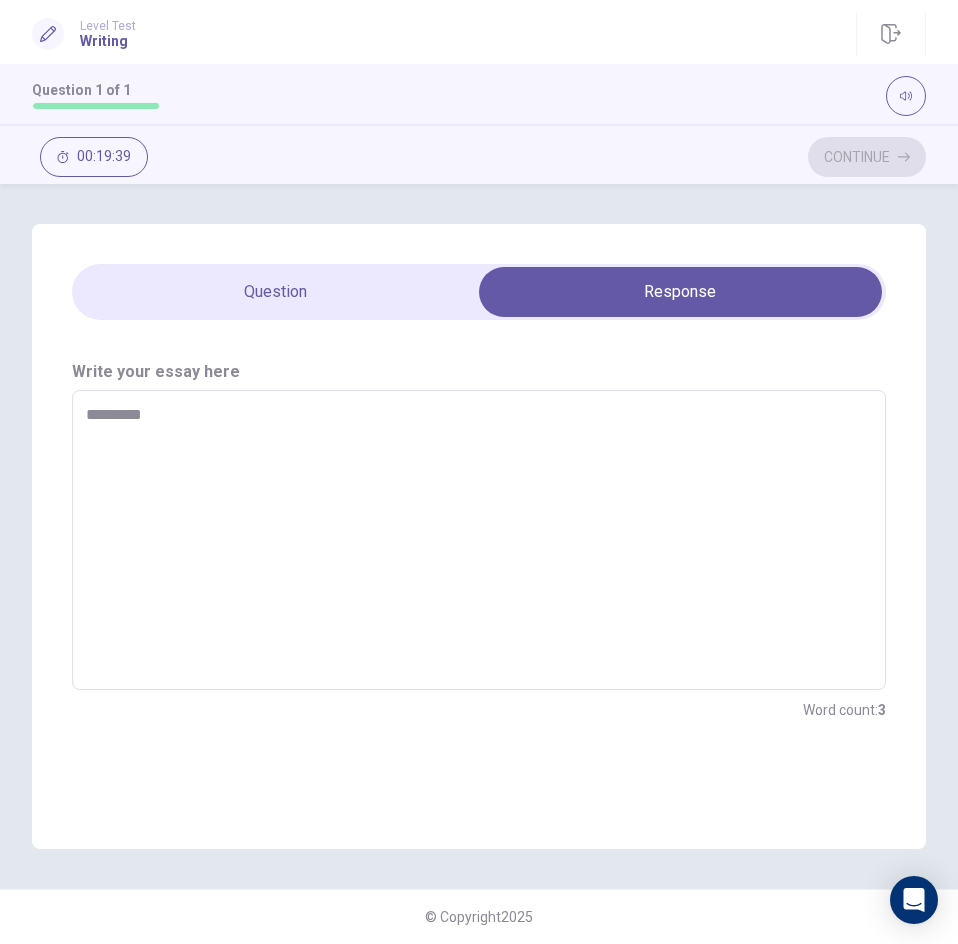 type on "*" 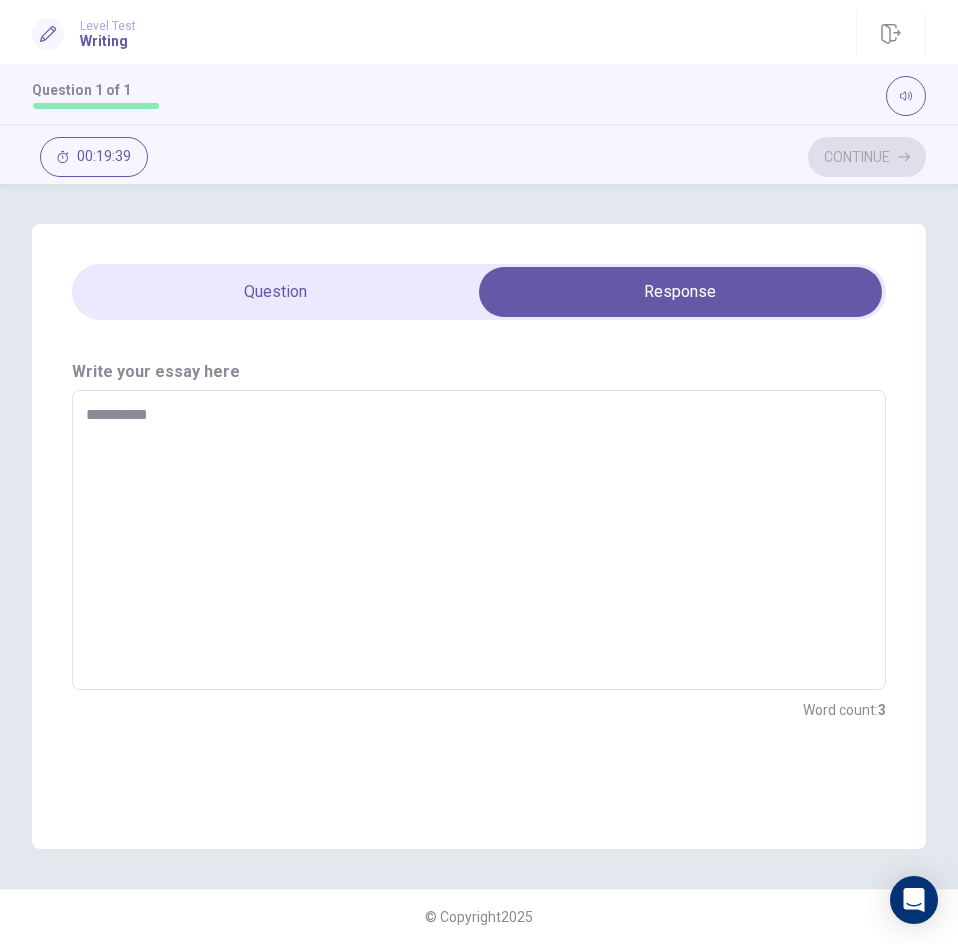 type on "*" 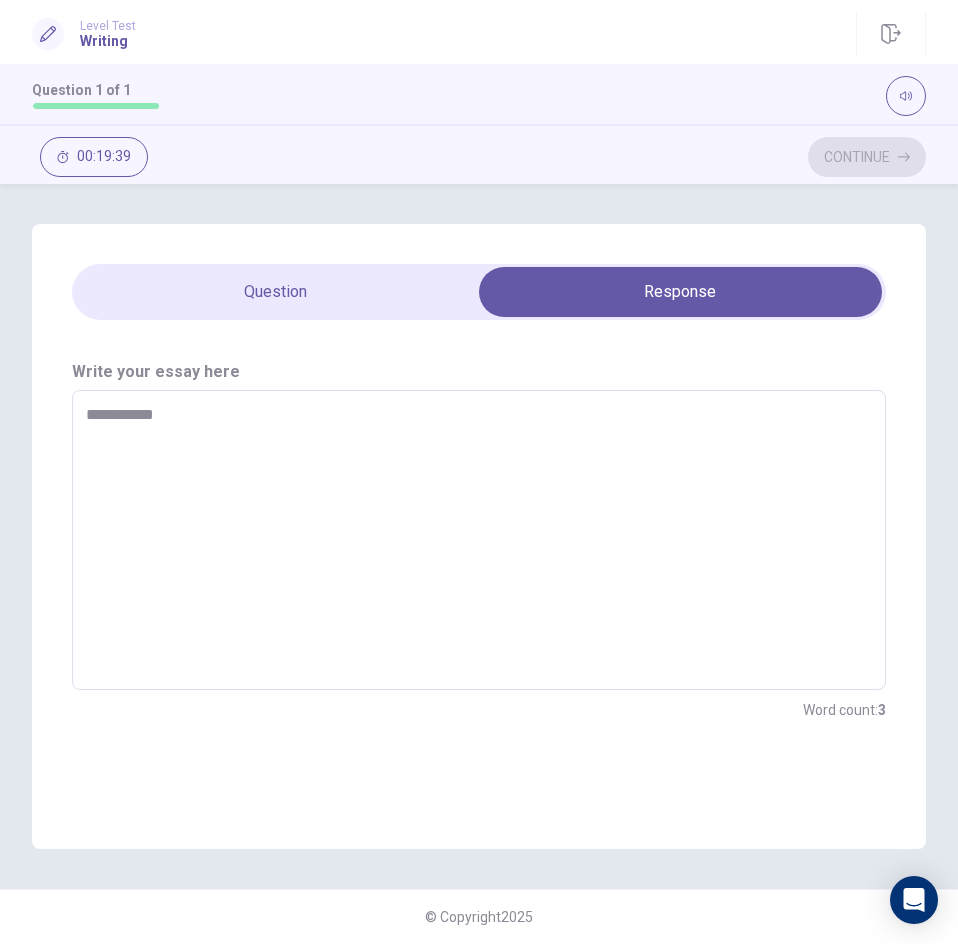 type on "*" 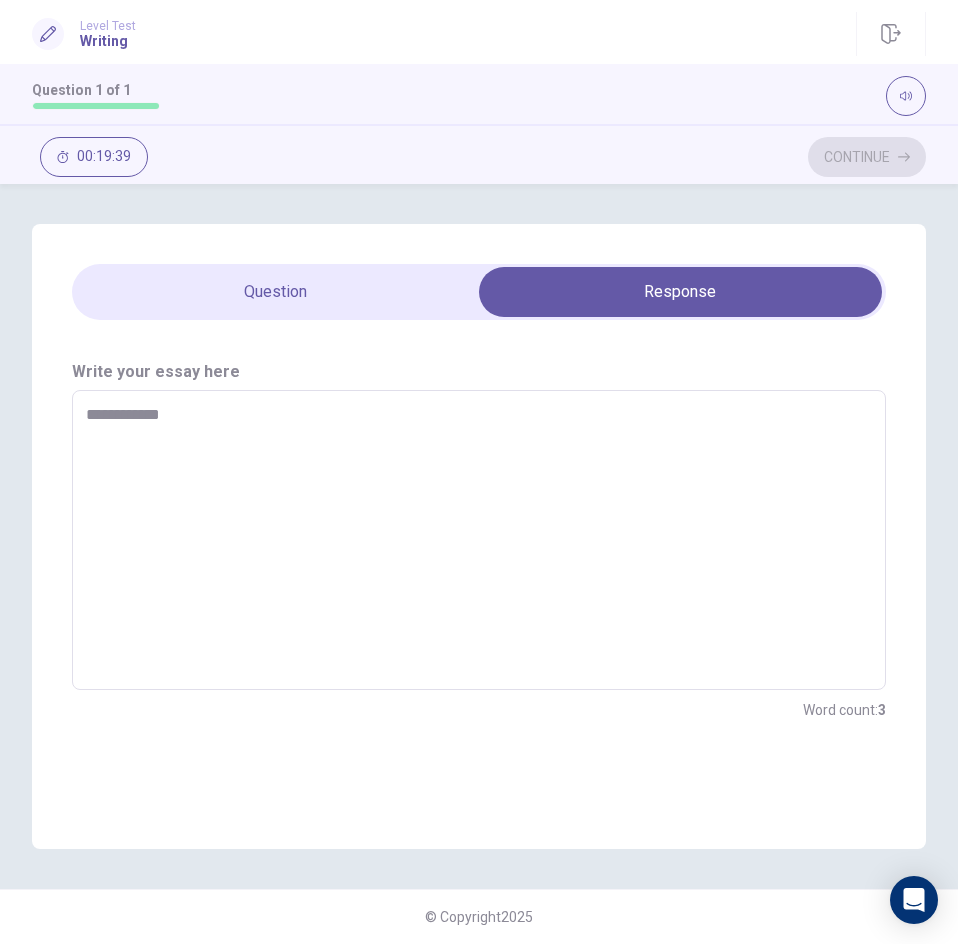 type on "*" 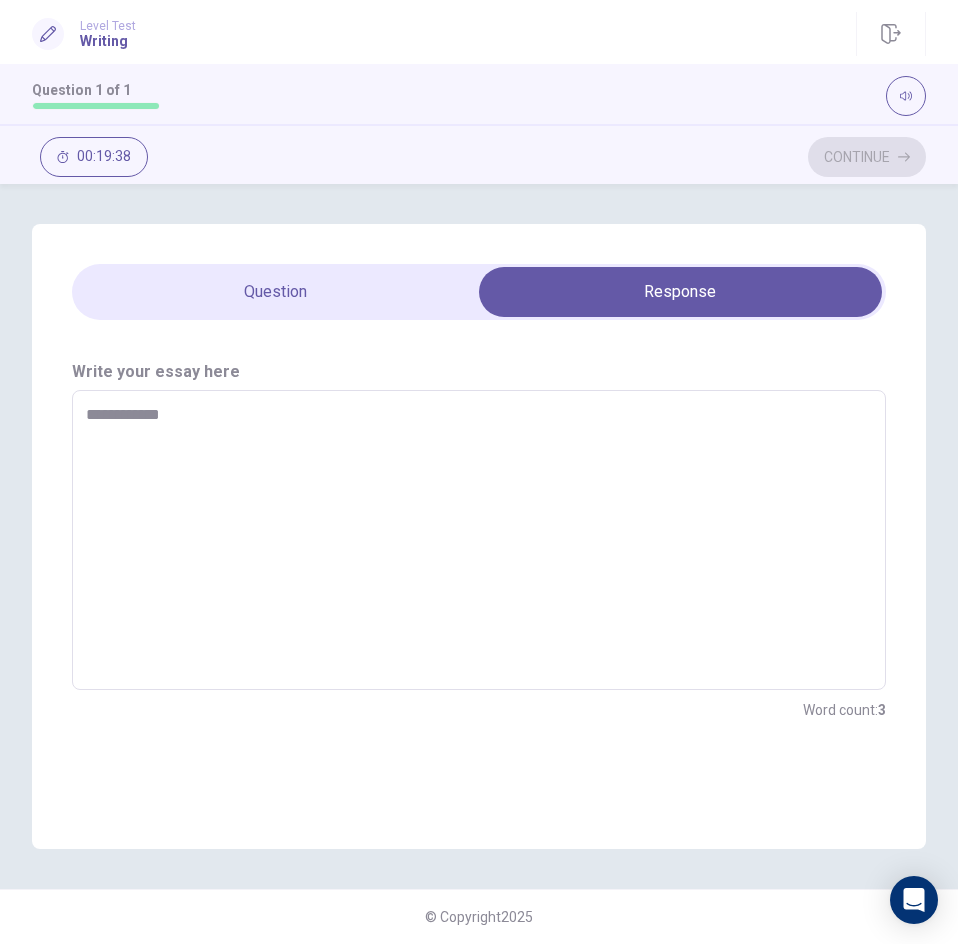 type on "**********" 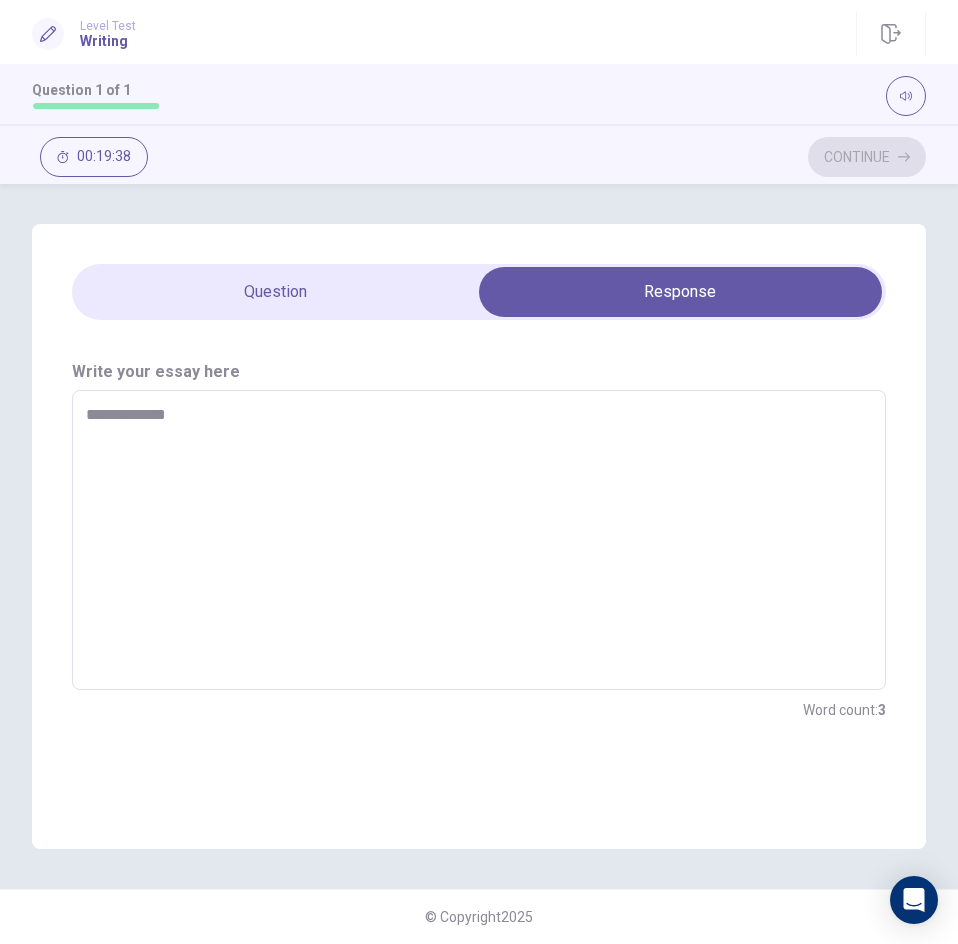 type on "*" 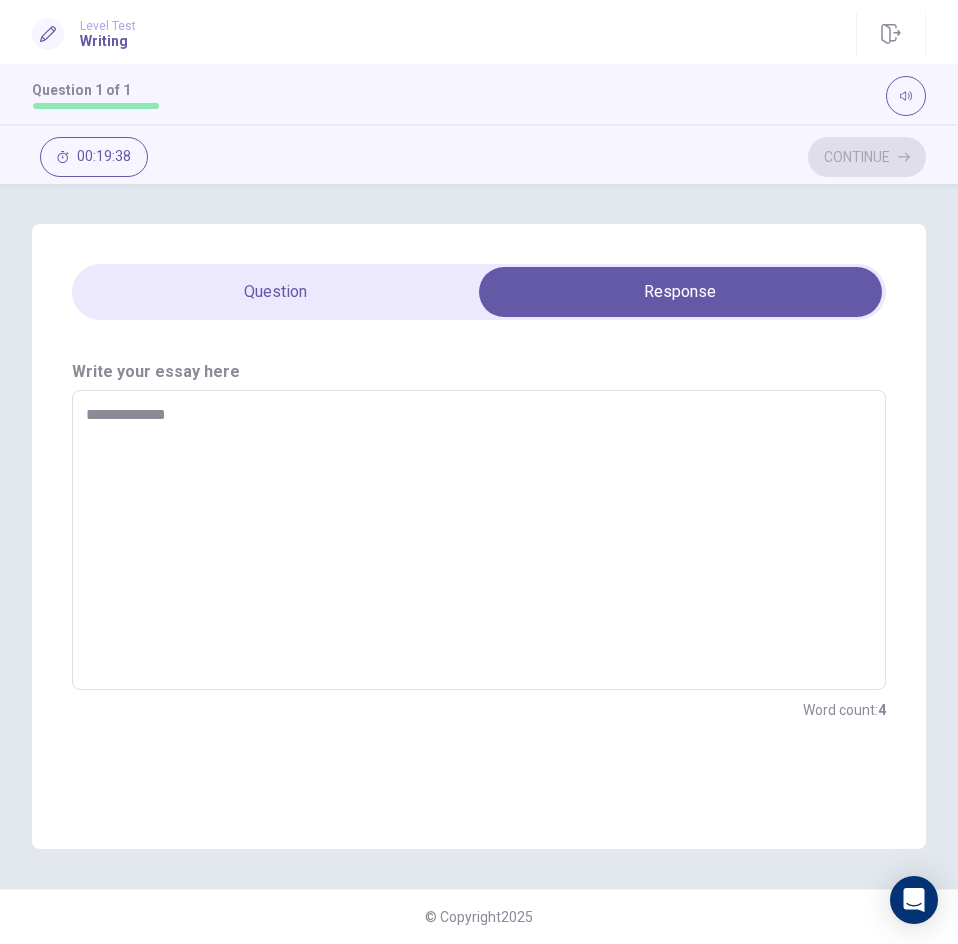 type on "**********" 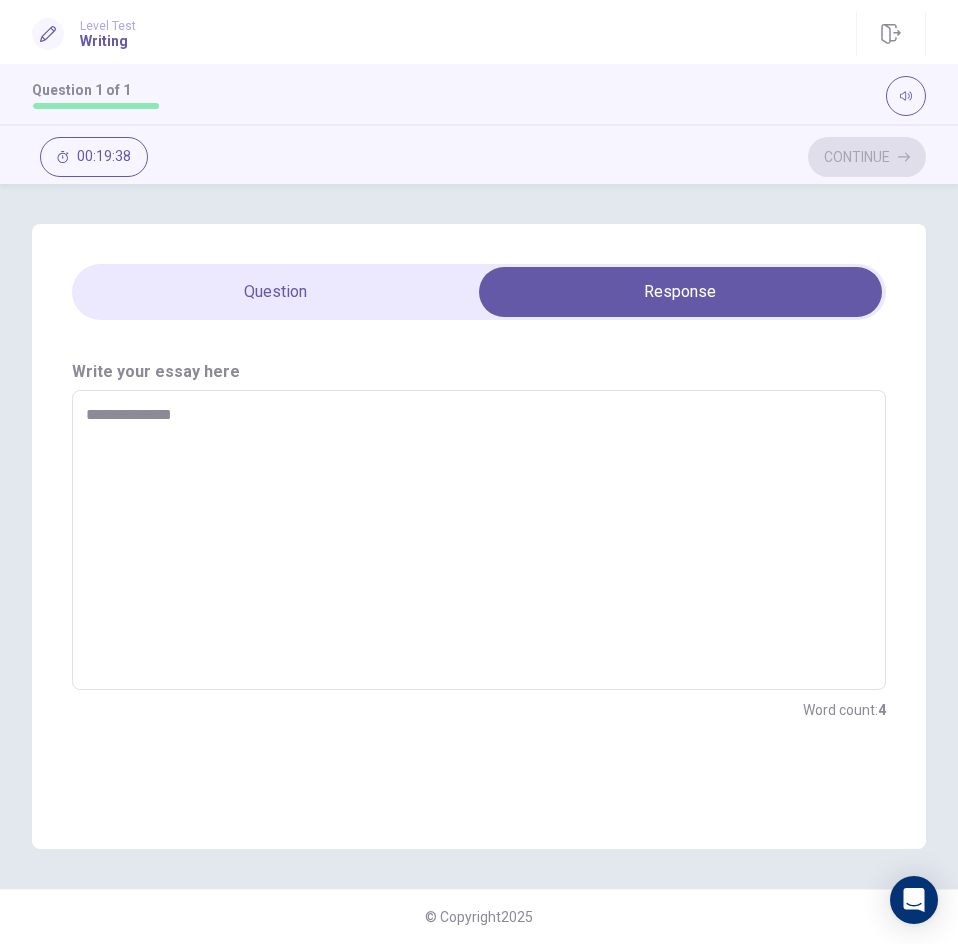 type on "*" 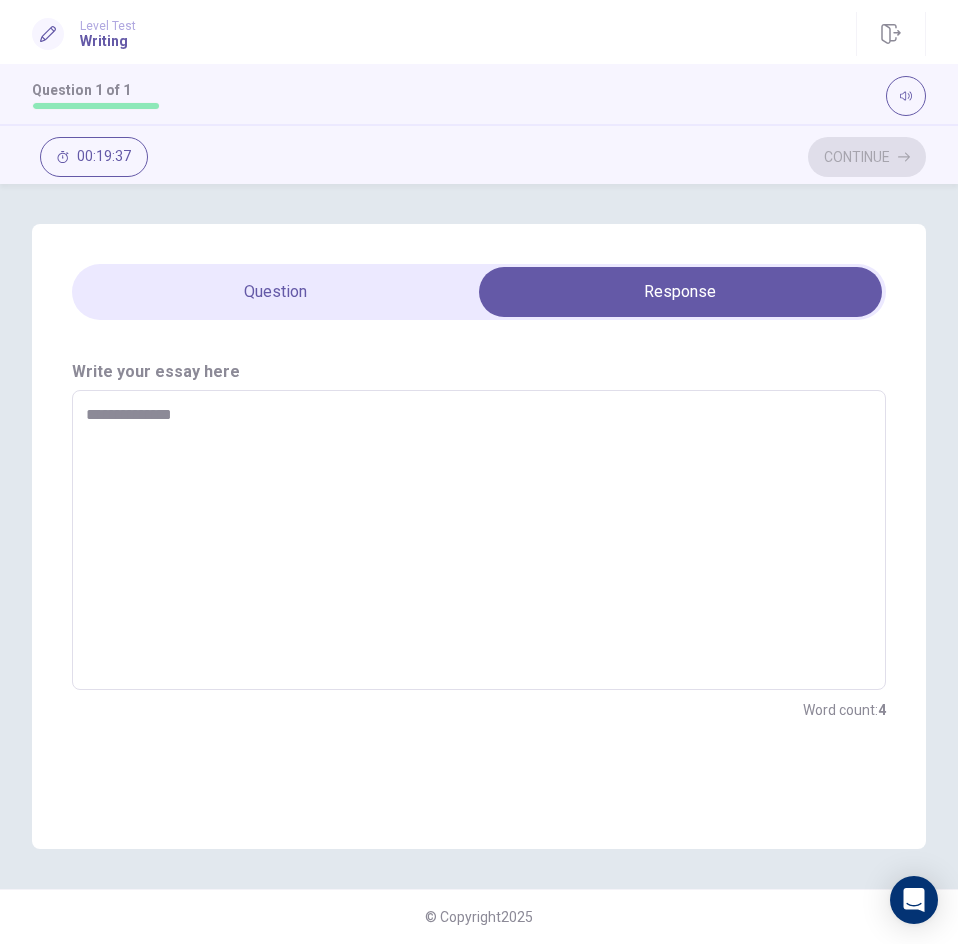 type on "**********" 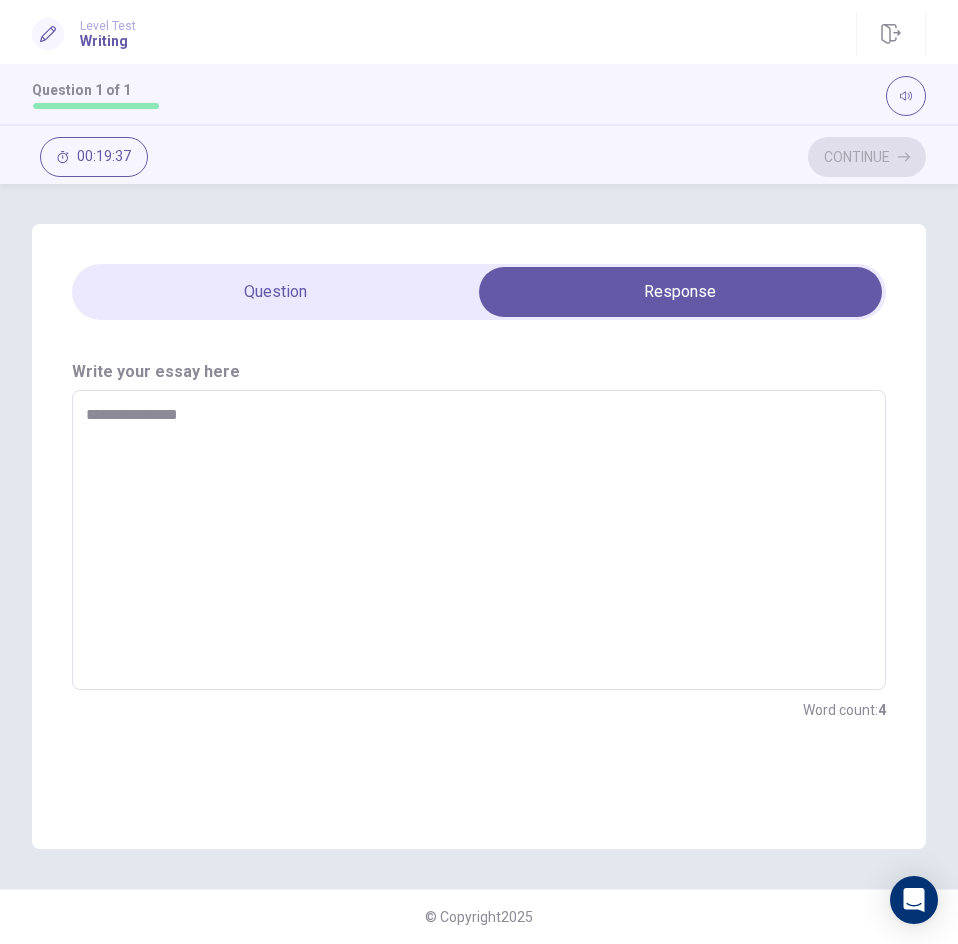 type on "*" 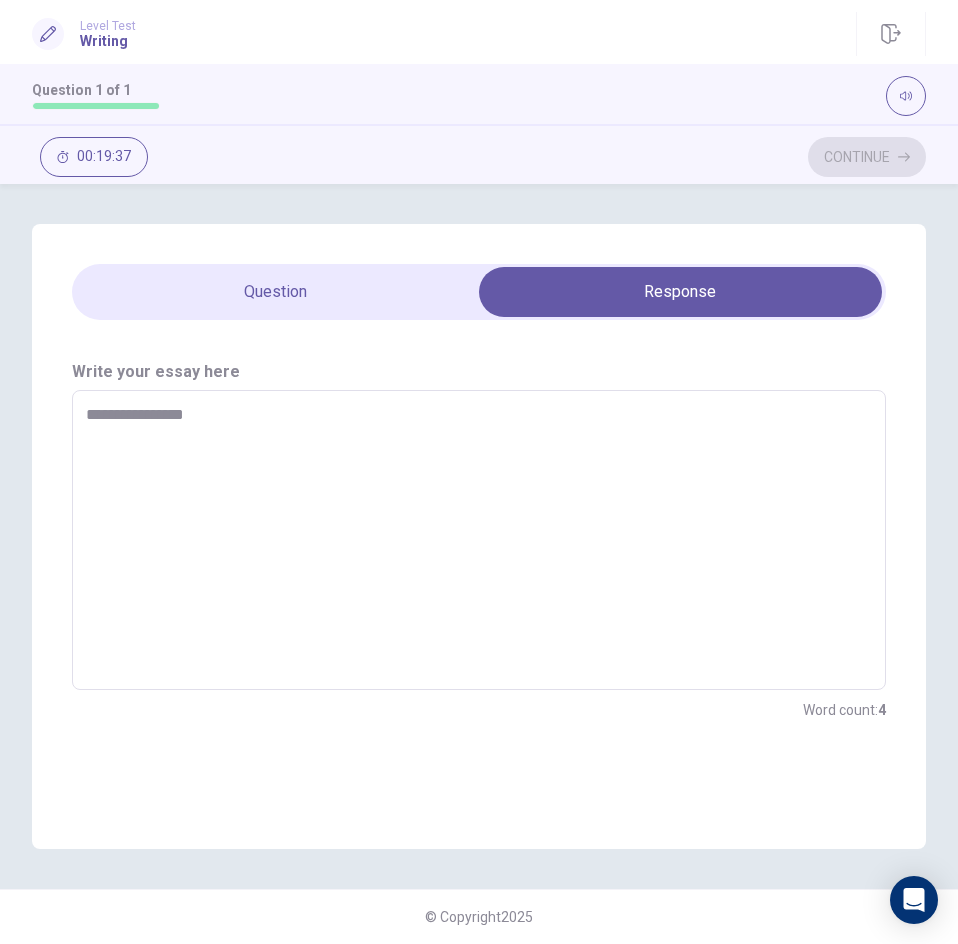 type on "*" 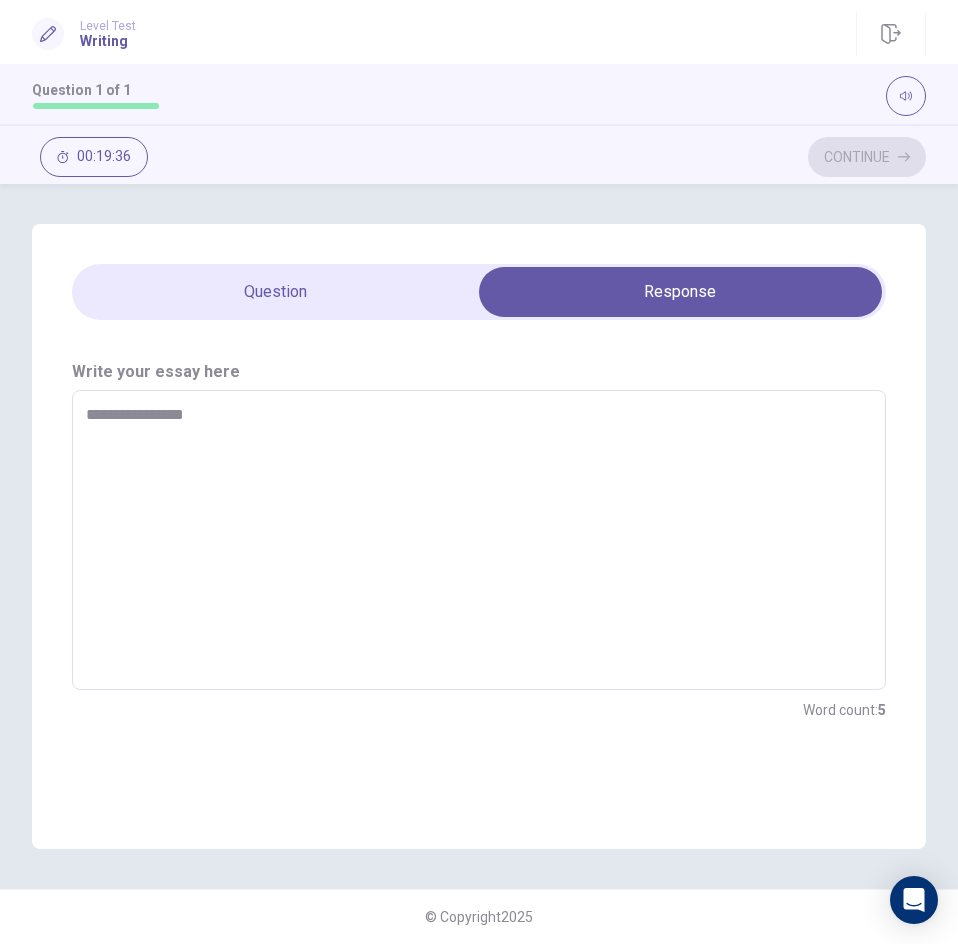 type on "**********" 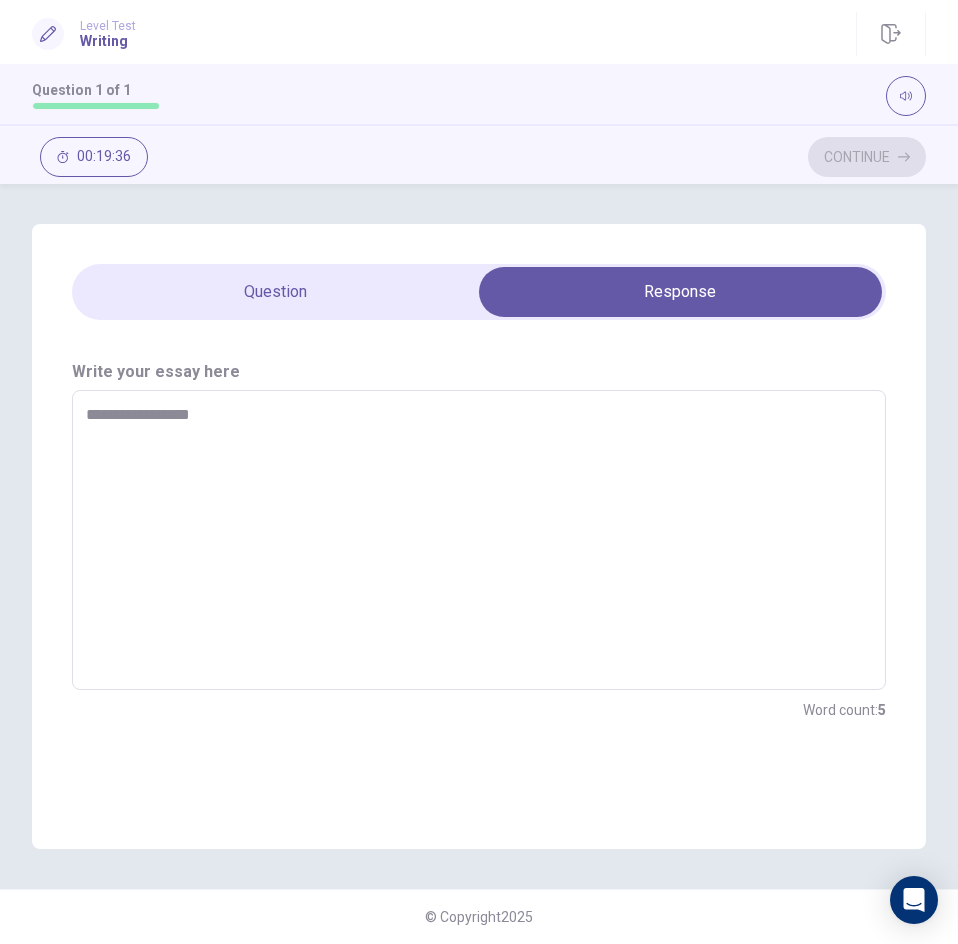 type on "*" 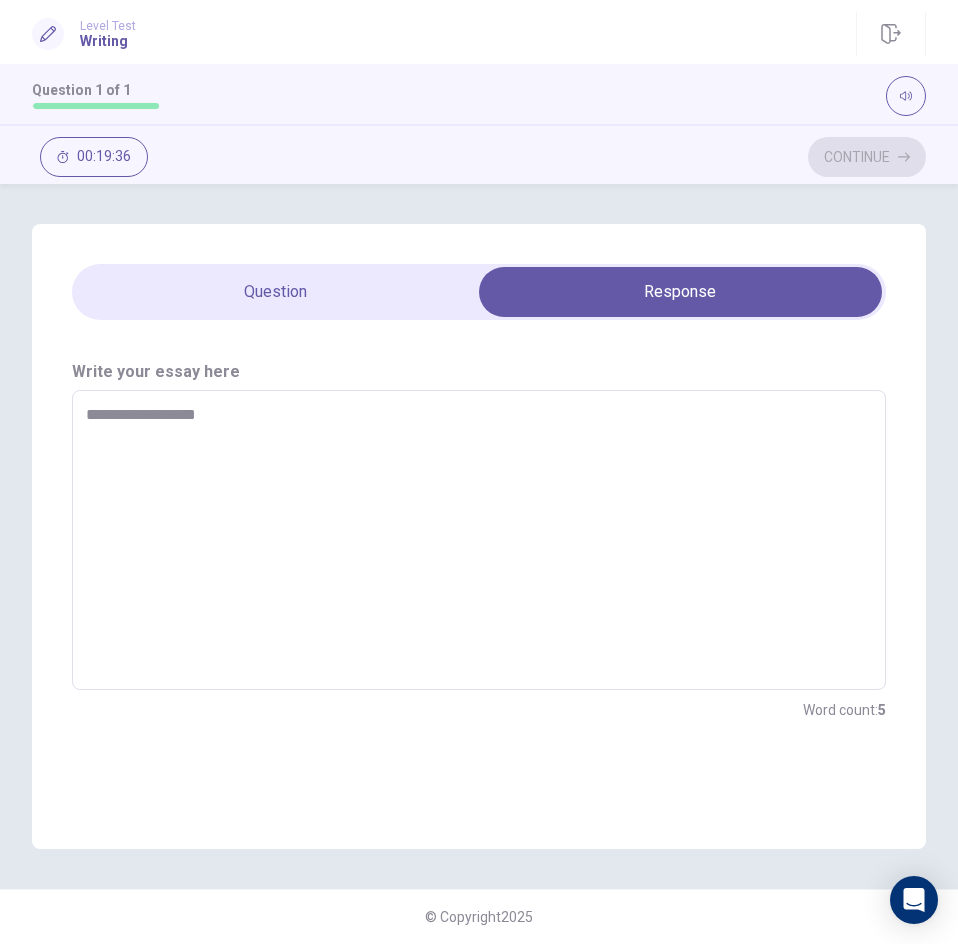 type on "*" 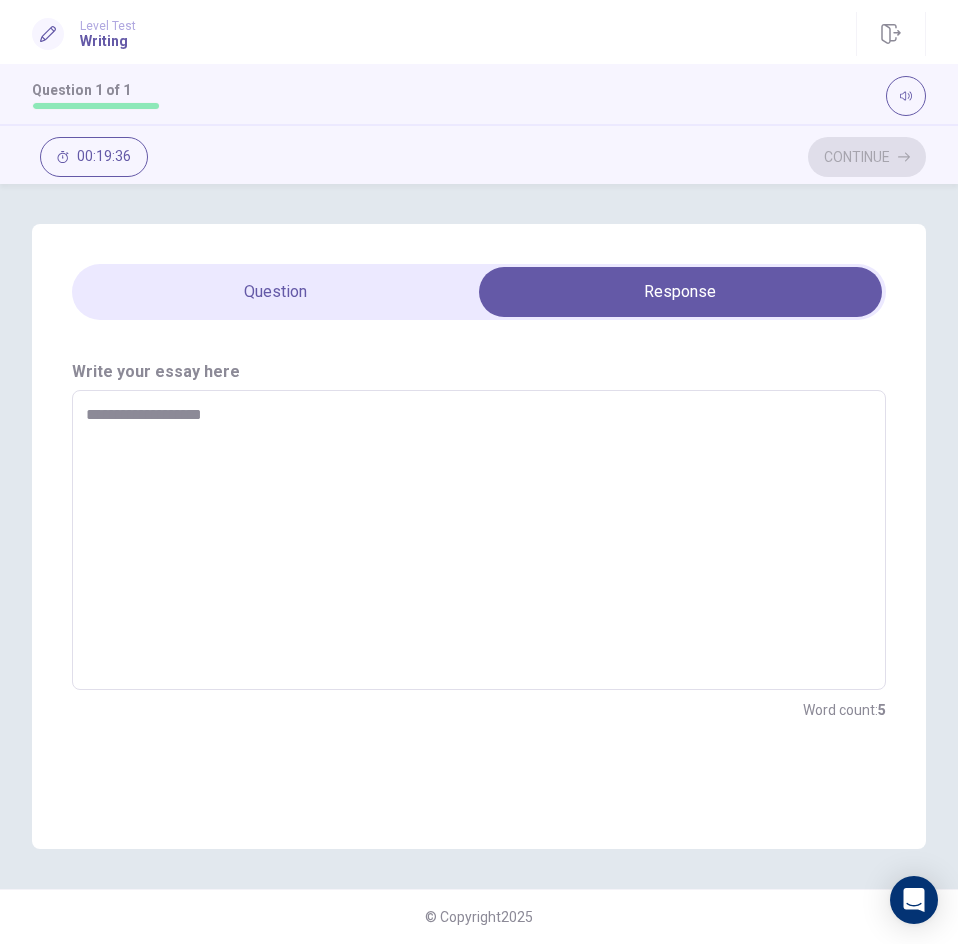 type on "*" 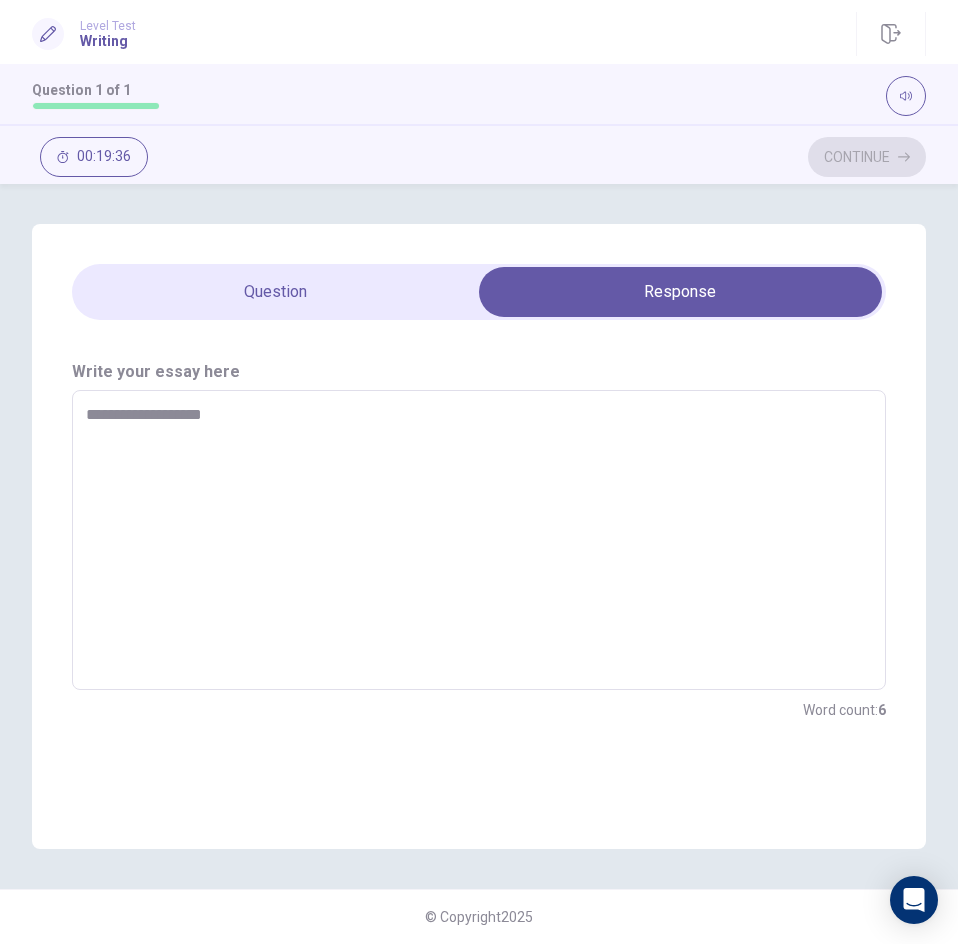 type on "**********" 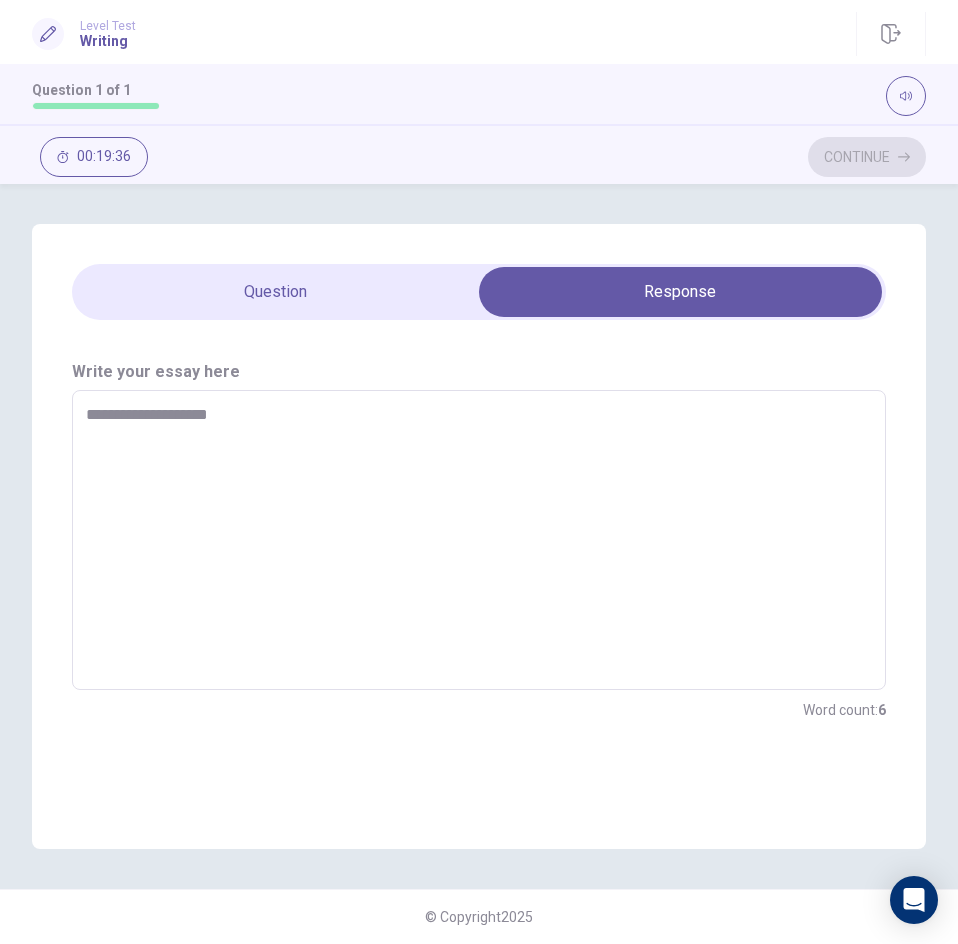 type on "*" 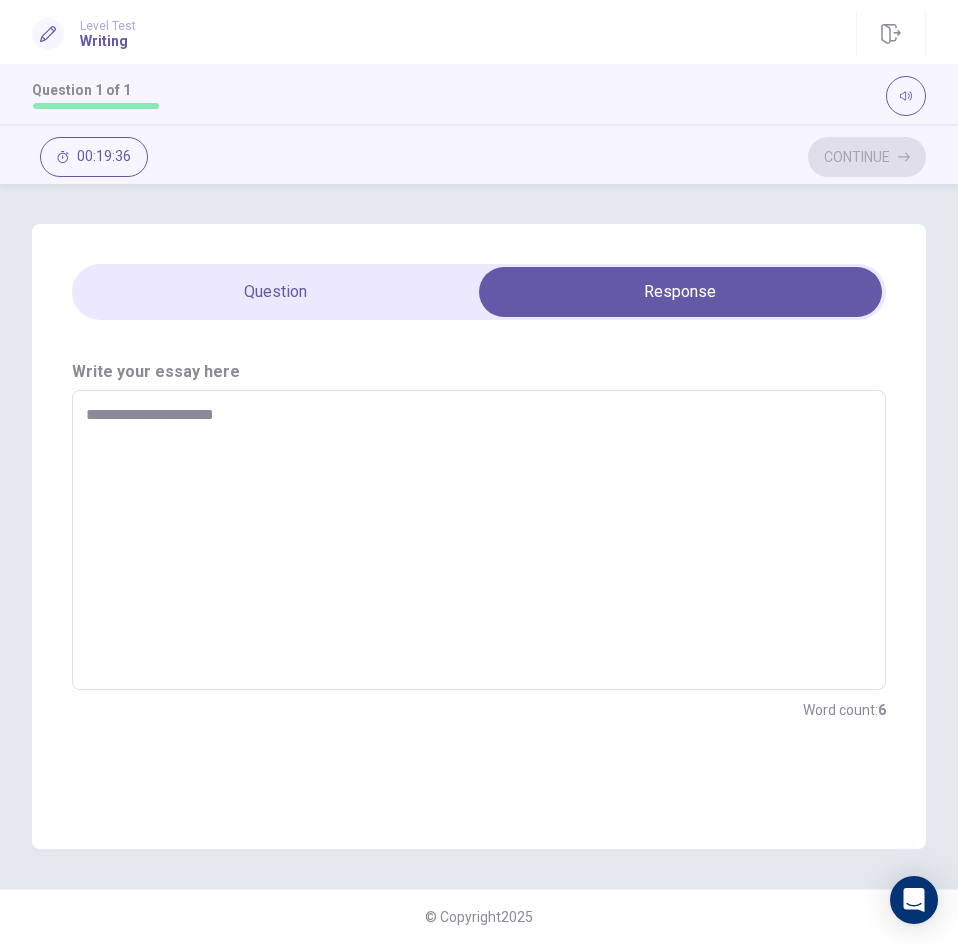 type on "*" 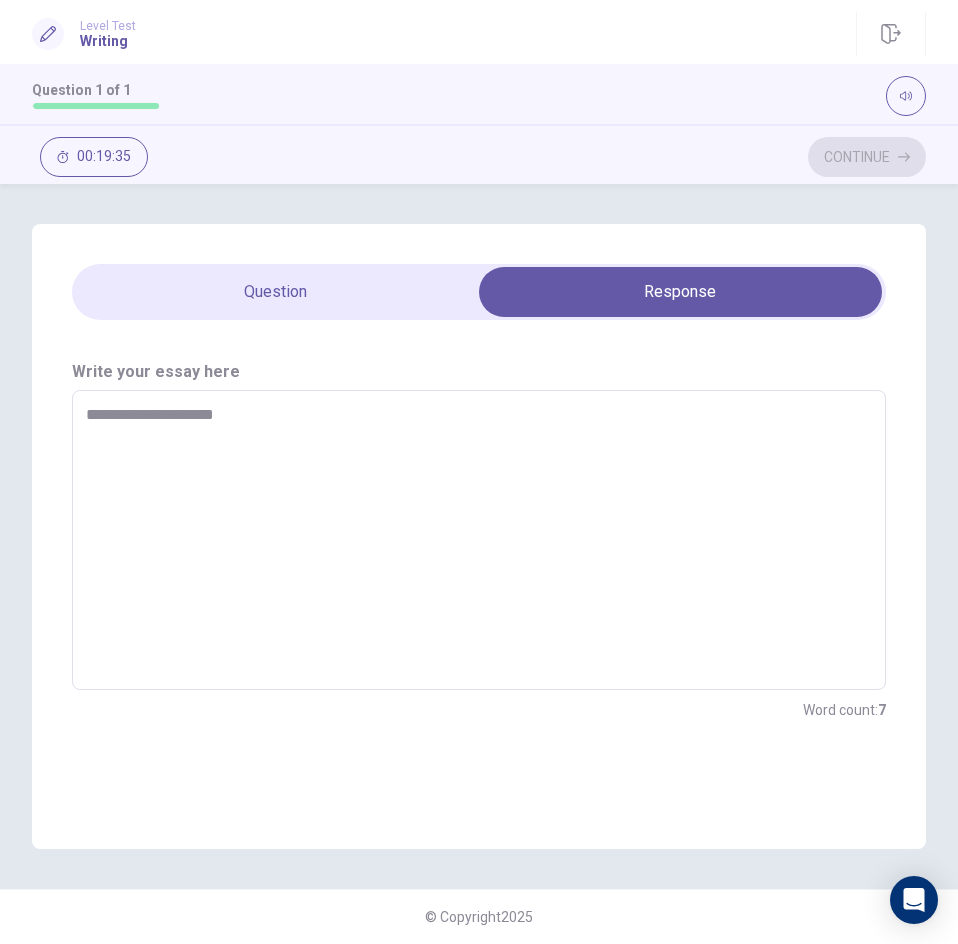 type on "**********" 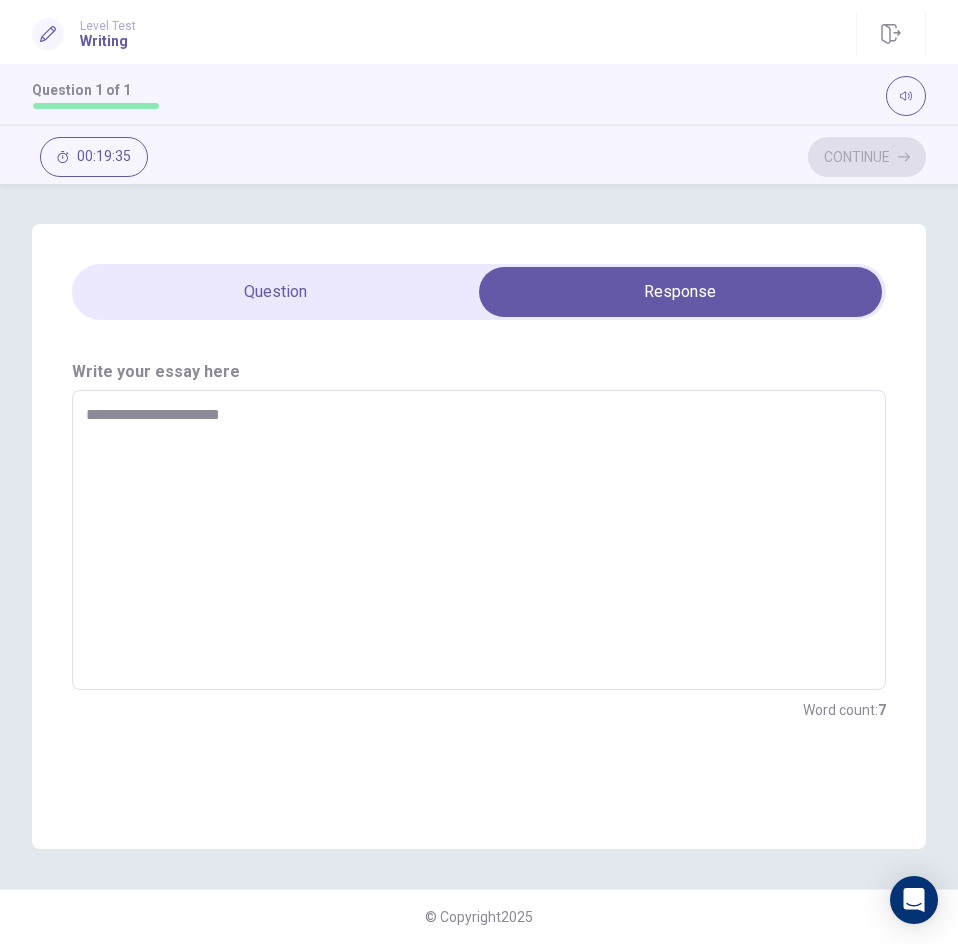 type on "*" 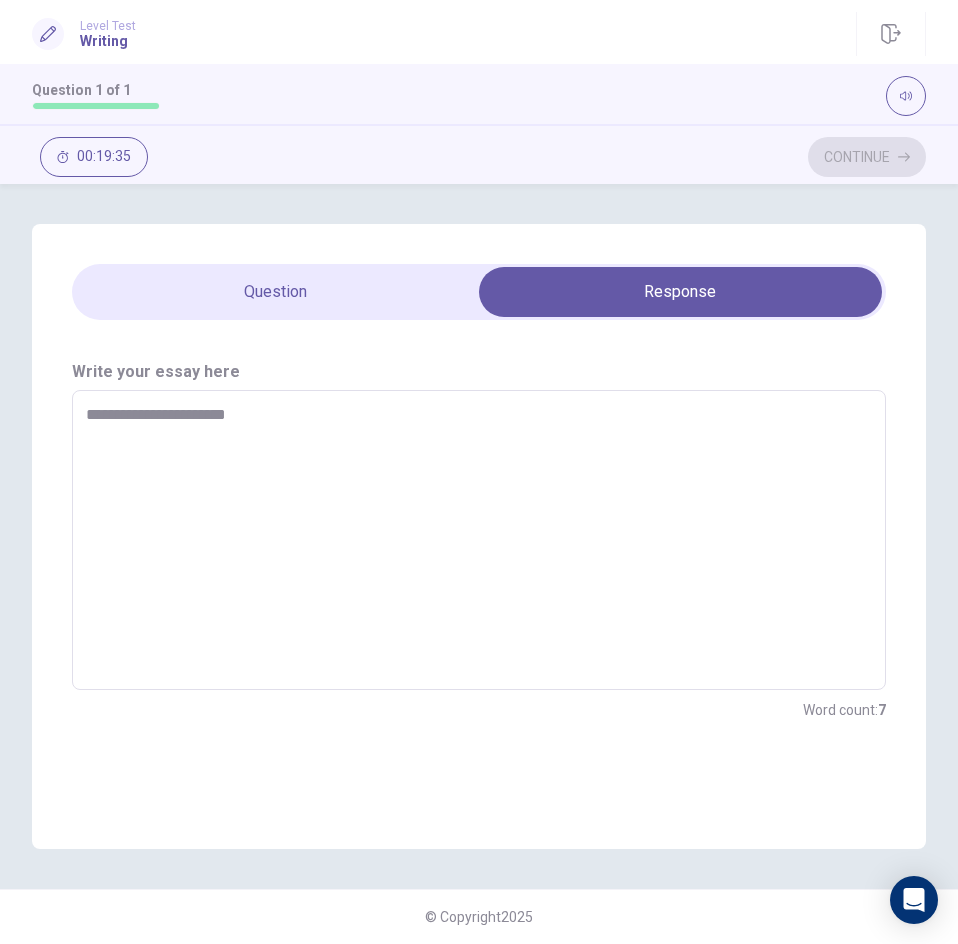 type on "*" 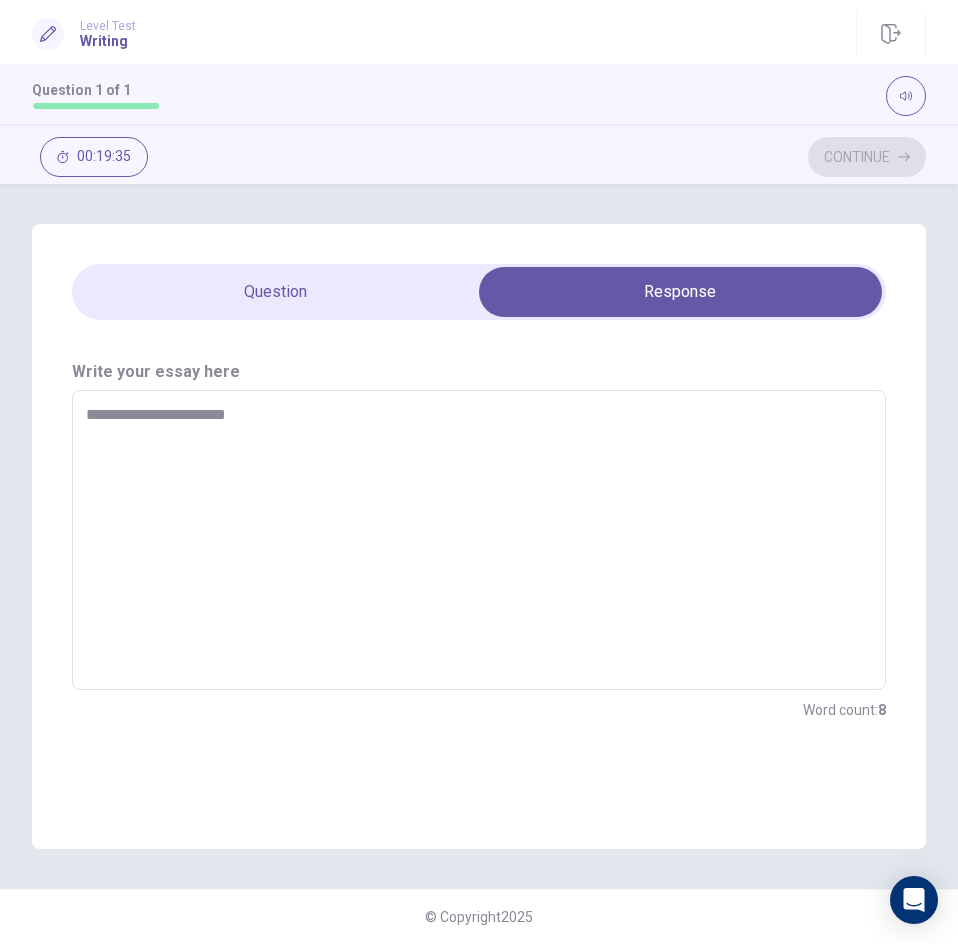 type on "**********" 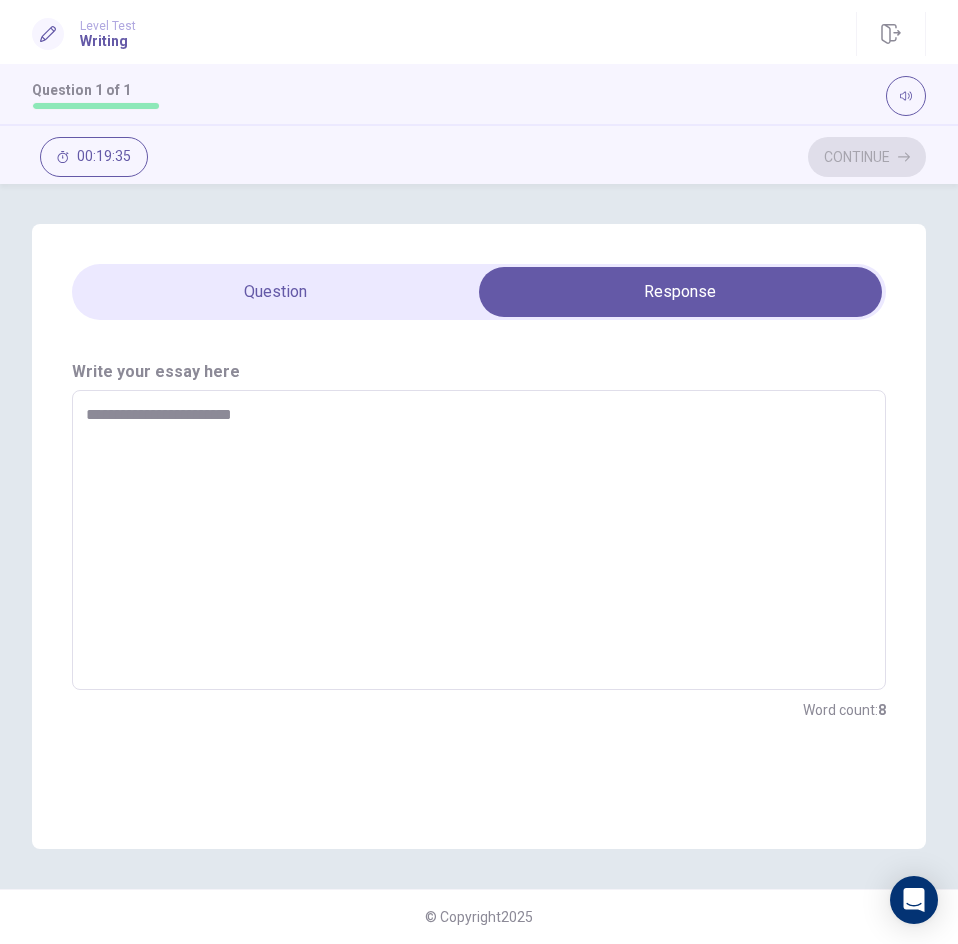 type on "*" 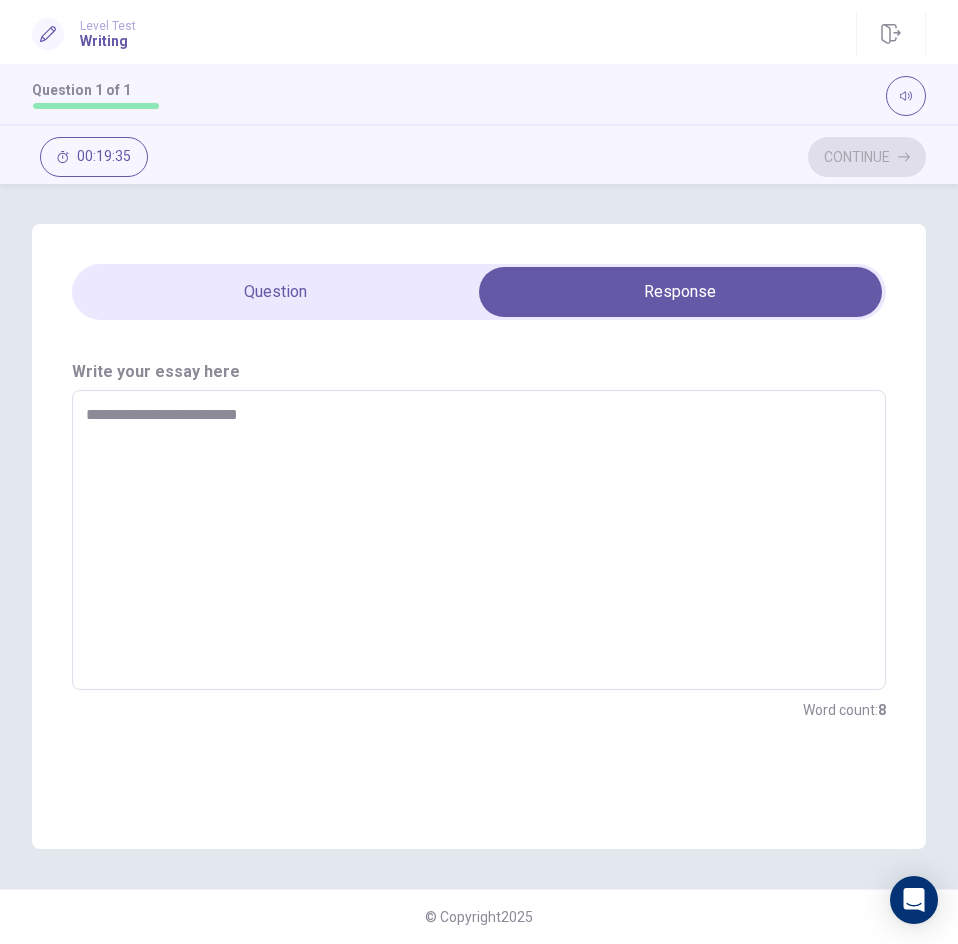 type on "*" 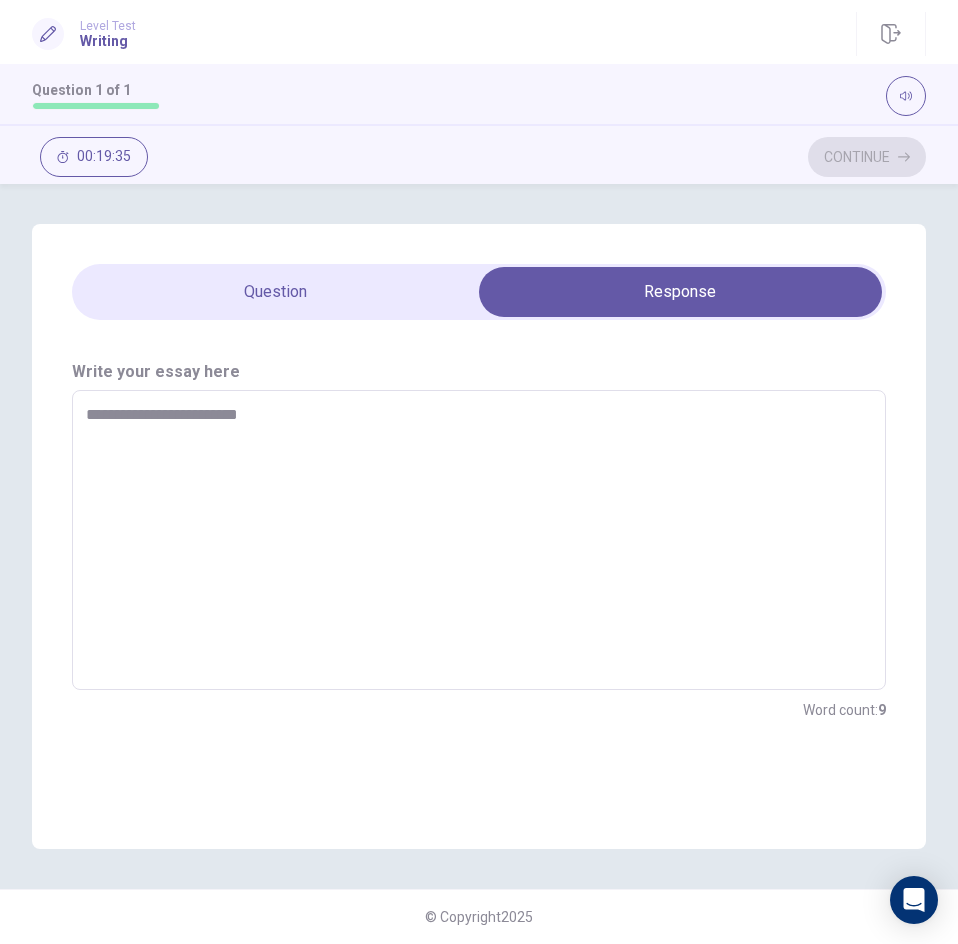 type on "**********" 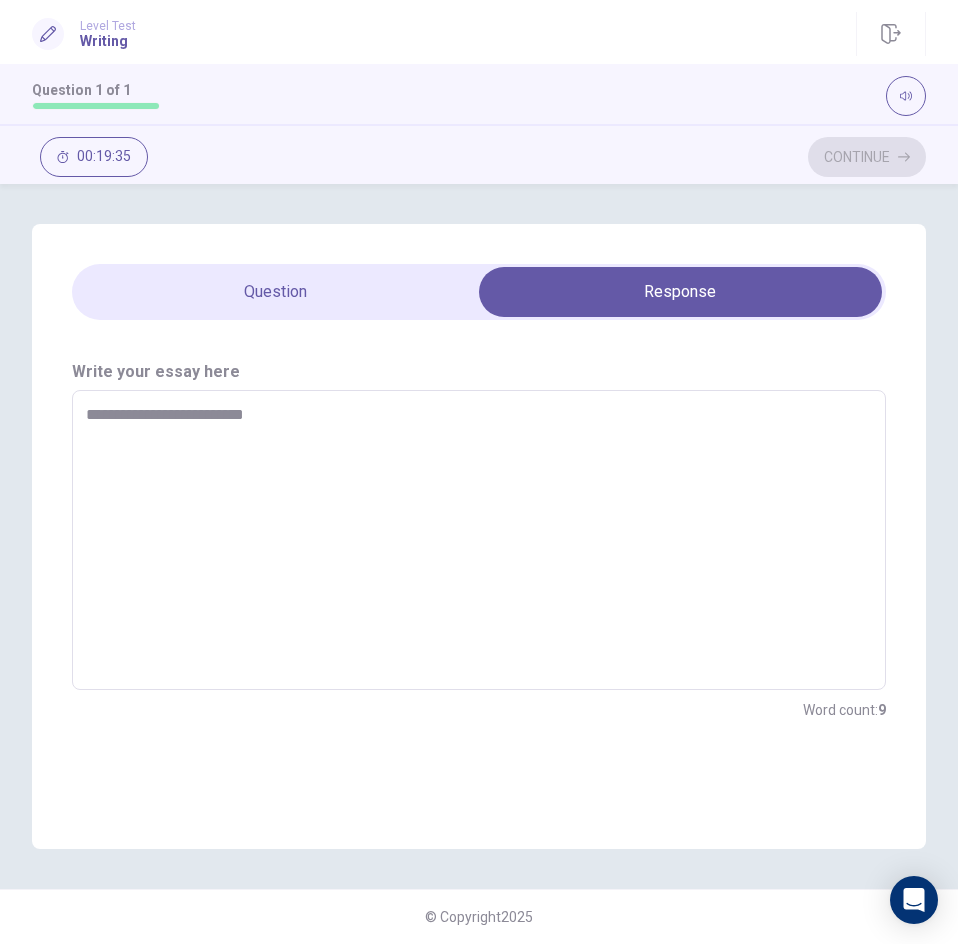 type on "*" 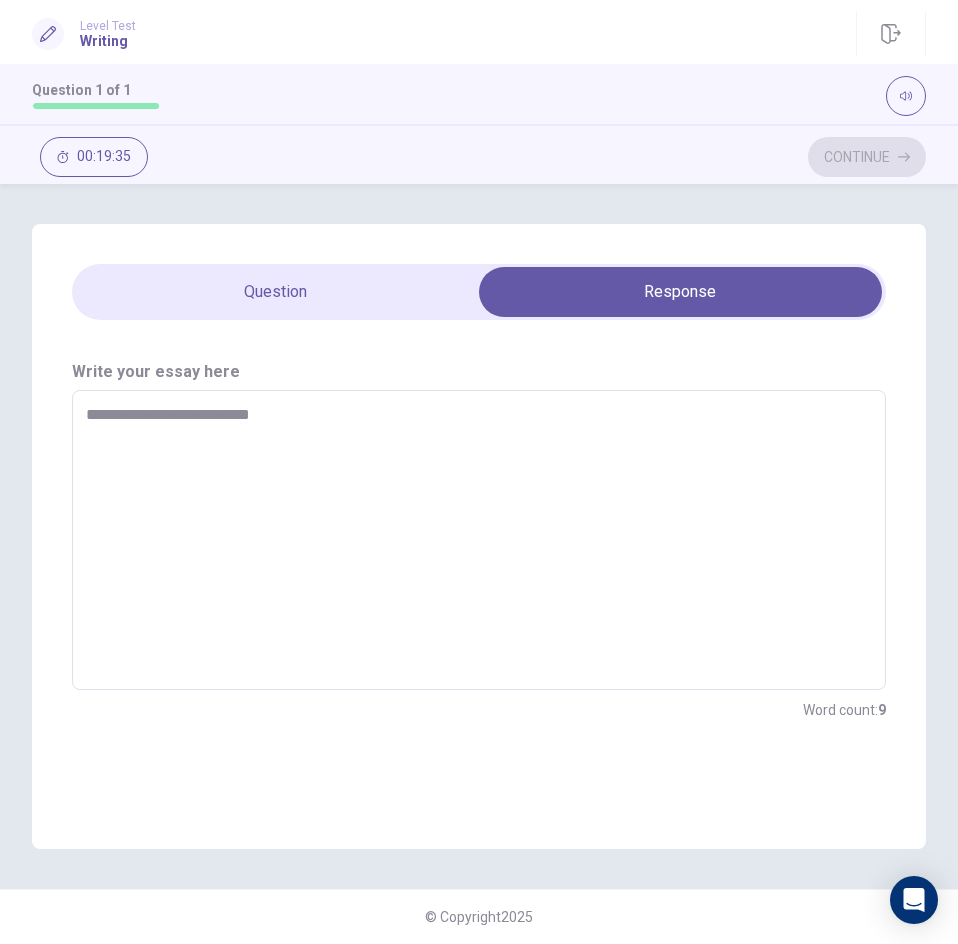 type on "*" 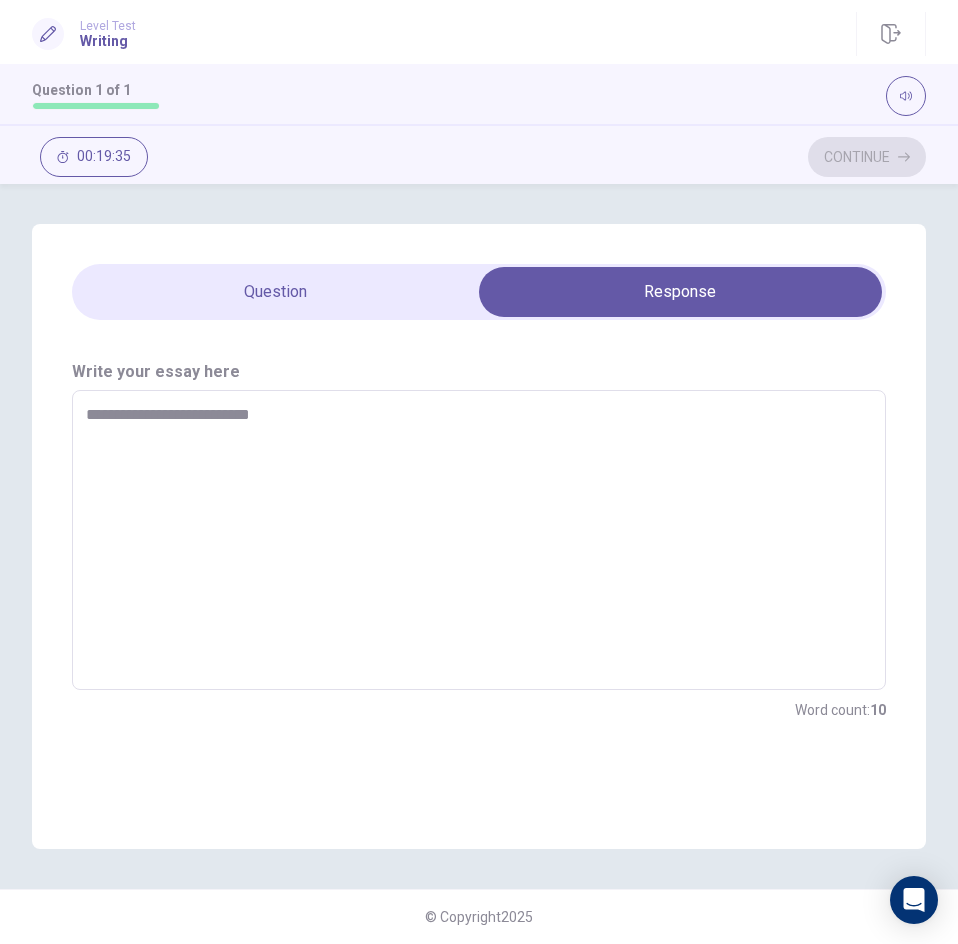 type on "**********" 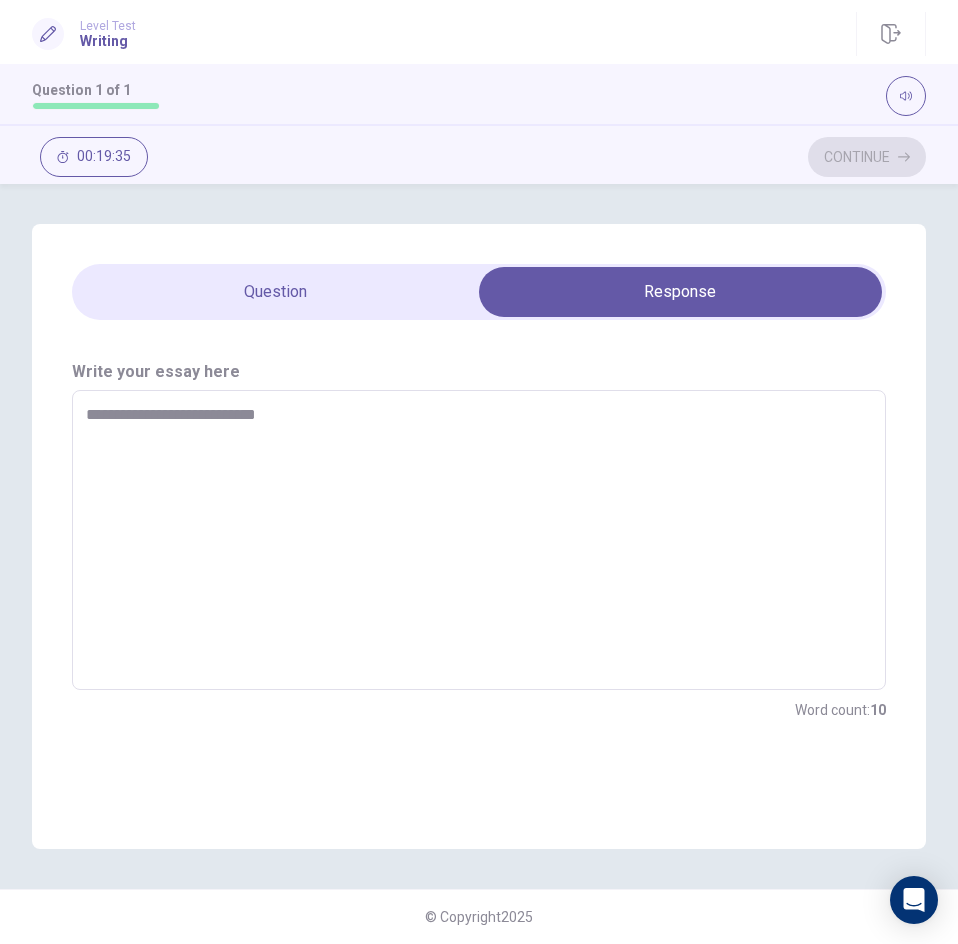 type on "*" 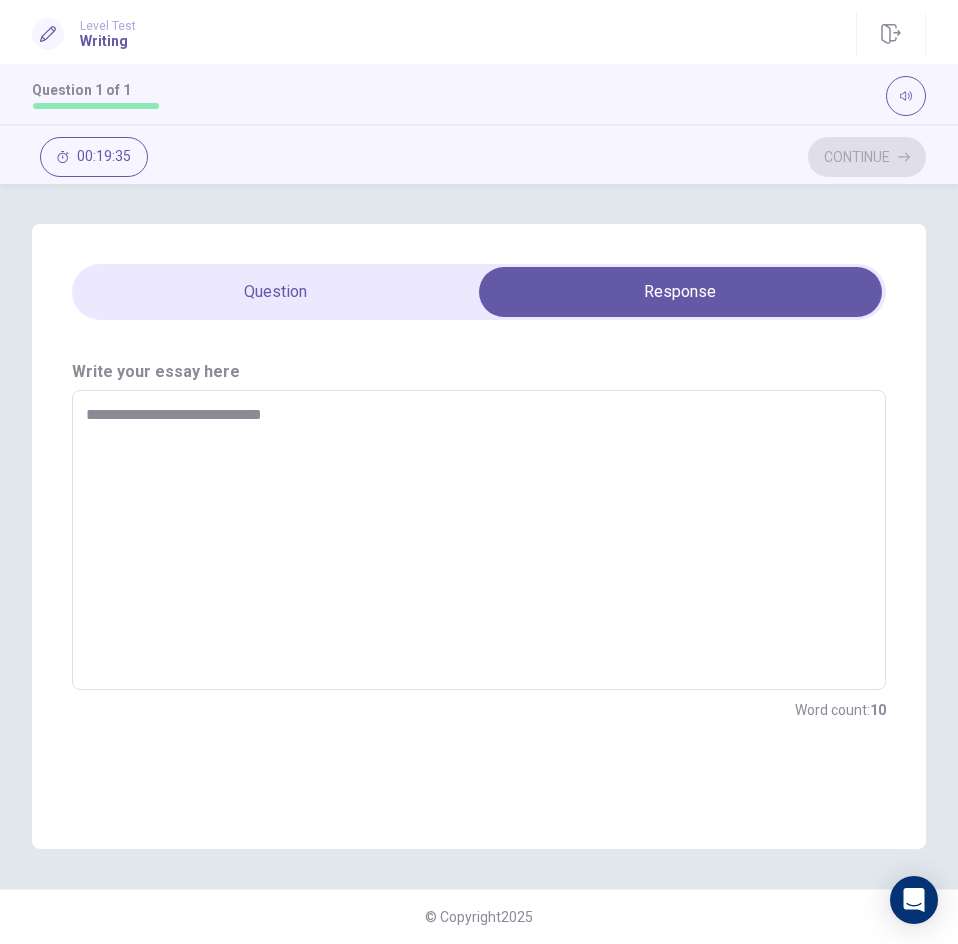 type on "*" 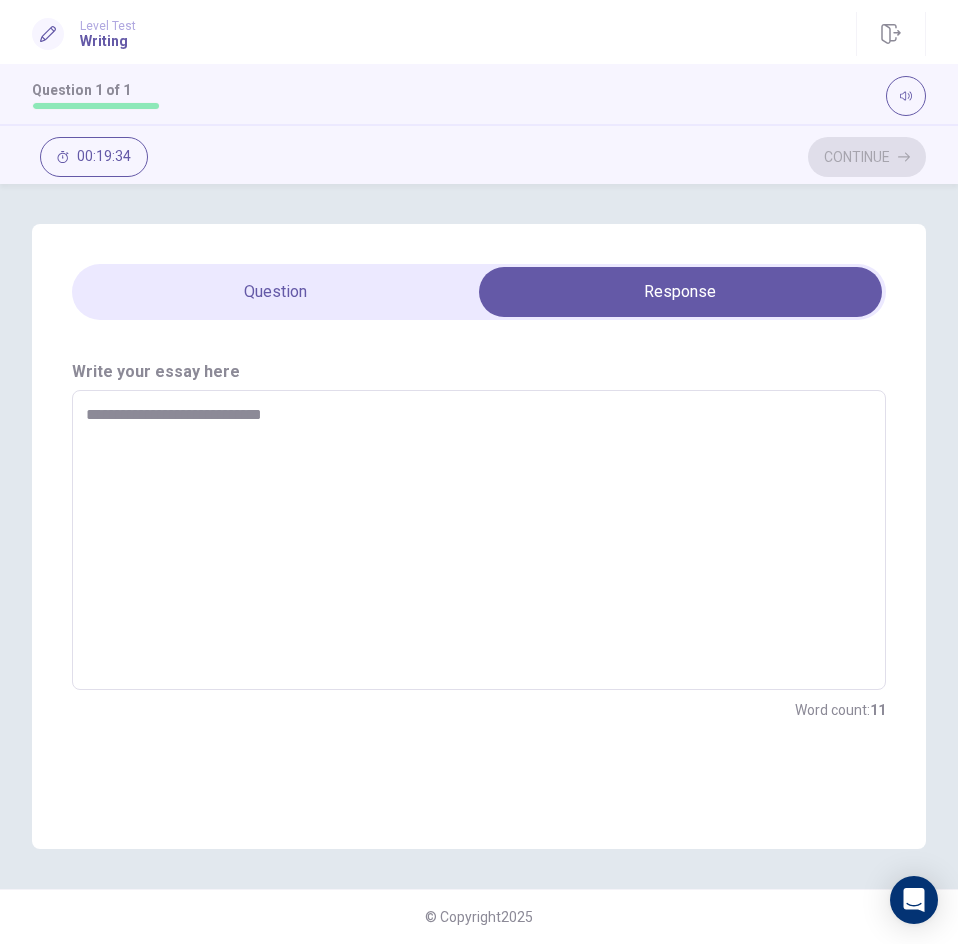 type on "**********" 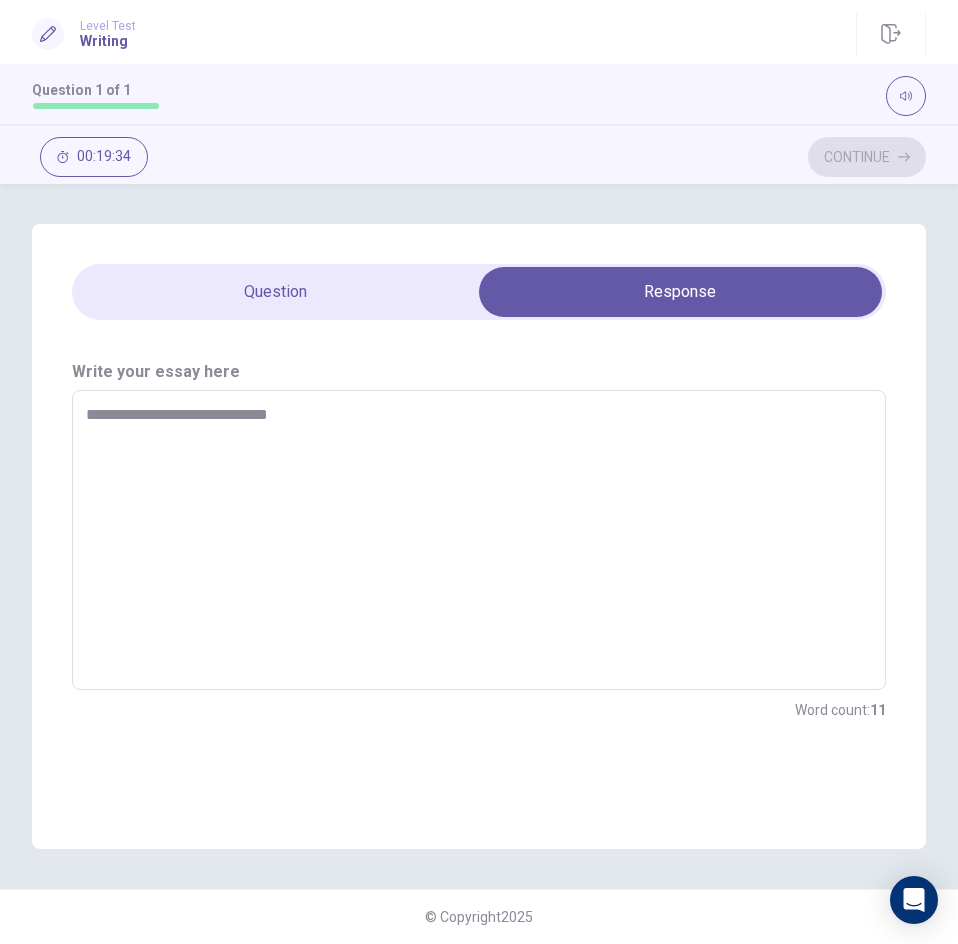type on "*" 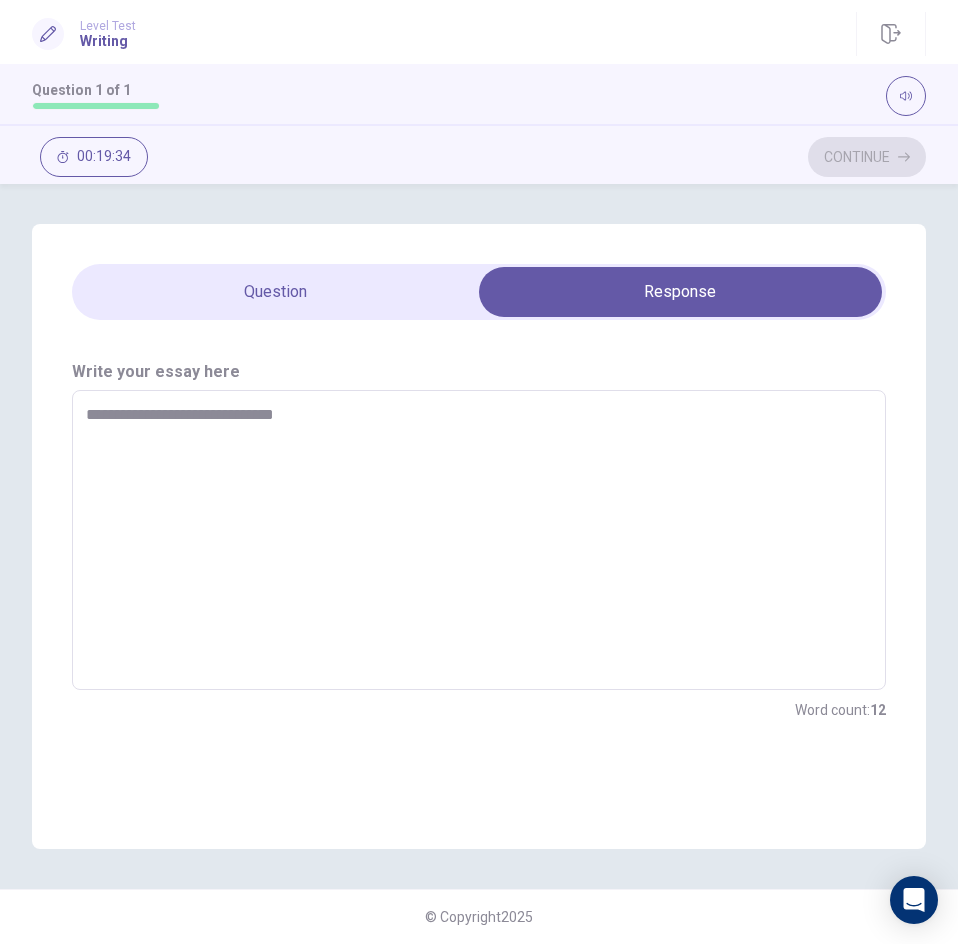 type on "*" 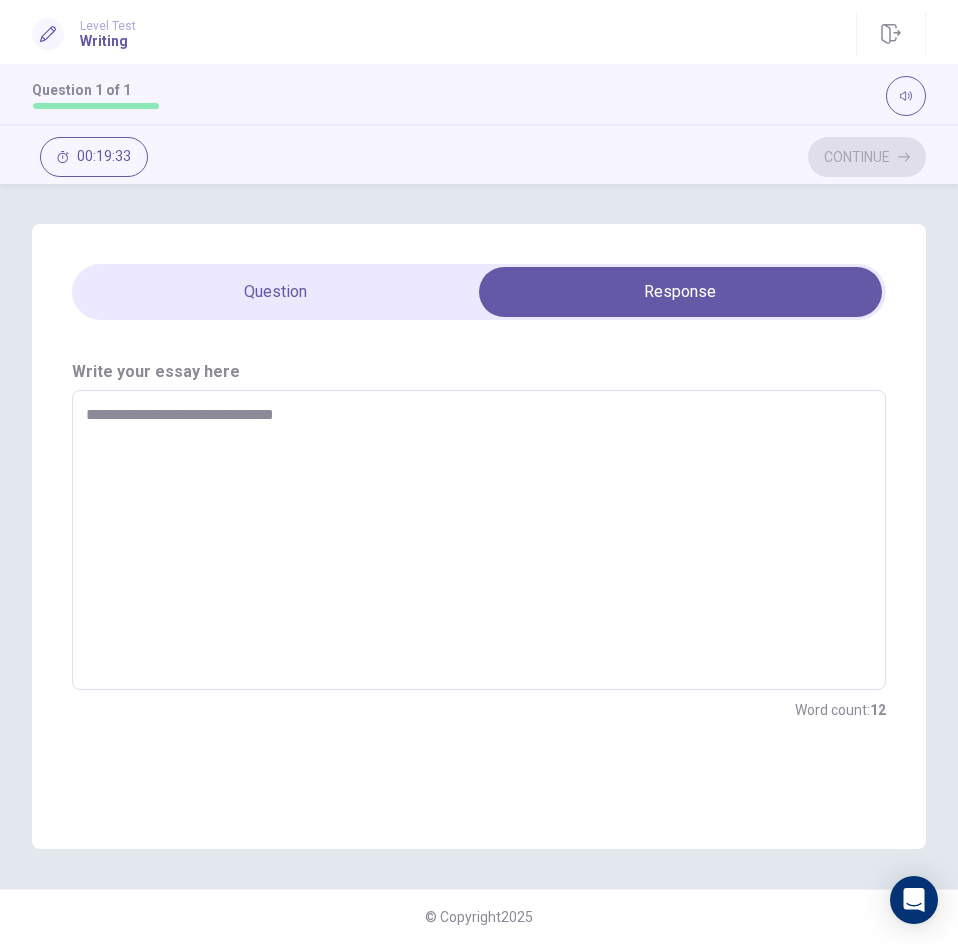 type on "**********" 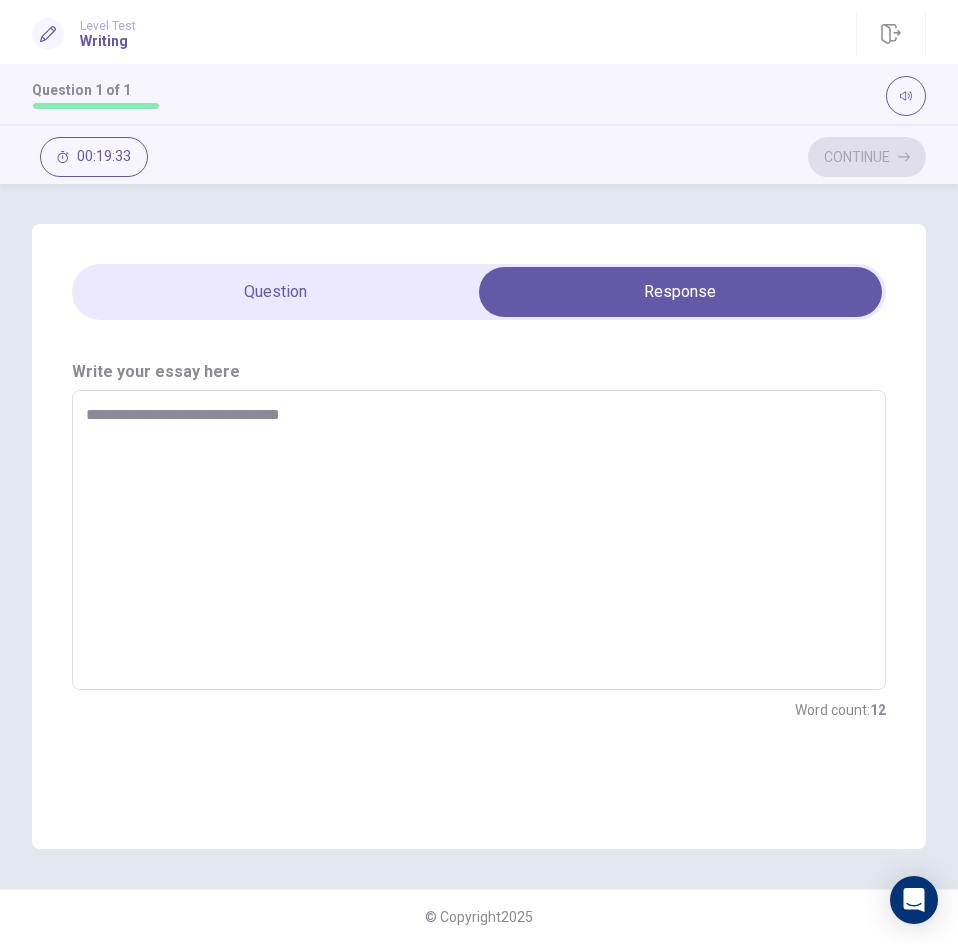 type on "*" 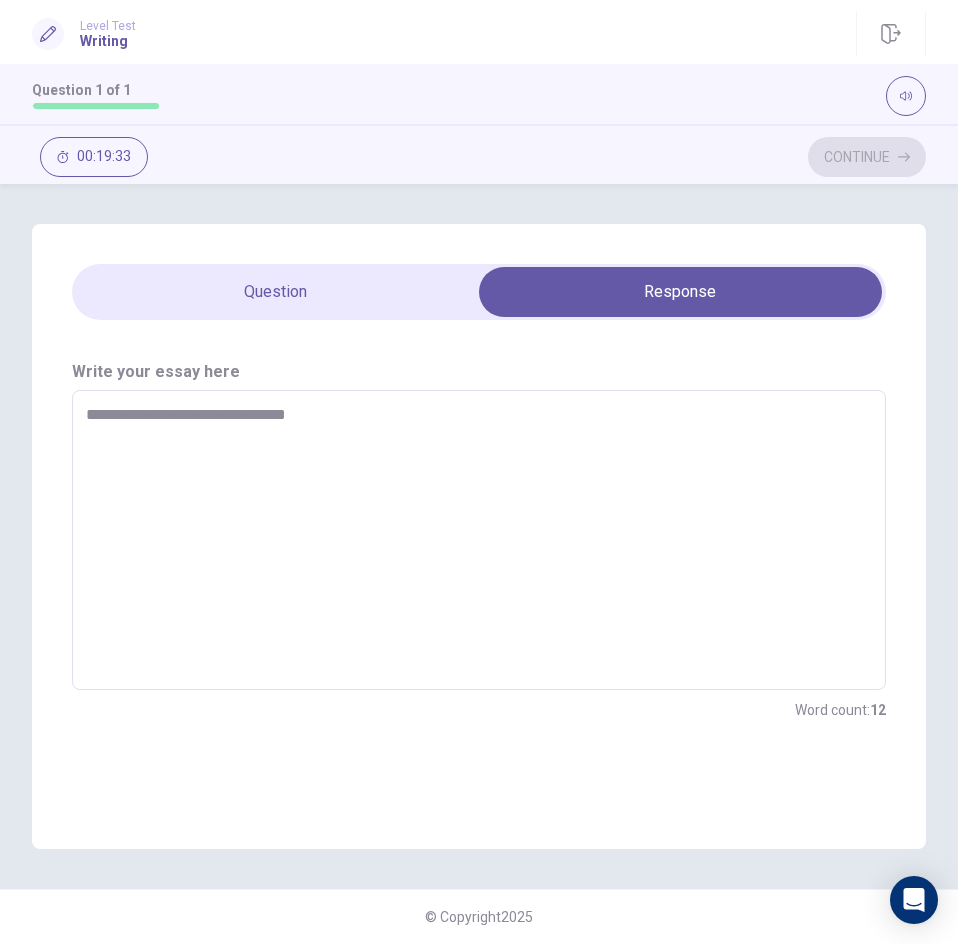 type on "*" 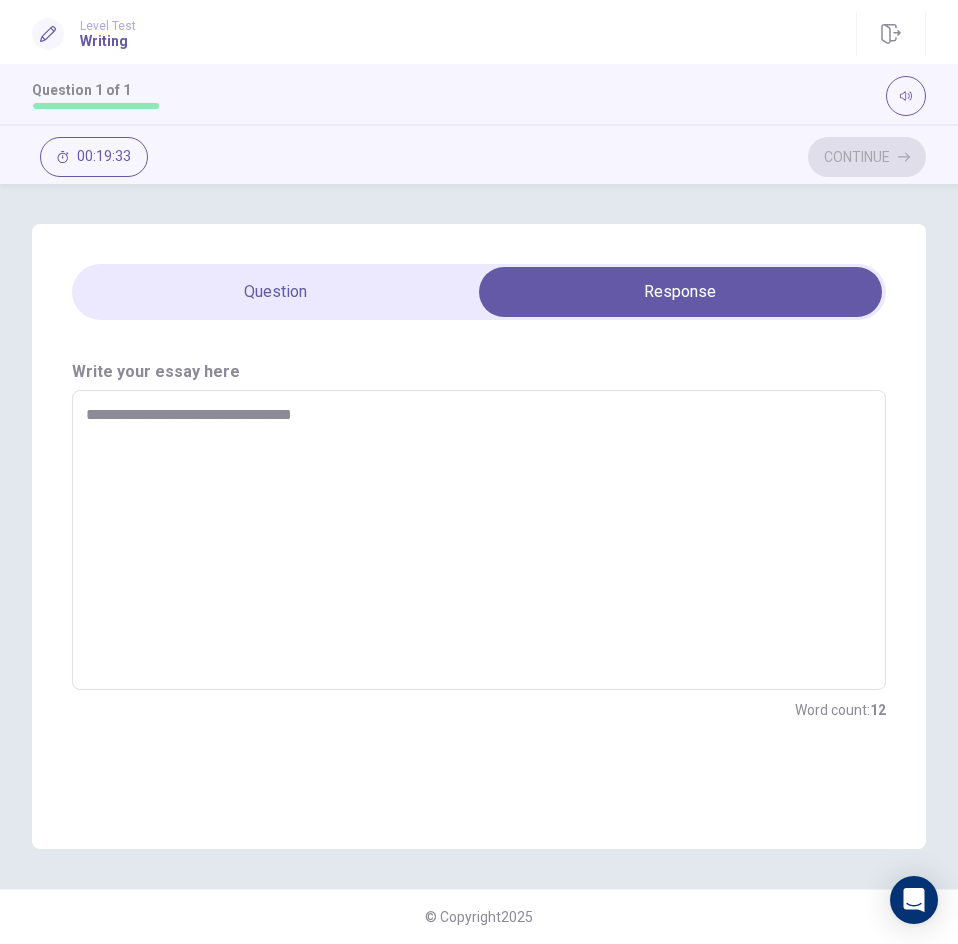 type on "*" 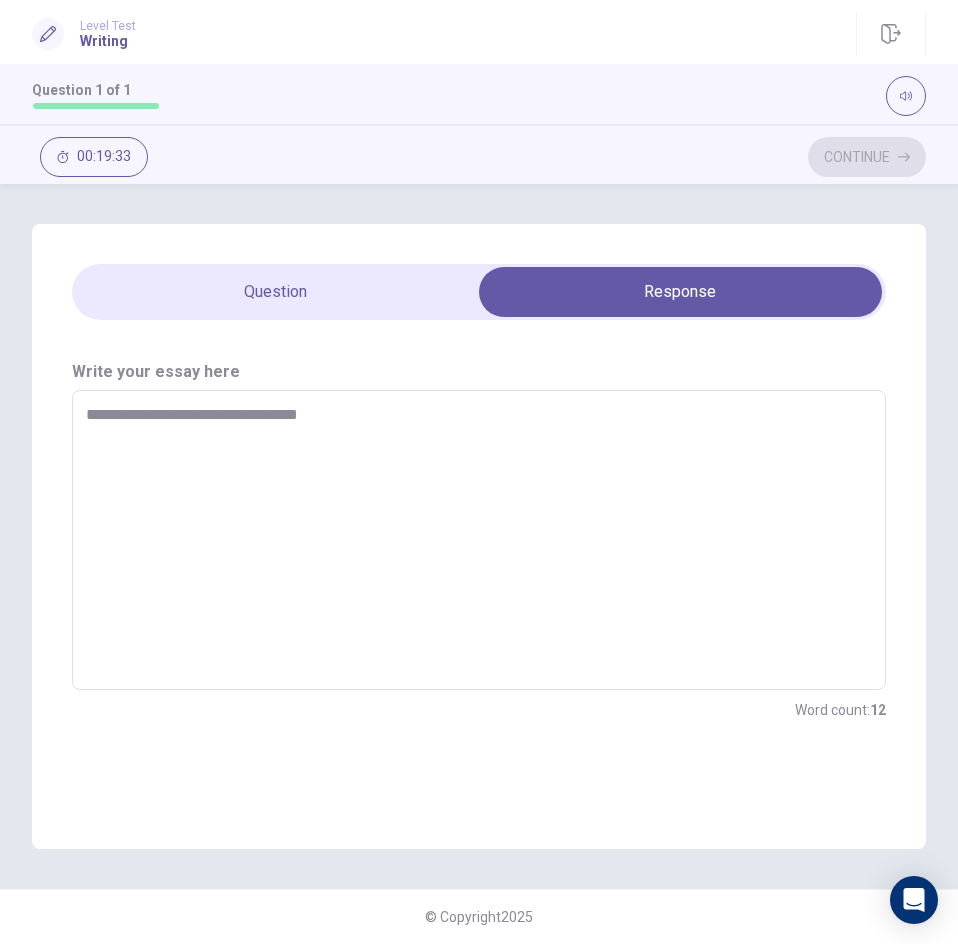 type on "*" 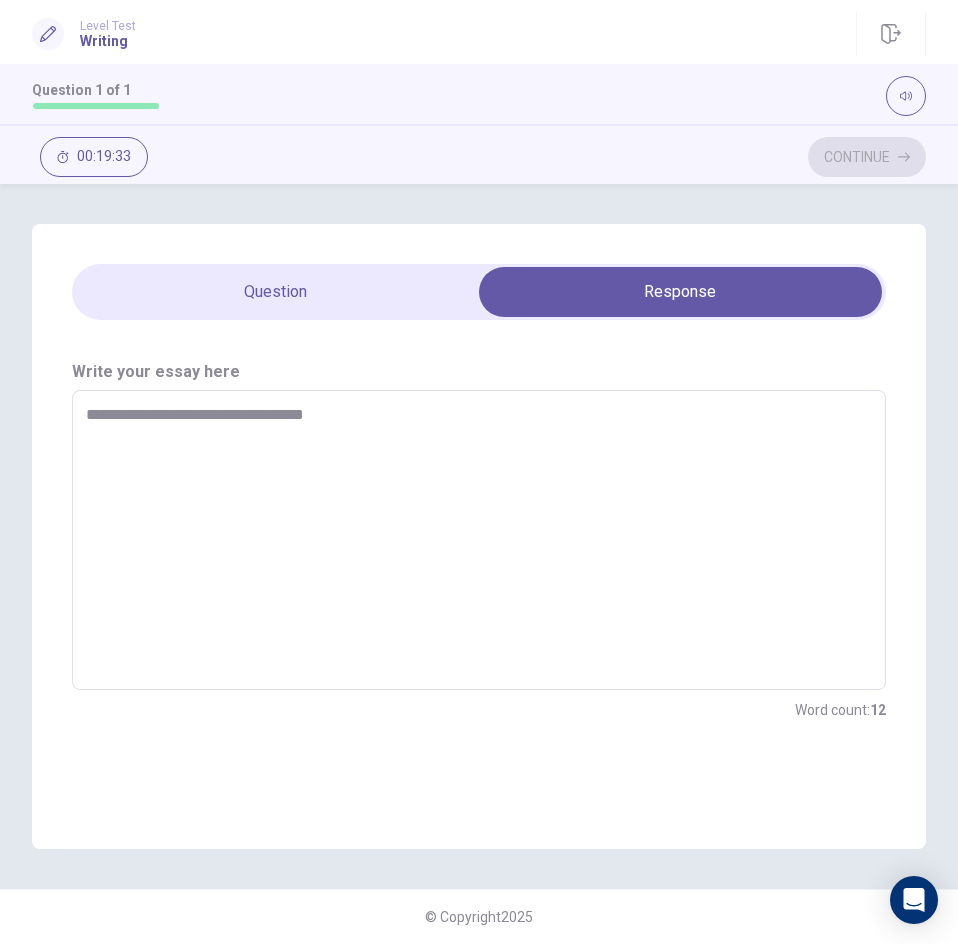 type on "*" 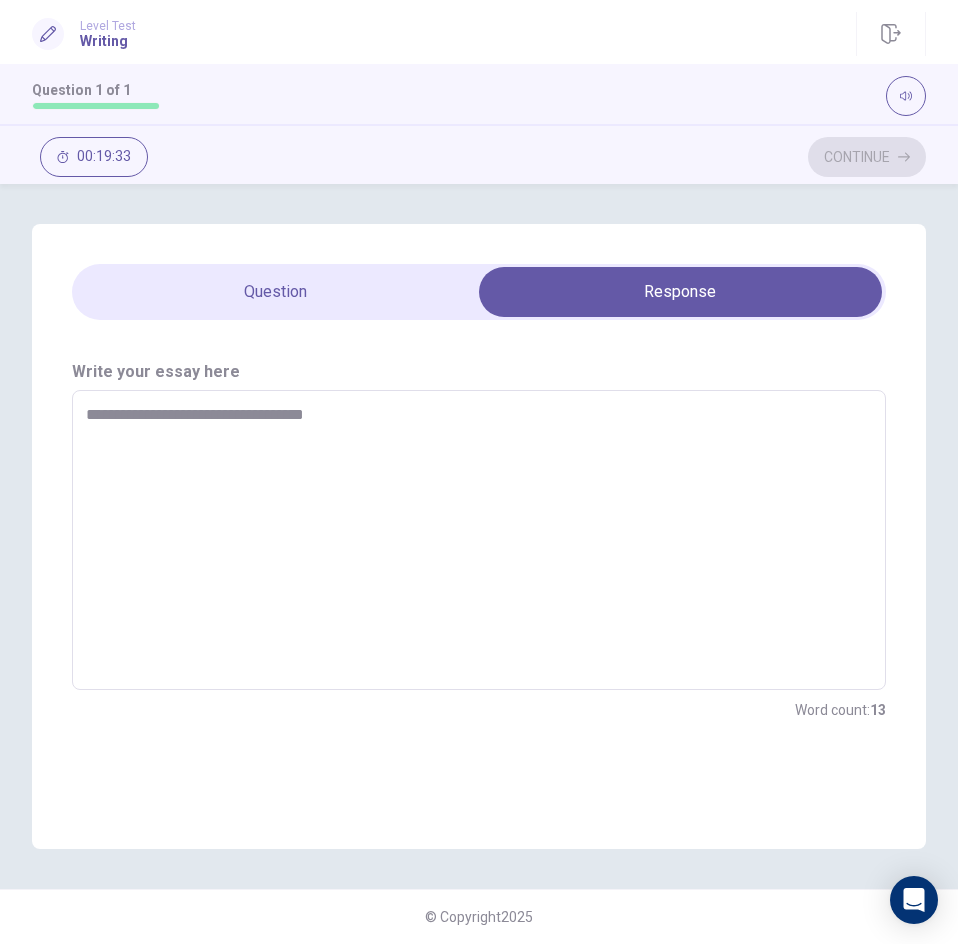 type on "**********" 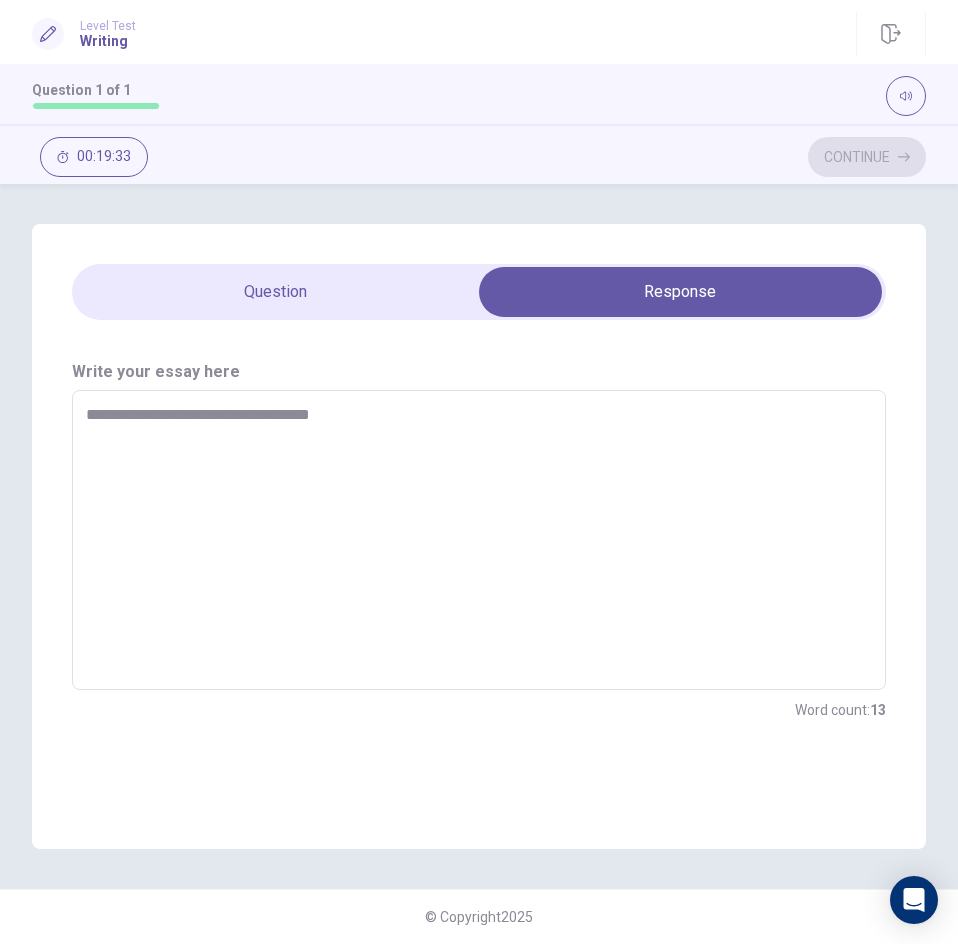 type on "*" 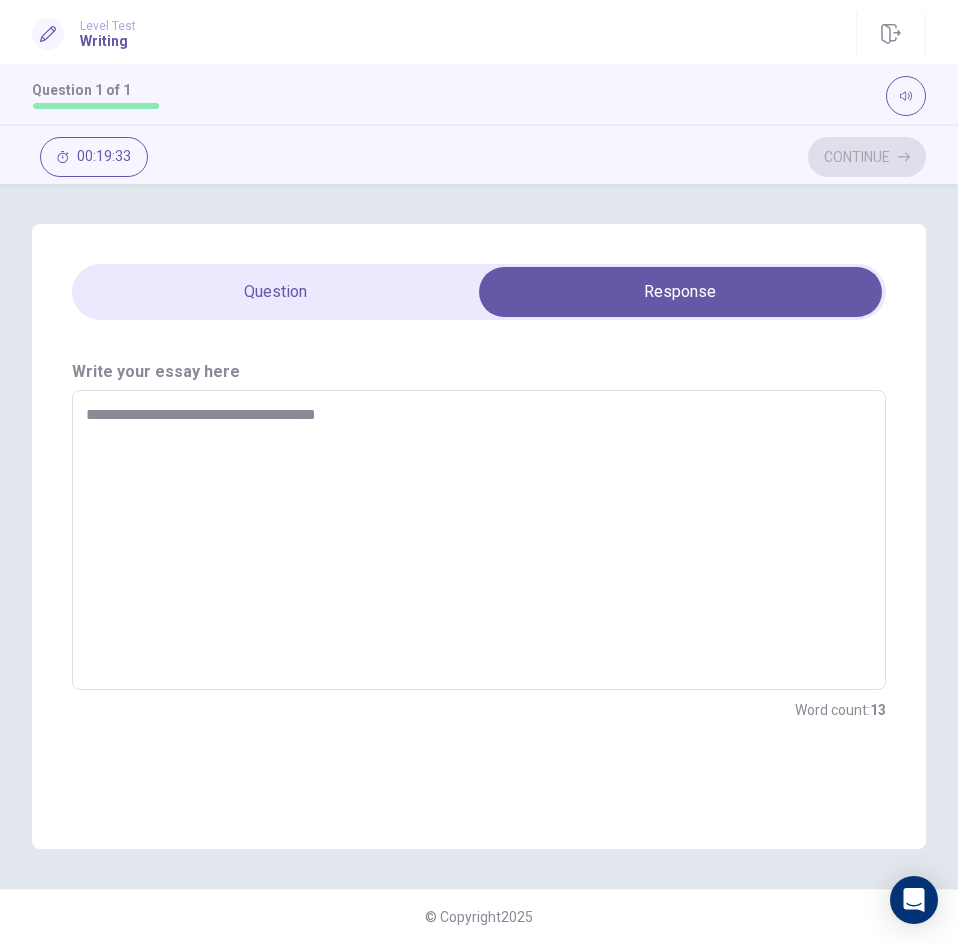 type on "*" 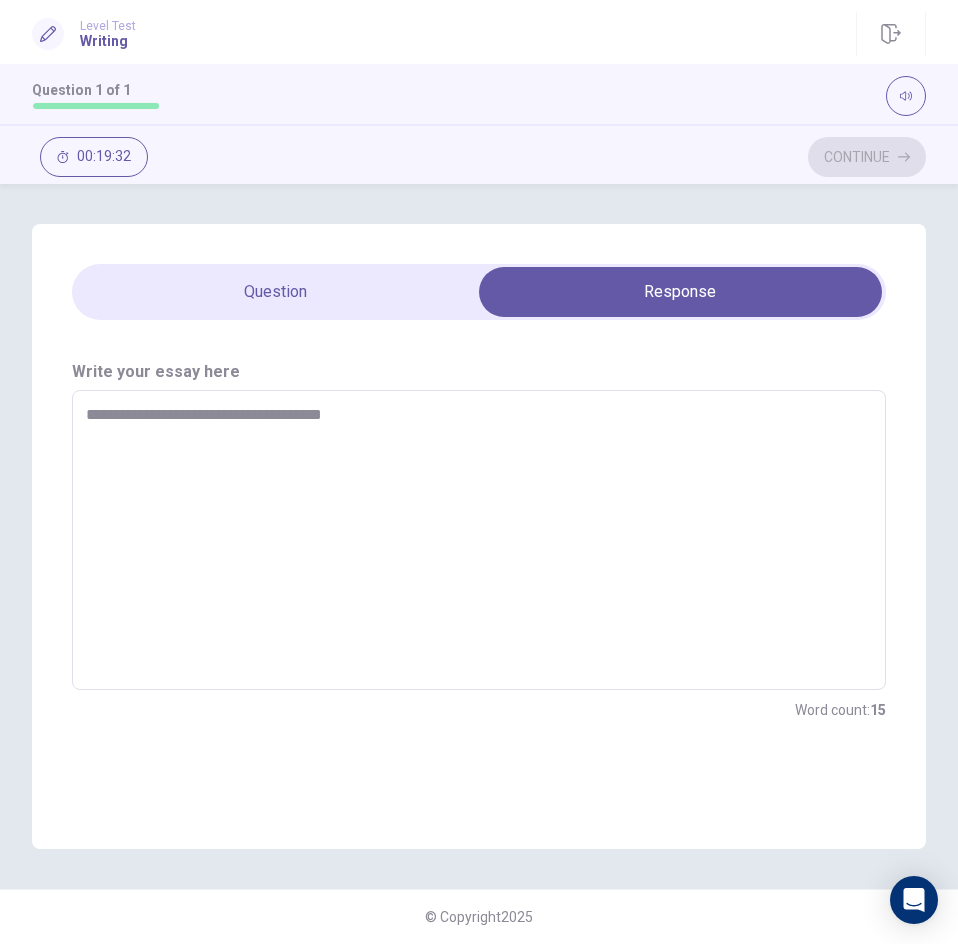 type on "**********" 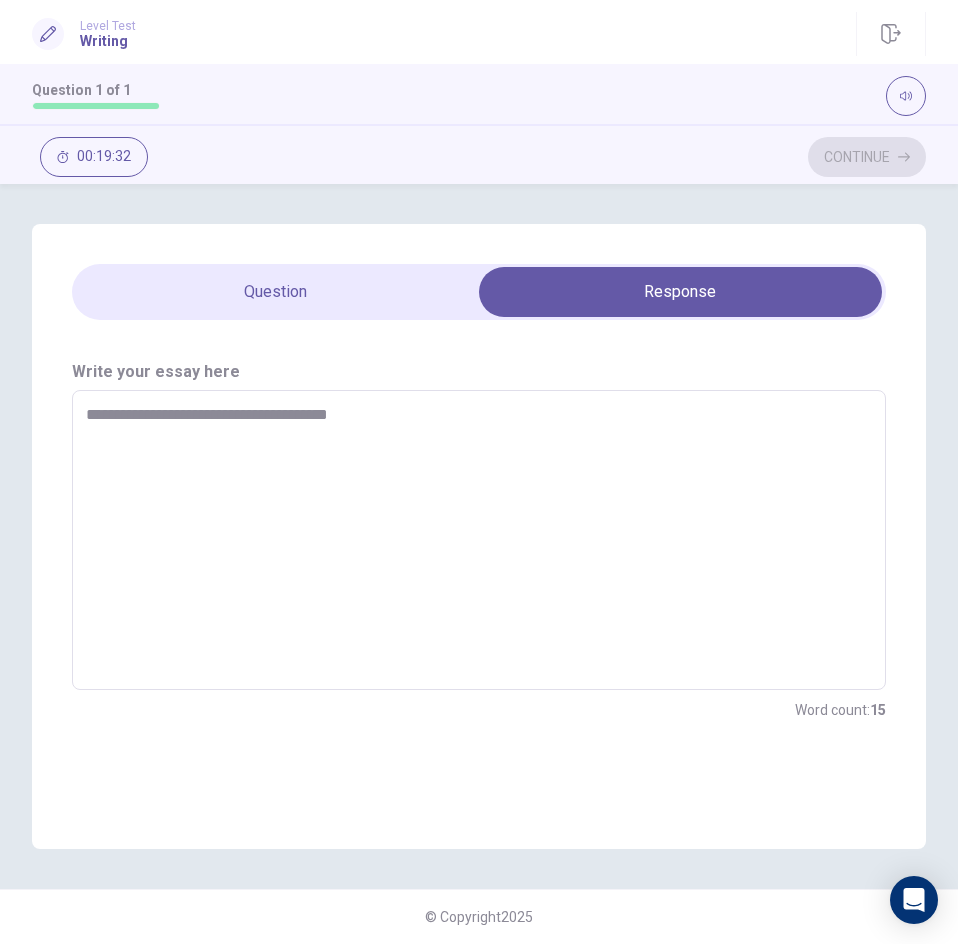type on "*" 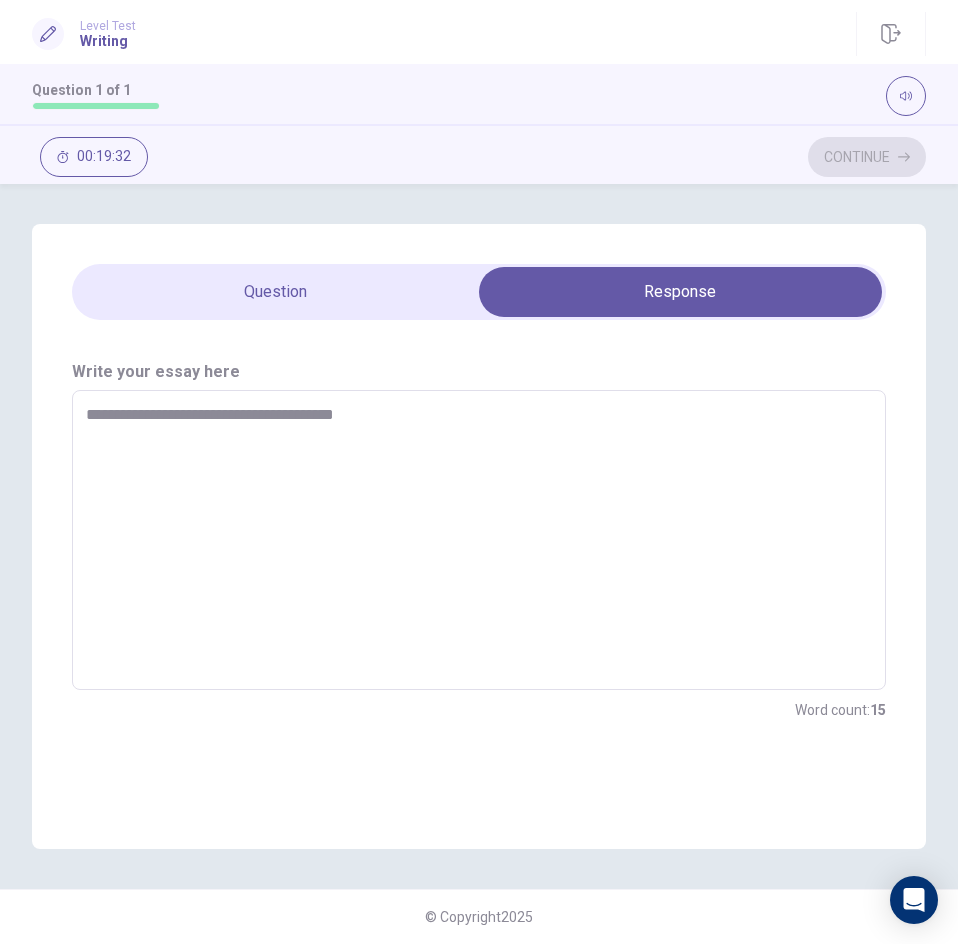 type on "*" 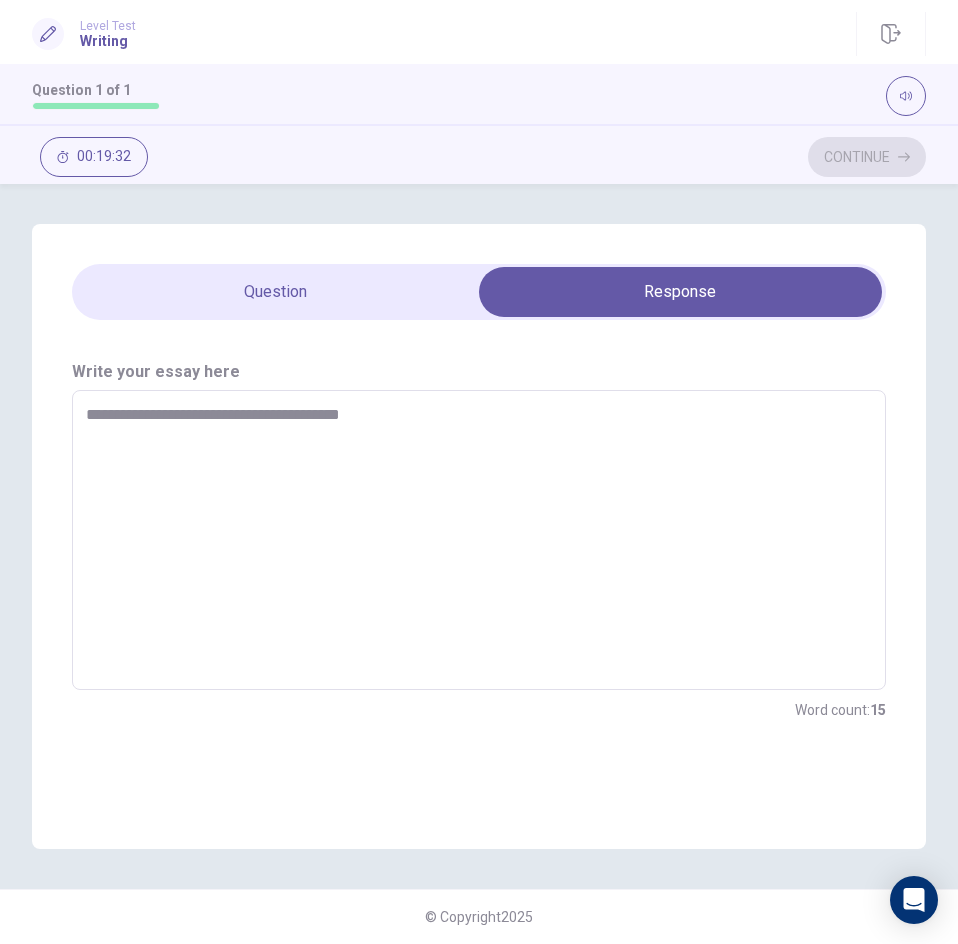 type on "*" 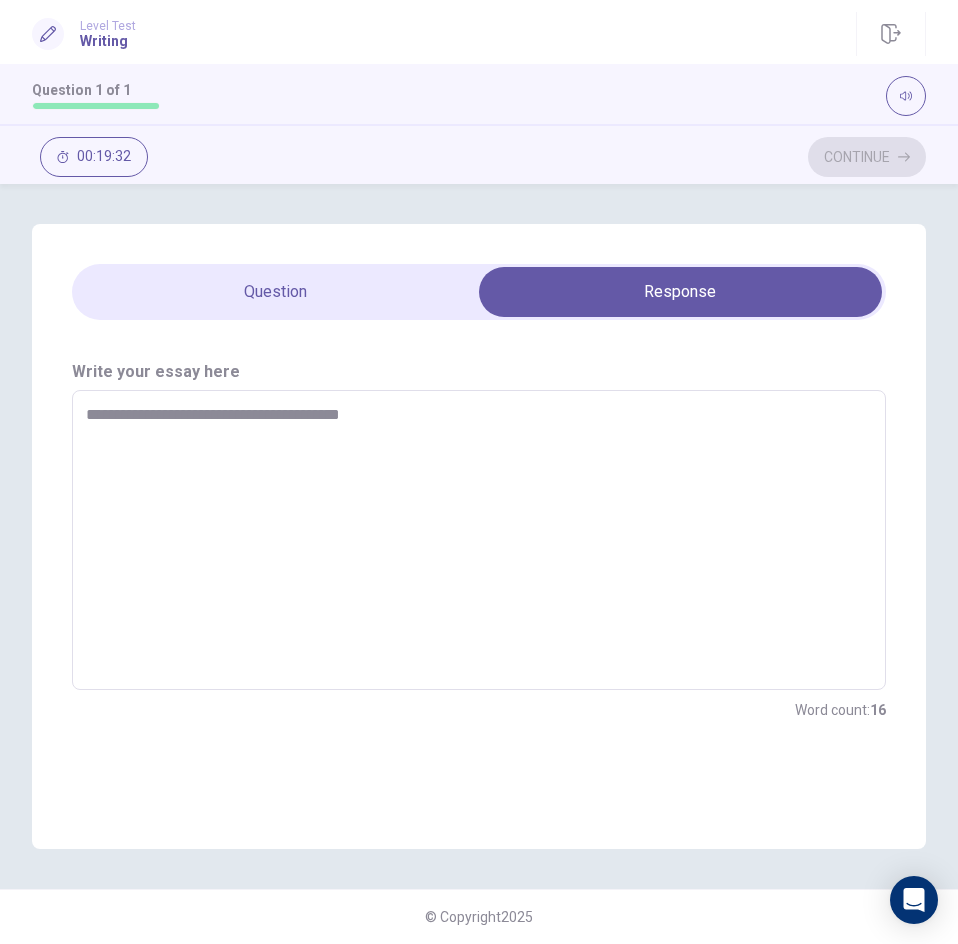 type on "**********" 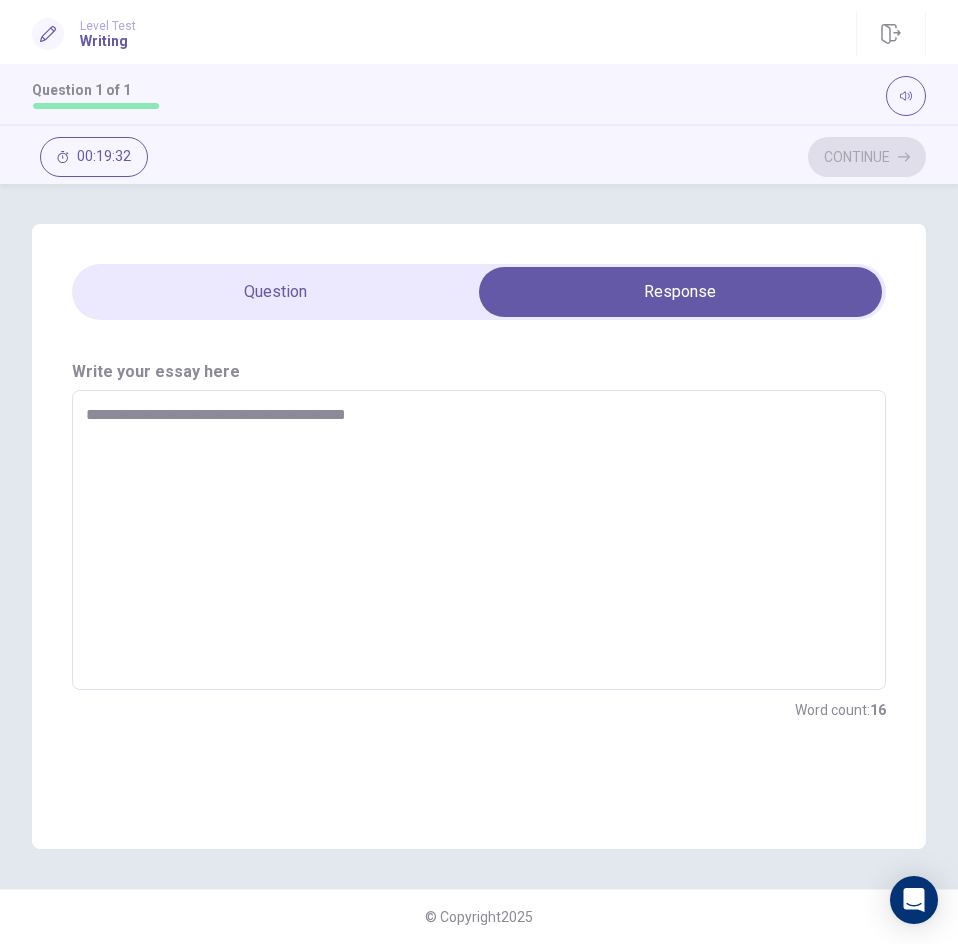 type on "*" 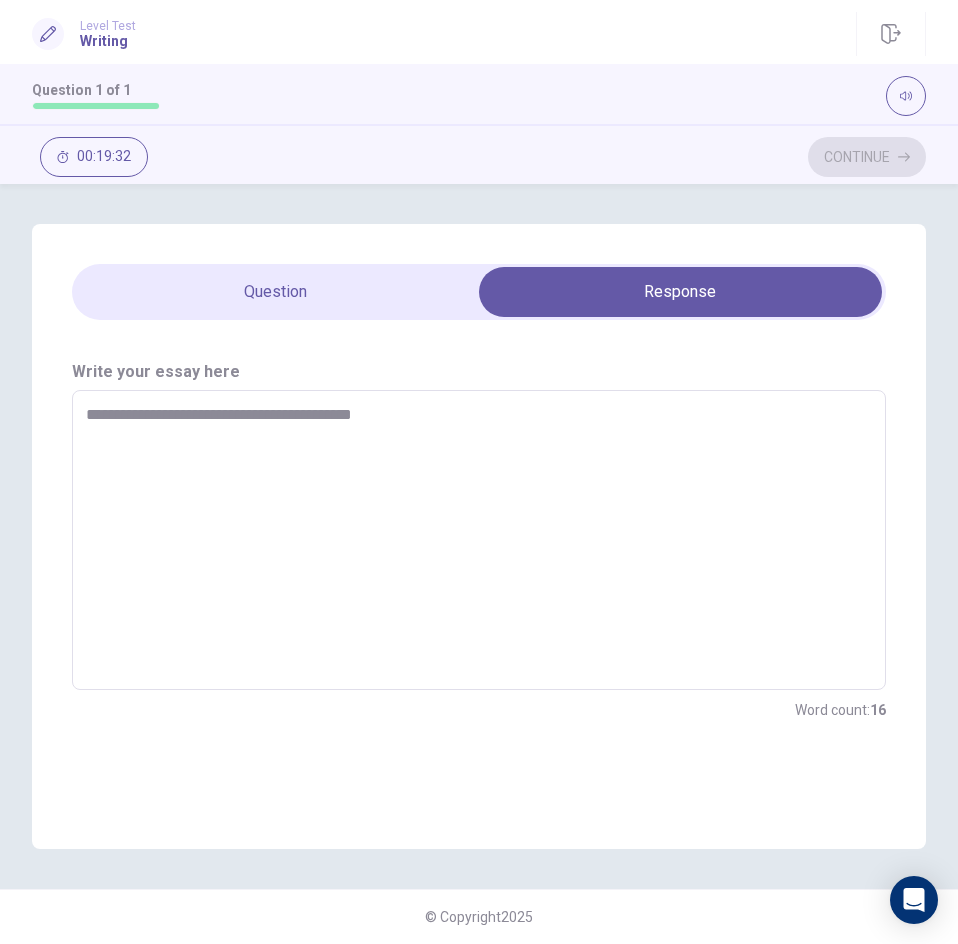 type on "*" 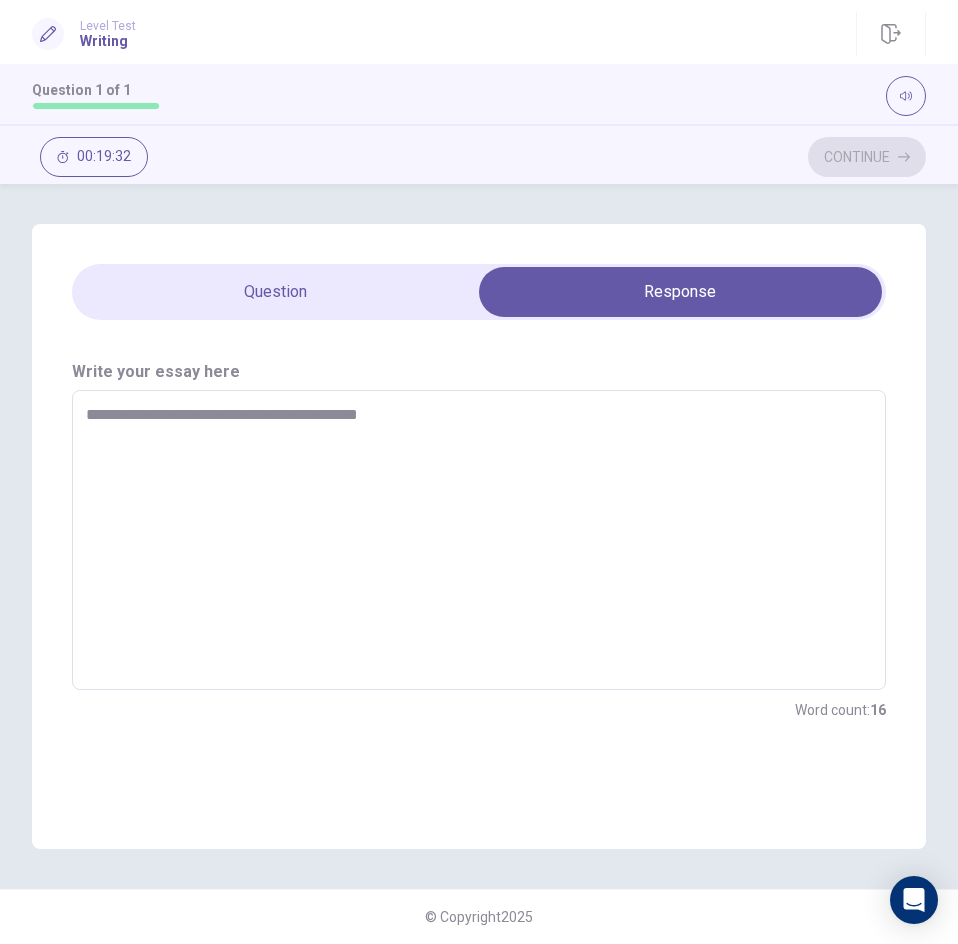 type on "*" 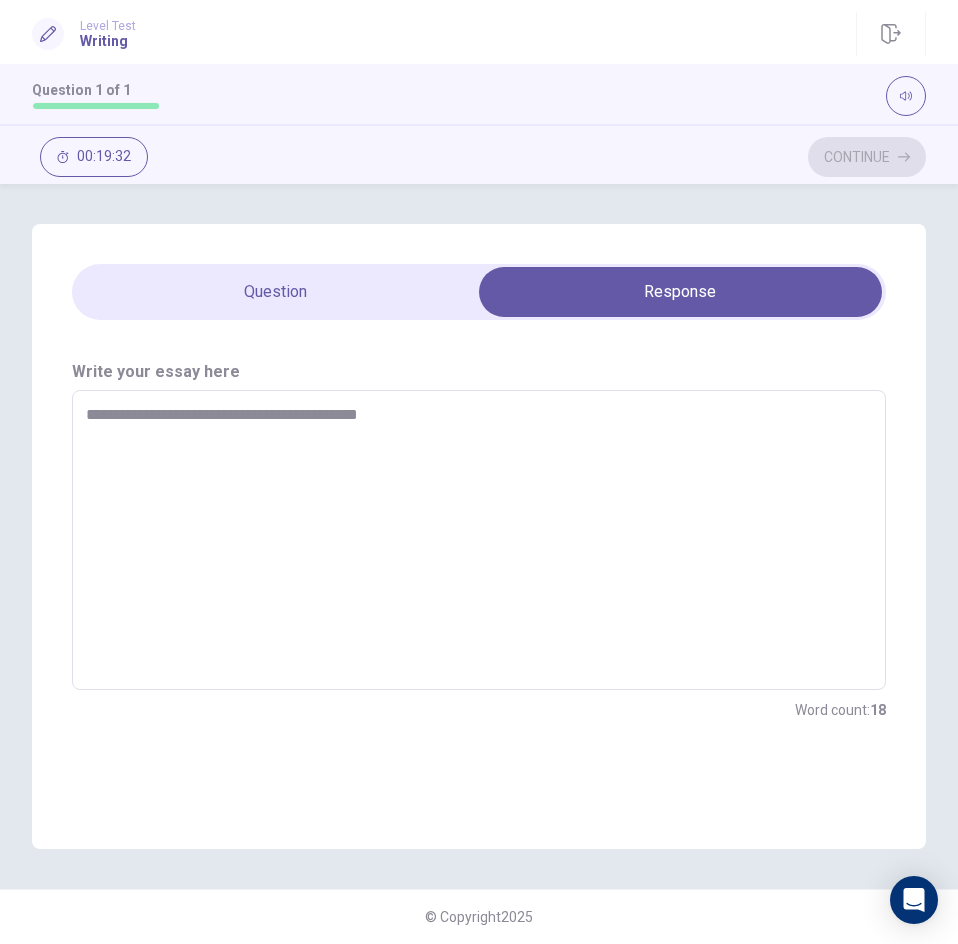 type on "**********" 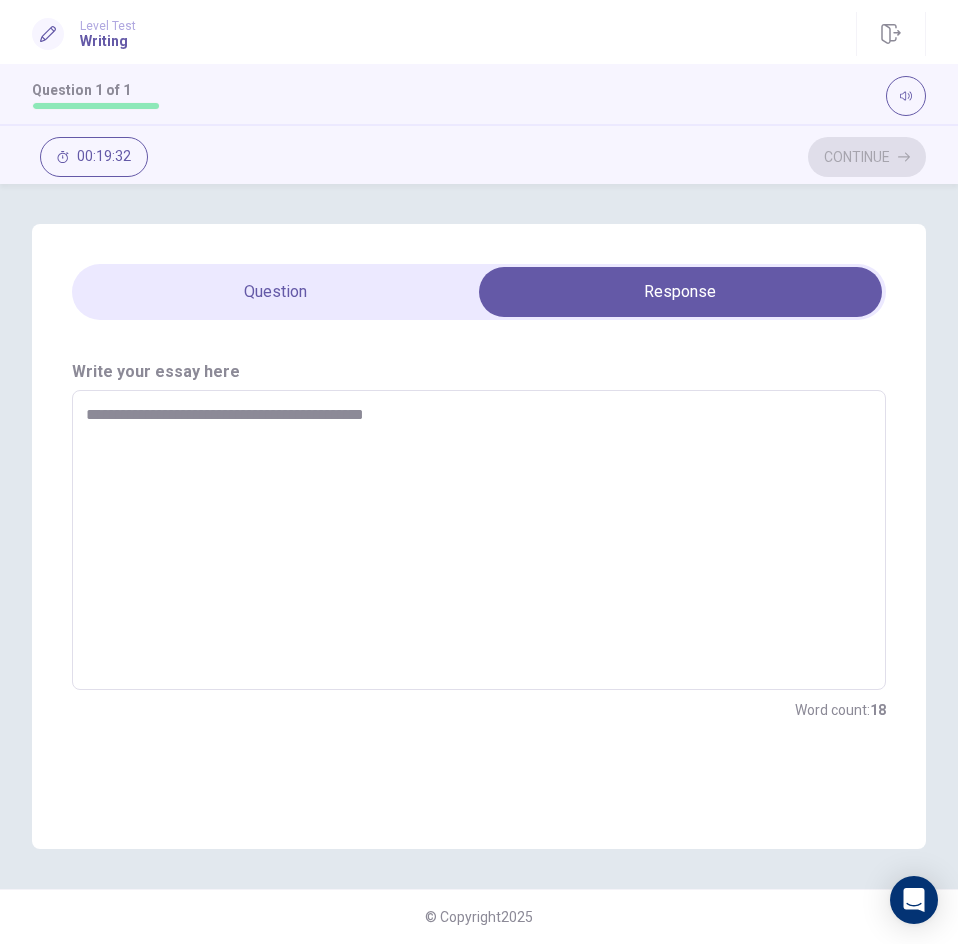 type on "*" 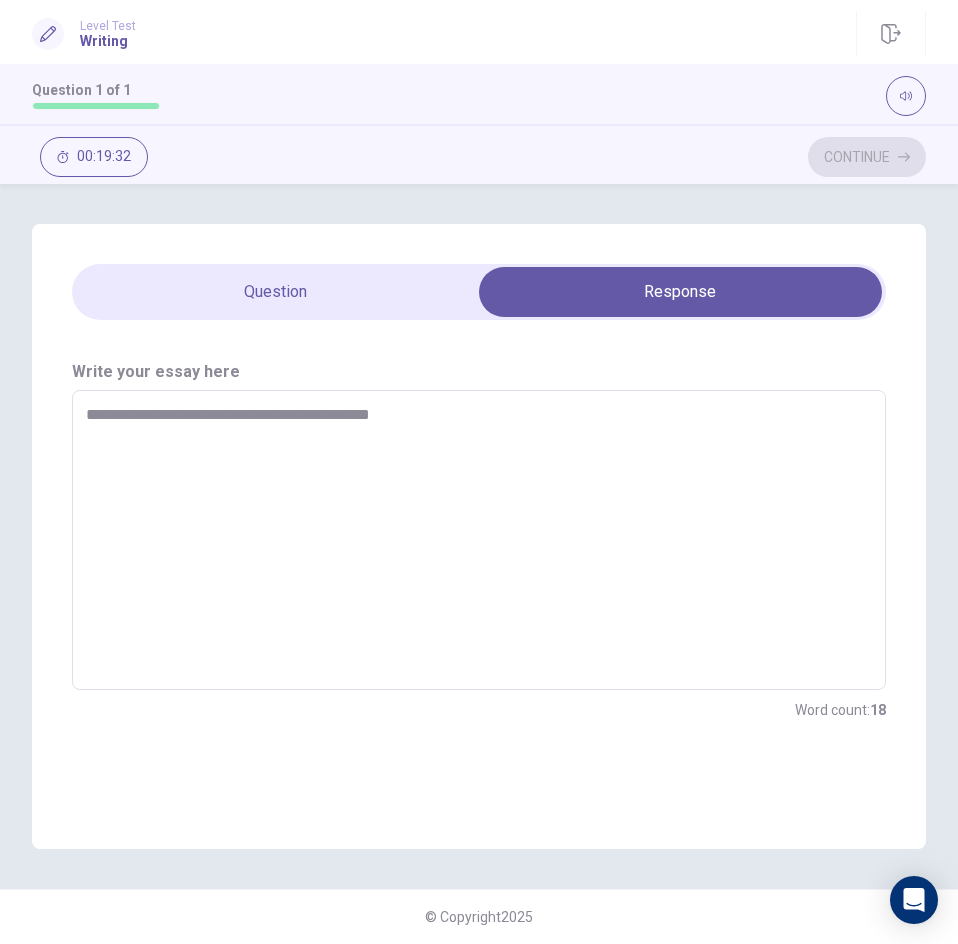 type on "*" 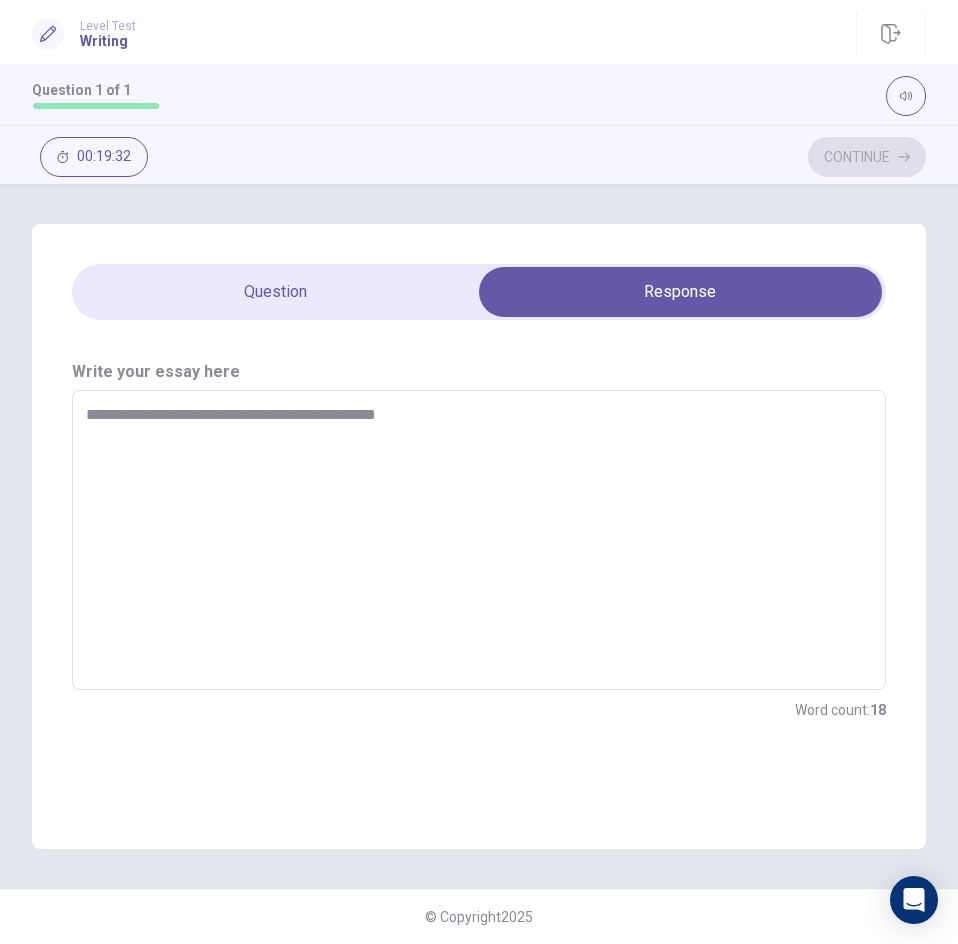 type on "*" 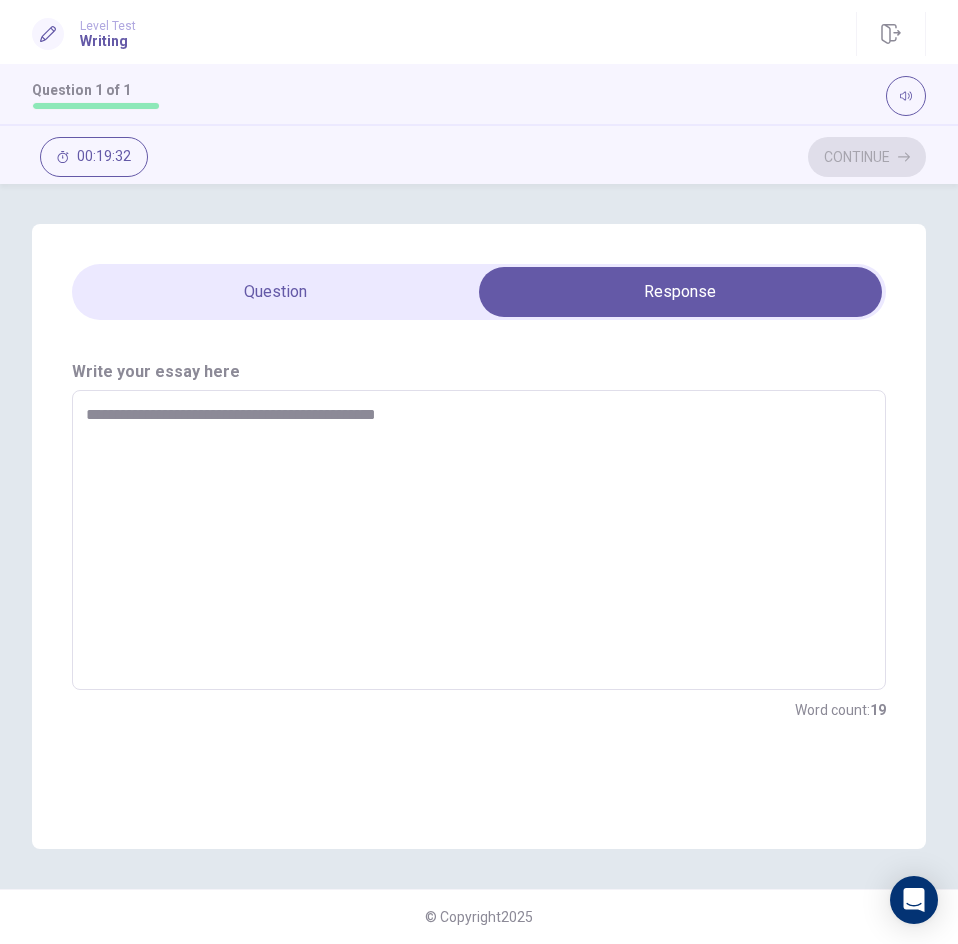 type on "**********" 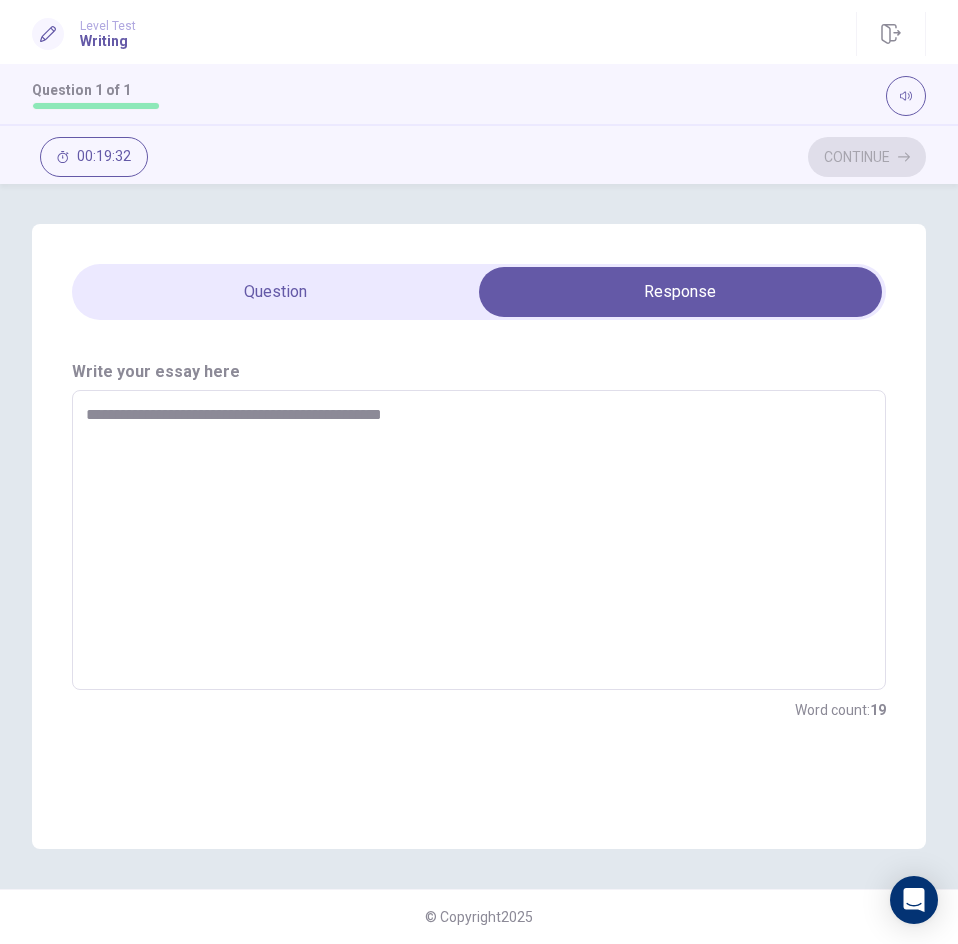 type on "**********" 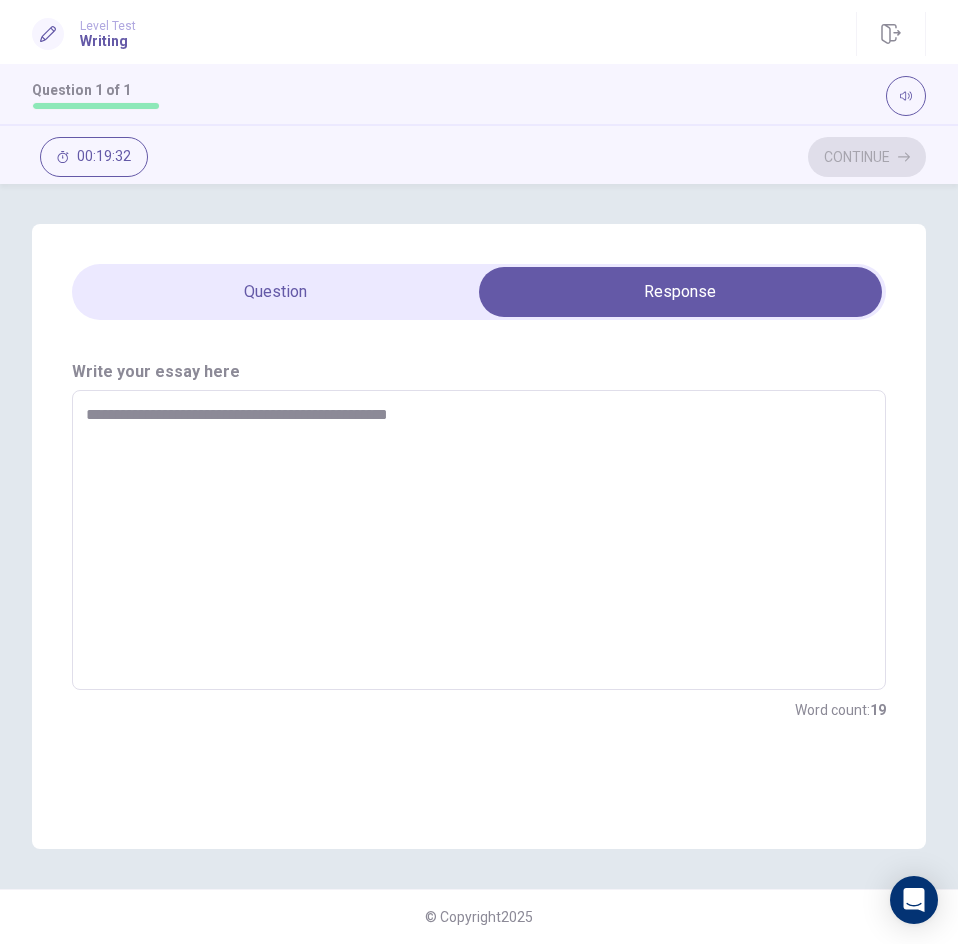 type on "*" 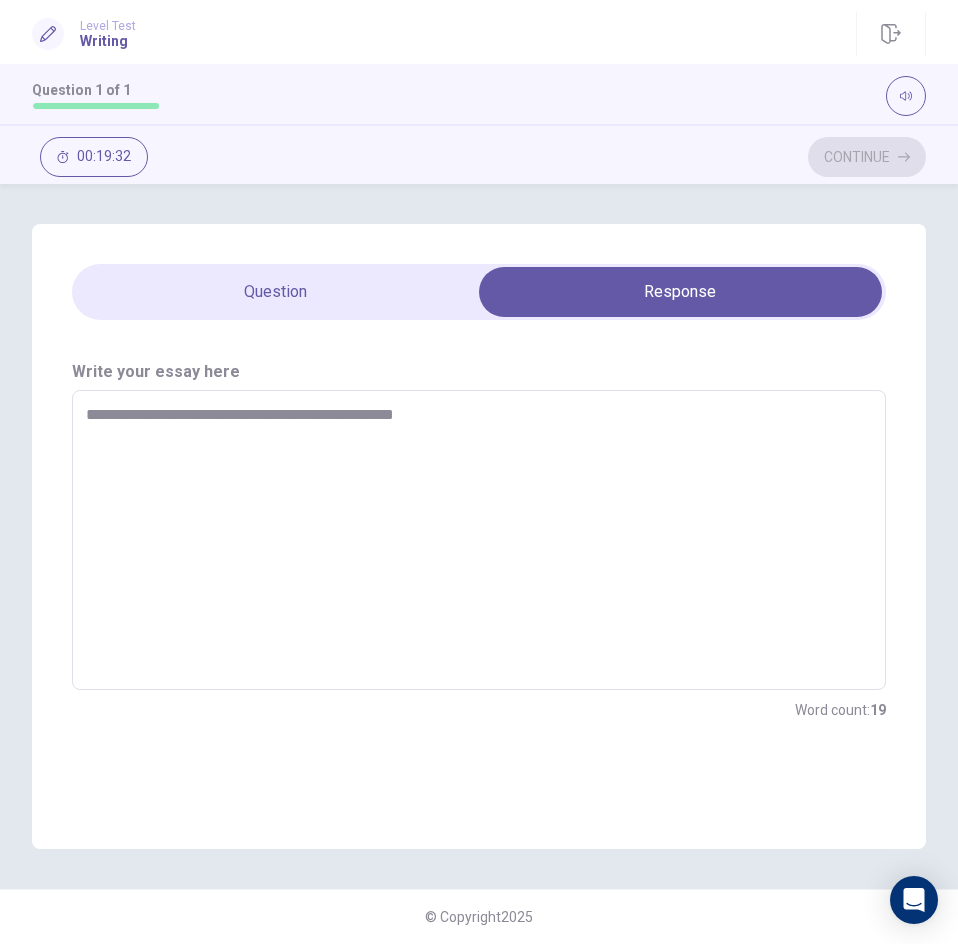 type on "*" 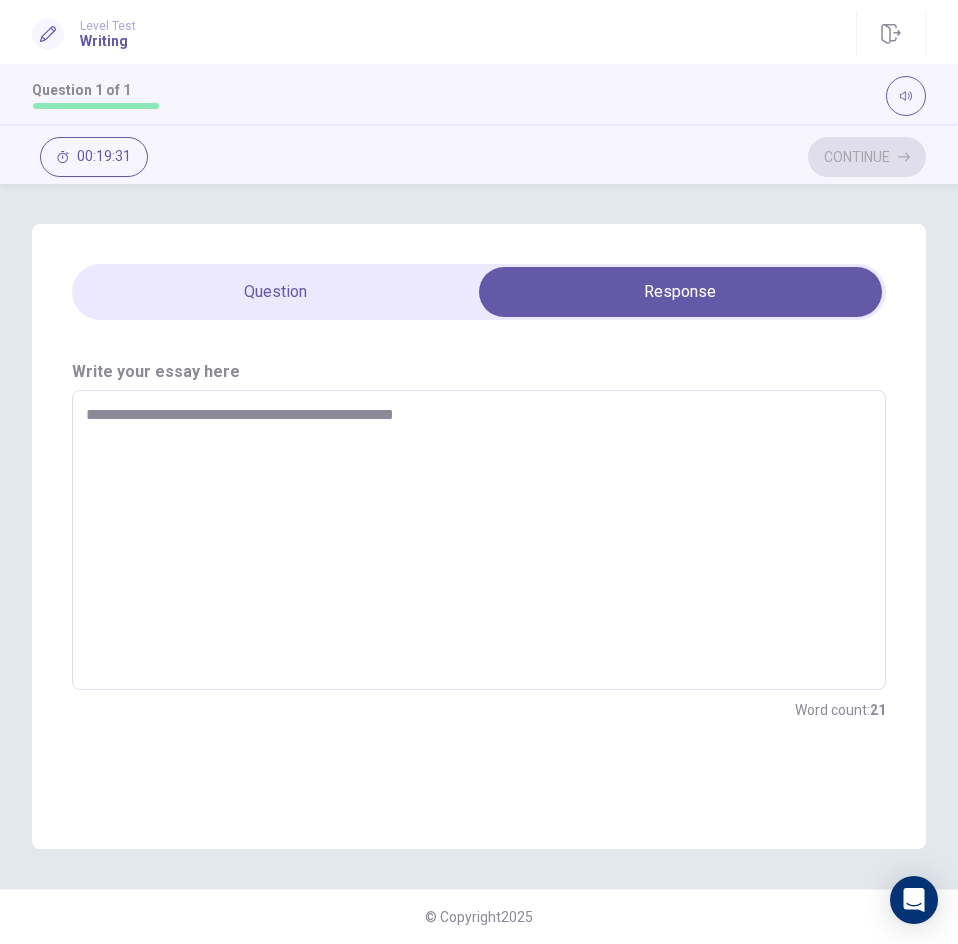 type on "**********" 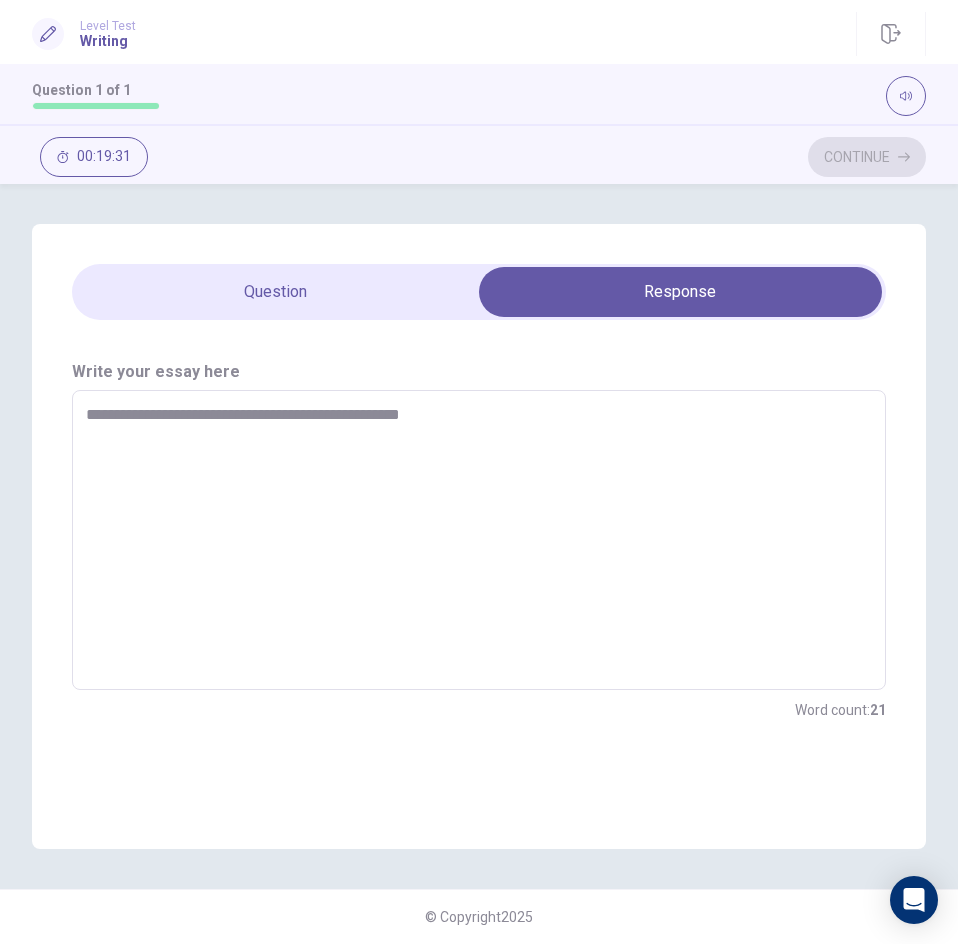 type on "*" 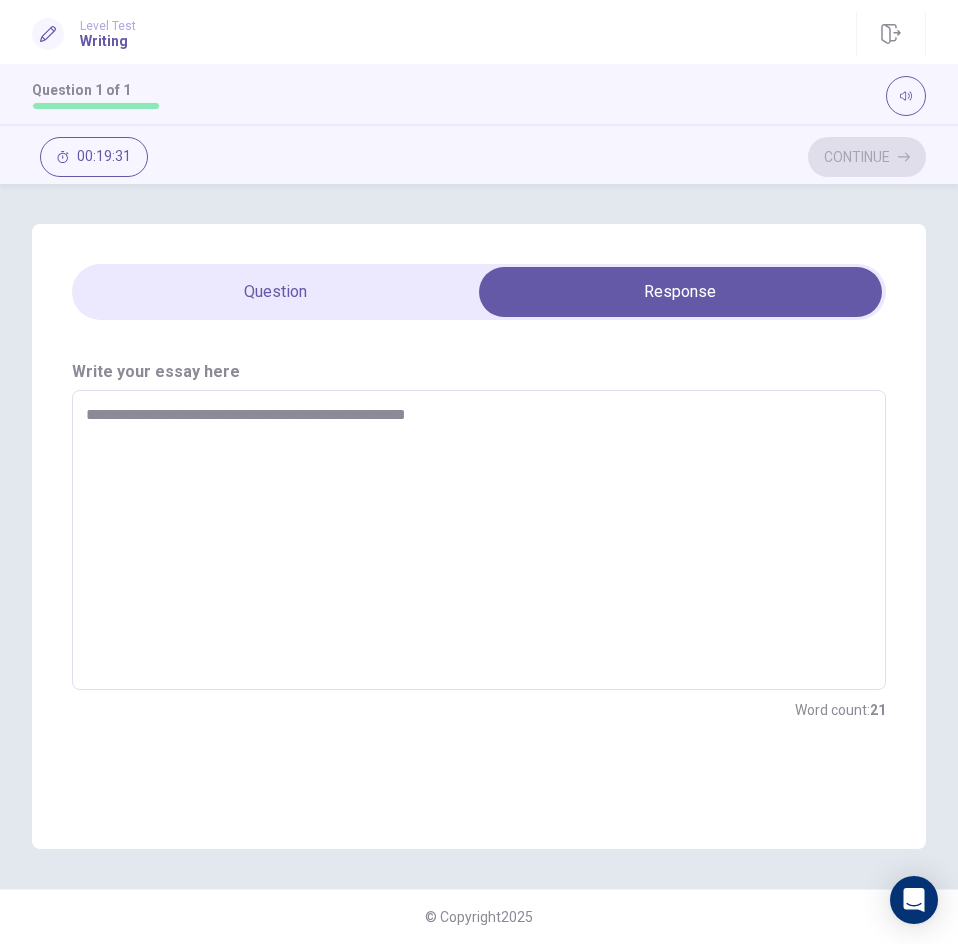 type on "*" 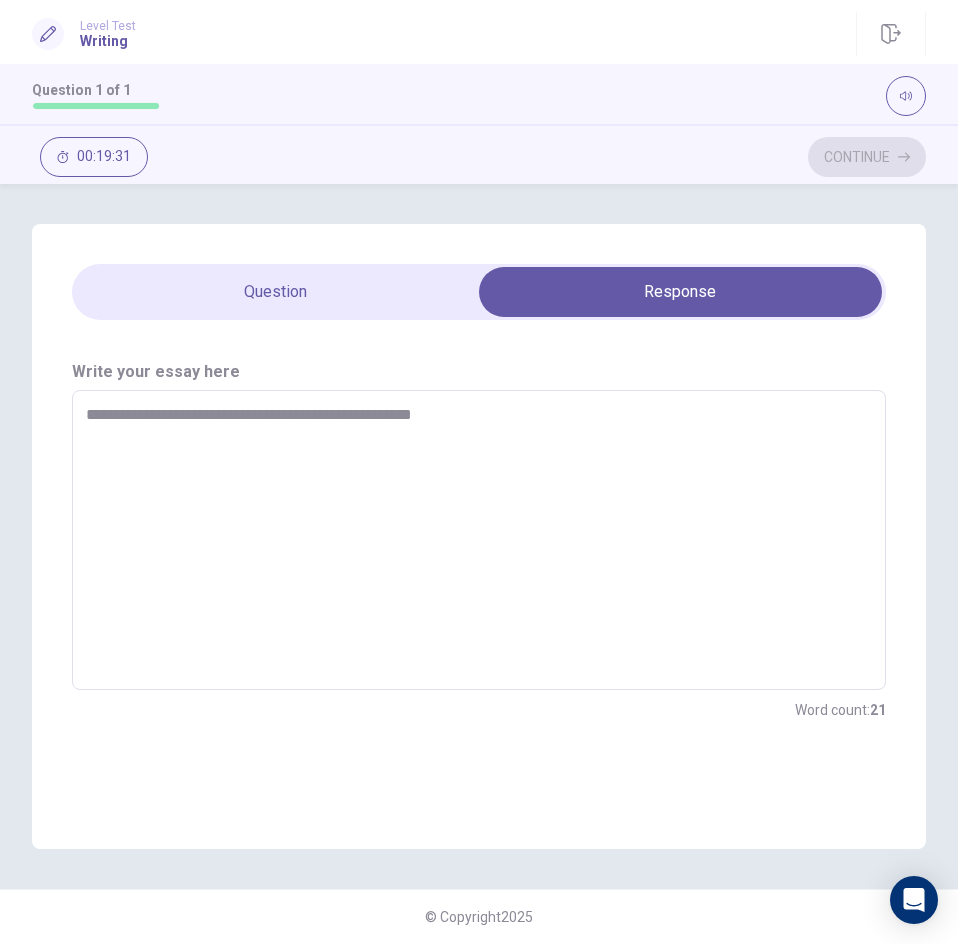 type on "*" 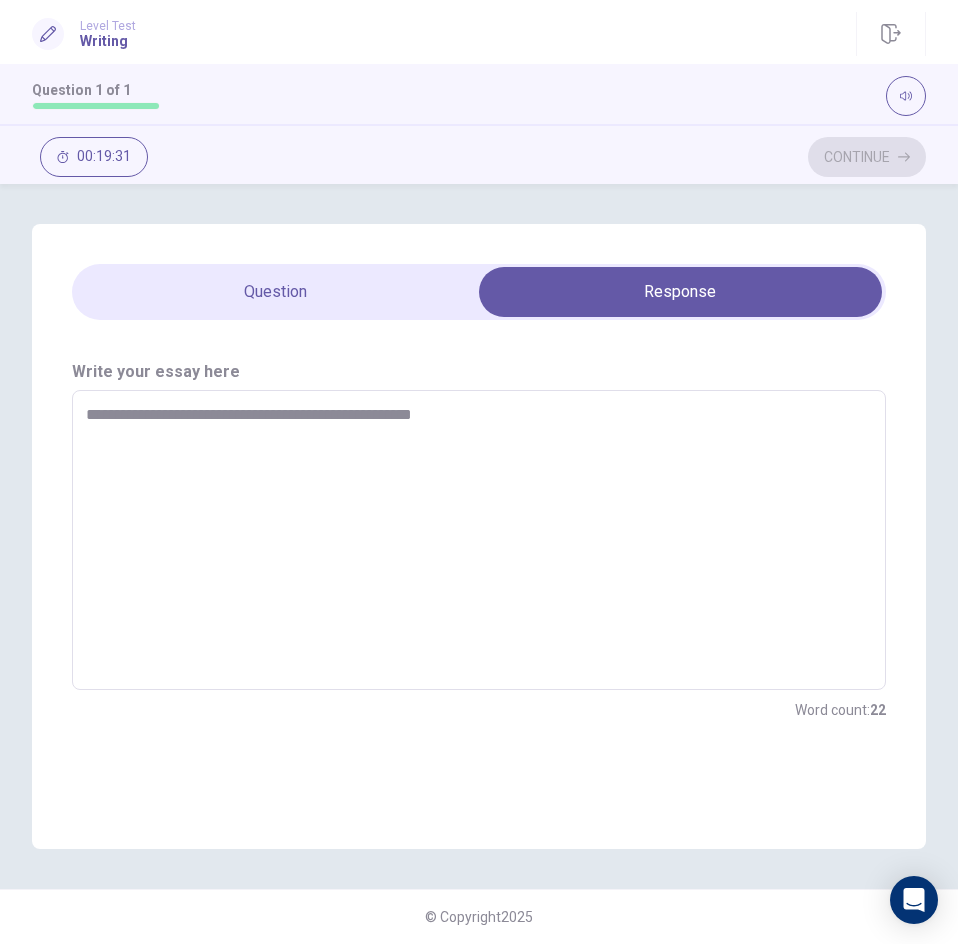 type on "**********" 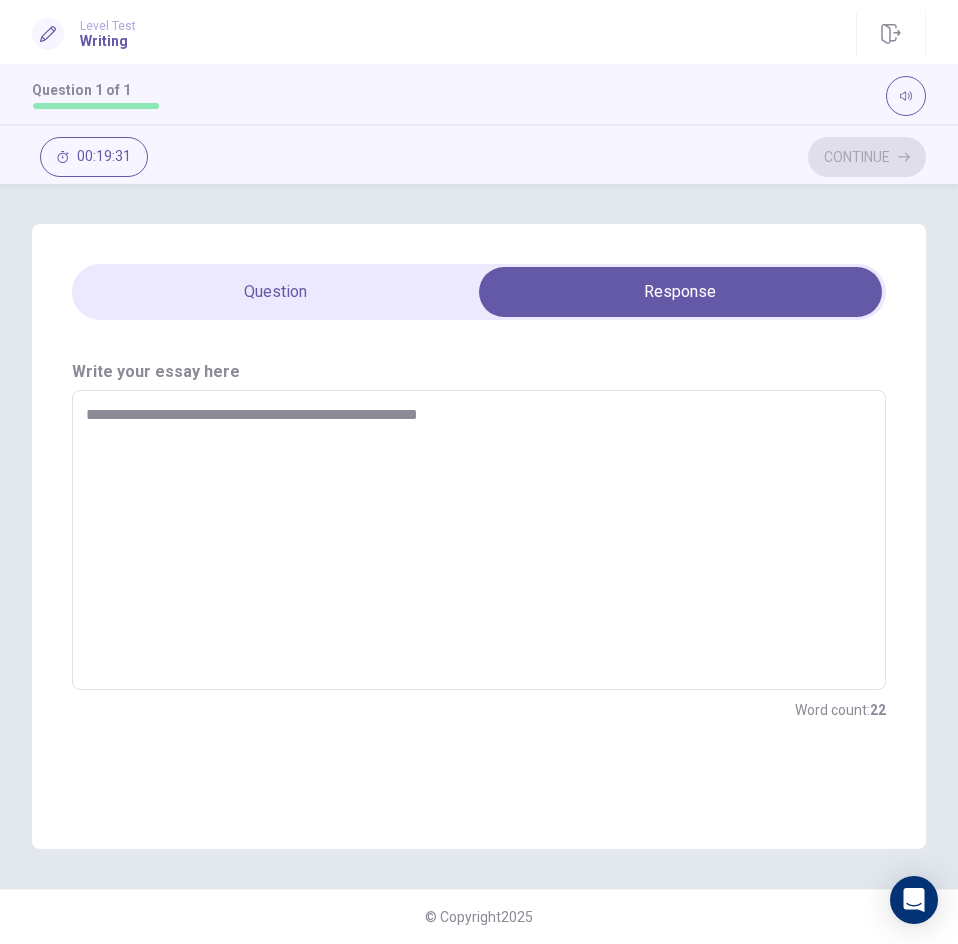 type on "*" 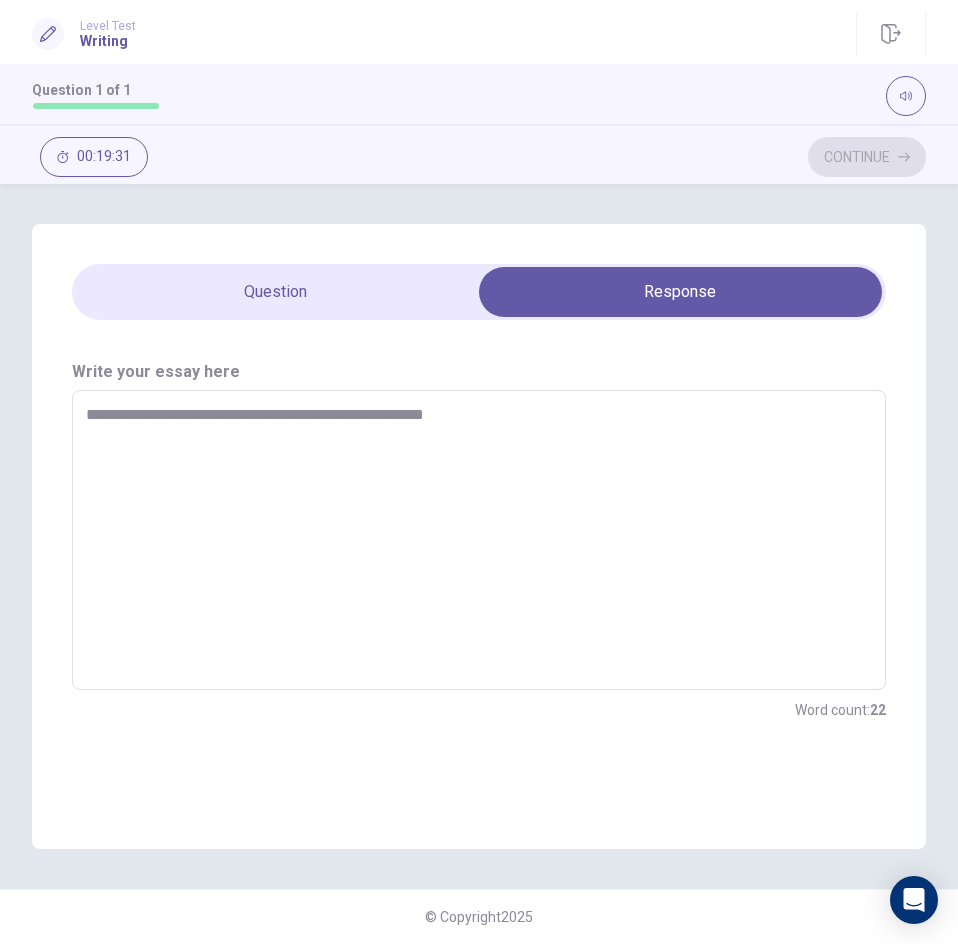 type on "*" 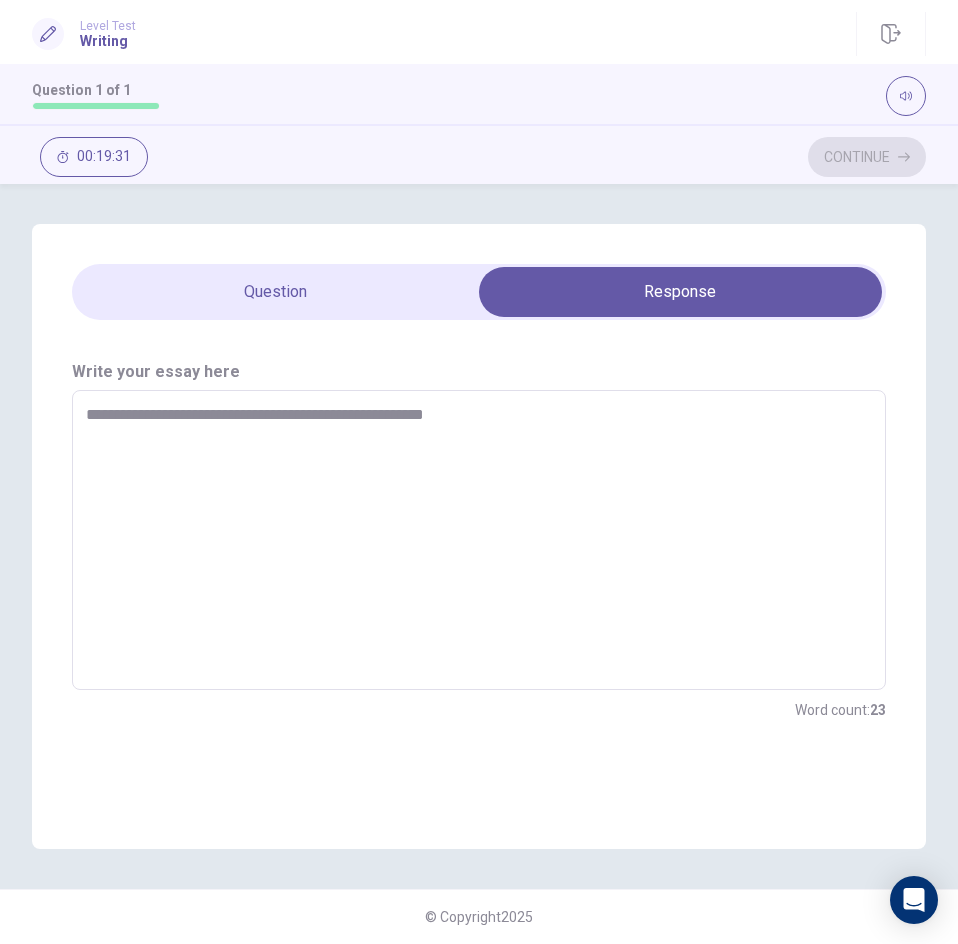 type on "**********" 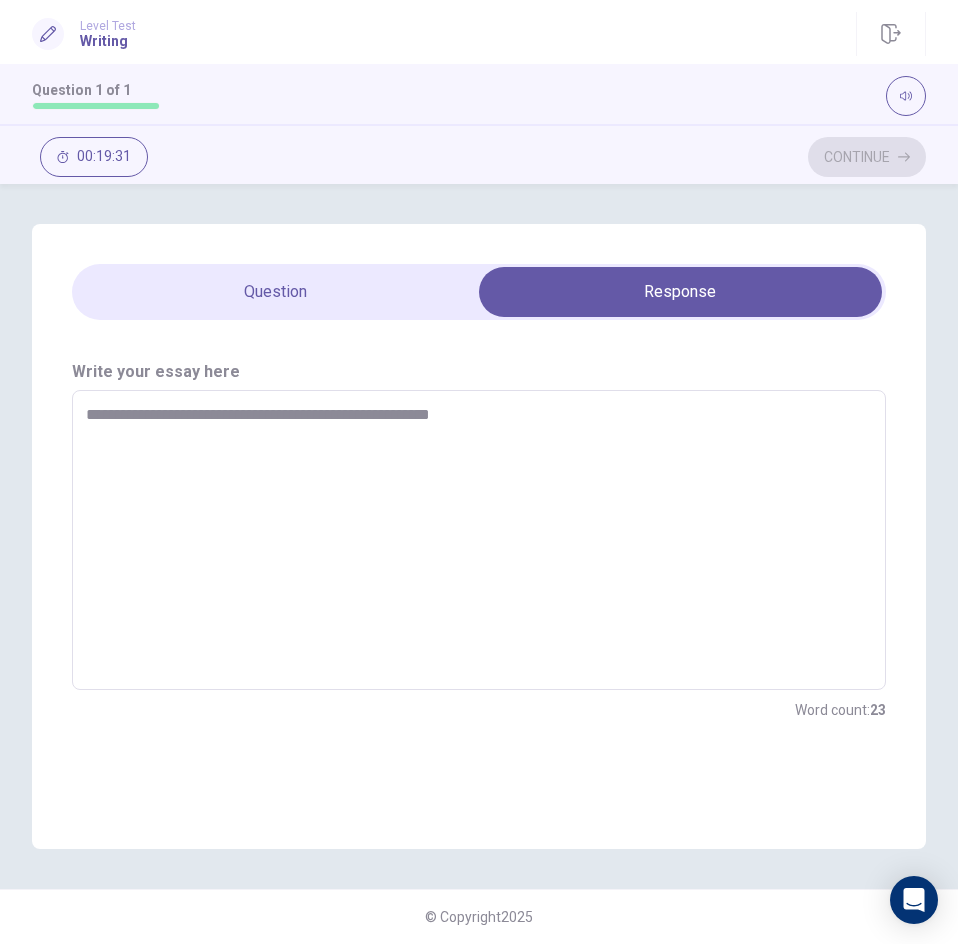 type on "*" 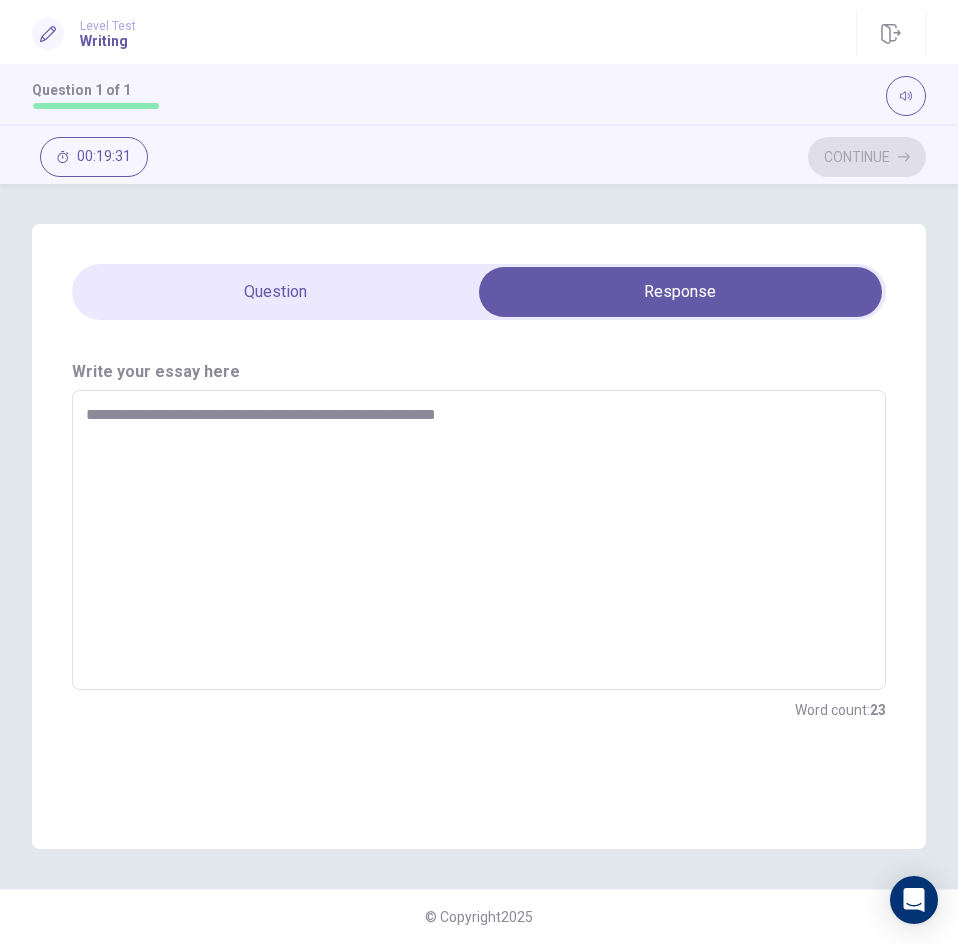 type on "*" 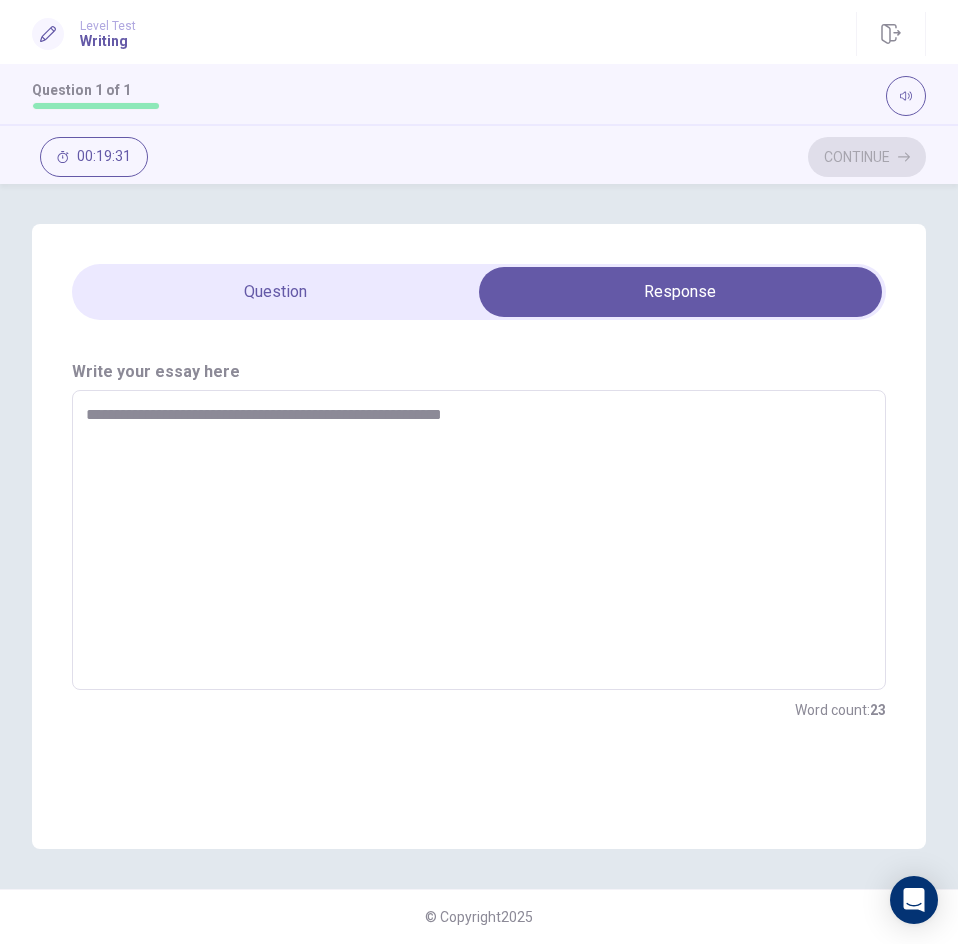 type on "*" 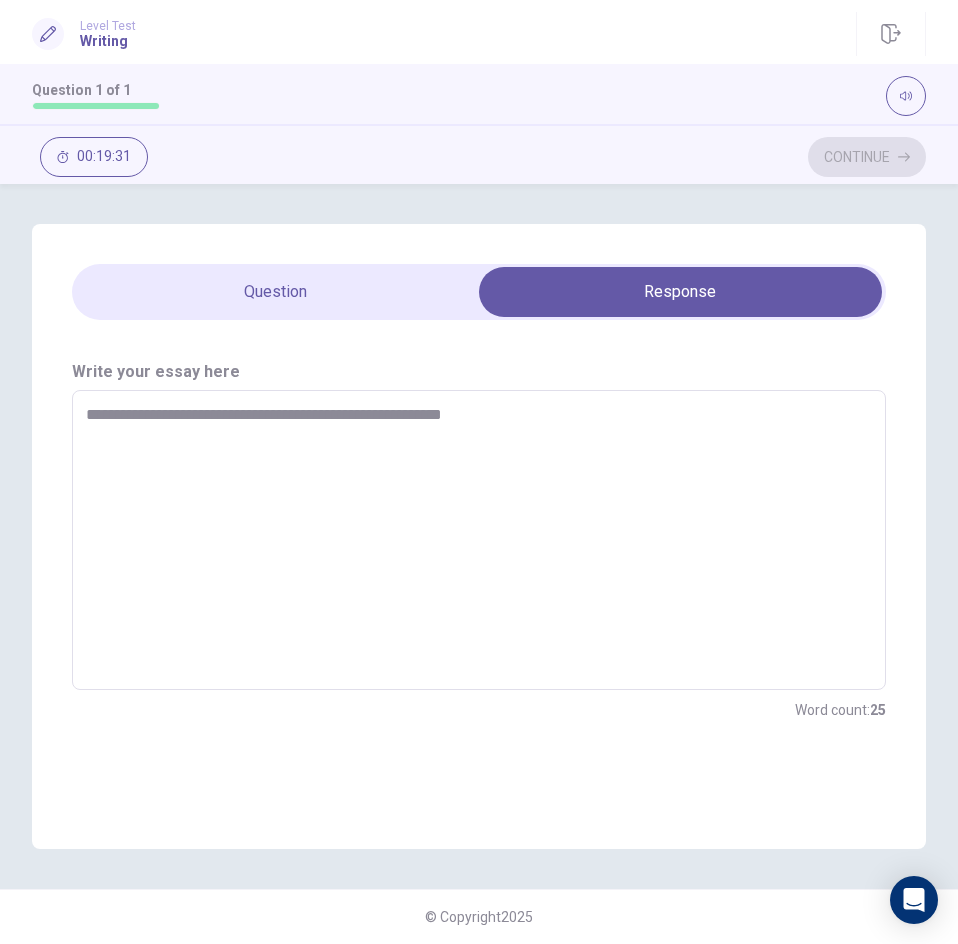 type on "**********" 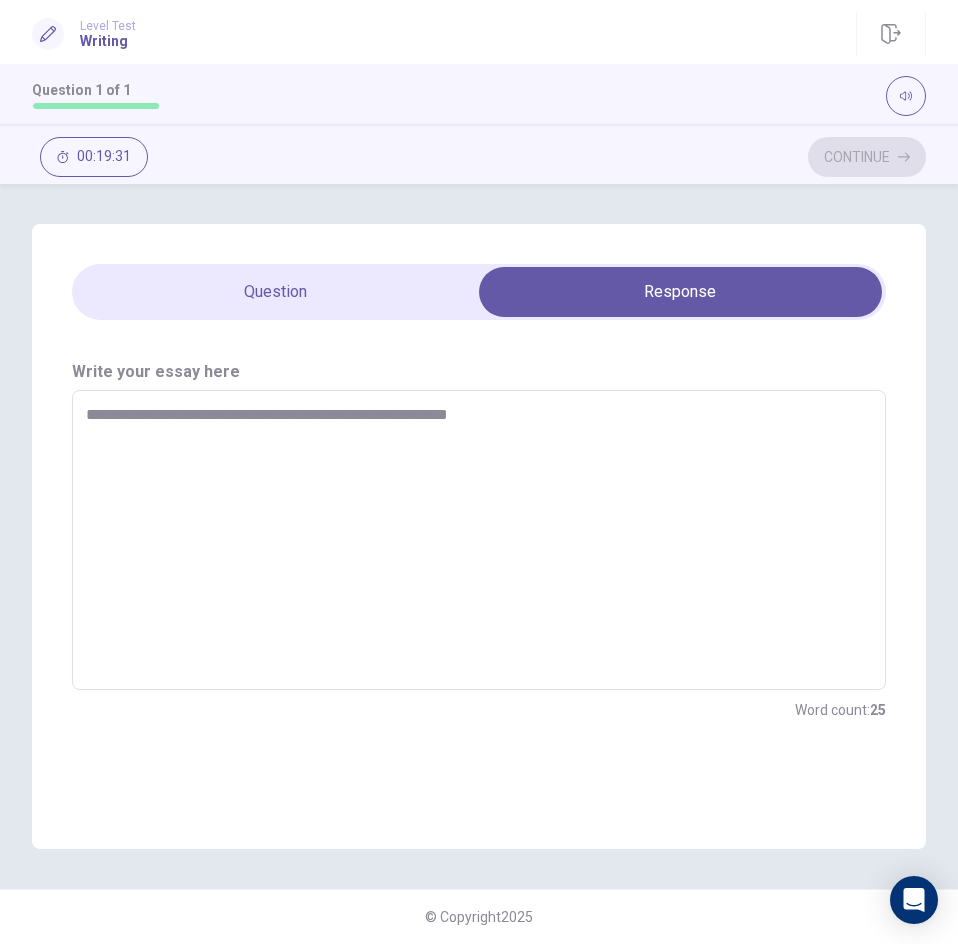 type on "*" 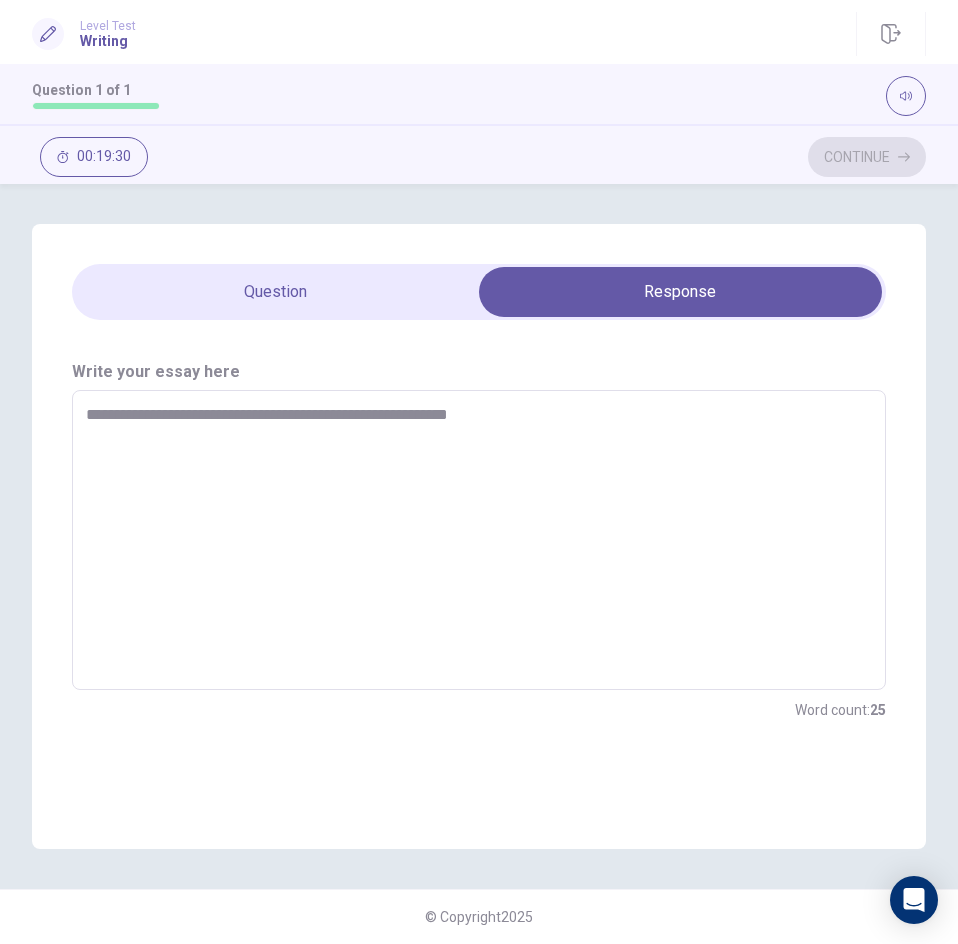 type on "**********" 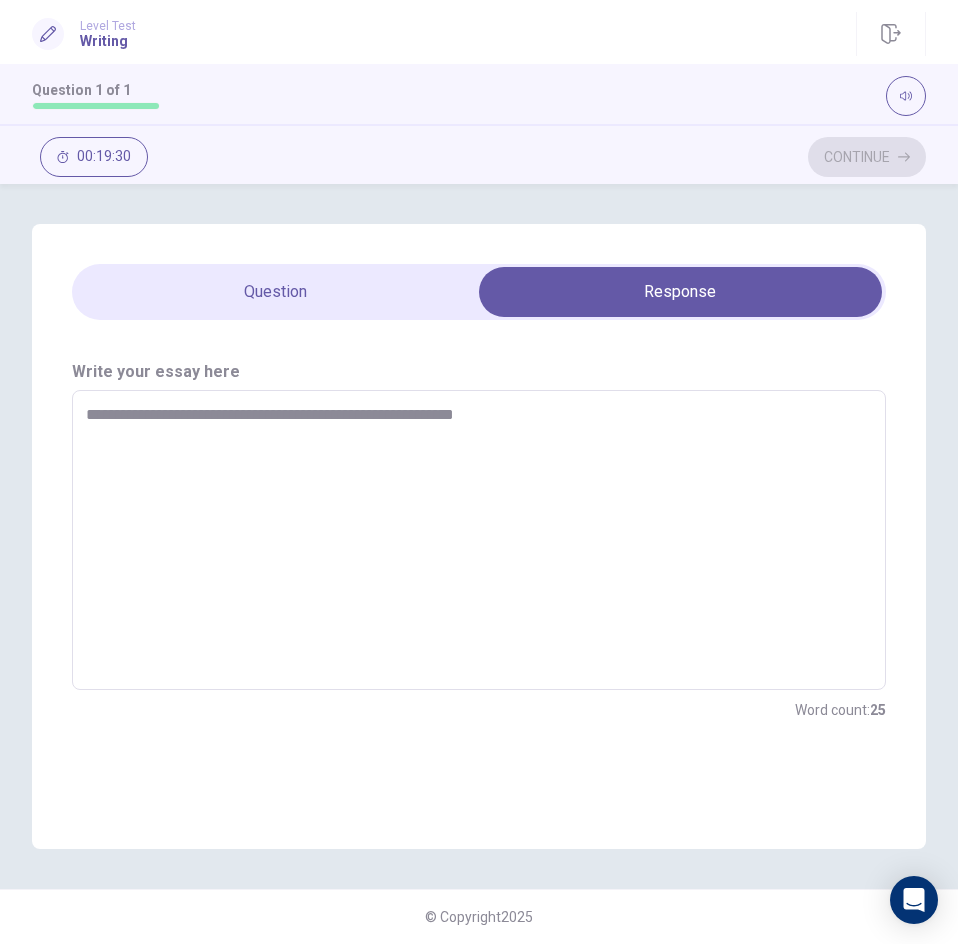 type on "*" 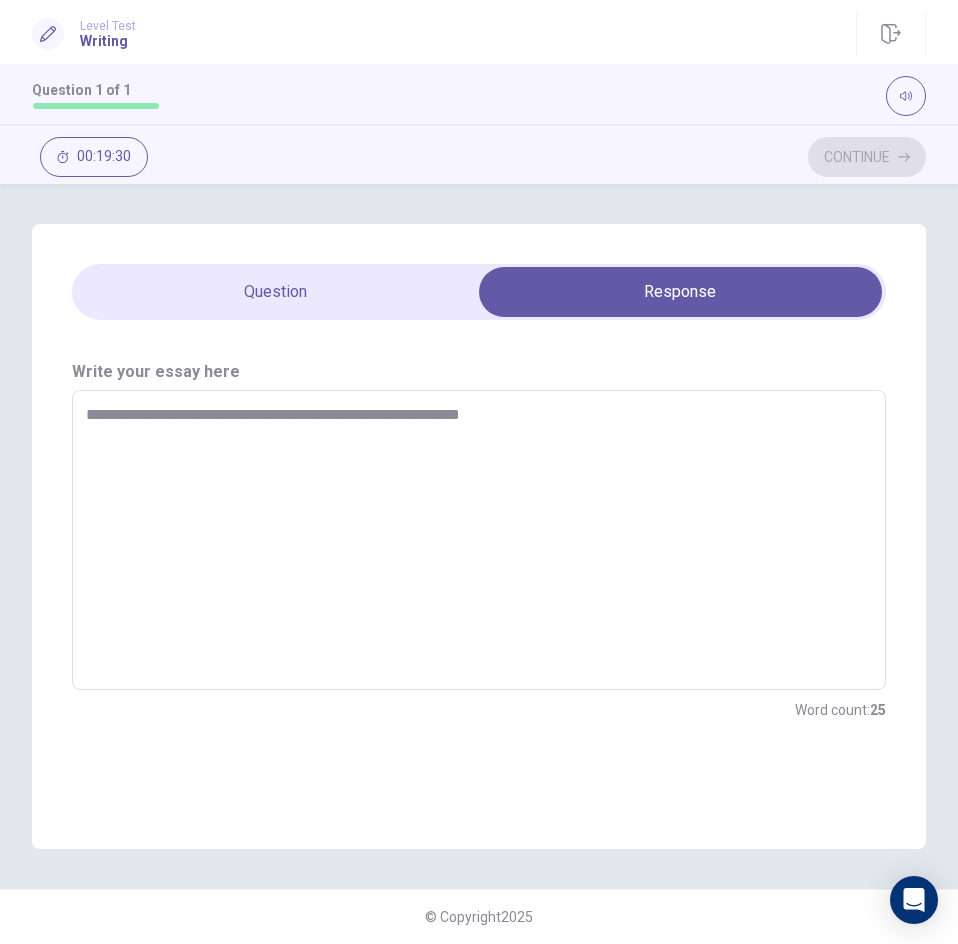 type on "*" 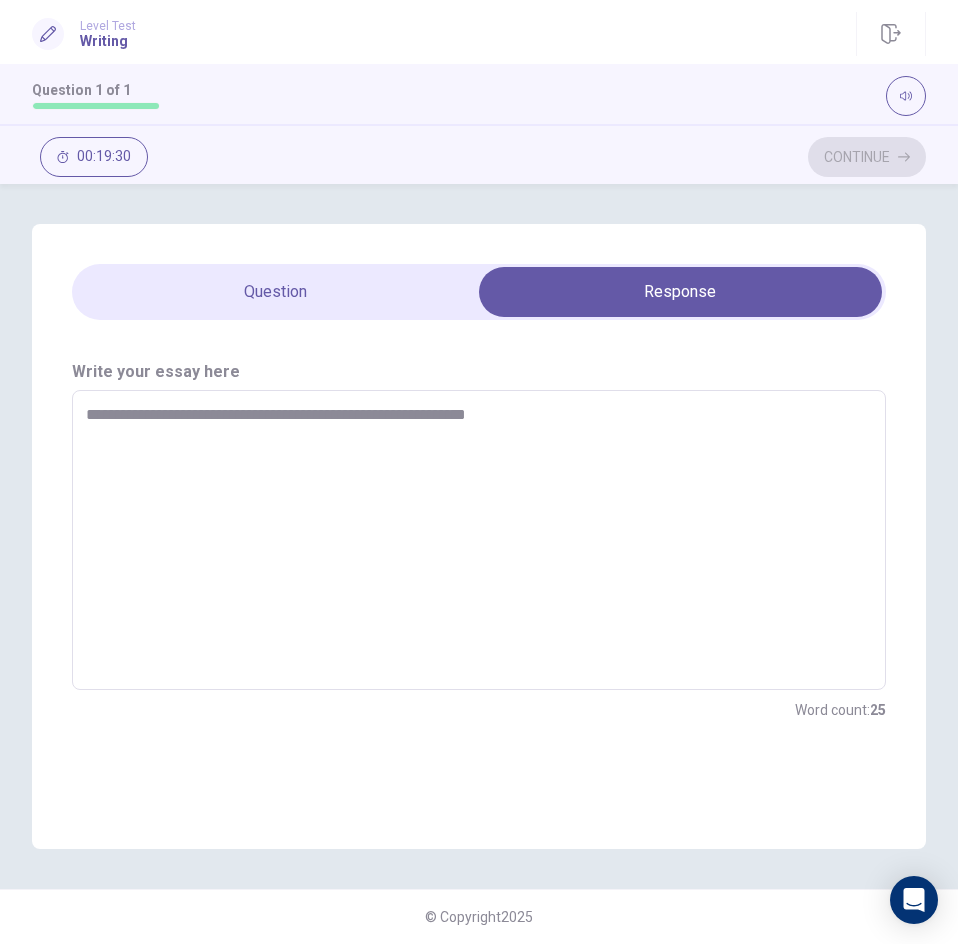 type on "*" 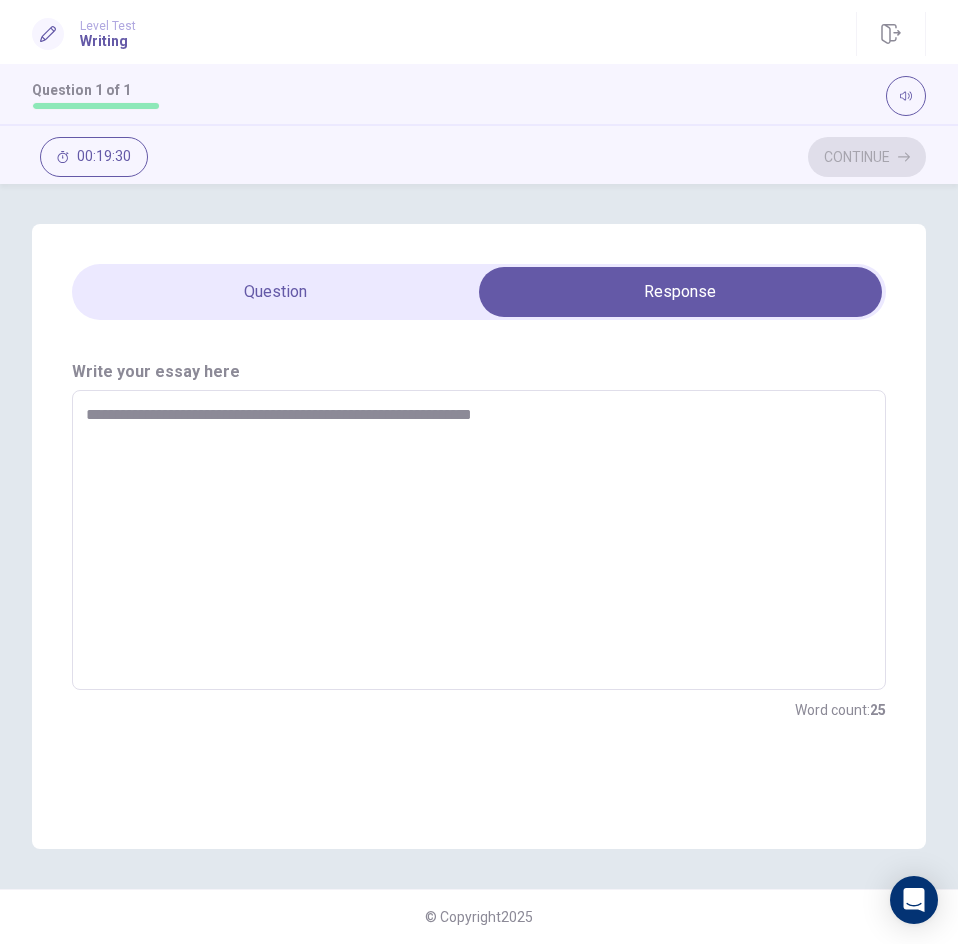 type on "**********" 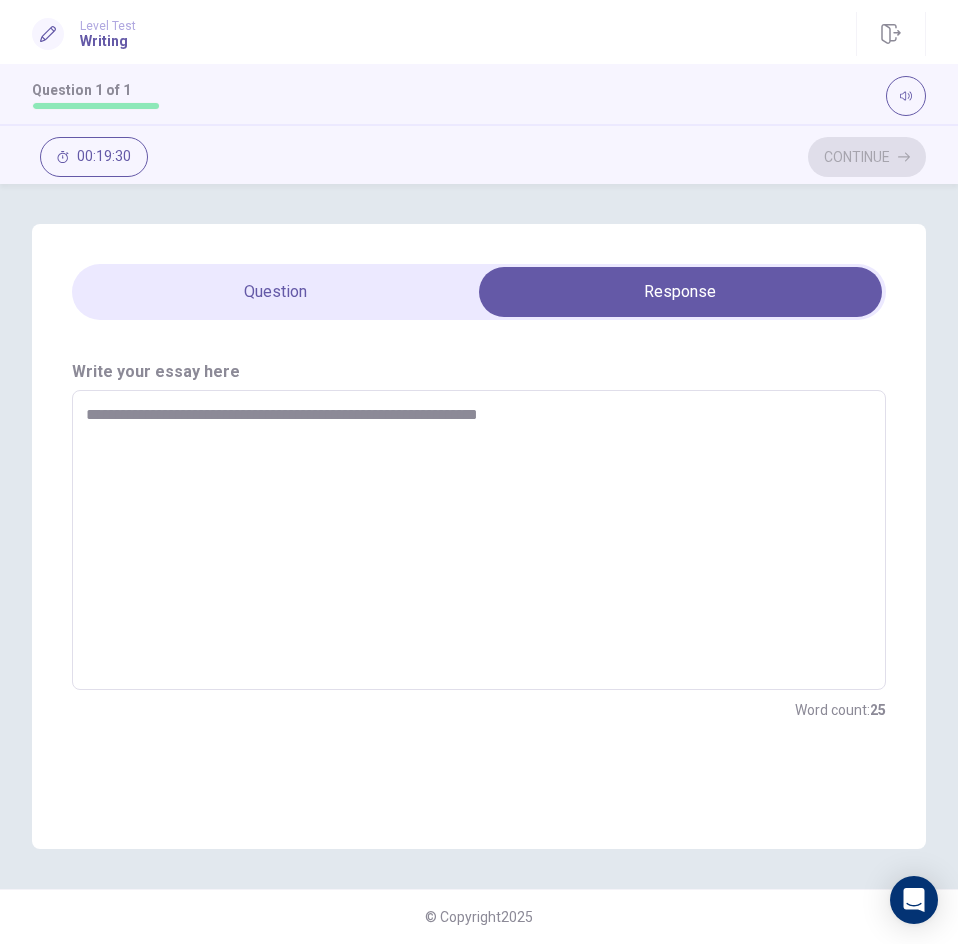 type on "*" 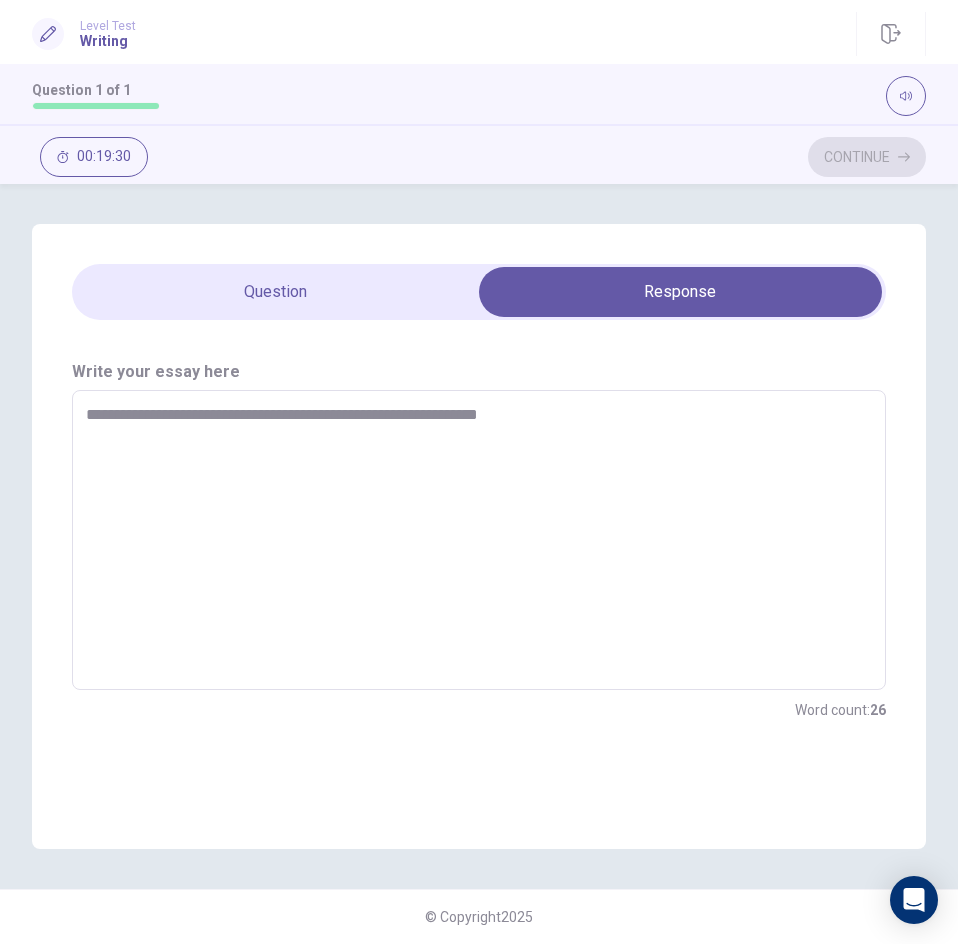 type on "**********" 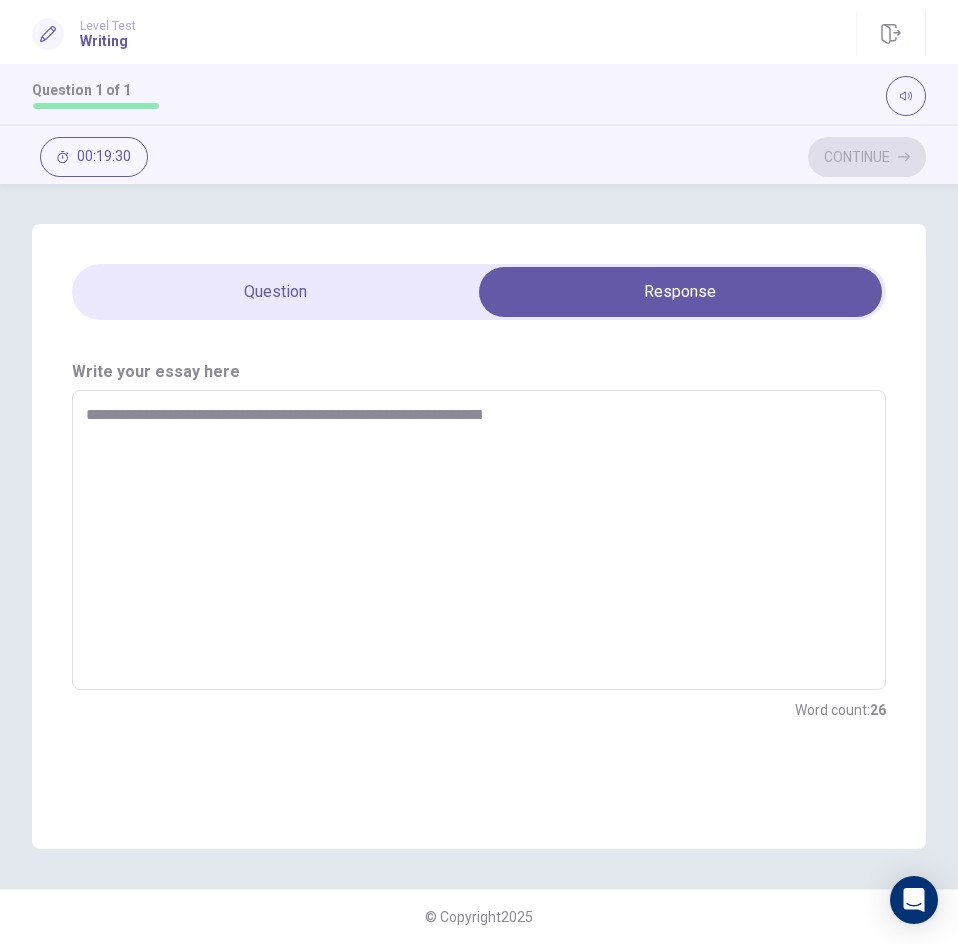 type on "**********" 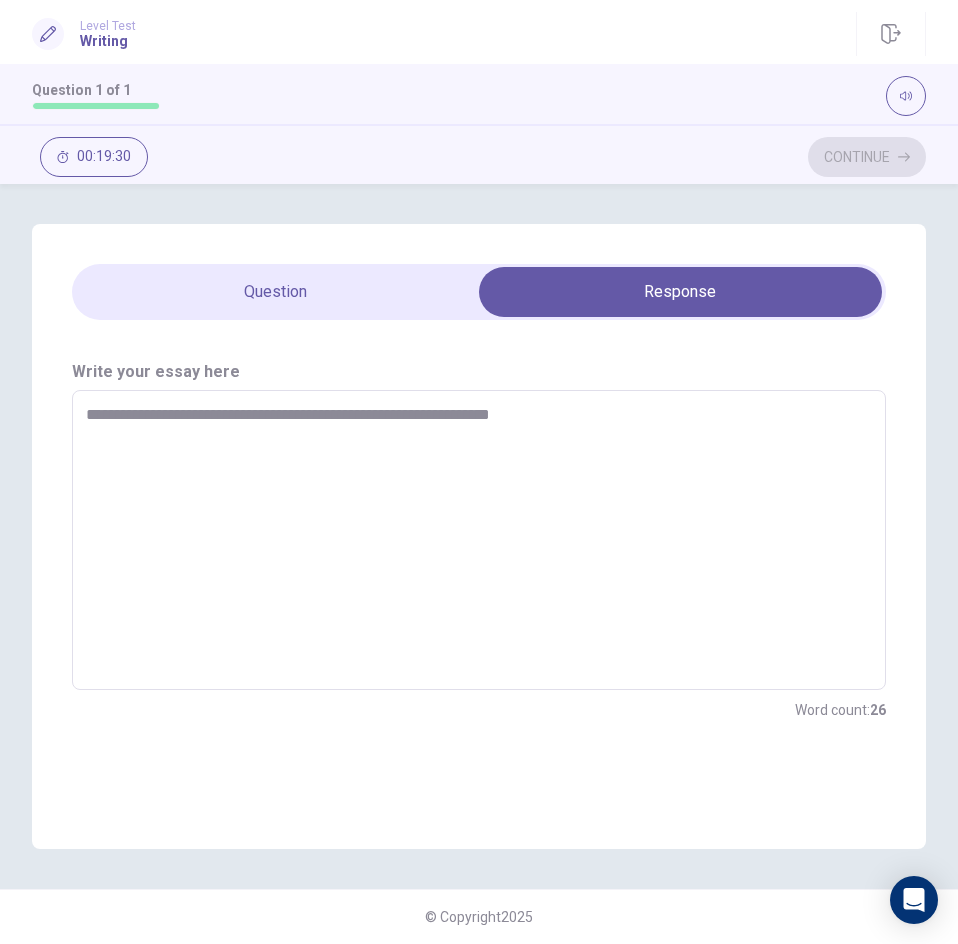 type on "*" 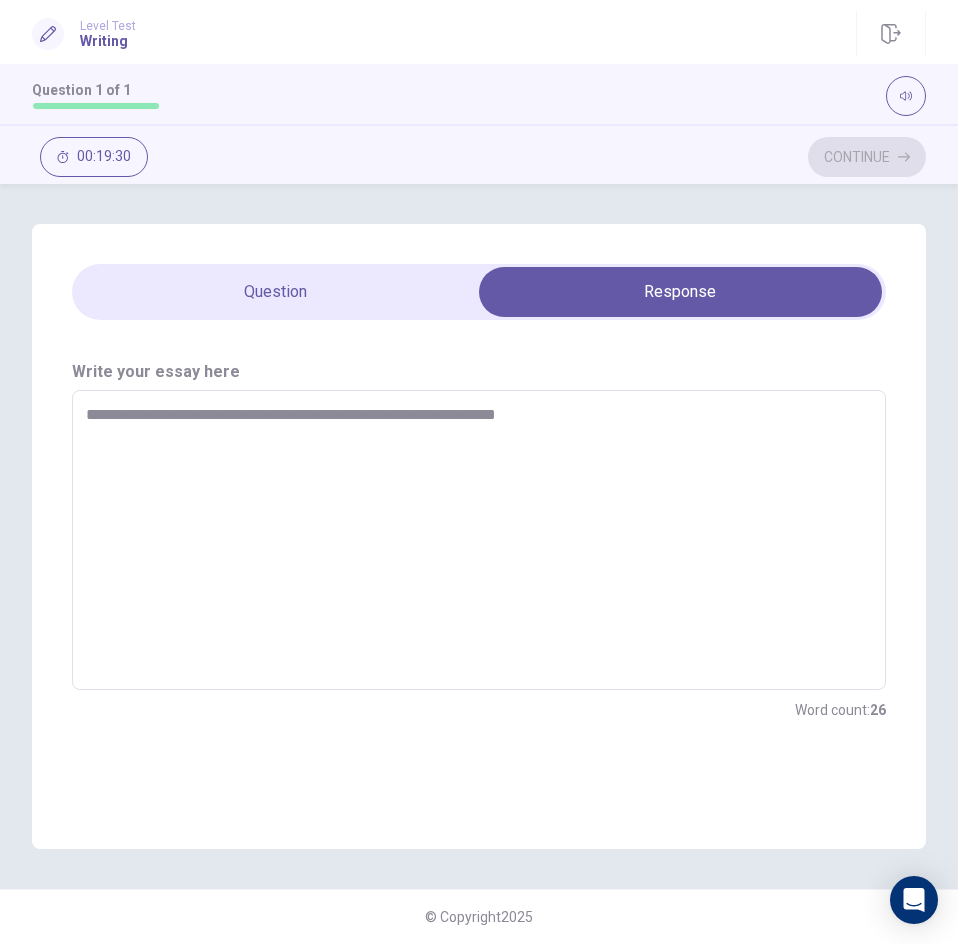 type on "*" 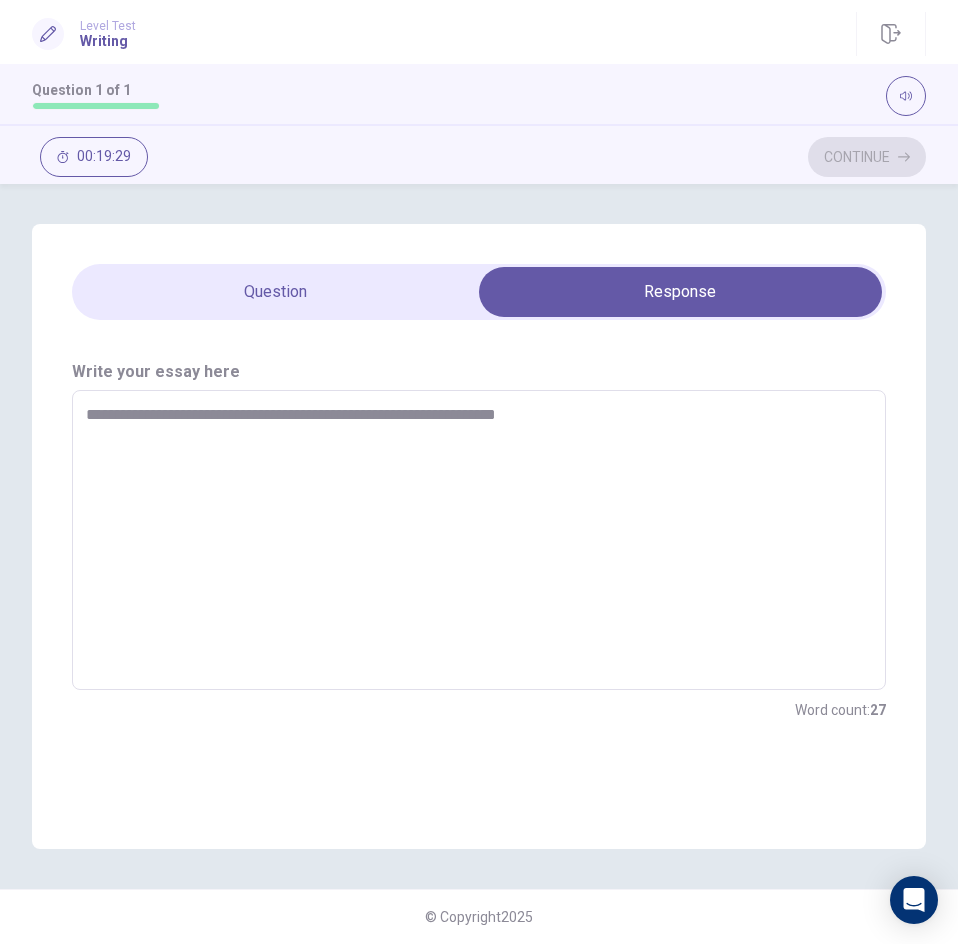 type on "**********" 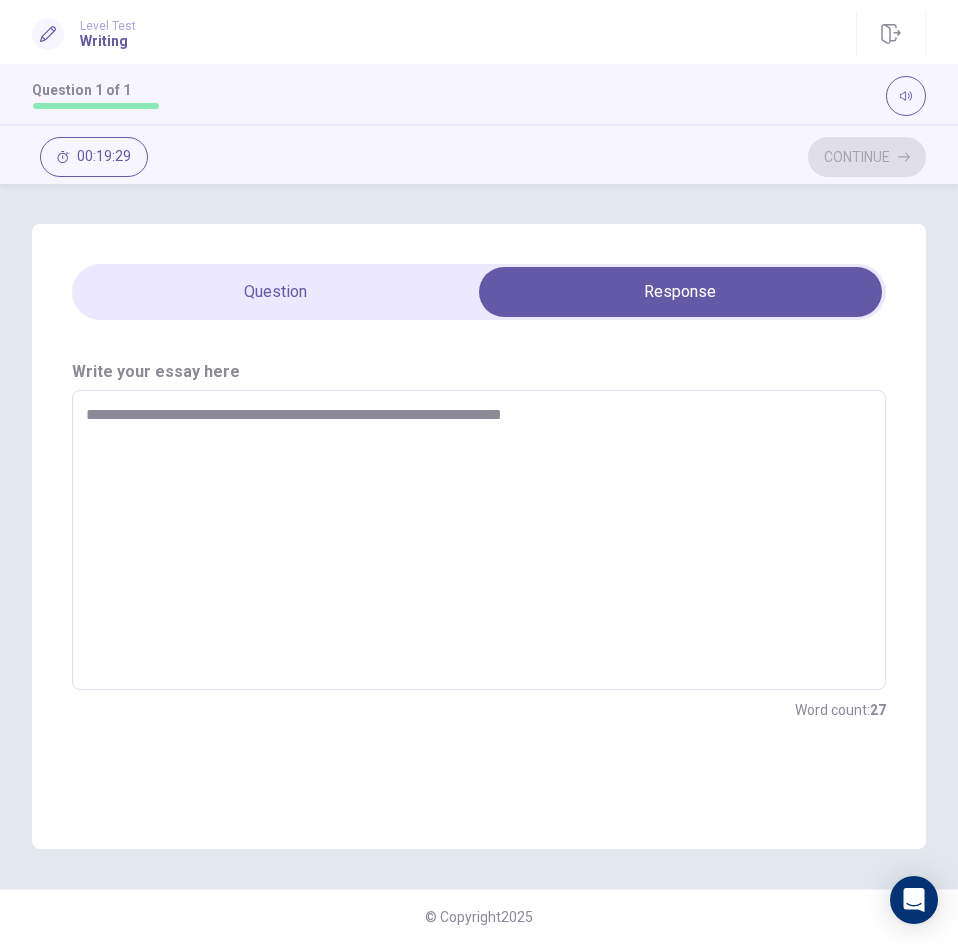 type on "*" 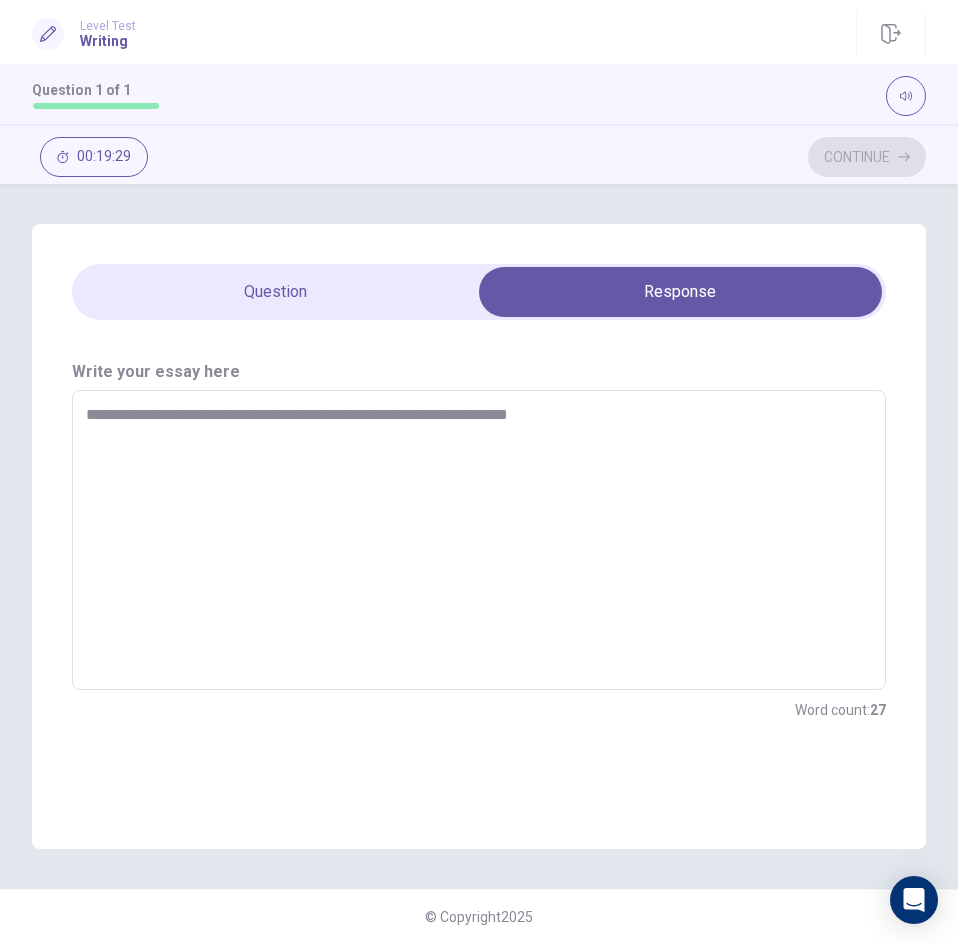 type on "*" 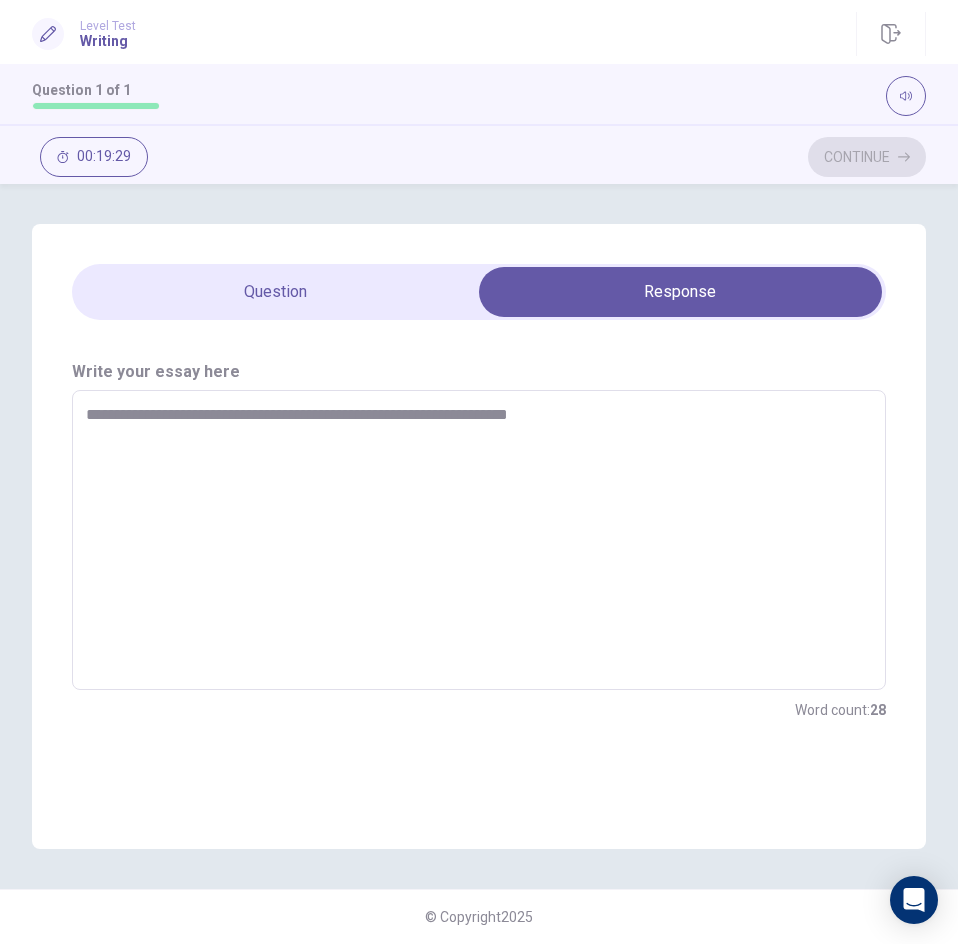 type on "**********" 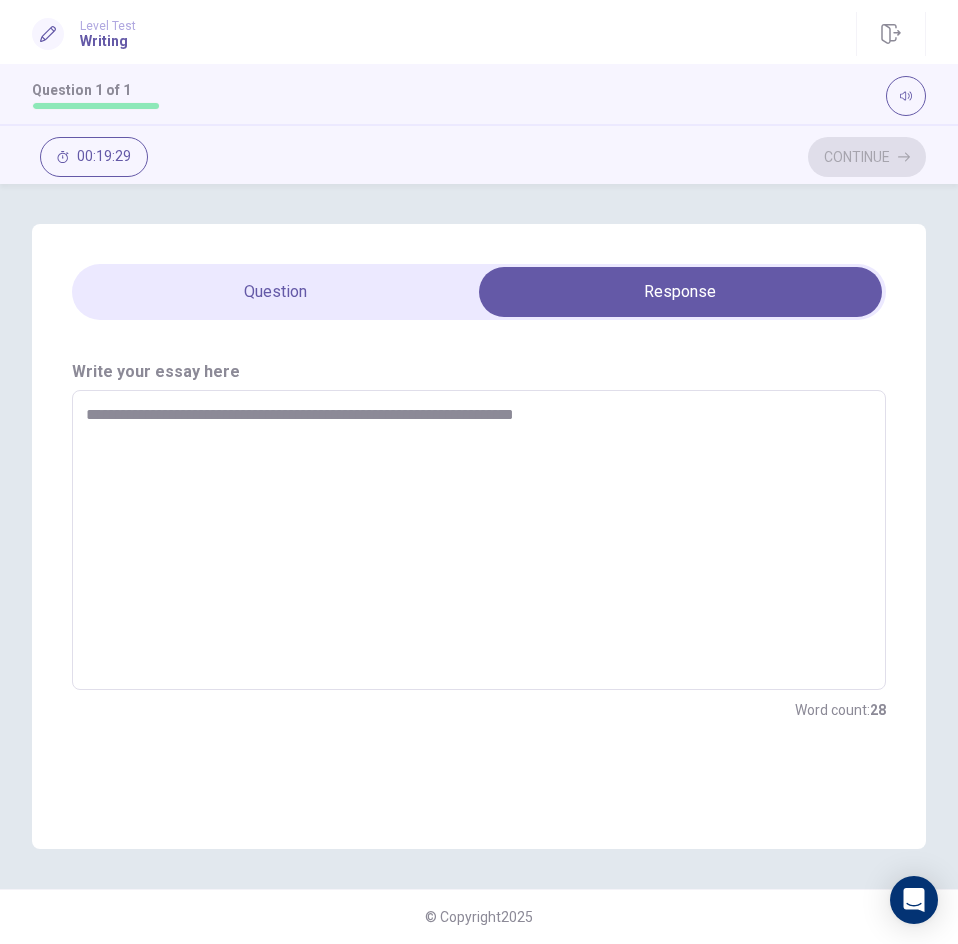 type on "**********" 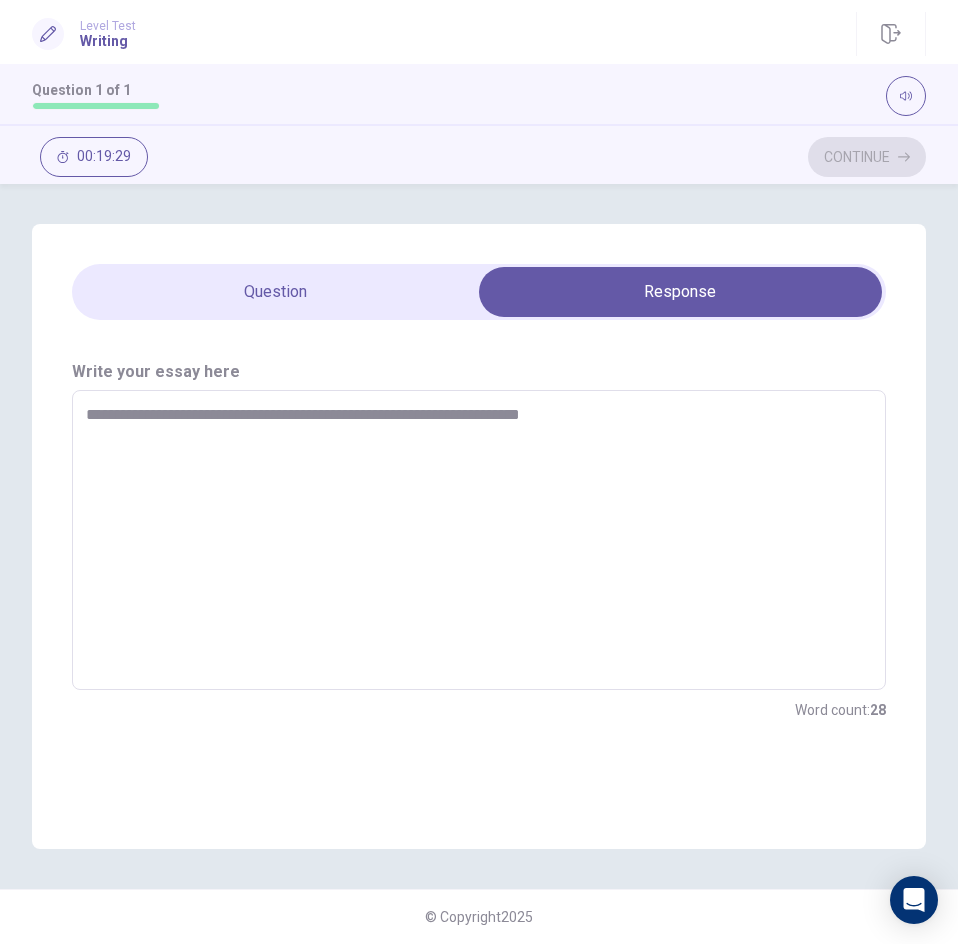 type on "*" 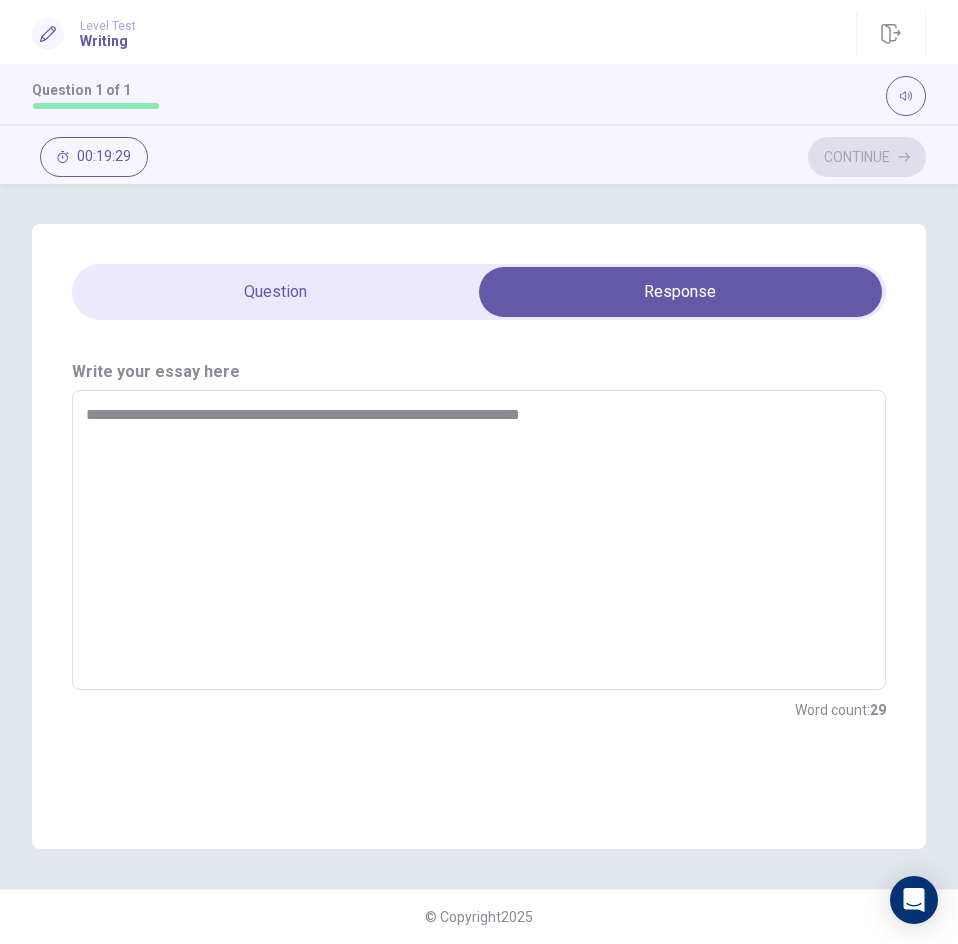 type on "**********" 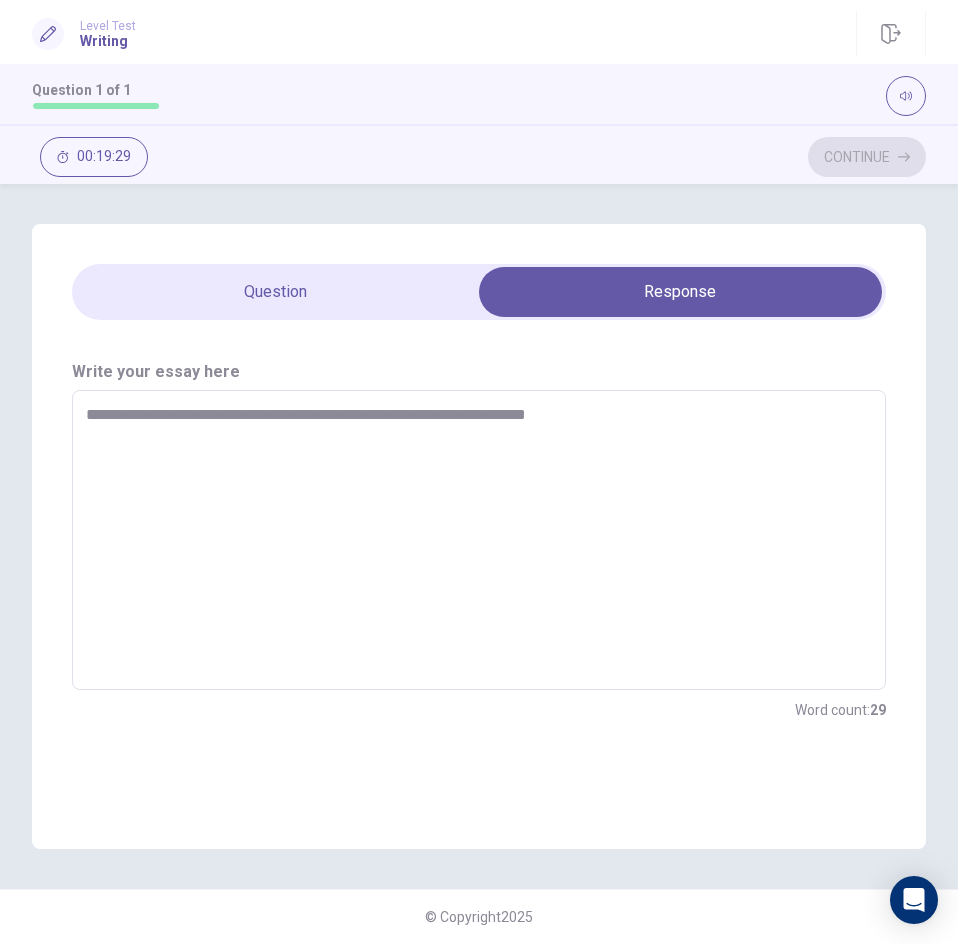 type on "*" 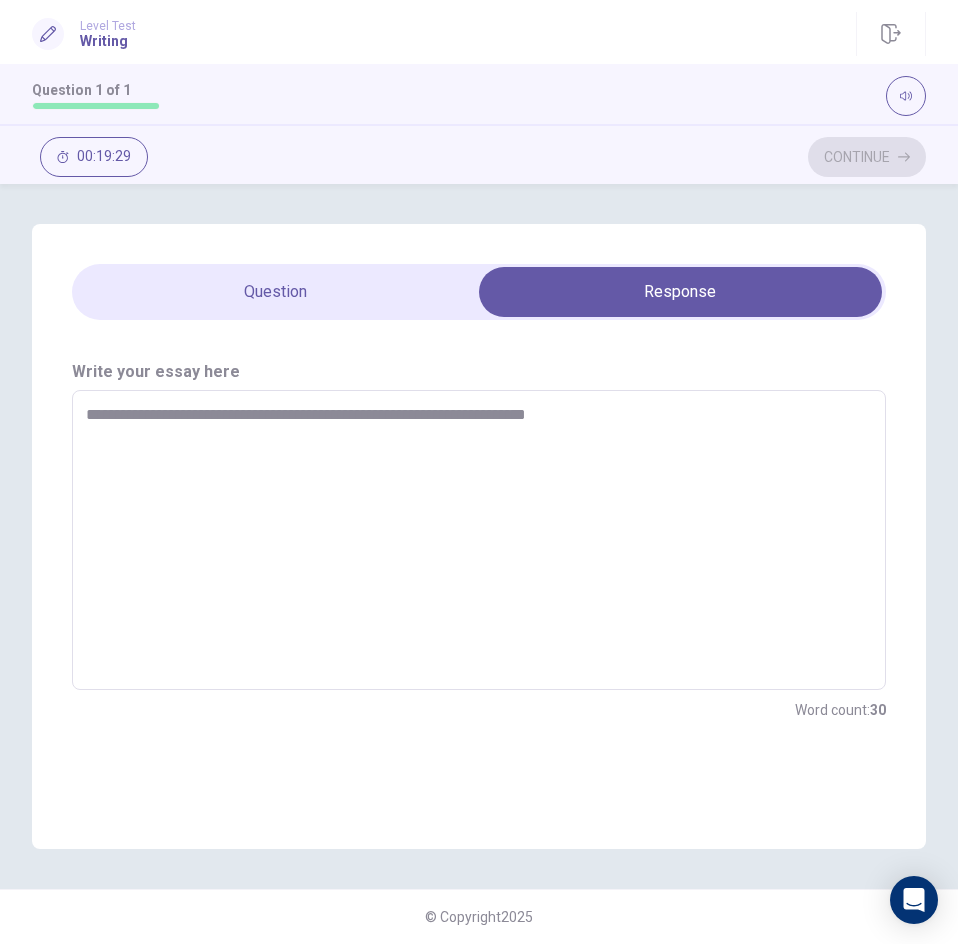 type on "**********" 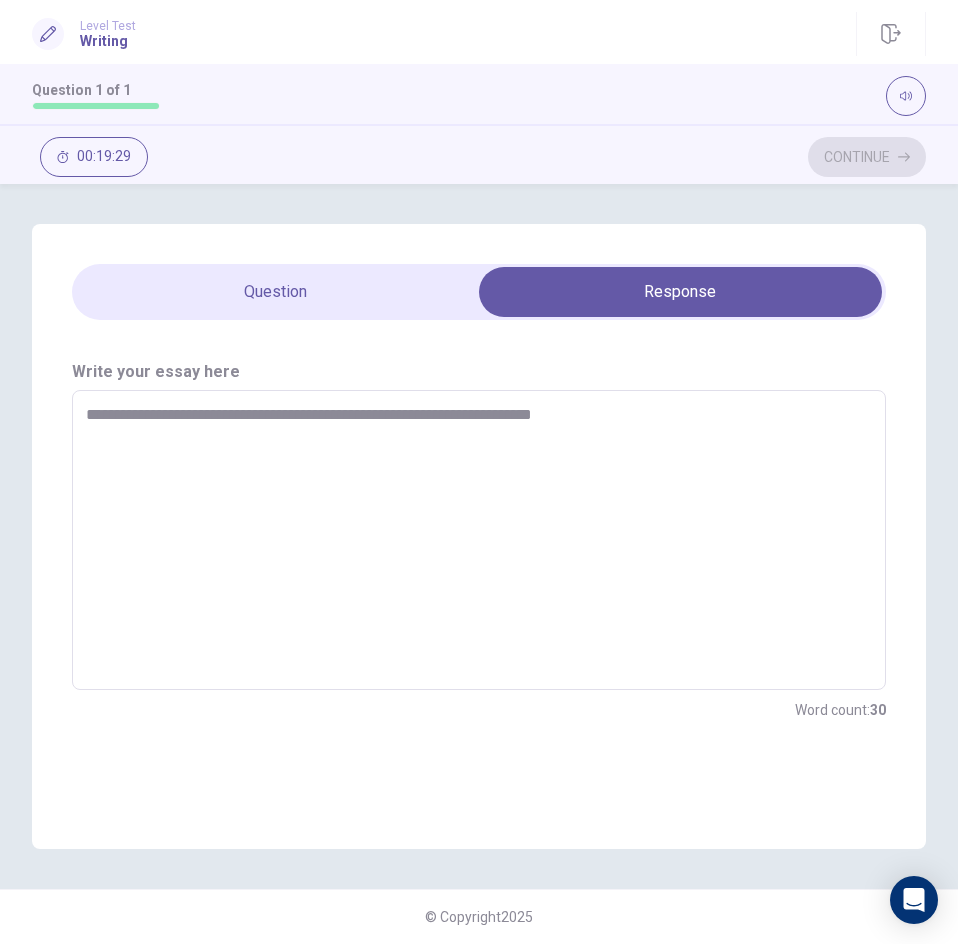 type on "*" 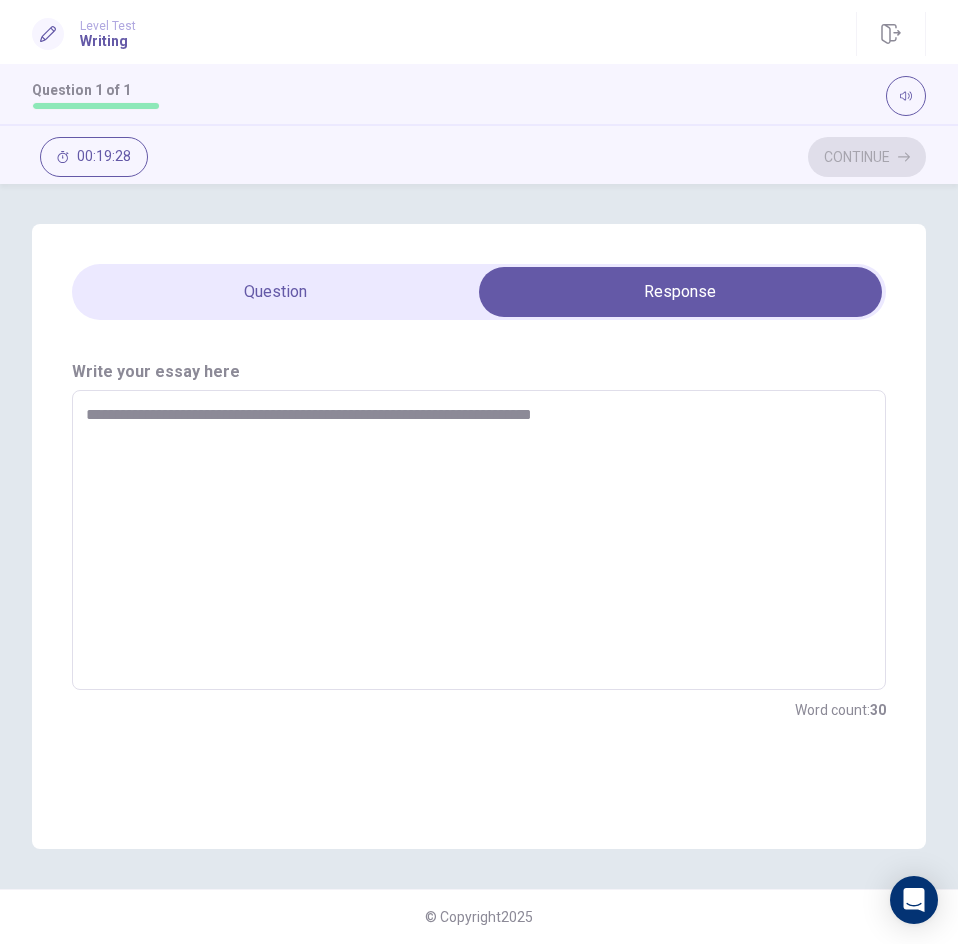 type on "**********" 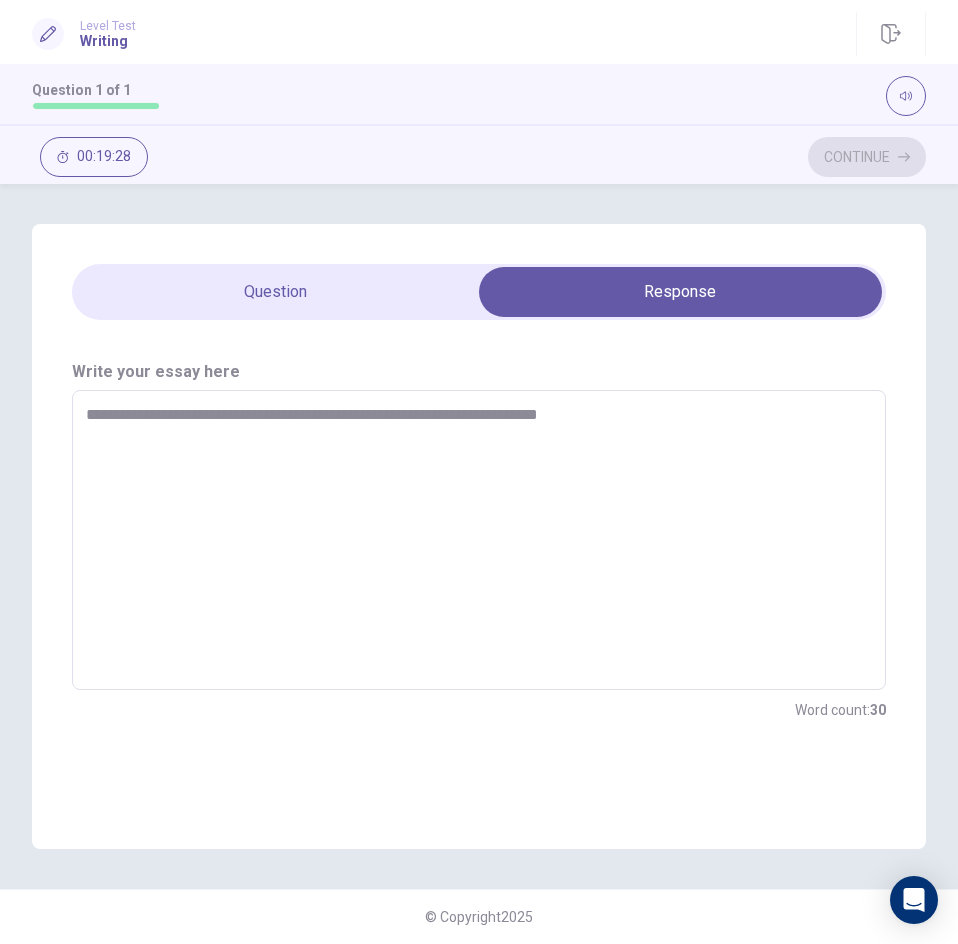type on "*" 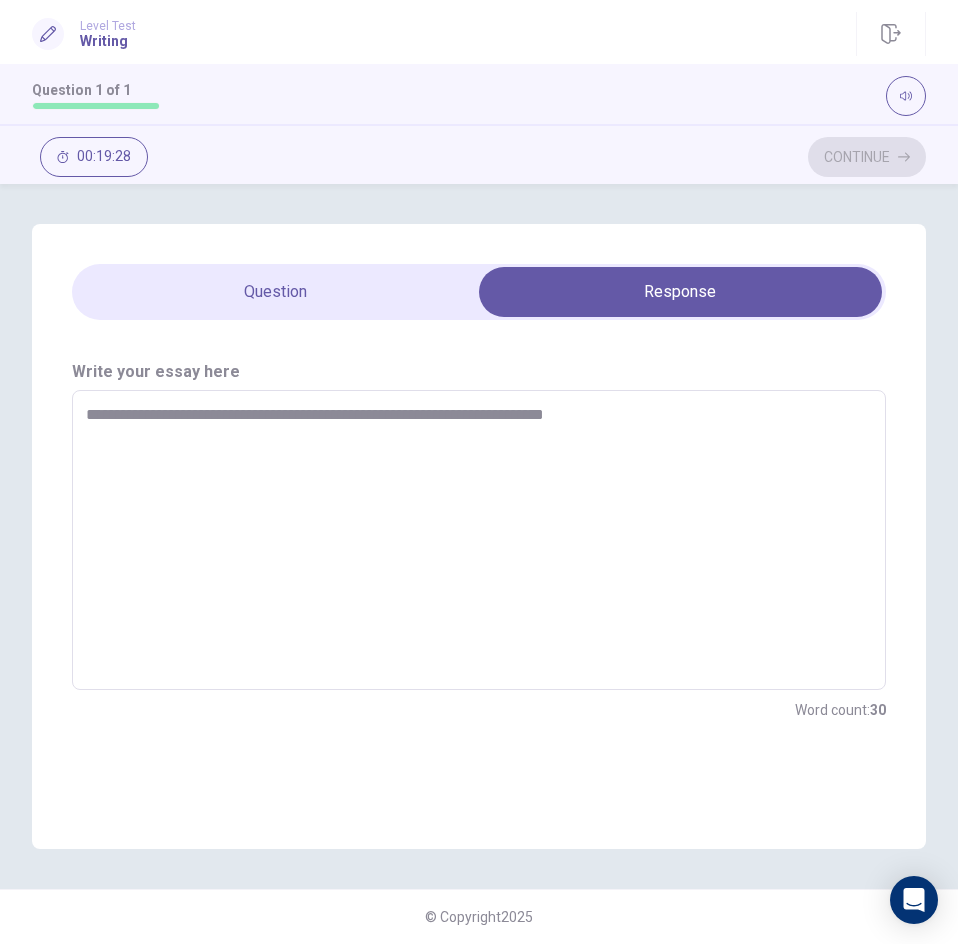 type on "*" 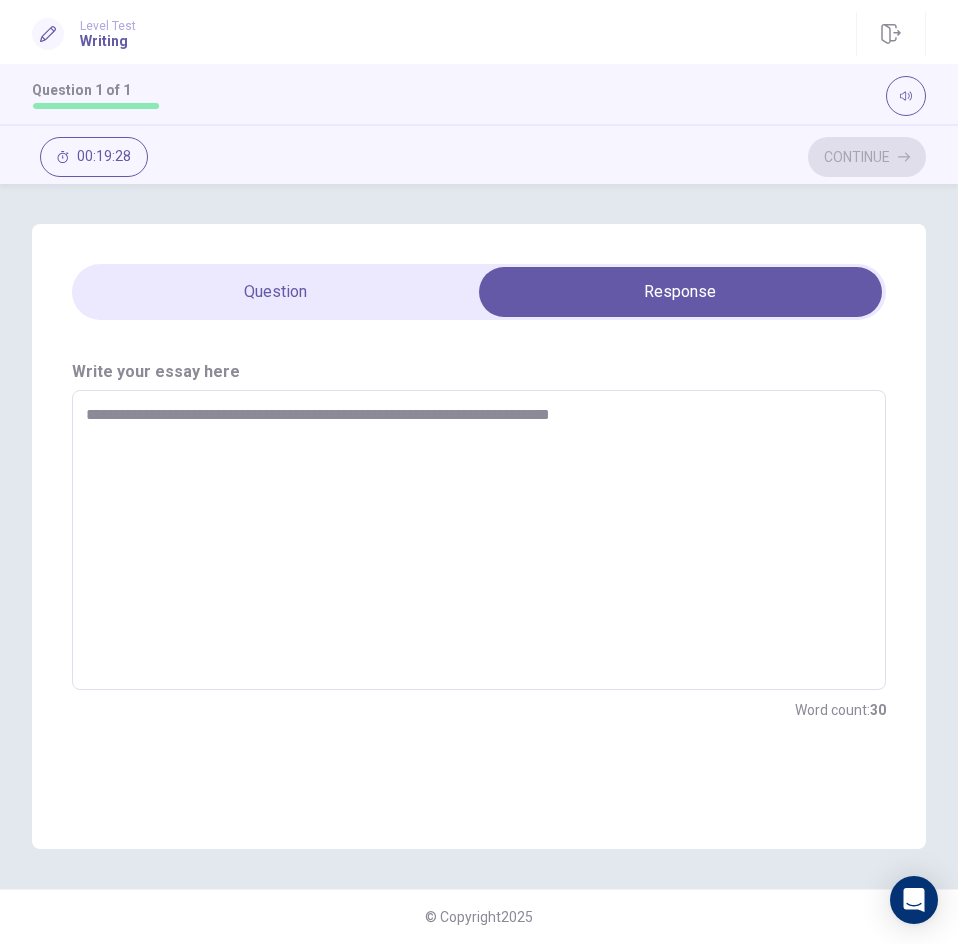 type on "*" 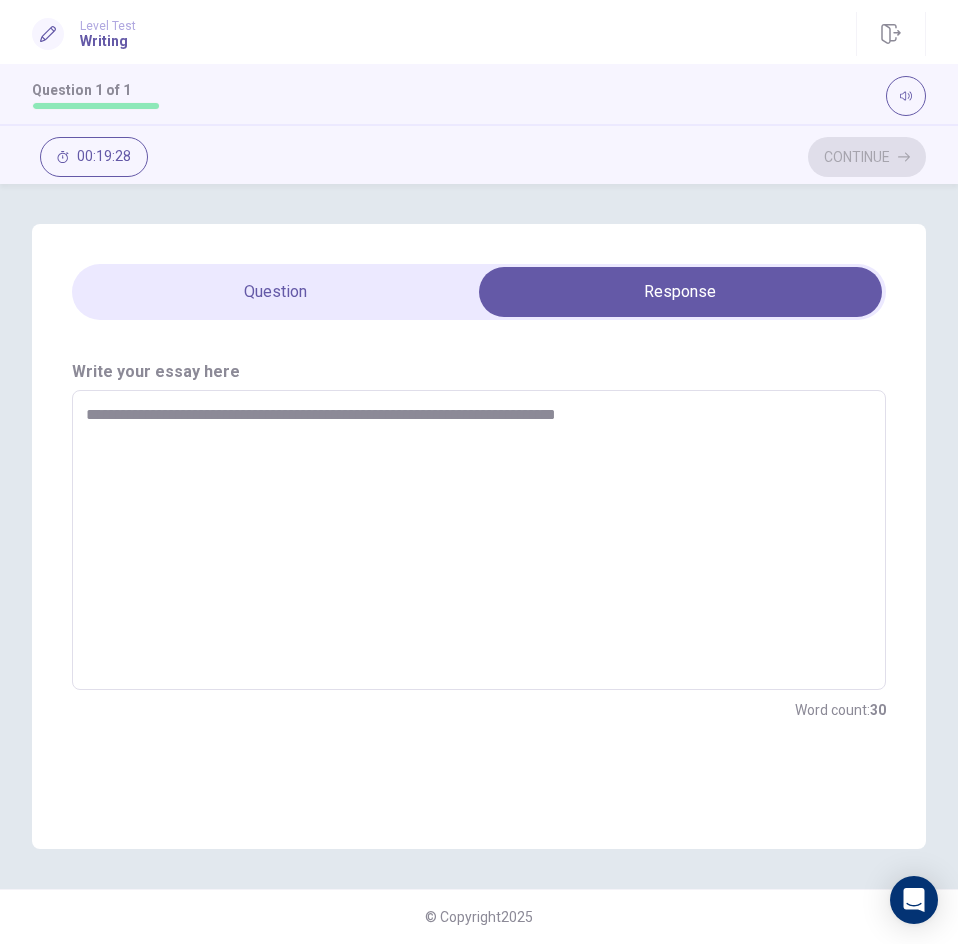 type on "*" 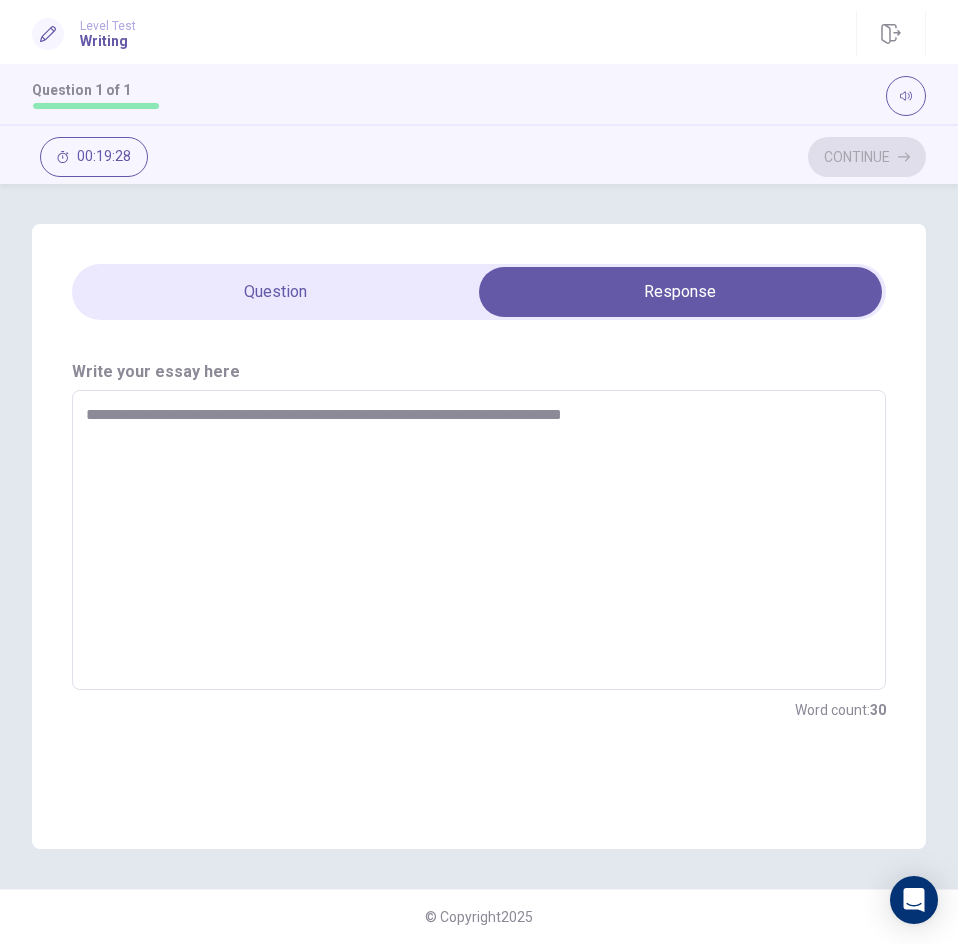 type on "**********" 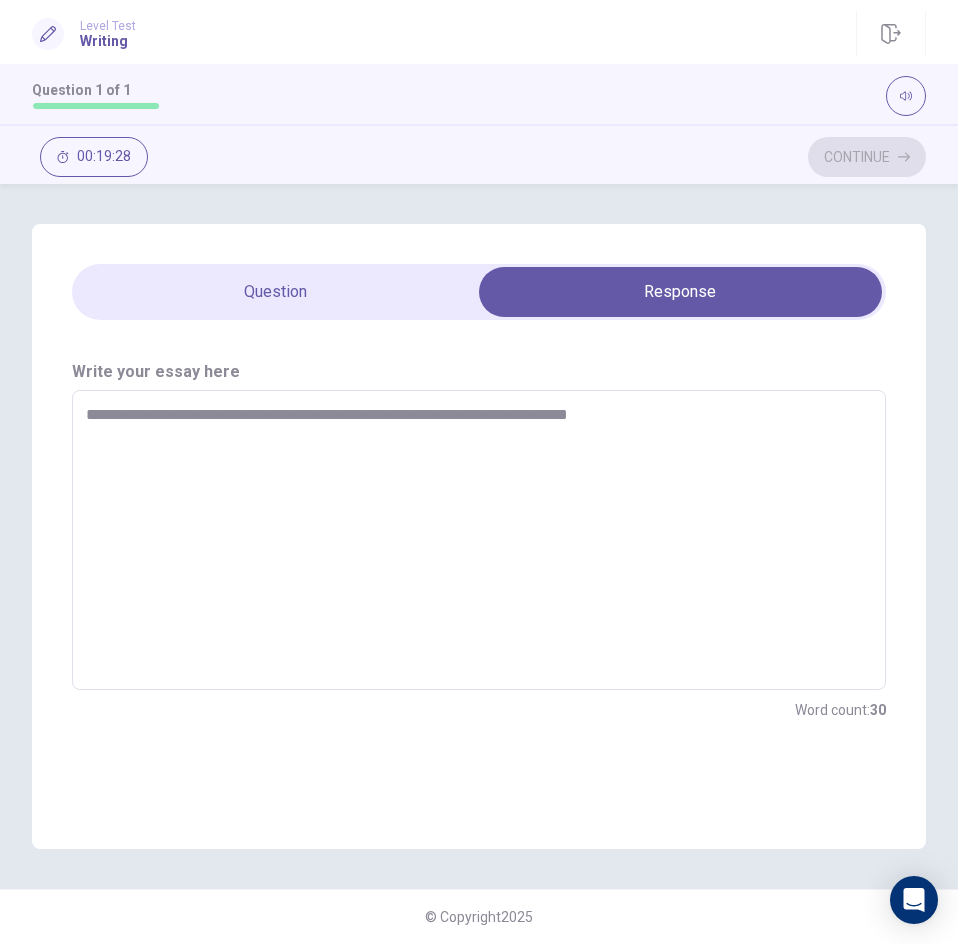 type on "*" 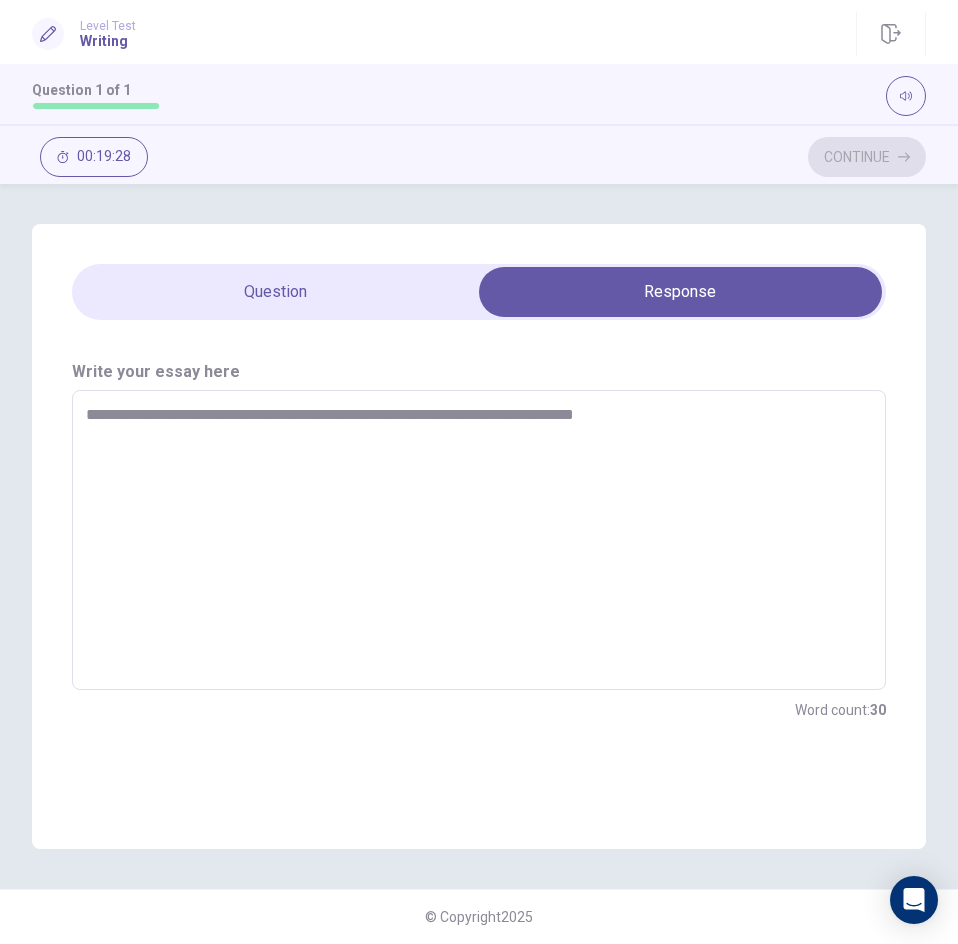 type on "*" 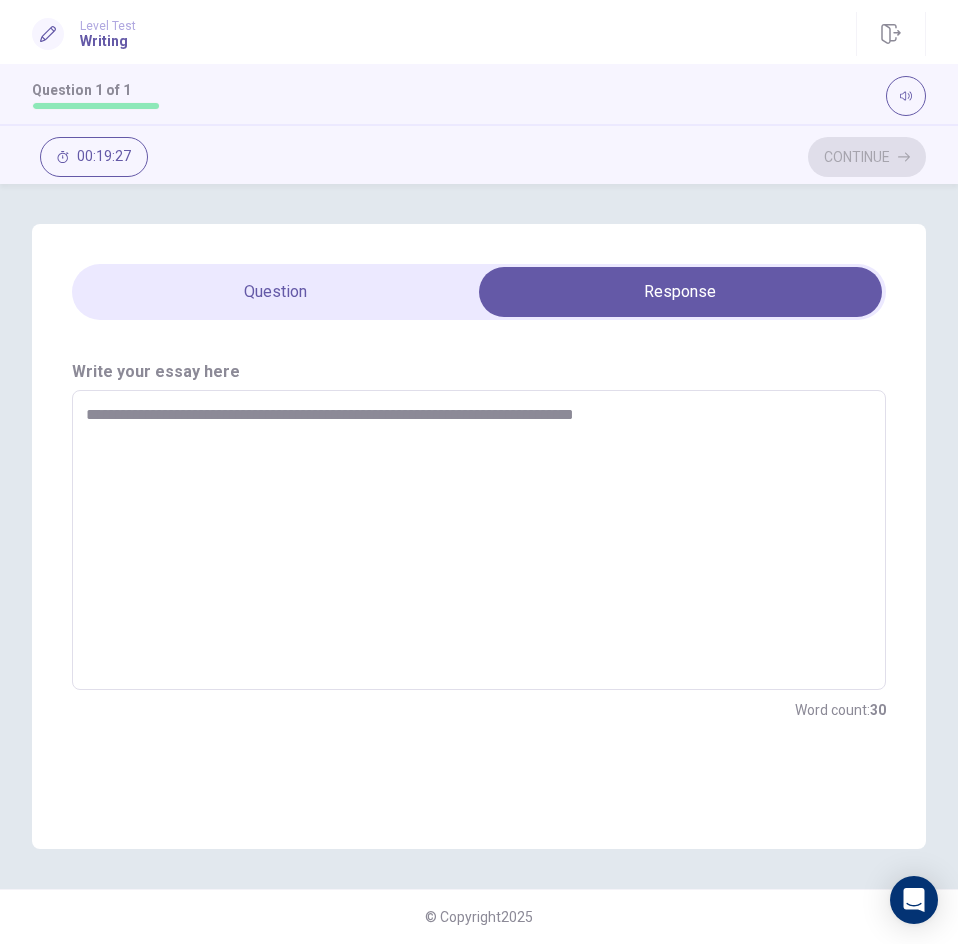 type on "**********" 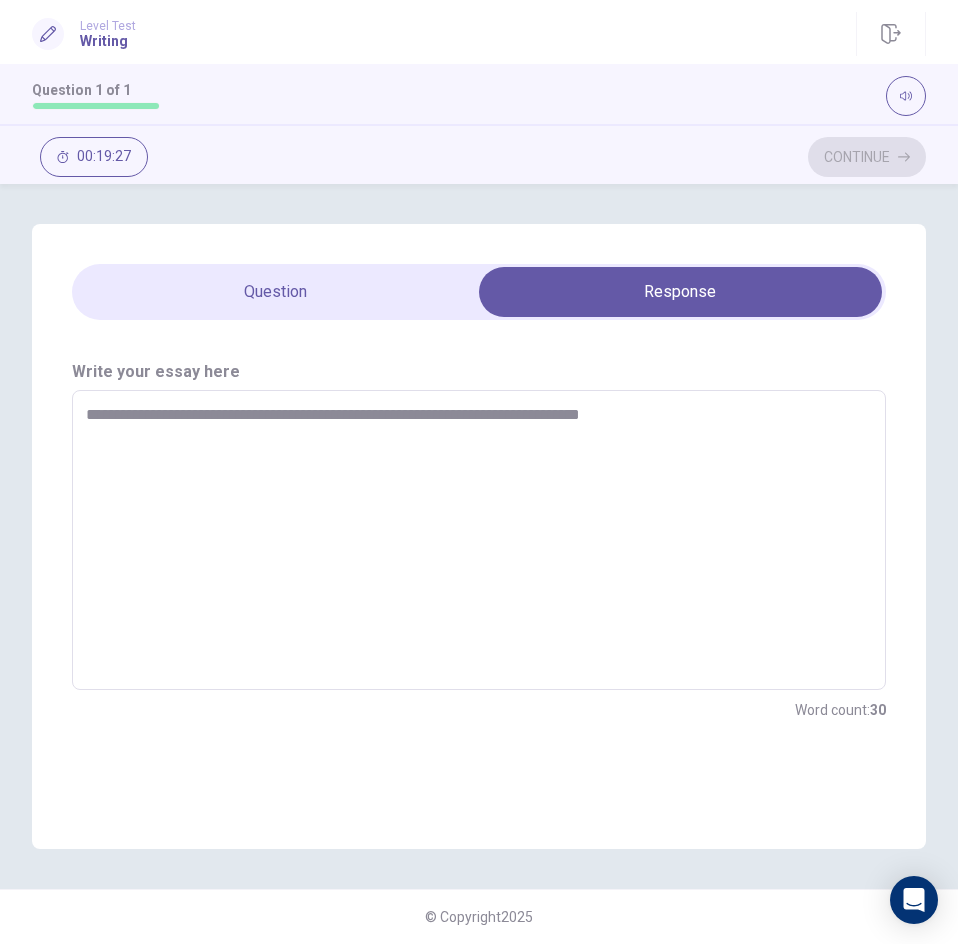 type on "*" 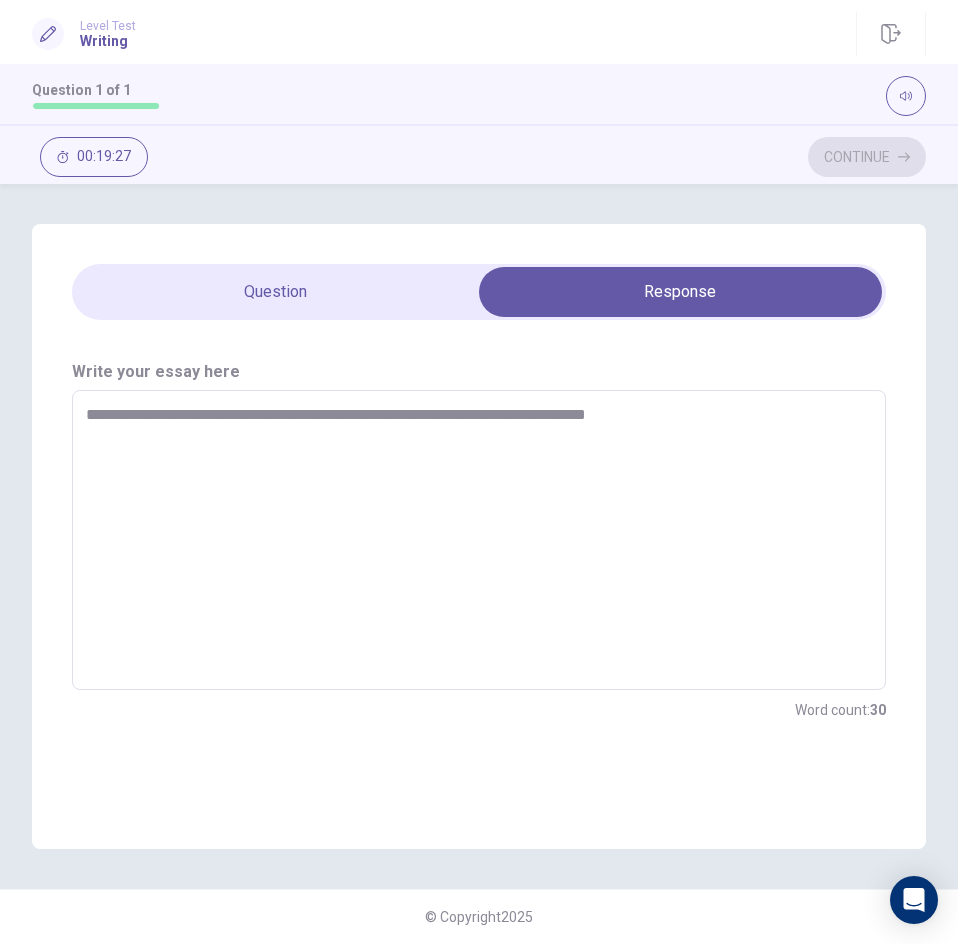 type on "*" 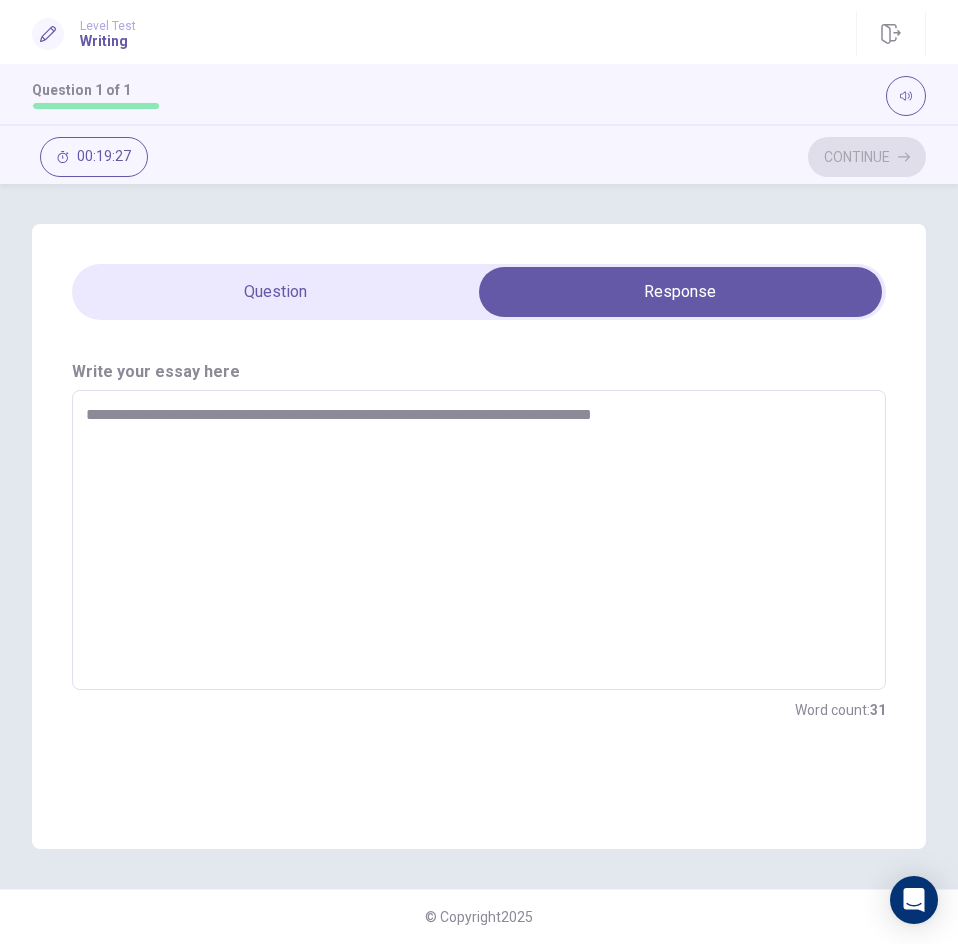 type on "*" 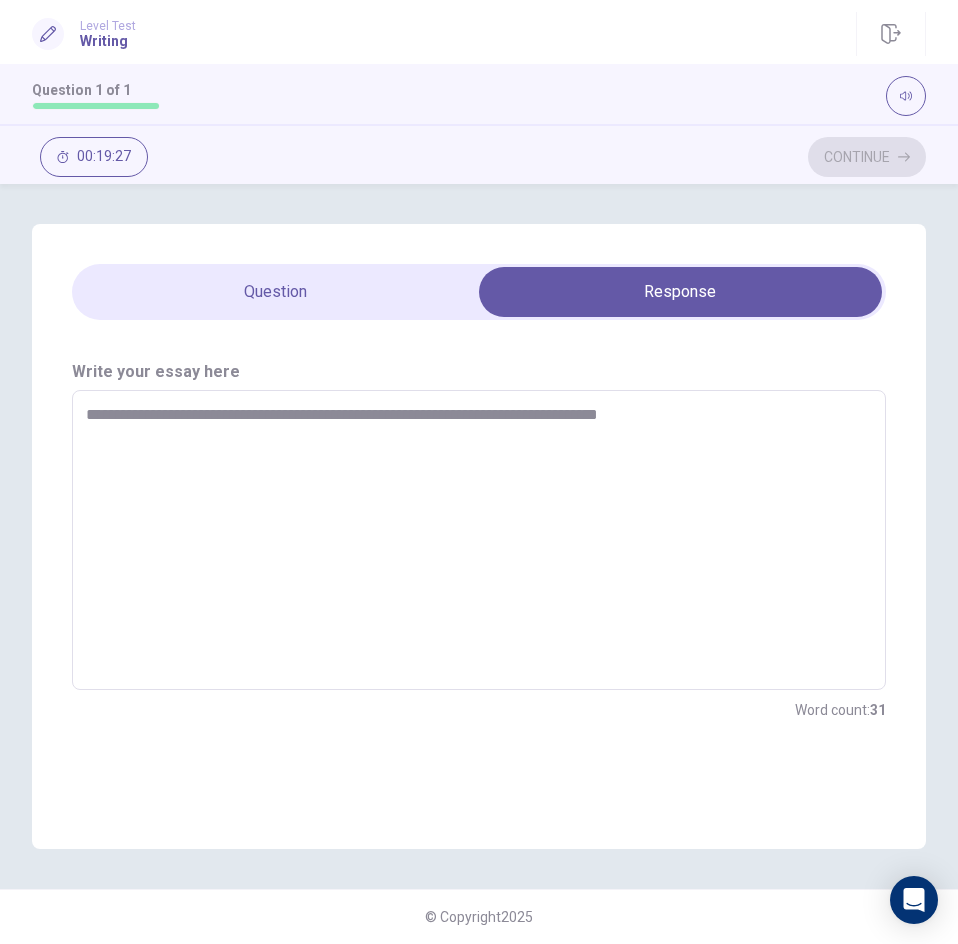 type on "*" 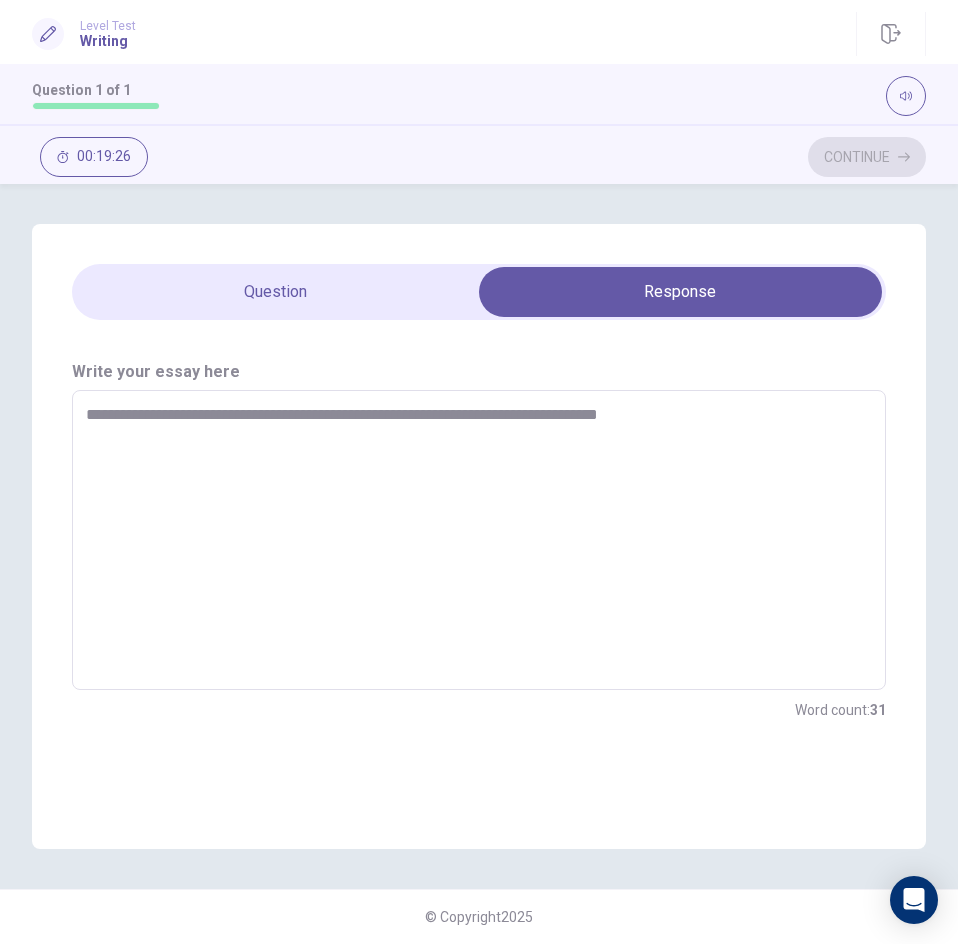 type 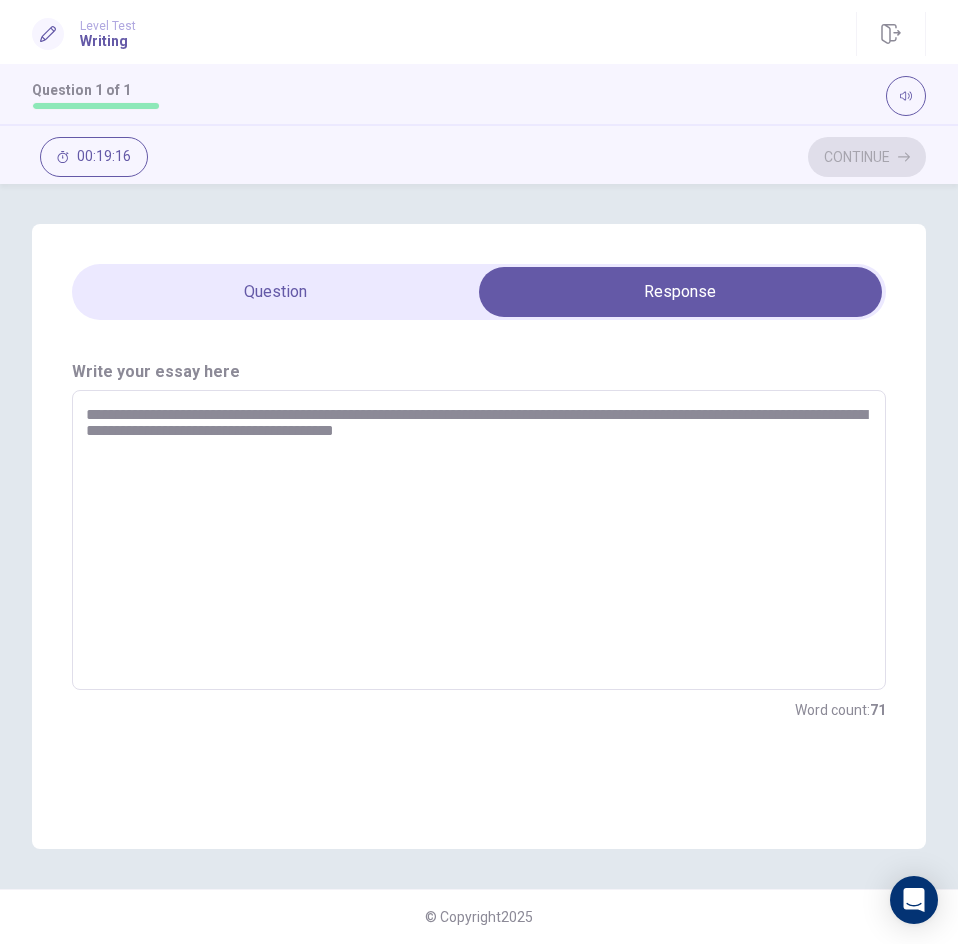 click at bounding box center (479, 292) 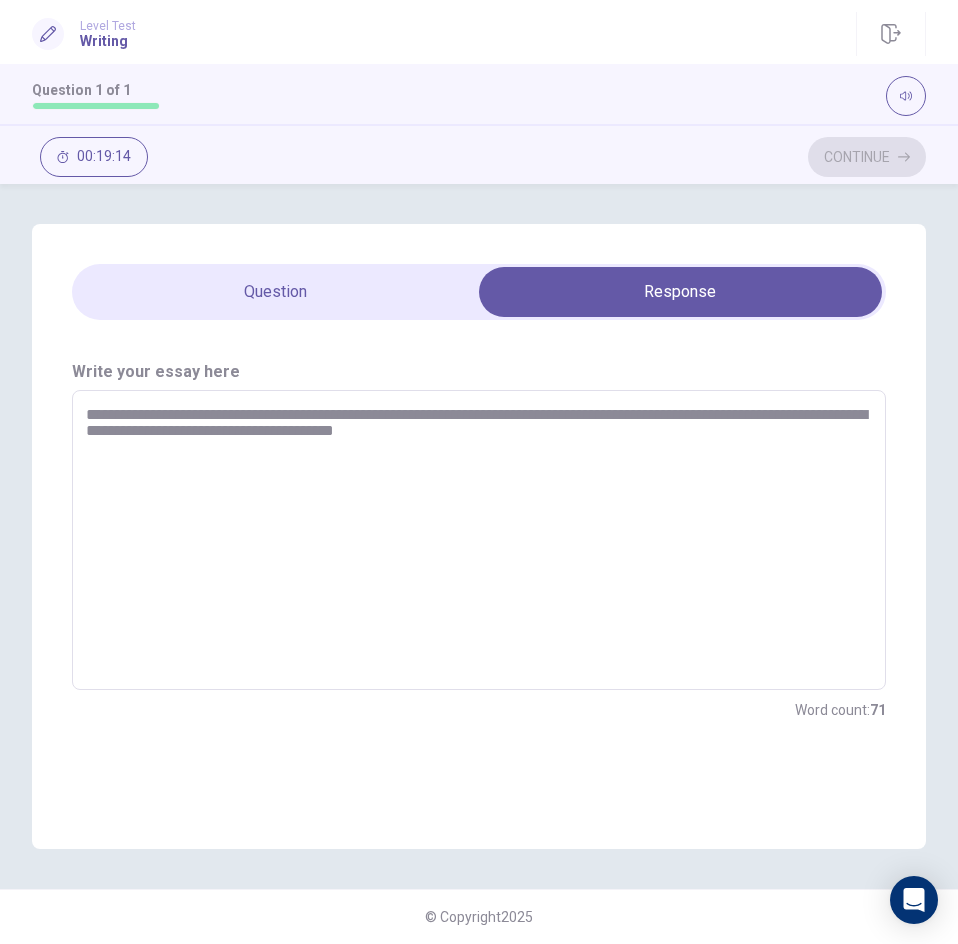 click on "**********" at bounding box center (479, 540) 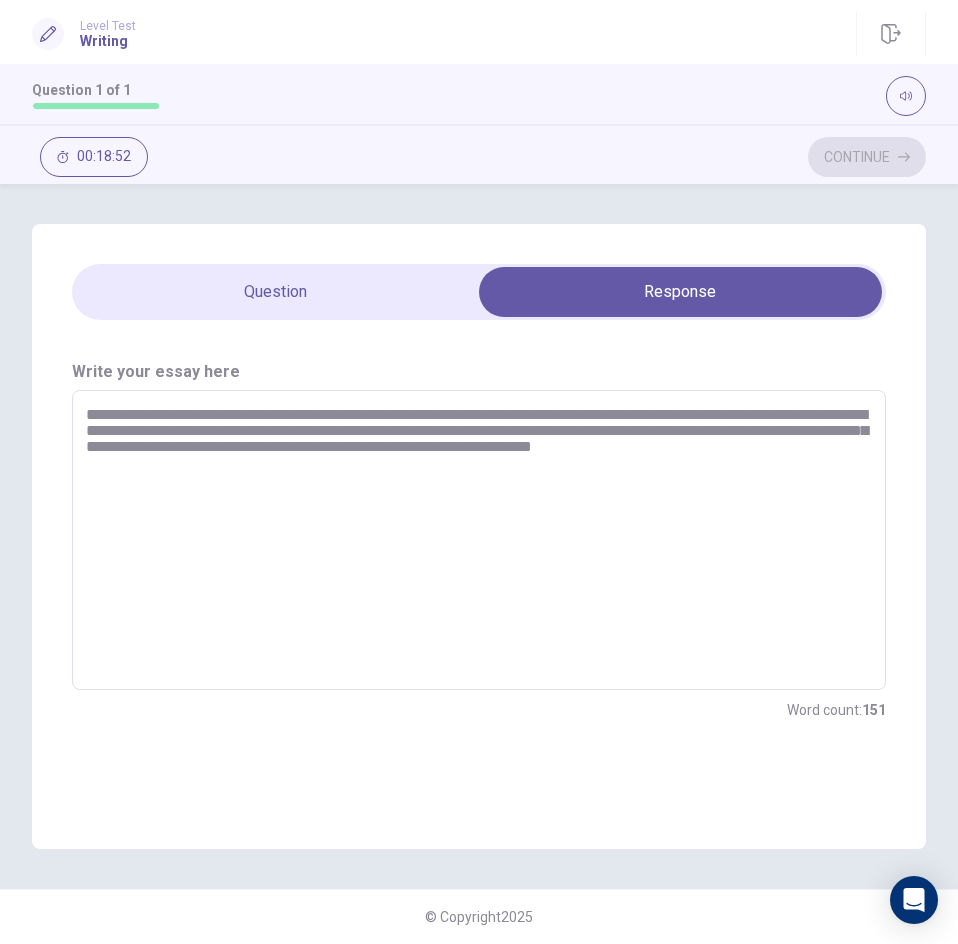 click on "**********" at bounding box center (479, 540) 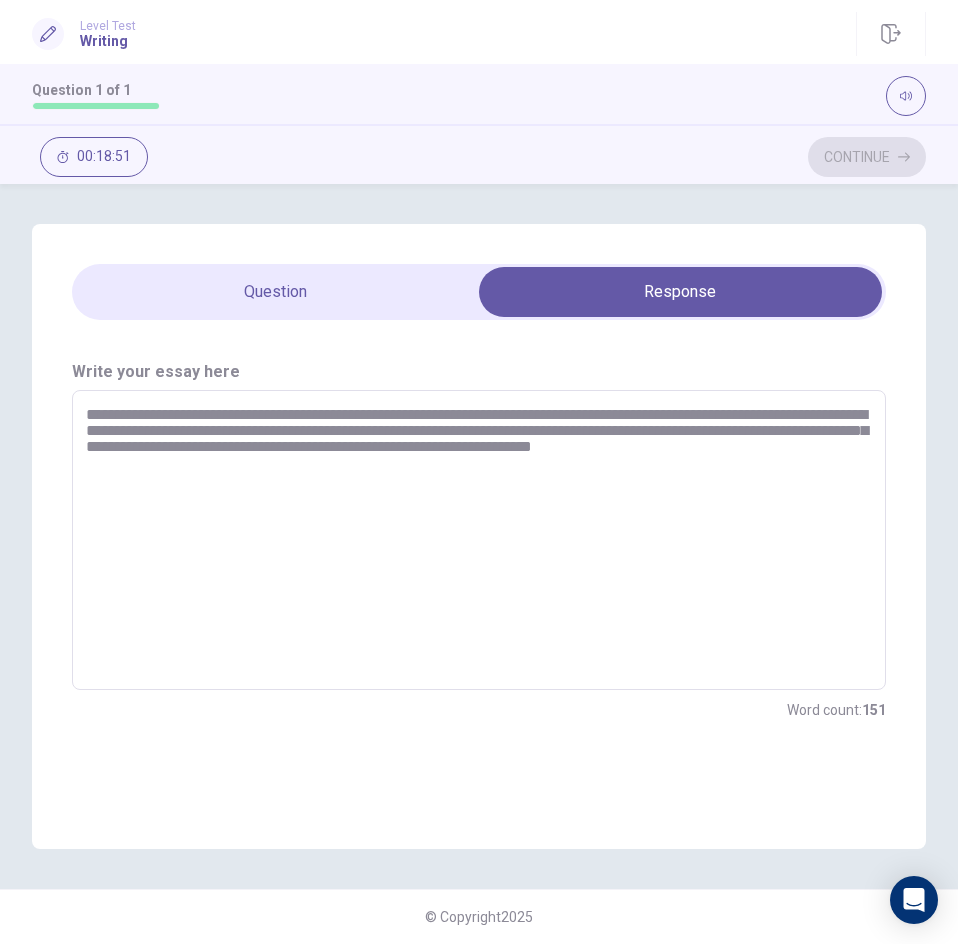 click on "Continue 00:18:51" at bounding box center [479, 157] 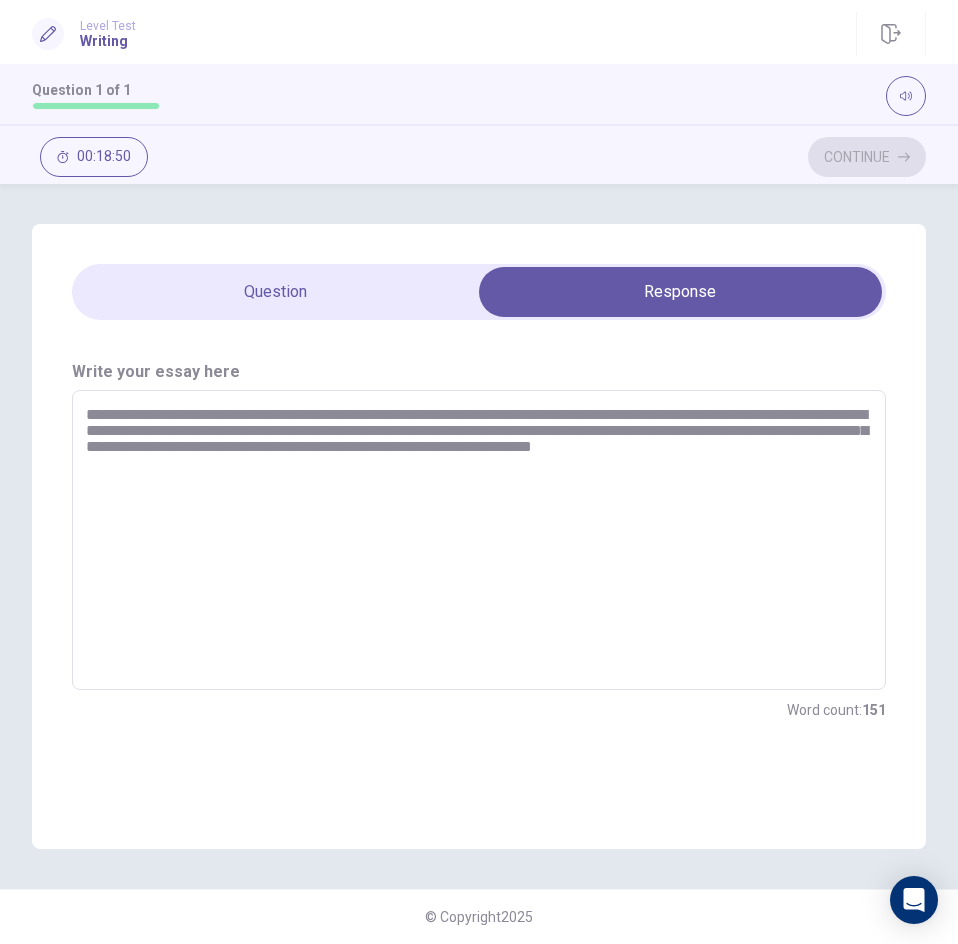 click on "Continue 00:18:50" at bounding box center [479, 157] 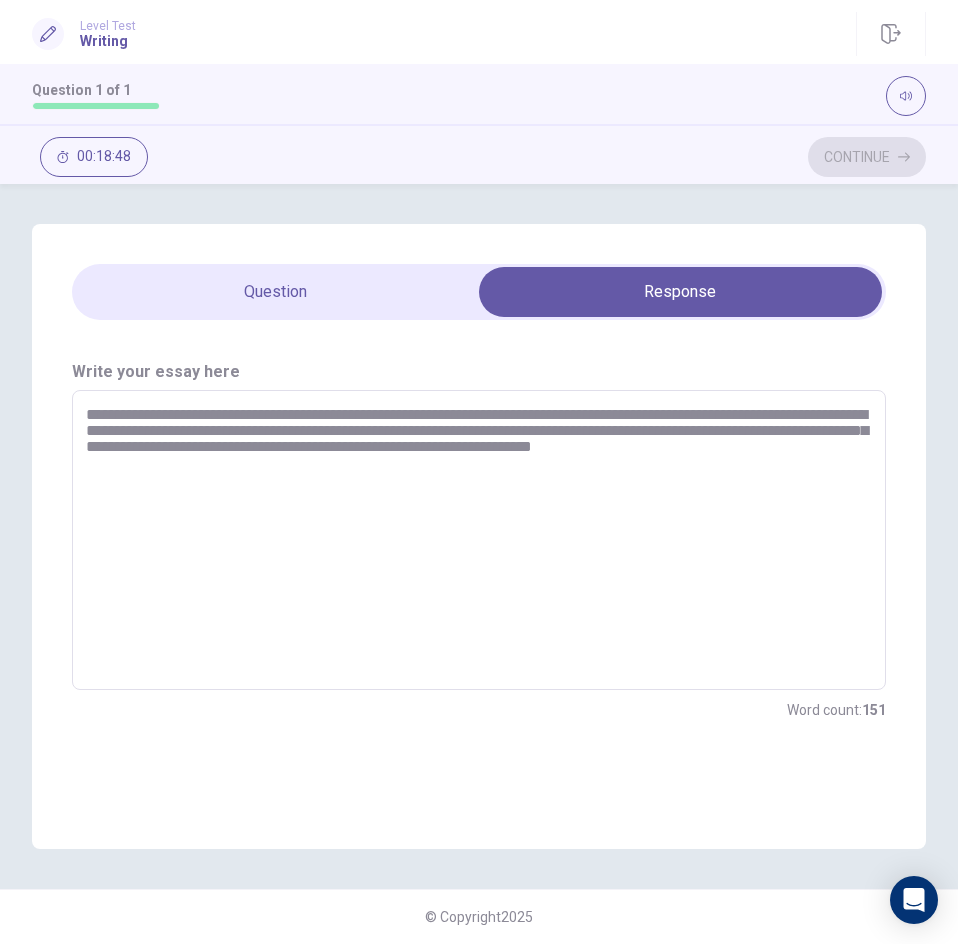 drag, startPoint x: 586, startPoint y: 475, endPoint x: -125, endPoint y: 403, distance: 714.6363 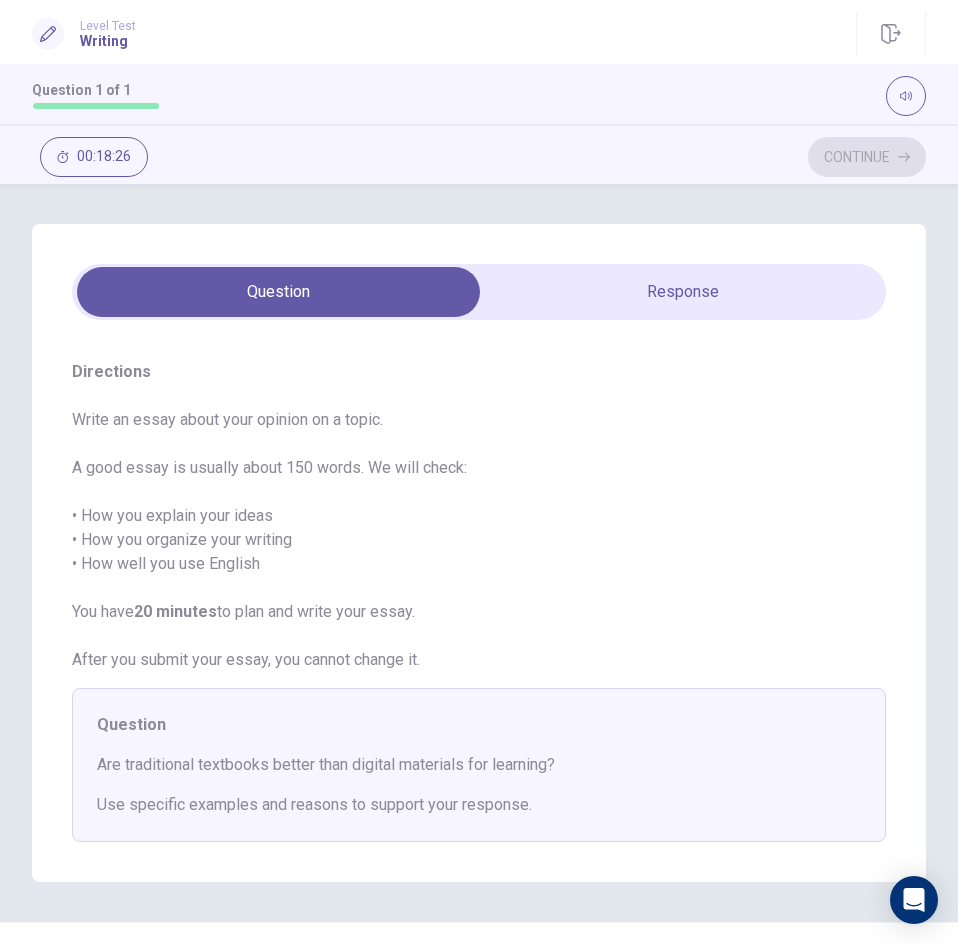 scroll, scrollTop: 33, scrollLeft: 0, axis: vertical 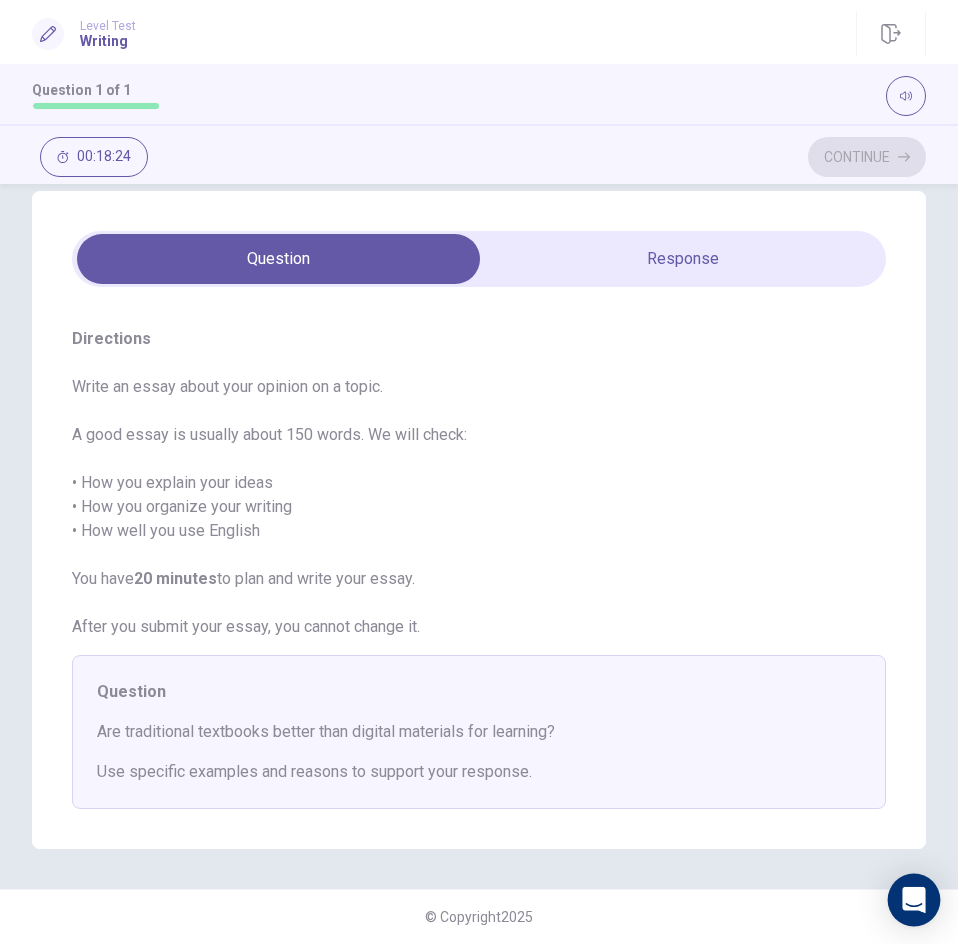 click 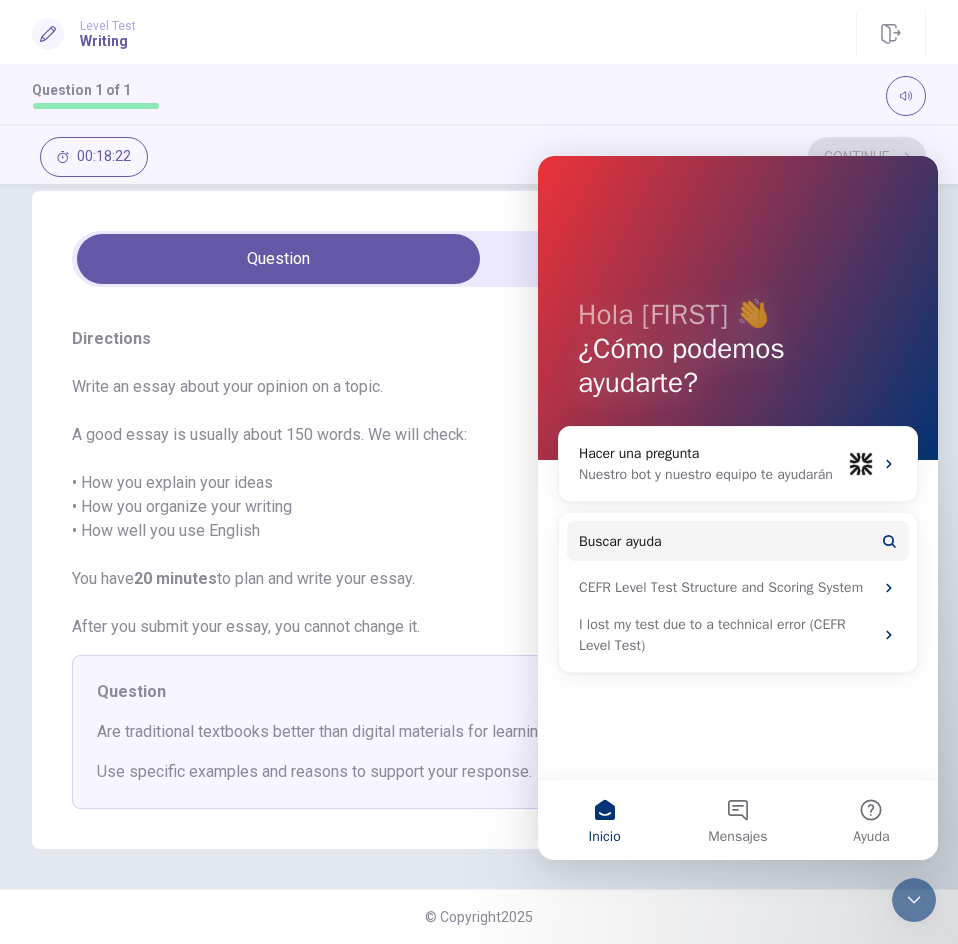 scroll, scrollTop: 0, scrollLeft: 0, axis: both 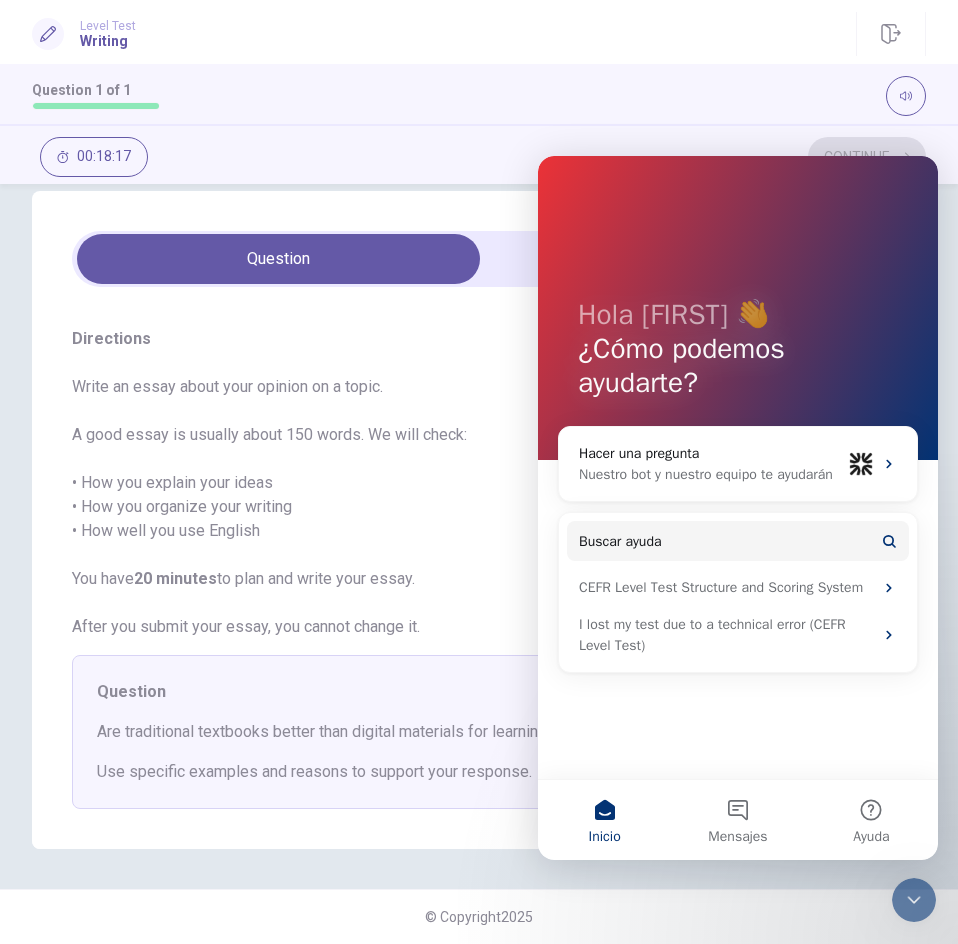 click 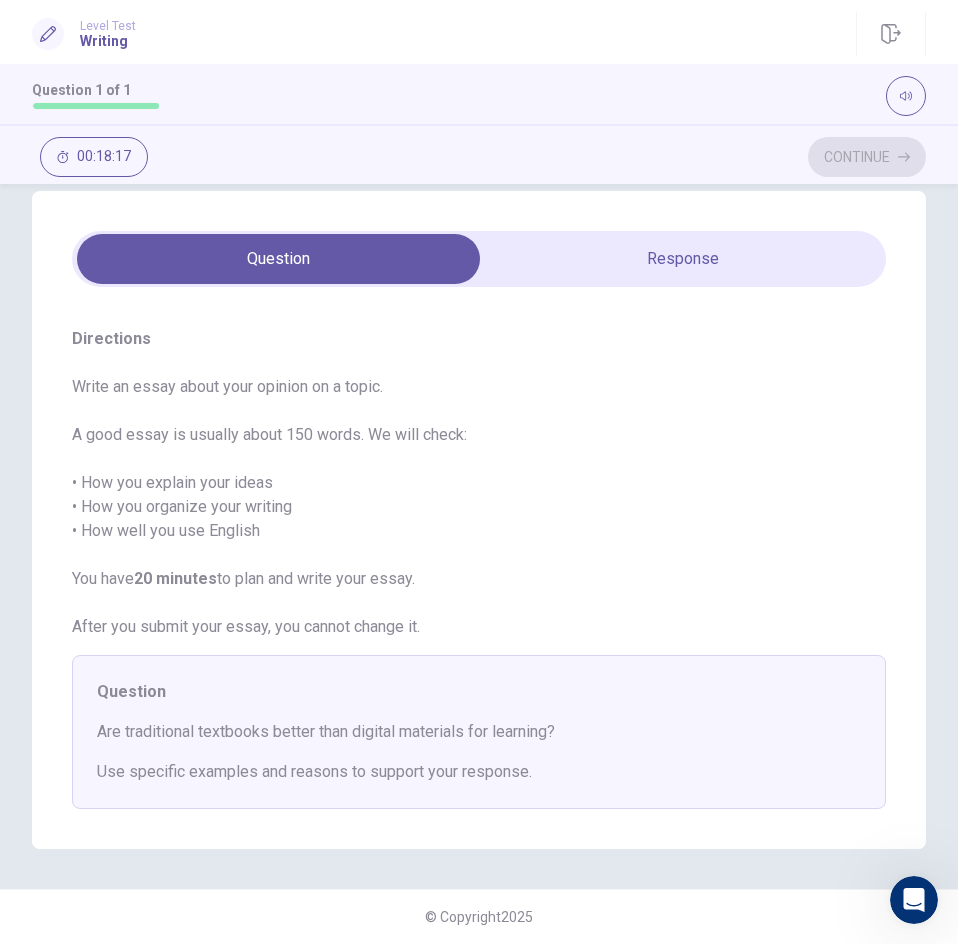 scroll, scrollTop: 0, scrollLeft: 0, axis: both 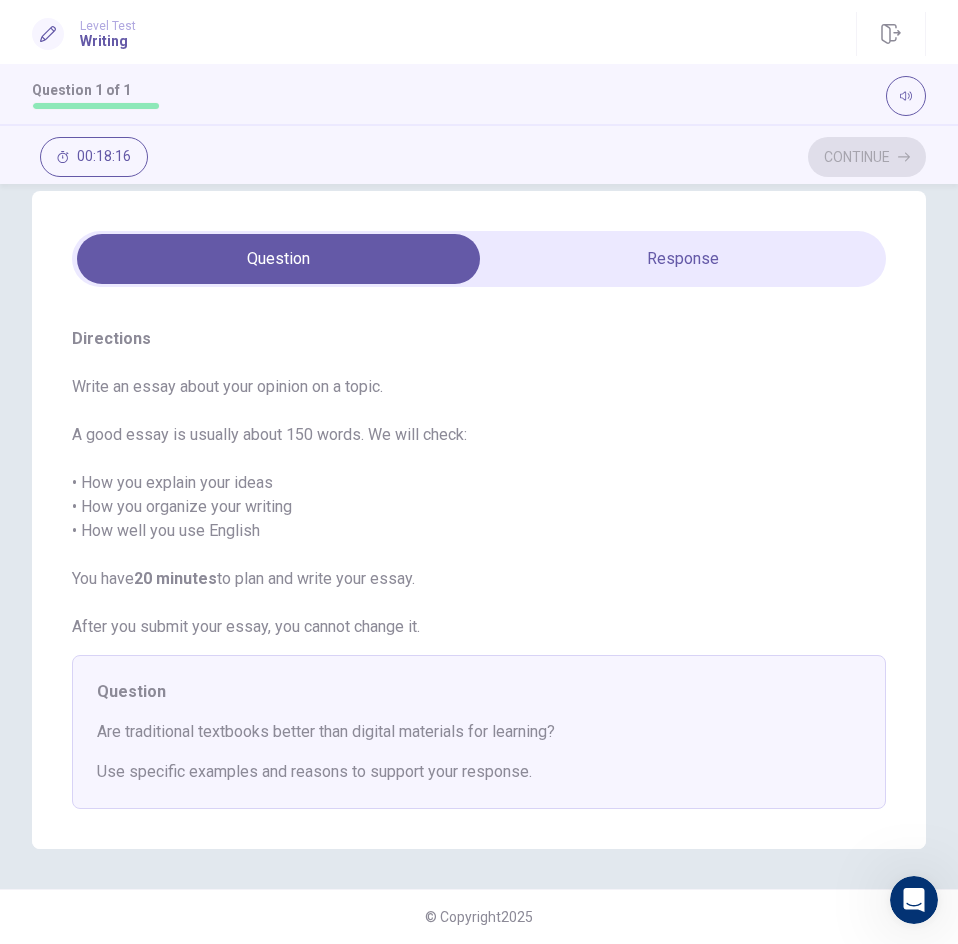 click on "Write an essay about your opinion on a topic.
A good essay is usually about 150 words. We will check:
• How you explain your ideas
• How you organize your writing
• How well you use English
You have  20 minutes  to plan and write your essay.
After you submit your essay, you cannot change it." at bounding box center (479, 507) 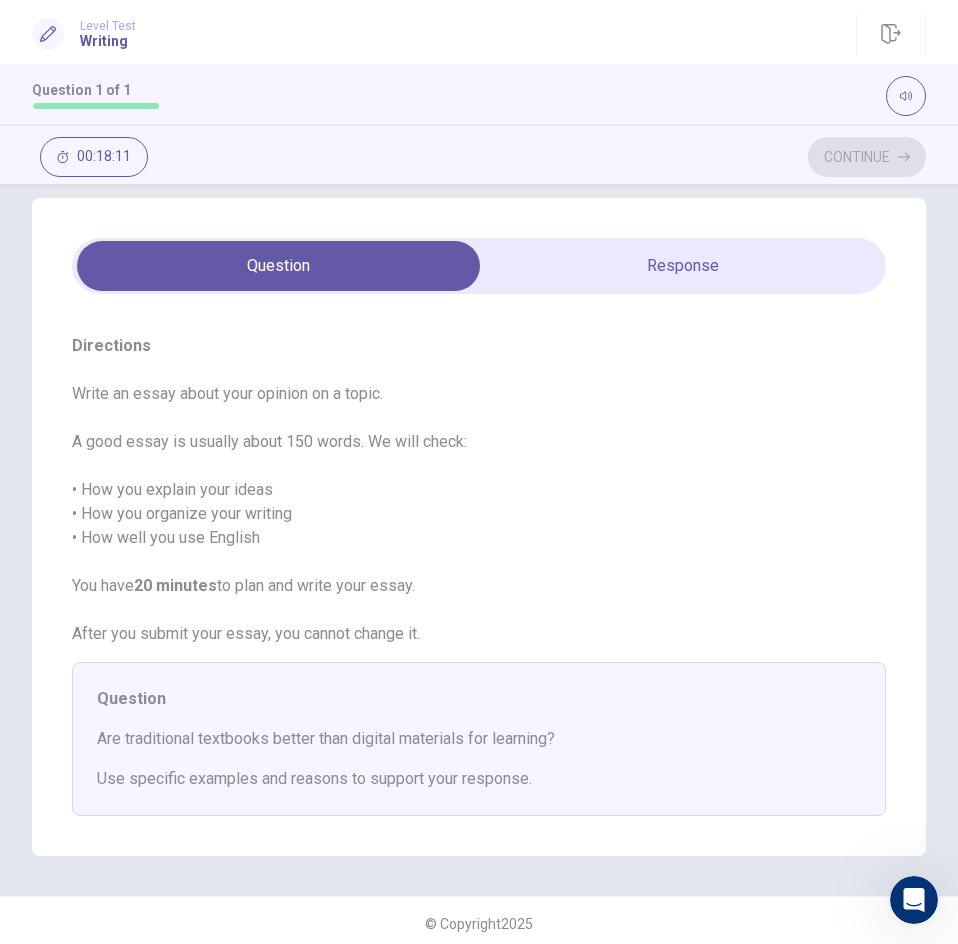 scroll, scrollTop: 33, scrollLeft: 0, axis: vertical 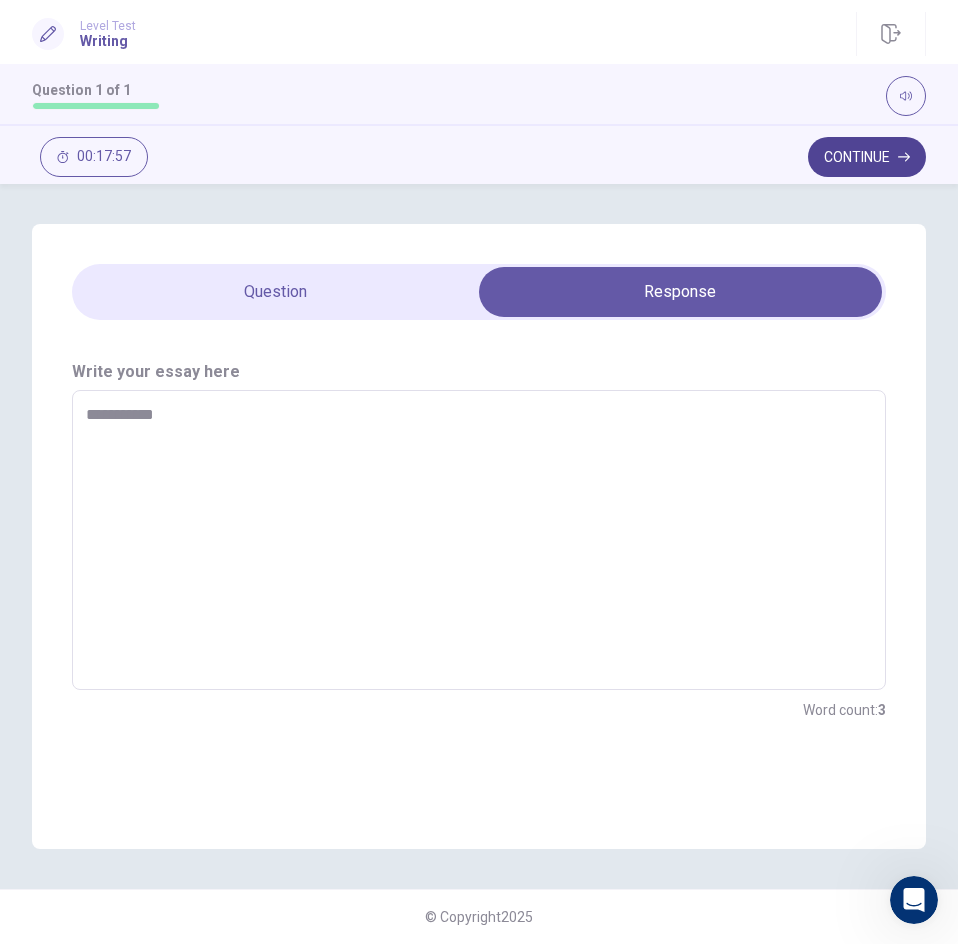 click on "Continue" at bounding box center [867, 157] 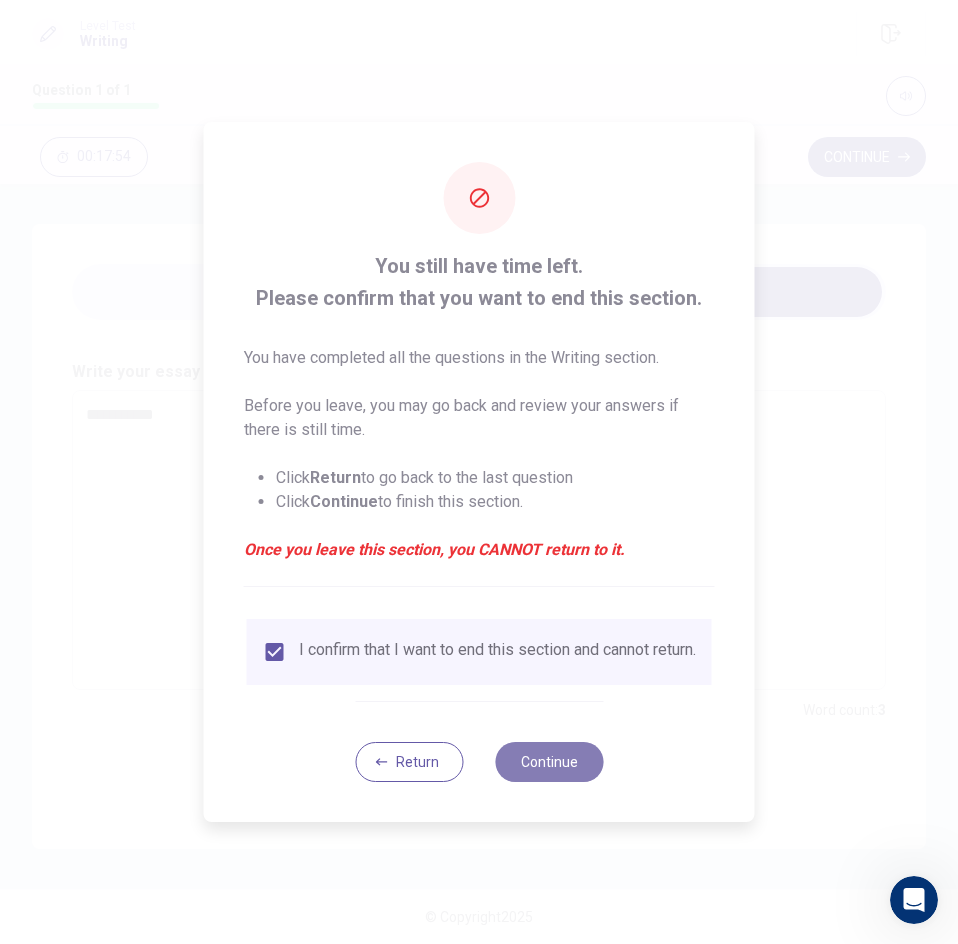 click on "Continue" at bounding box center (549, 762) 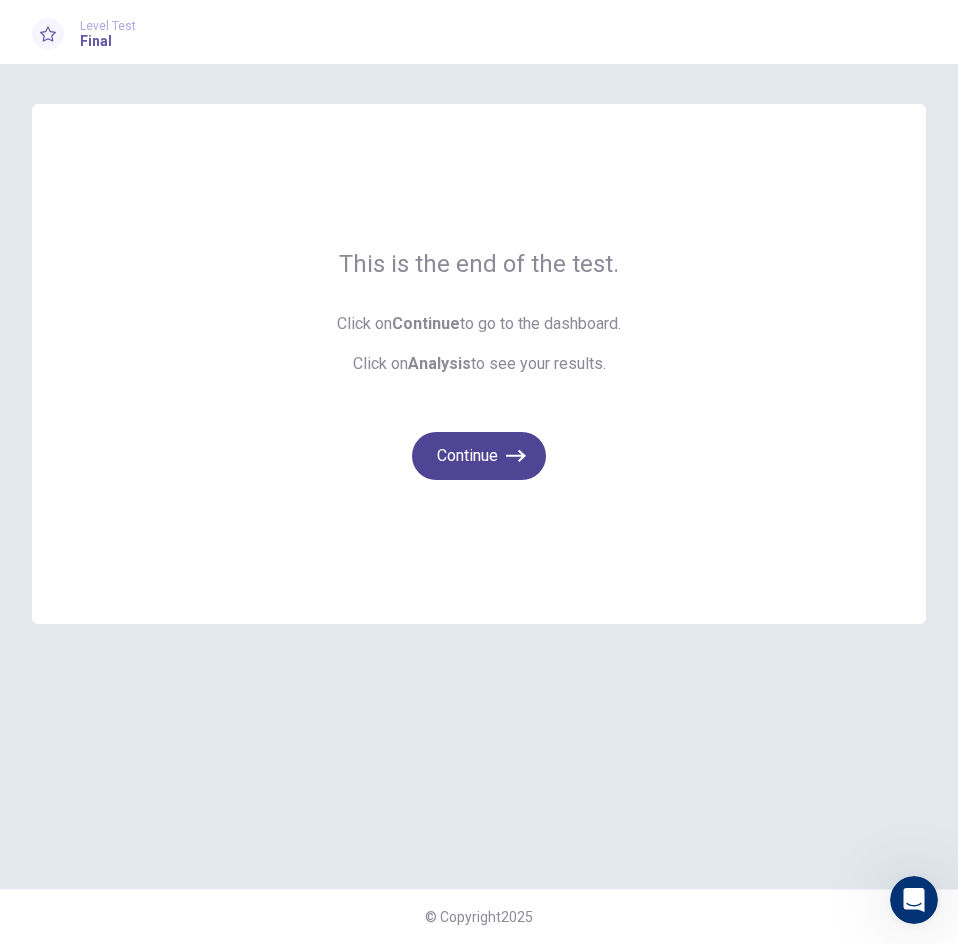 click on "Continue" at bounding box center (479, 456) 